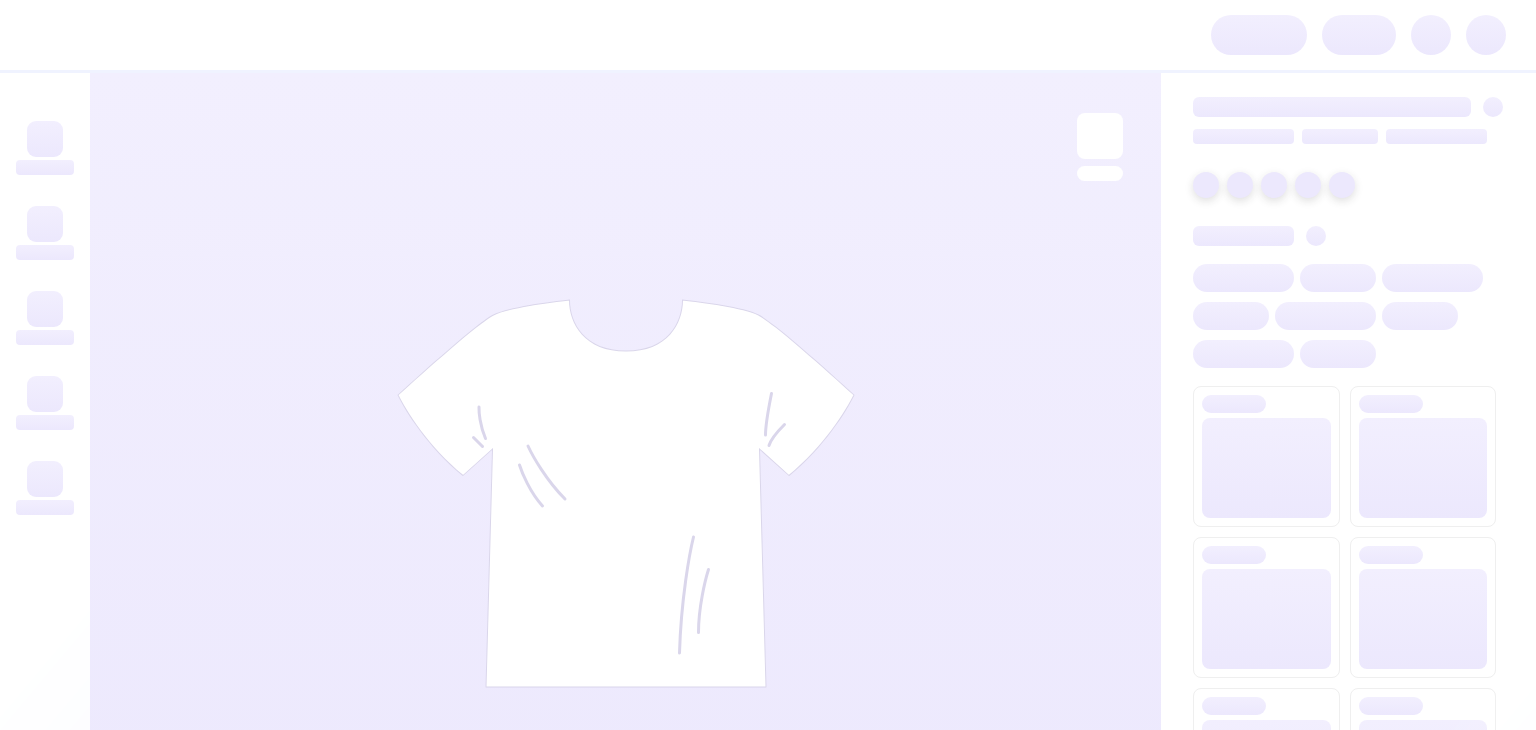 scroll, scrollTop: 0, scrollLeft: 0, axis: both 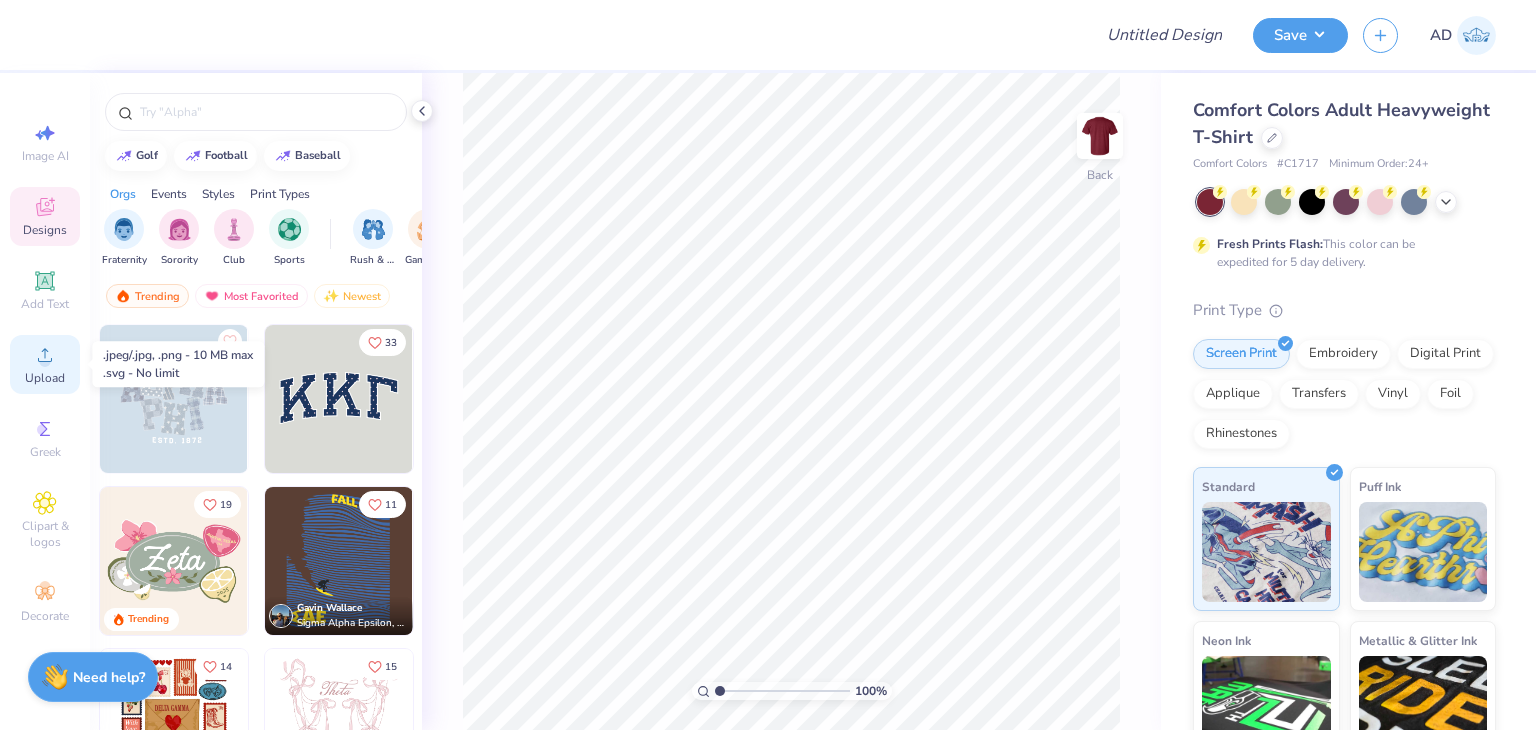 click on "Upload" at bounding box center [45, 364] 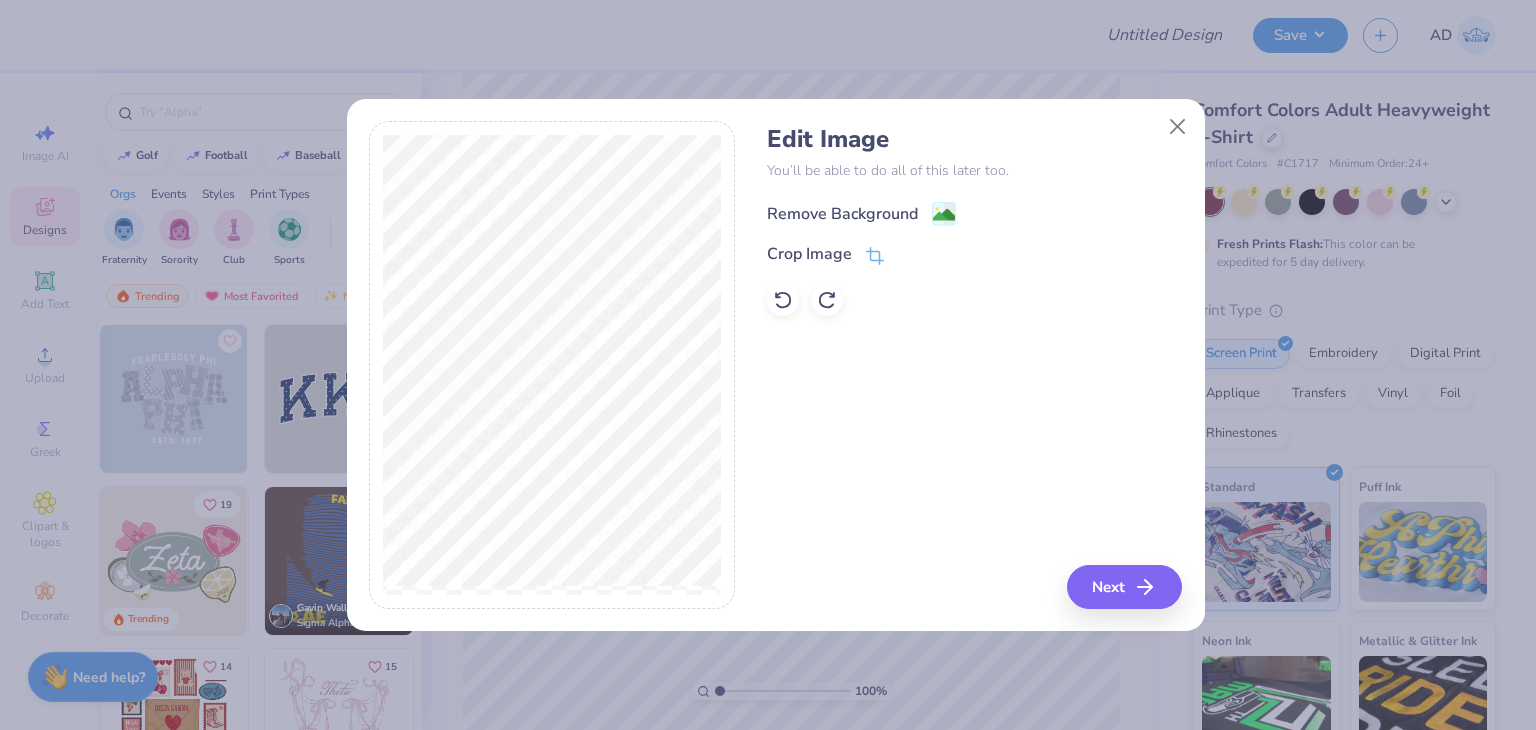 click on "Remove Background" at bounding box center (842, 214) 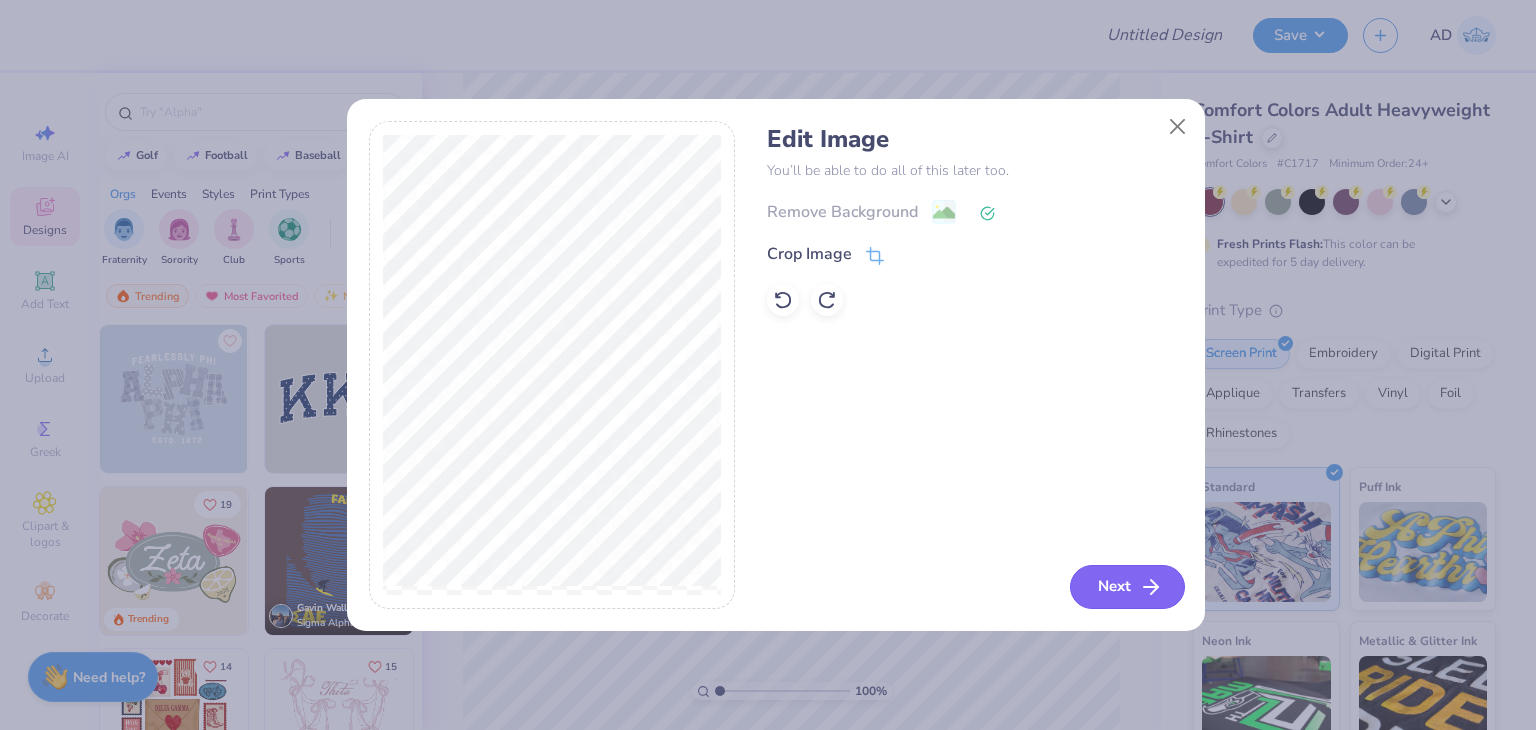 click on "Next" at bounding box center (1127, 587) 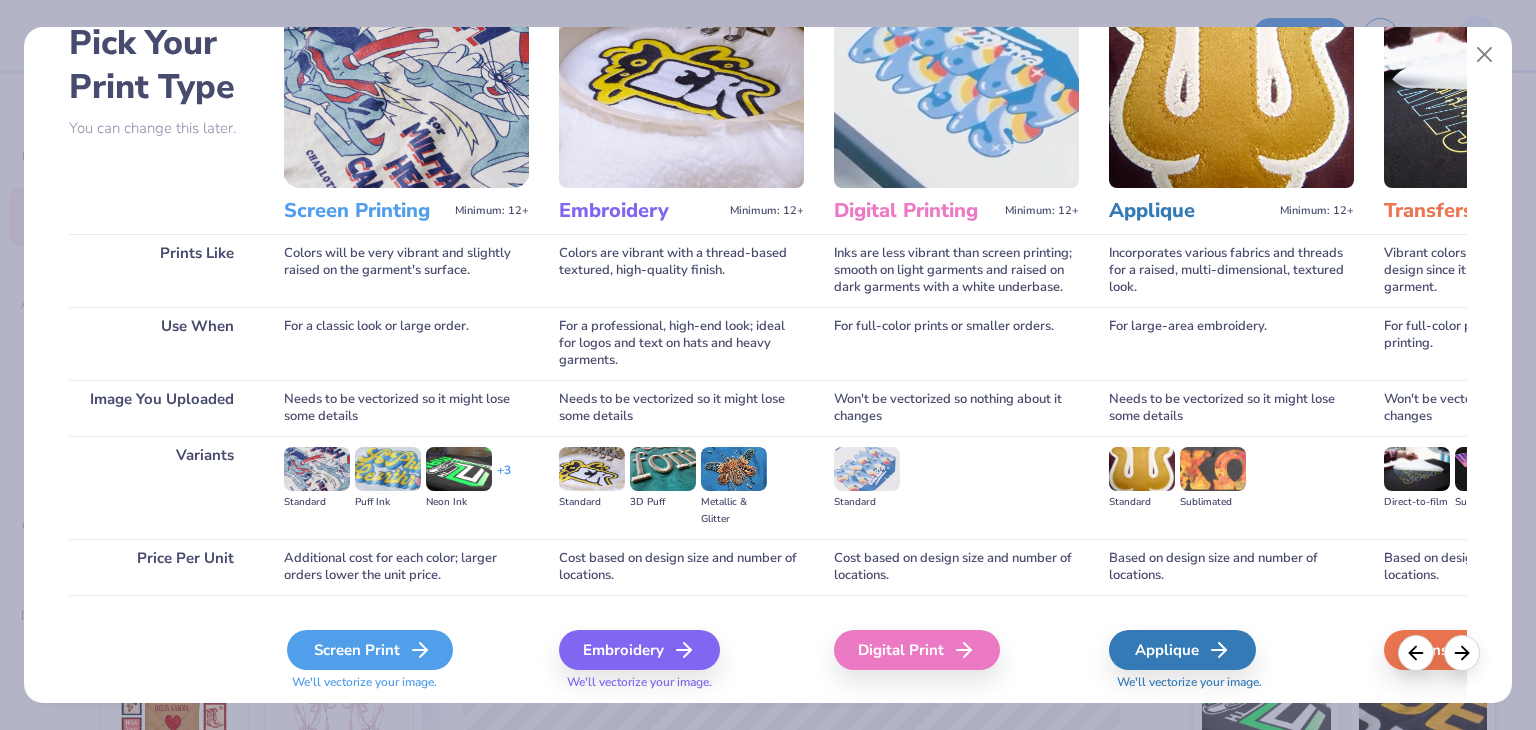 scroll, scrollTop: 167, scrollLeft: 0, axis: vertical 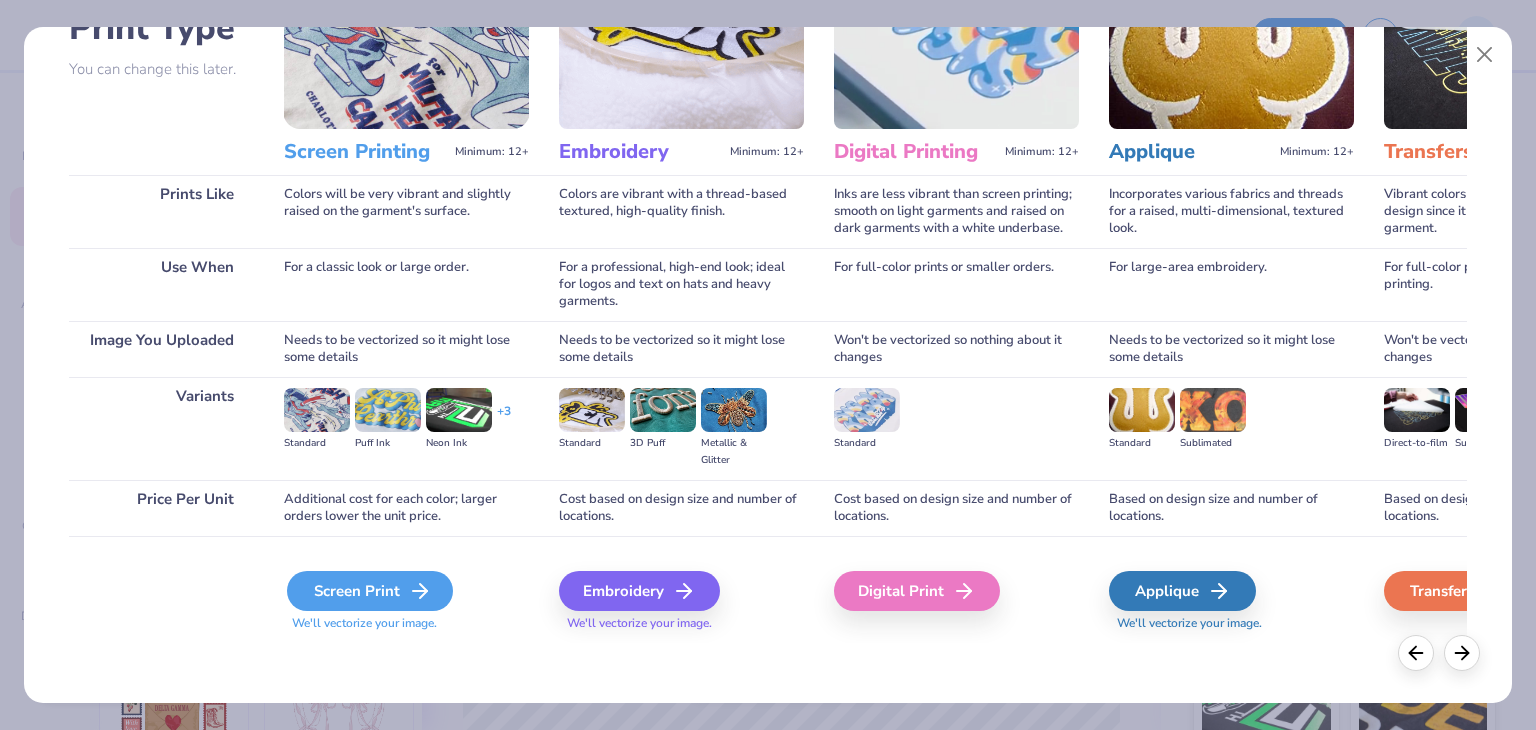 click on "Screen Print" at bounding box center [370, 591] 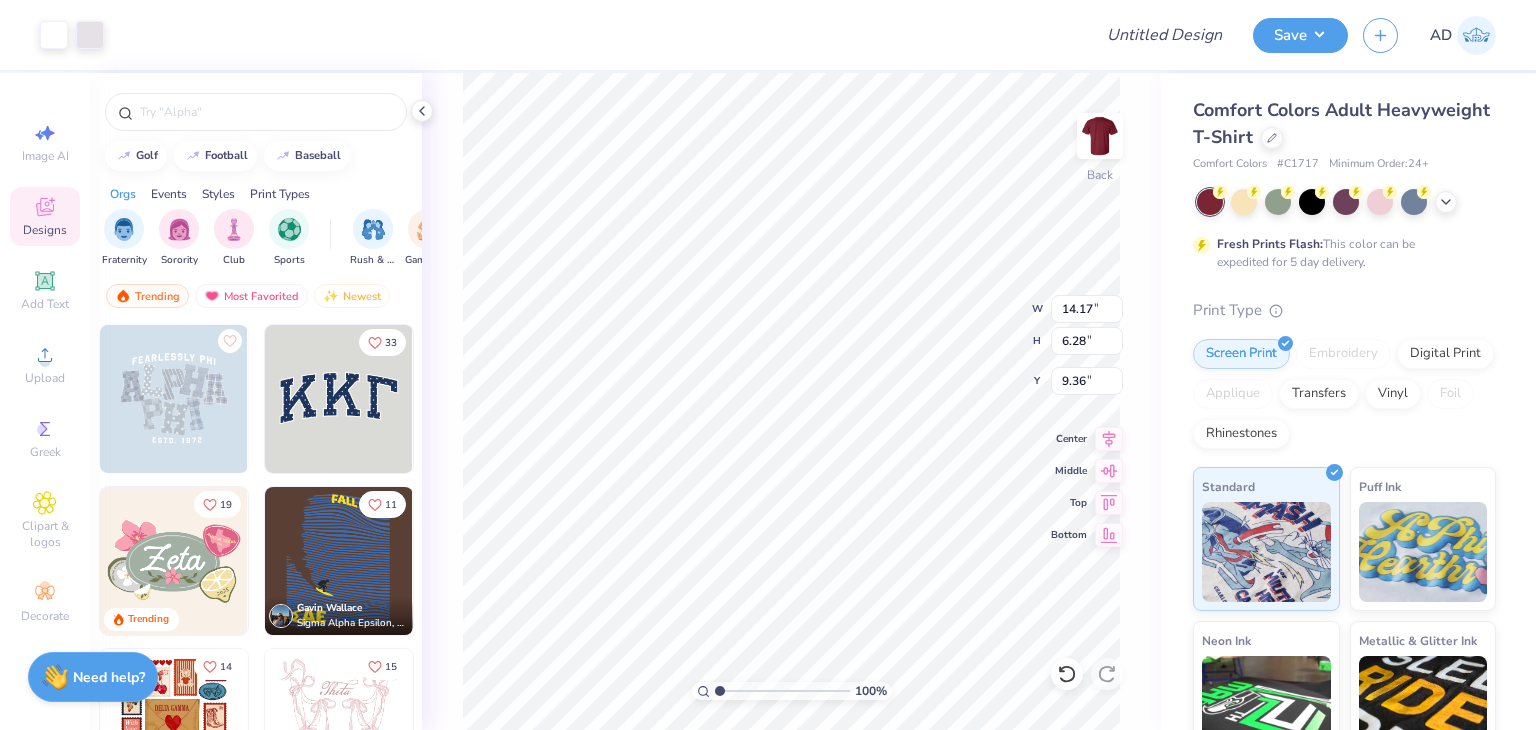 type on "7.88" 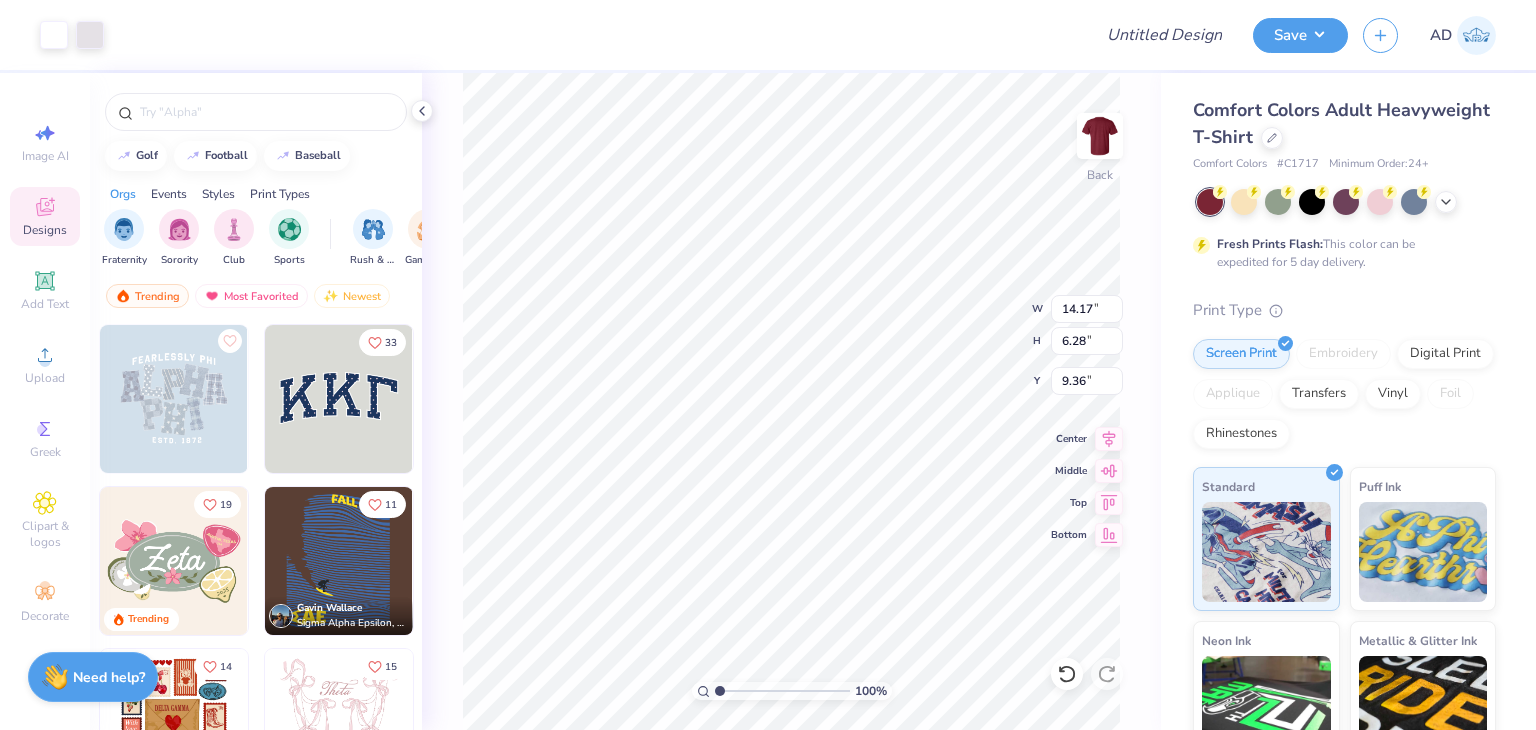 type on "3.49" 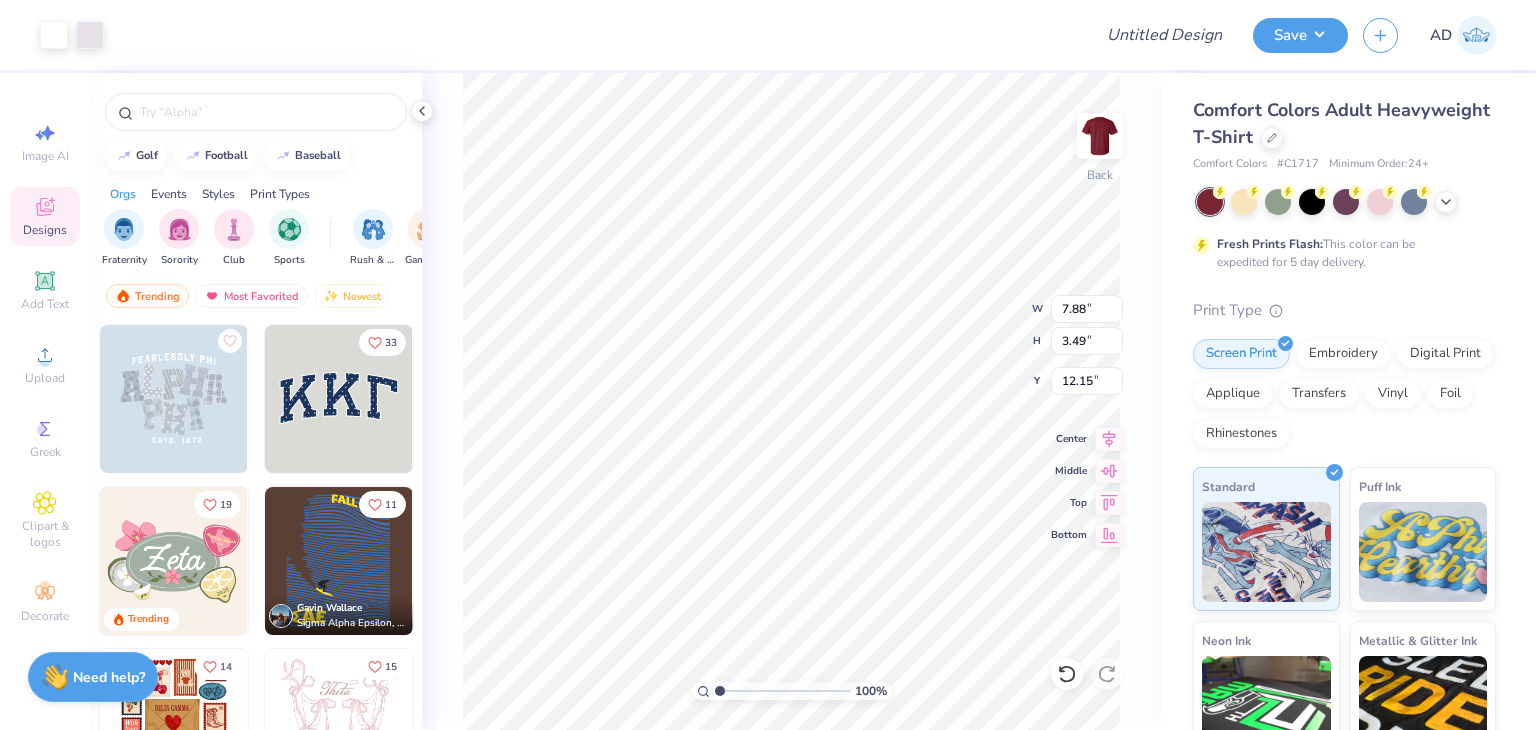 type on "5.52" 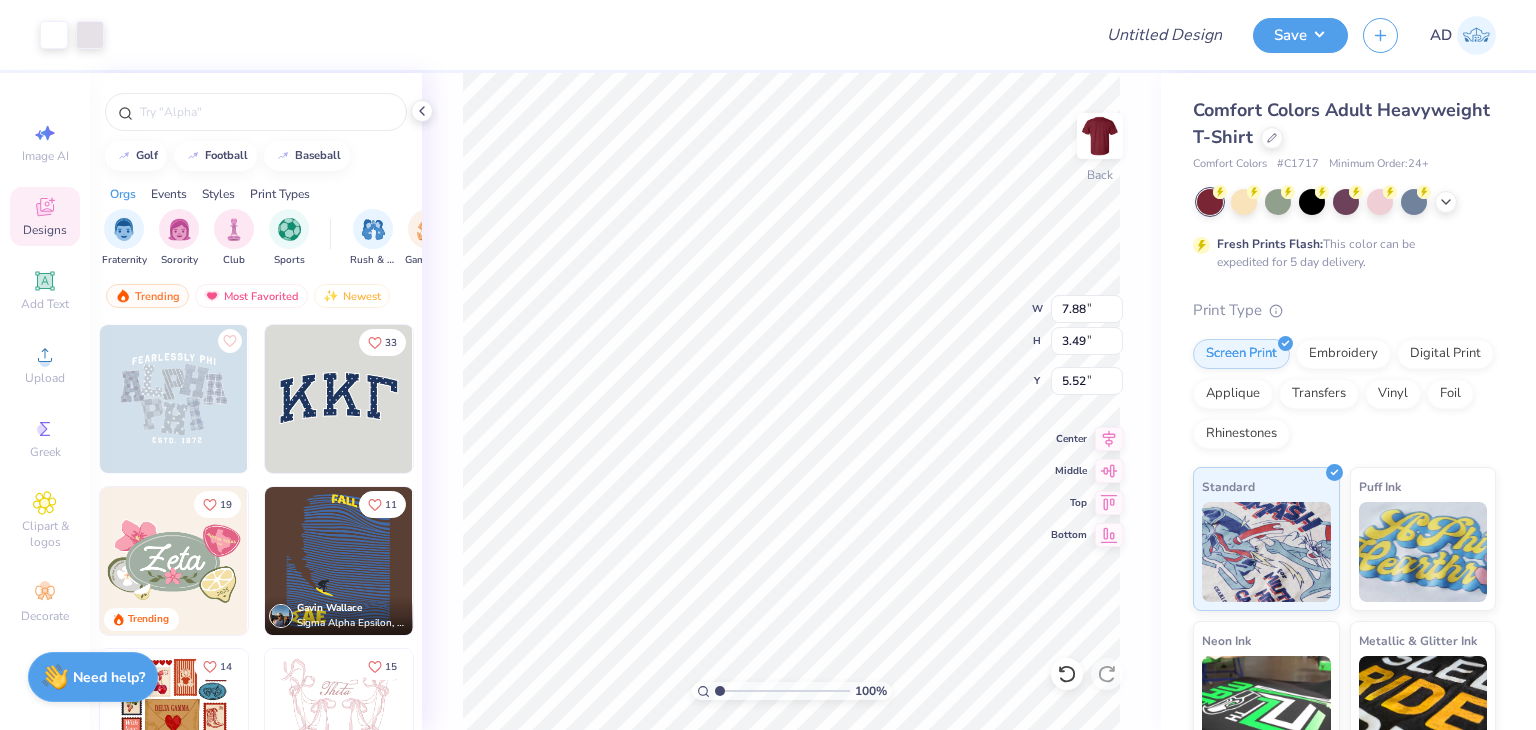 type on "8.62" 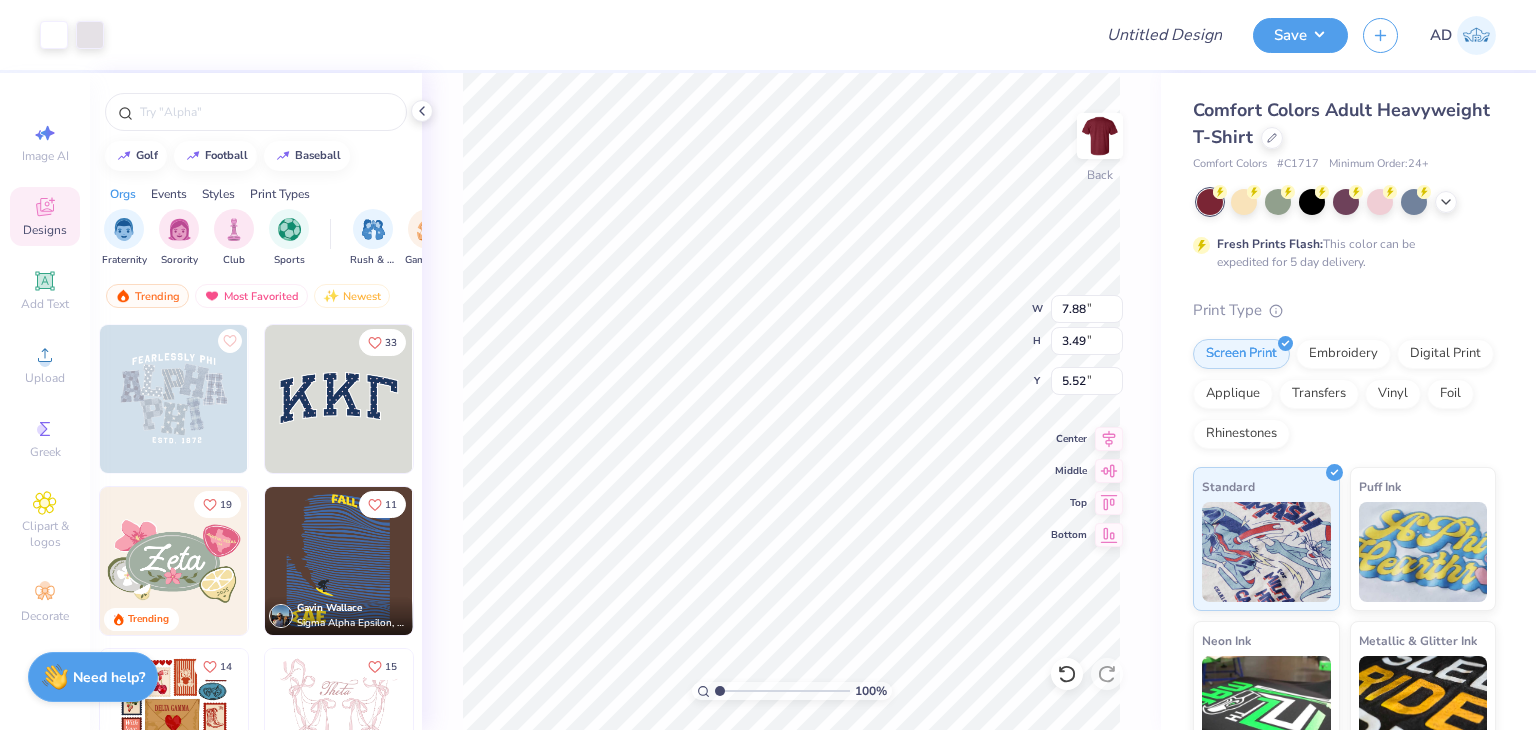 type on "3.82" 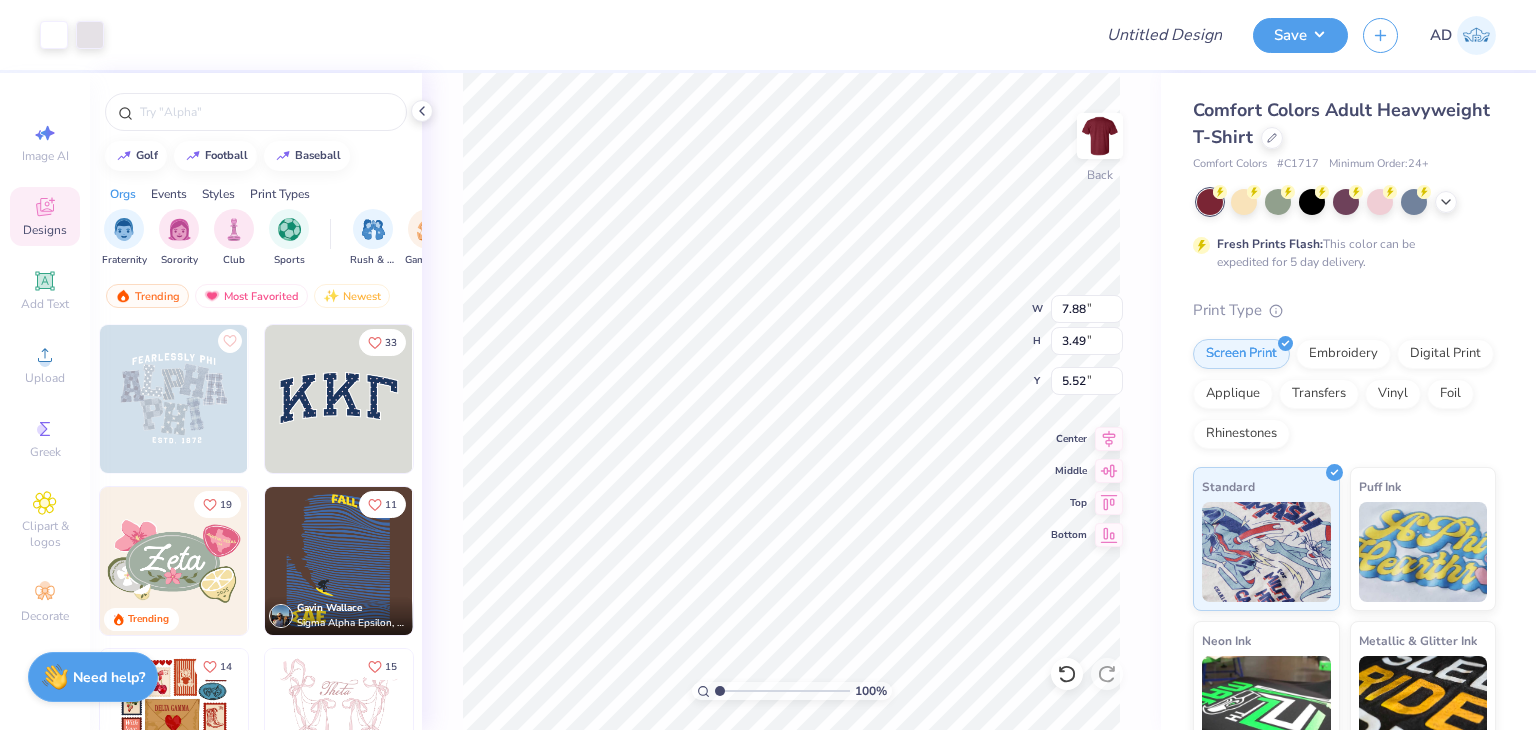type on "5.19" 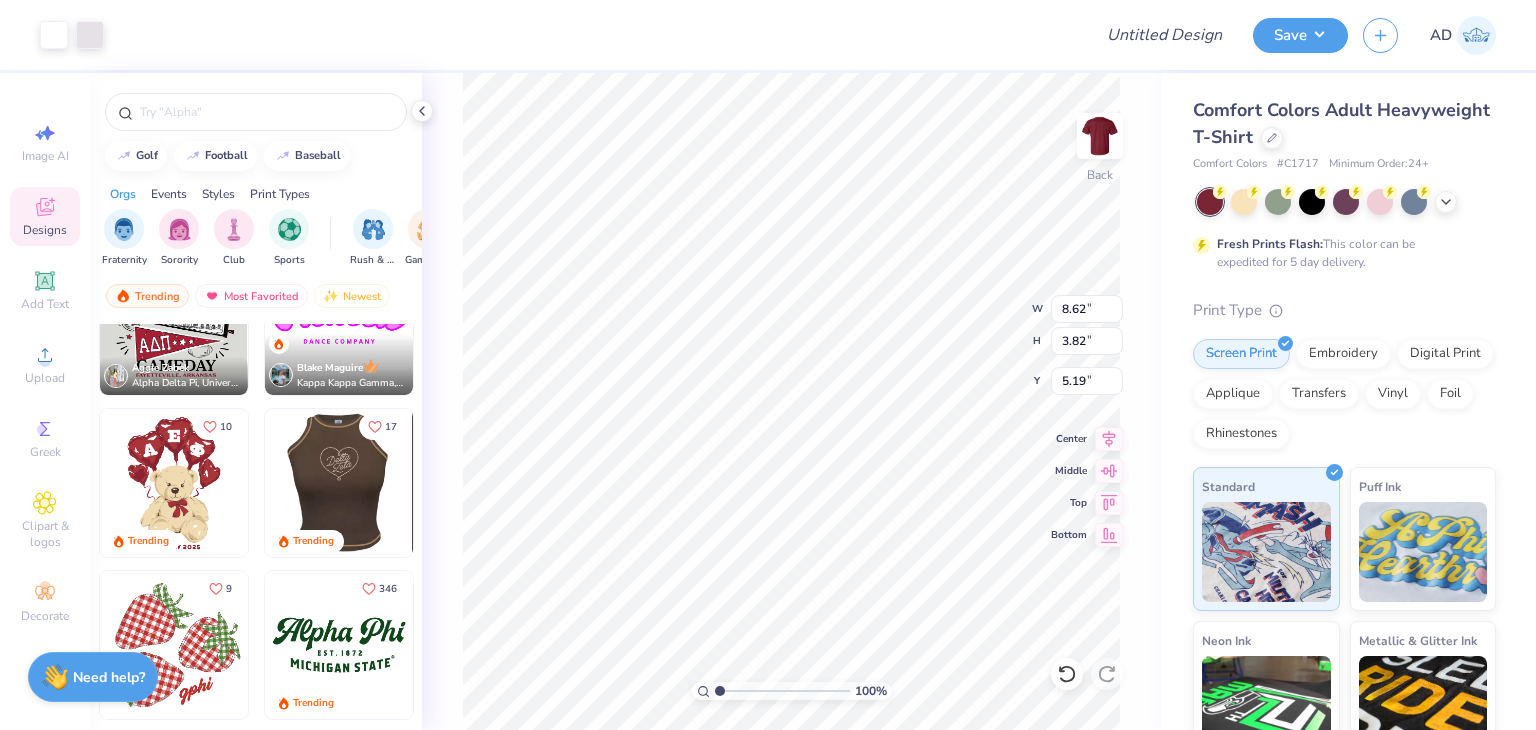scroll, scrollTop: 600, scrollLeft: 0, axis: vertical 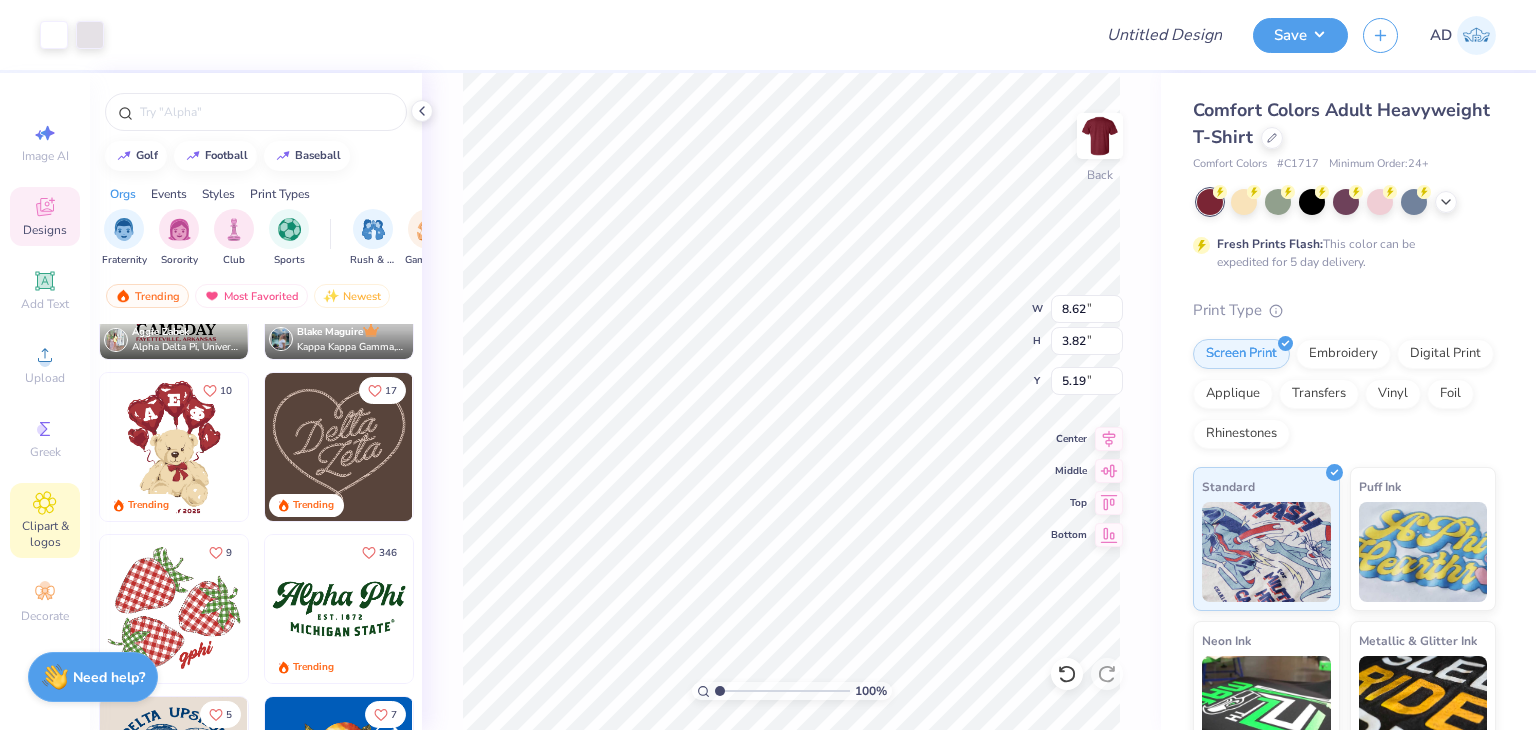 click 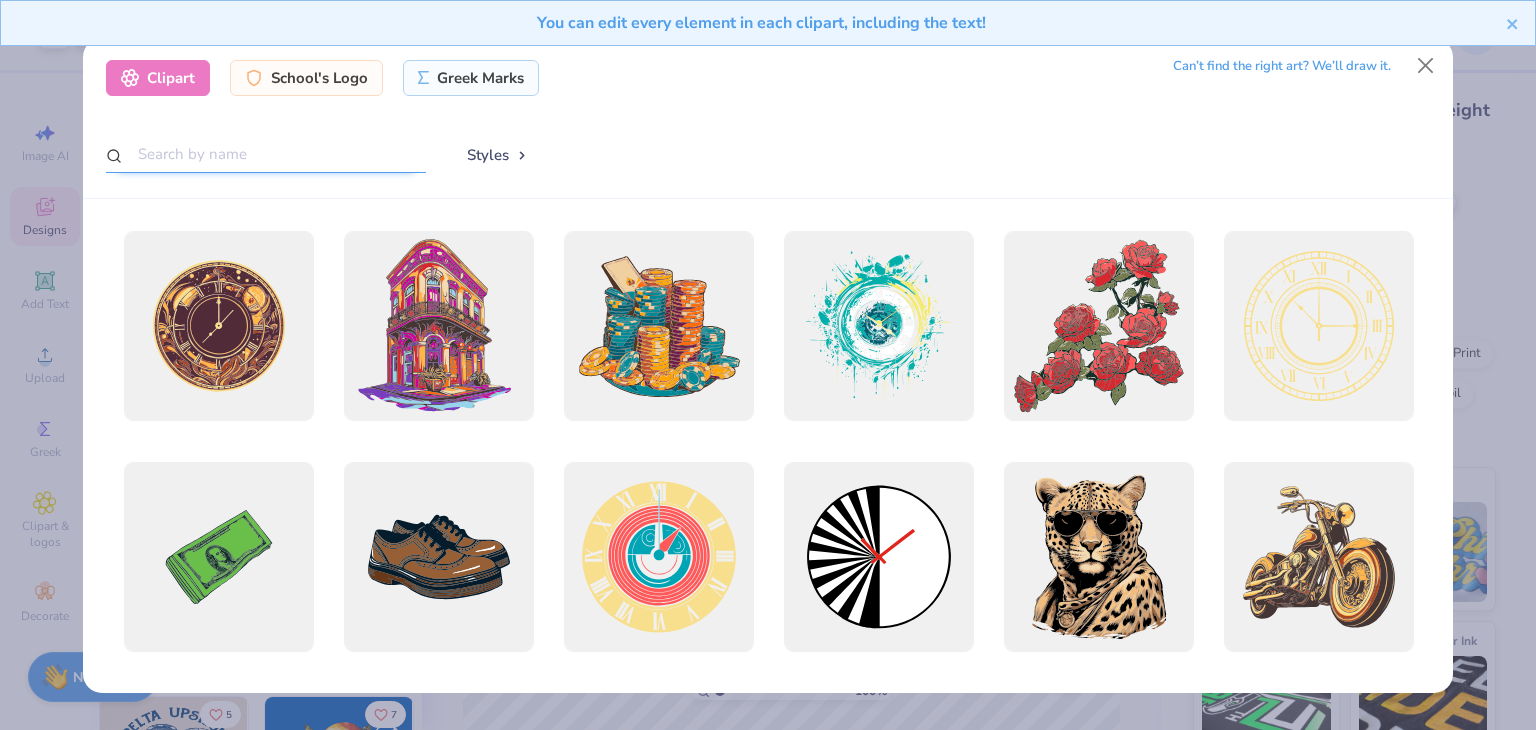 click at bounding box center [266, 154] 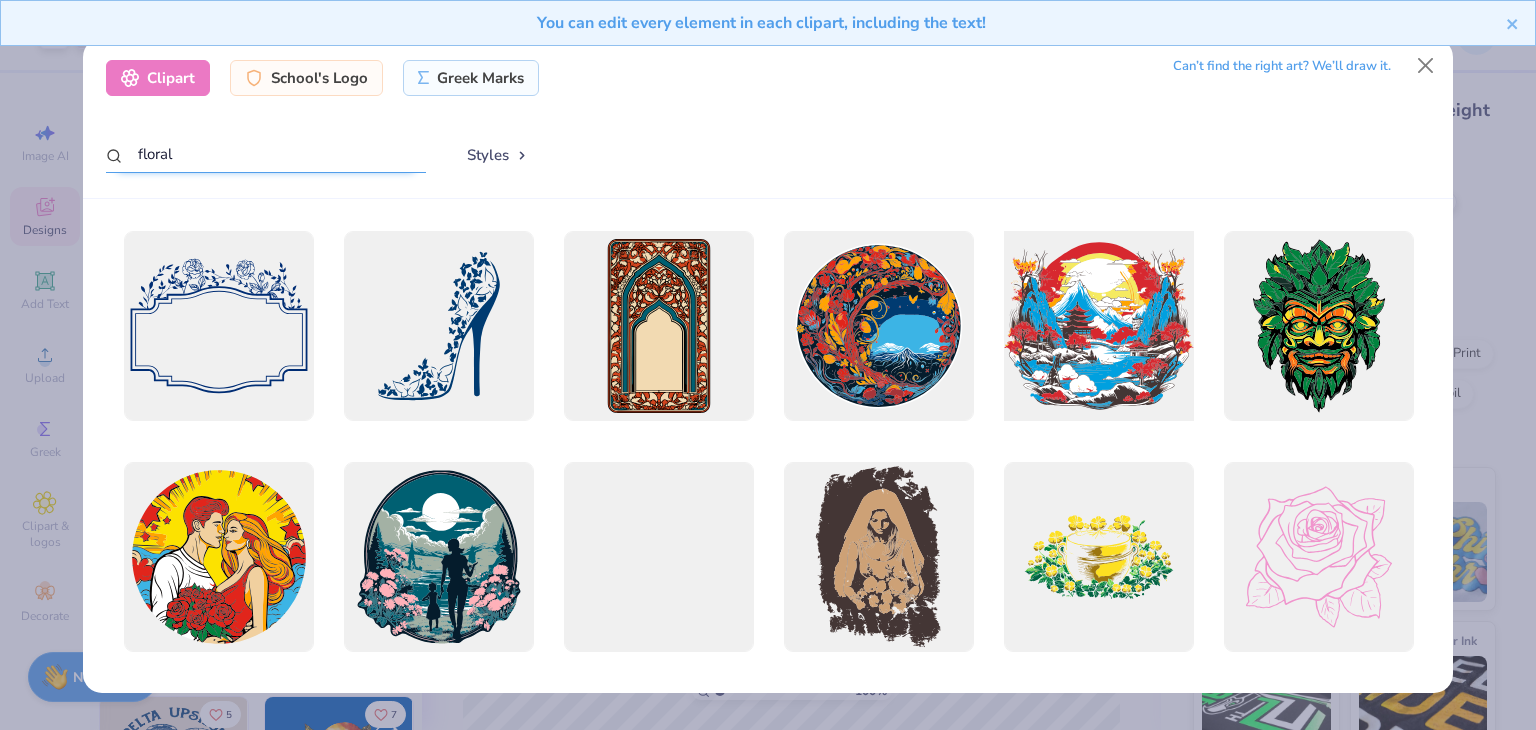 scroll, scrollTop: 200, scrollLeft: 0, axis: vertical 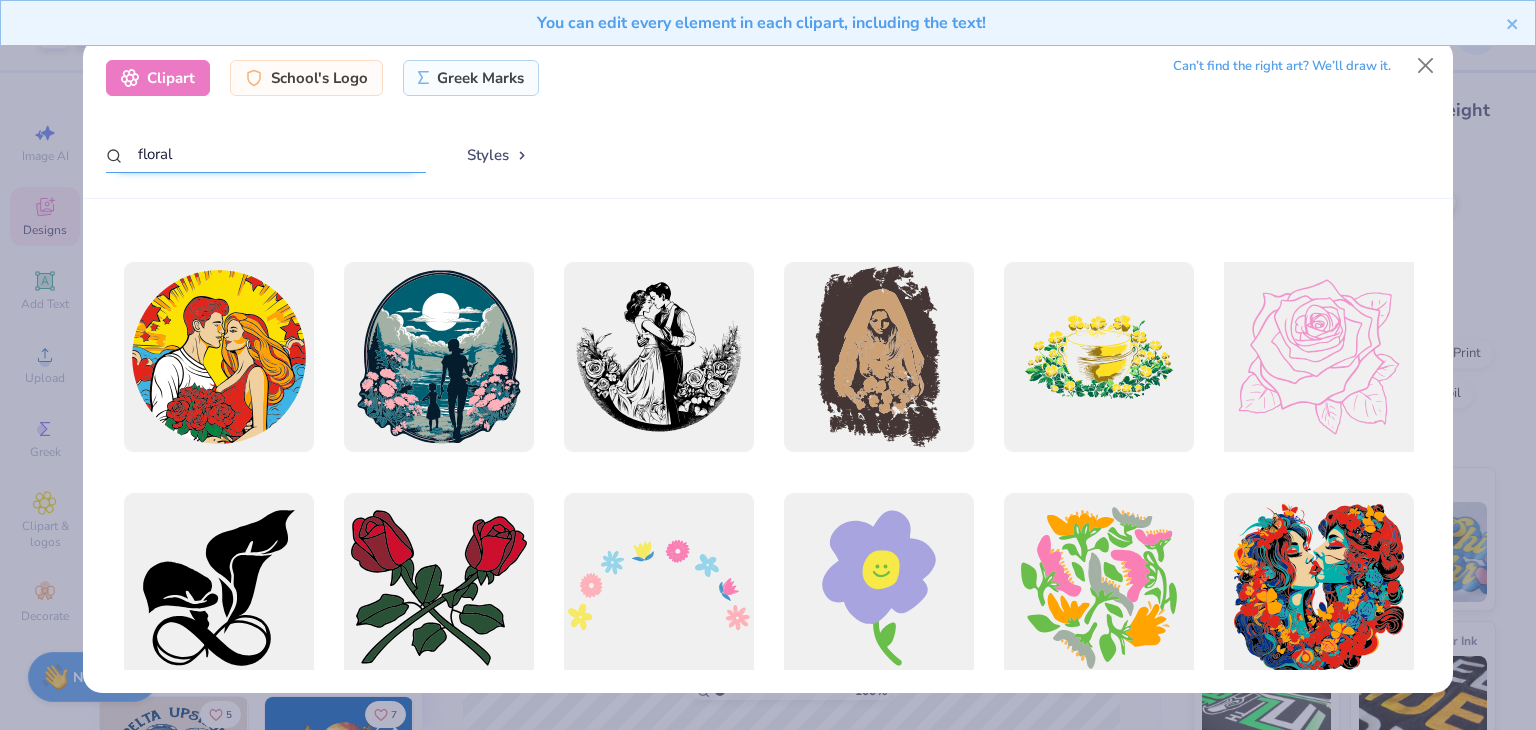 type on "floral" 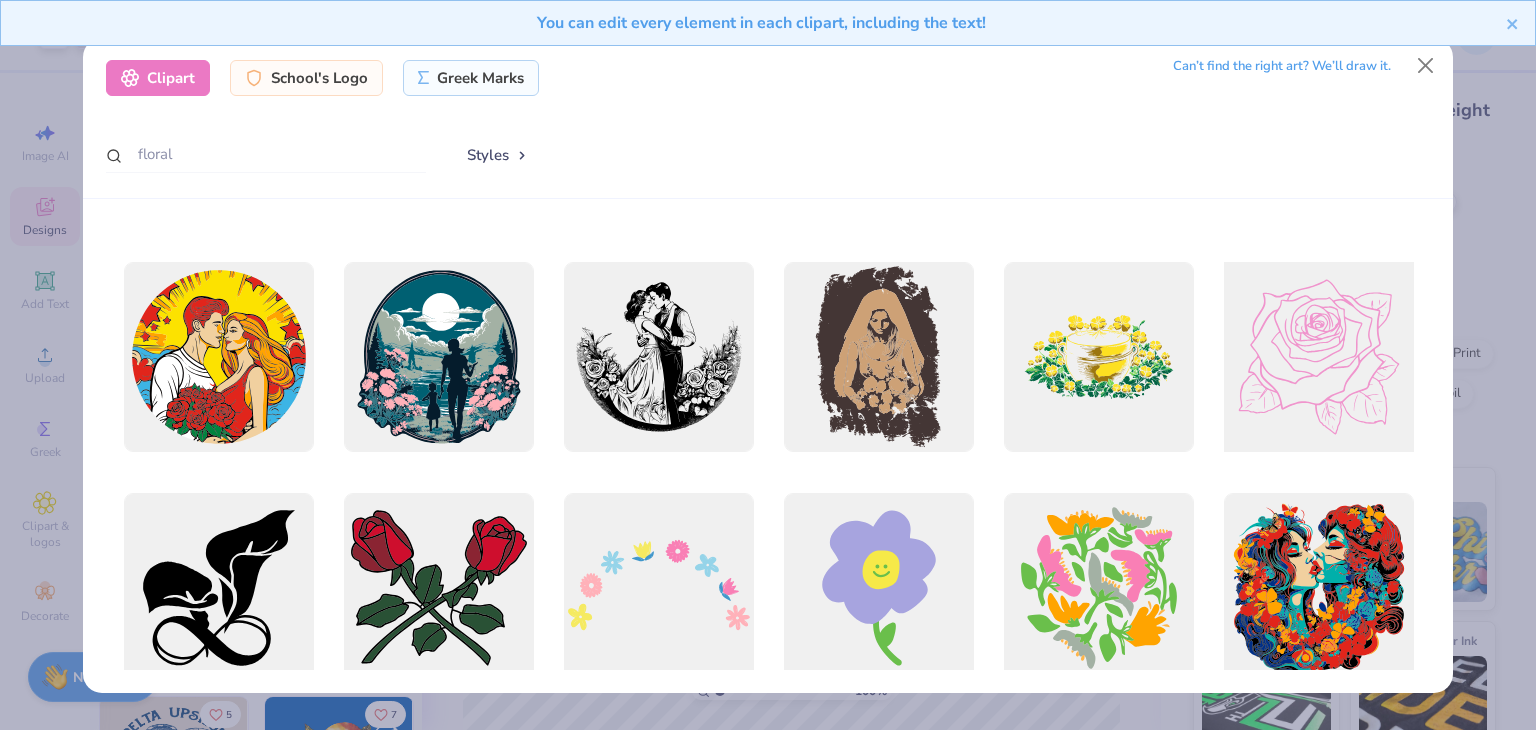 click at bounding box center (1318, 357) 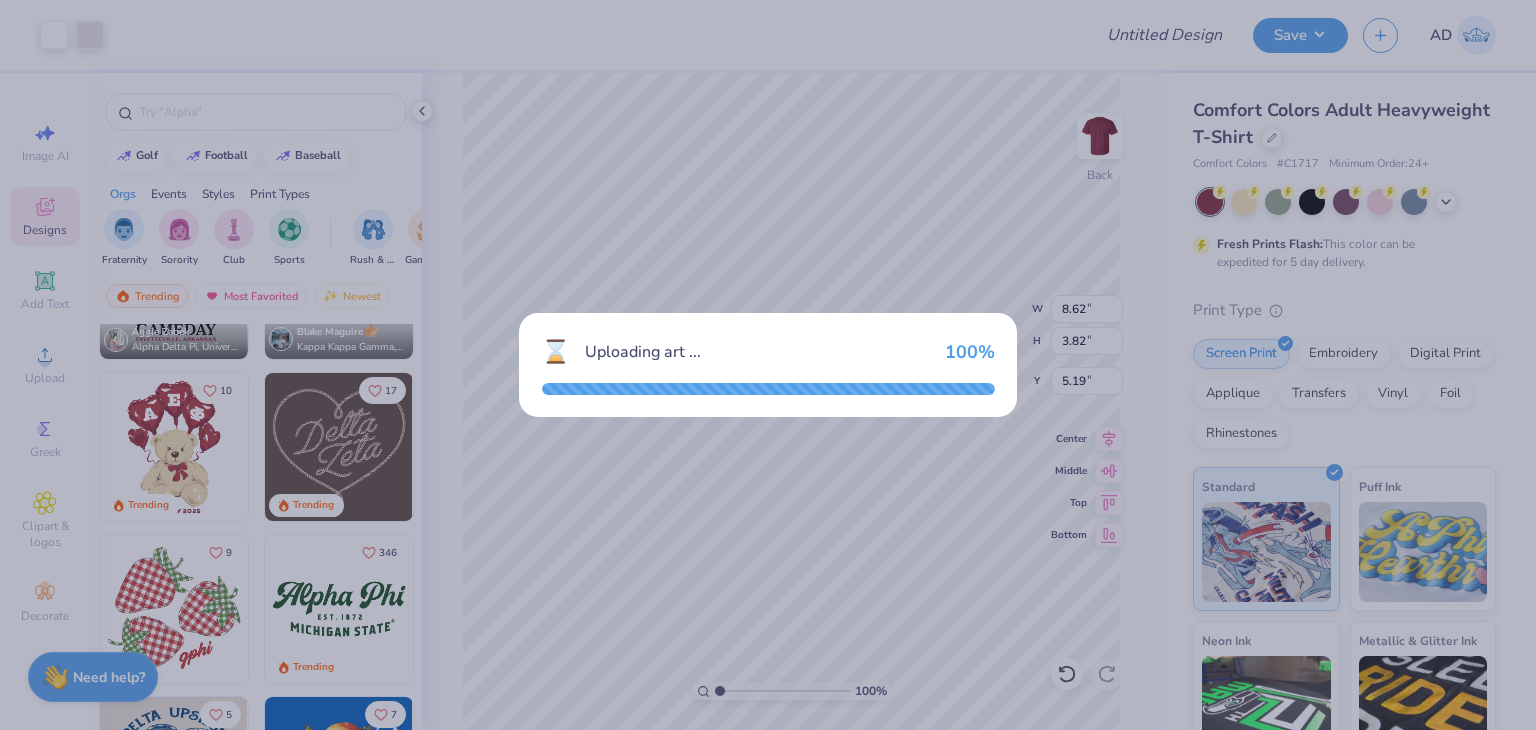 type on "14.17" 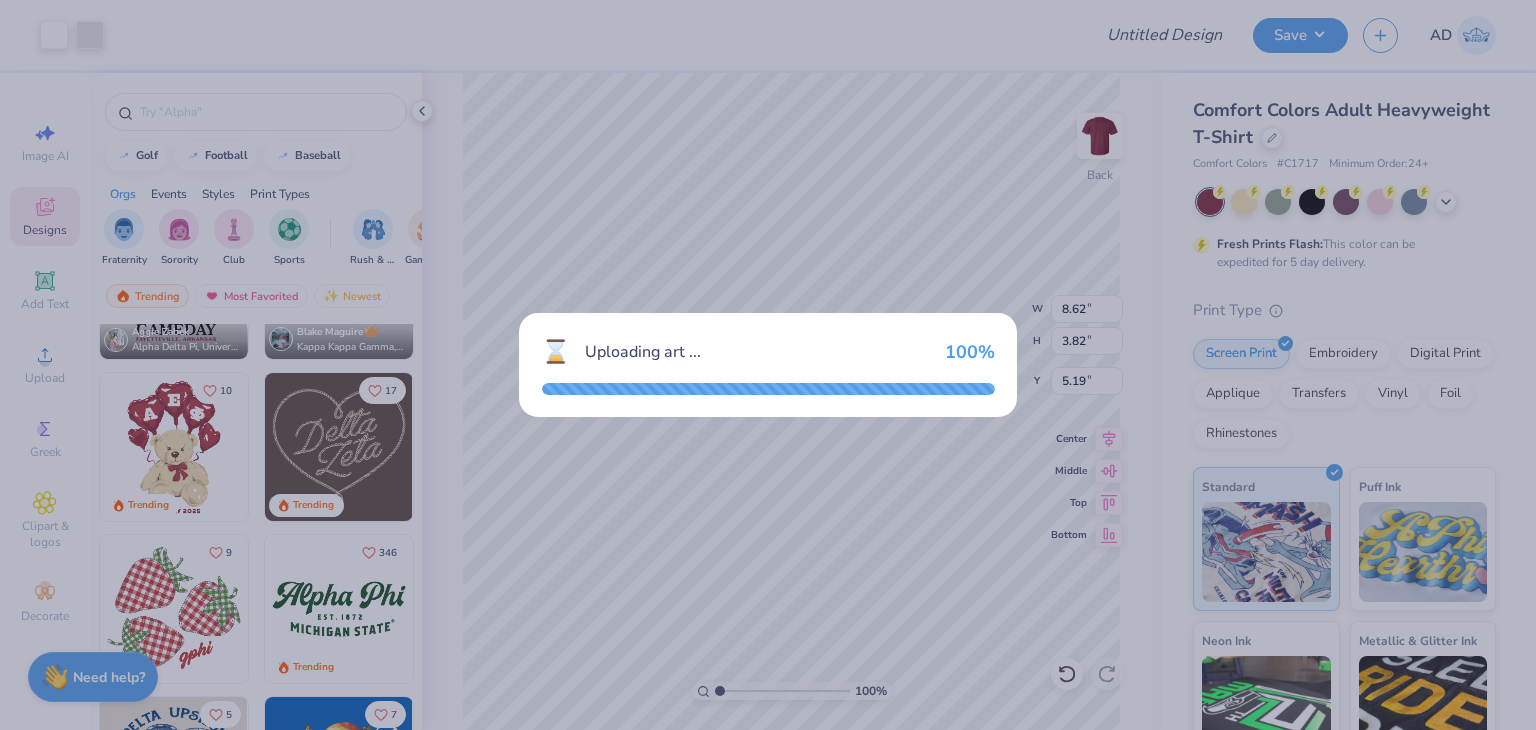 type on "13.69" 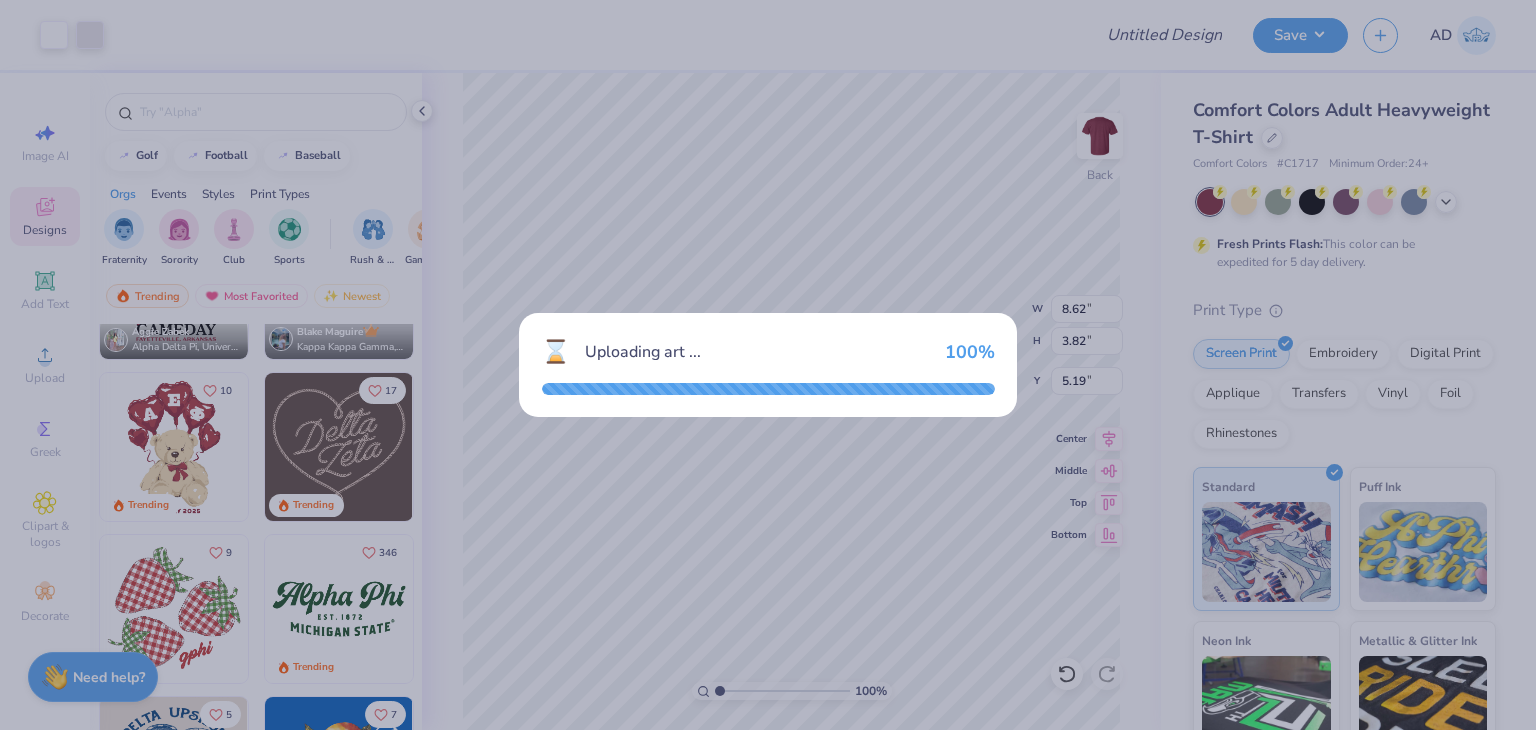 type on "3.00" 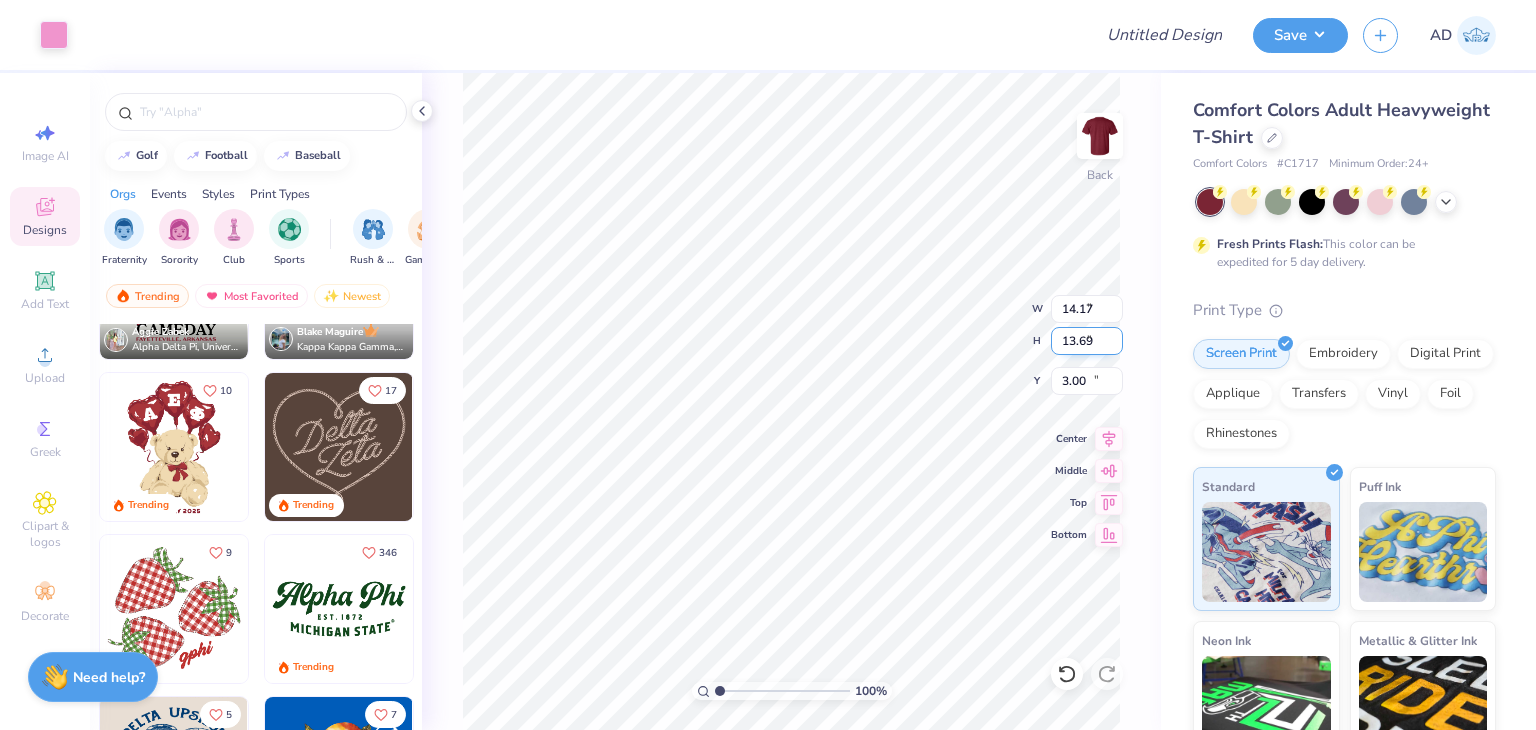type on "4.39" 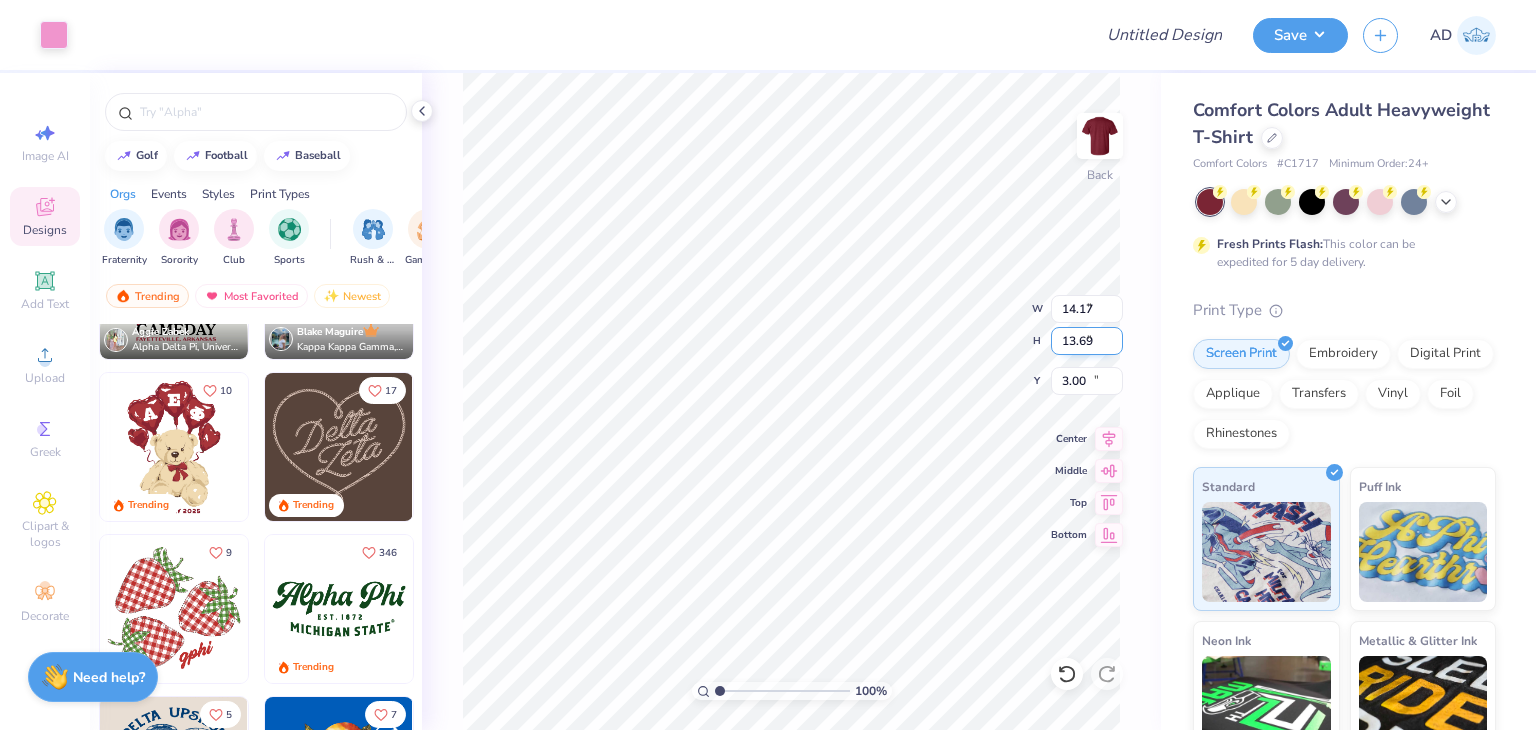 type on "4.24" 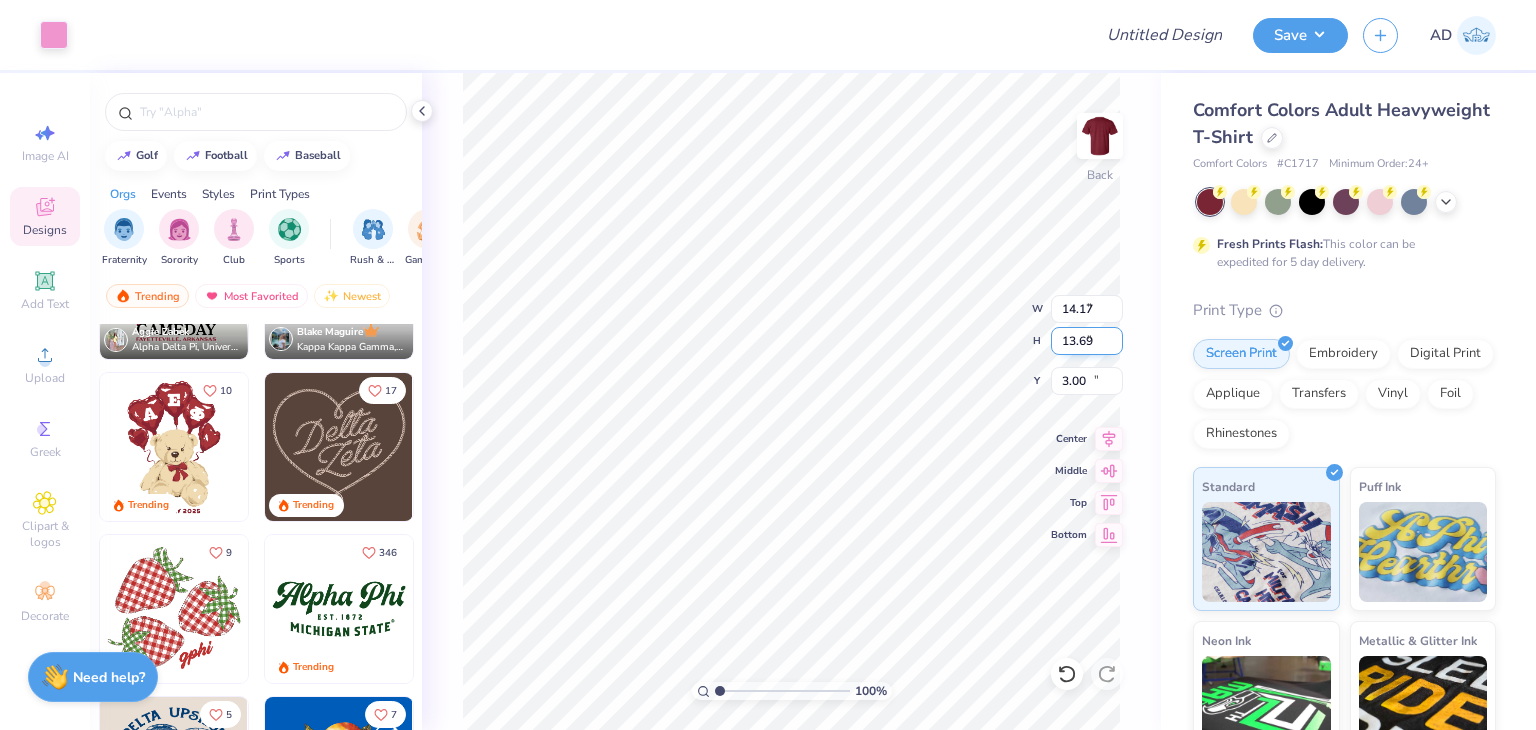type on "12.45" 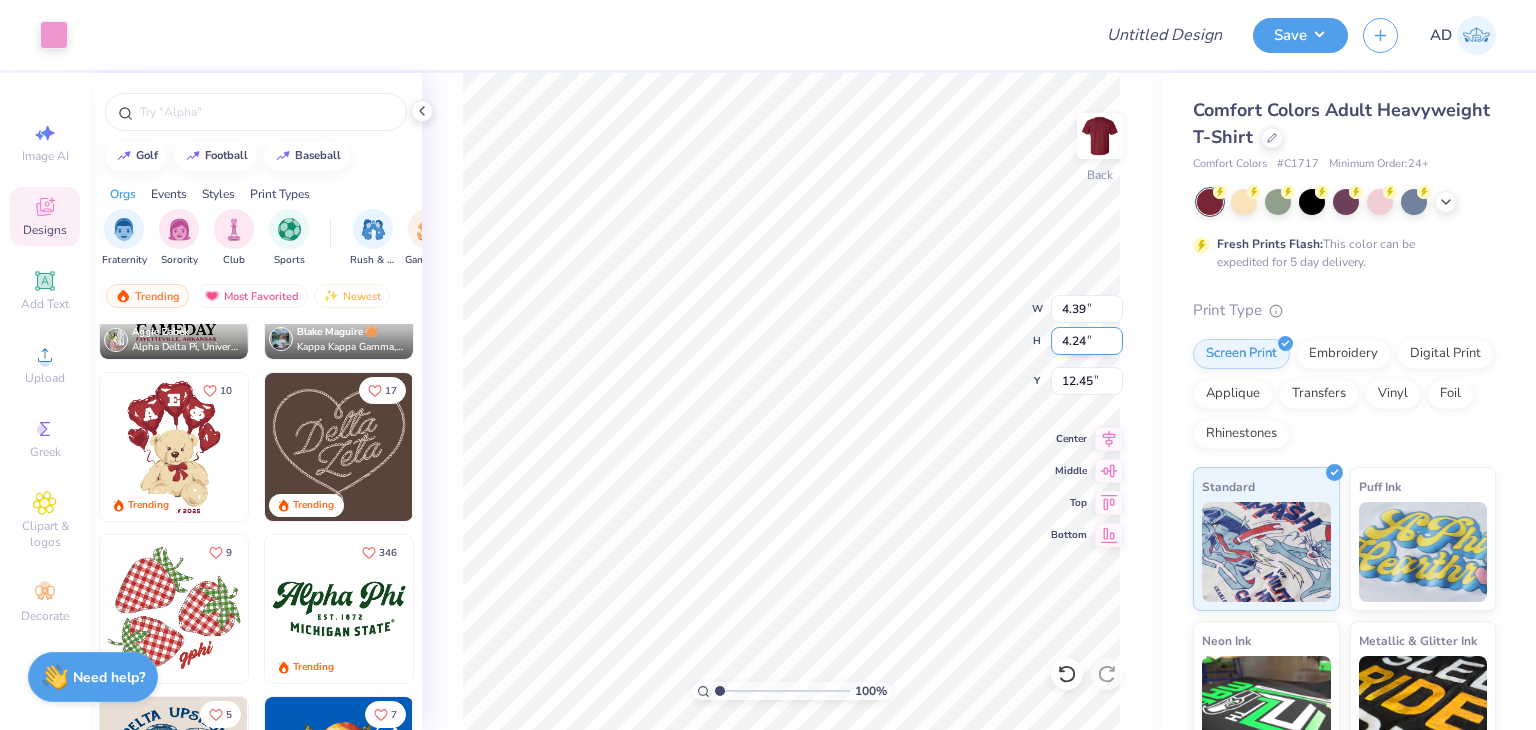 type on "3.81" 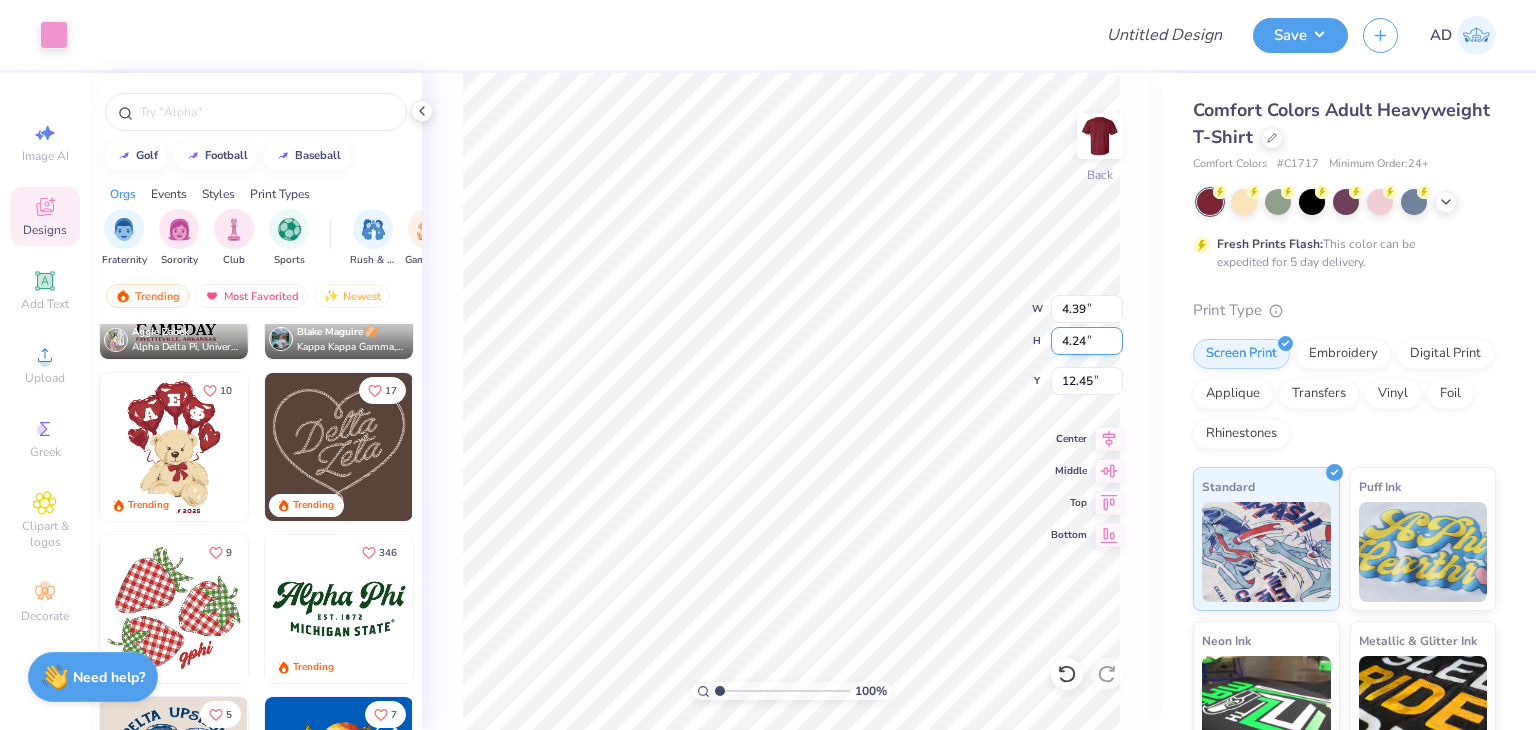 type on "3.68" 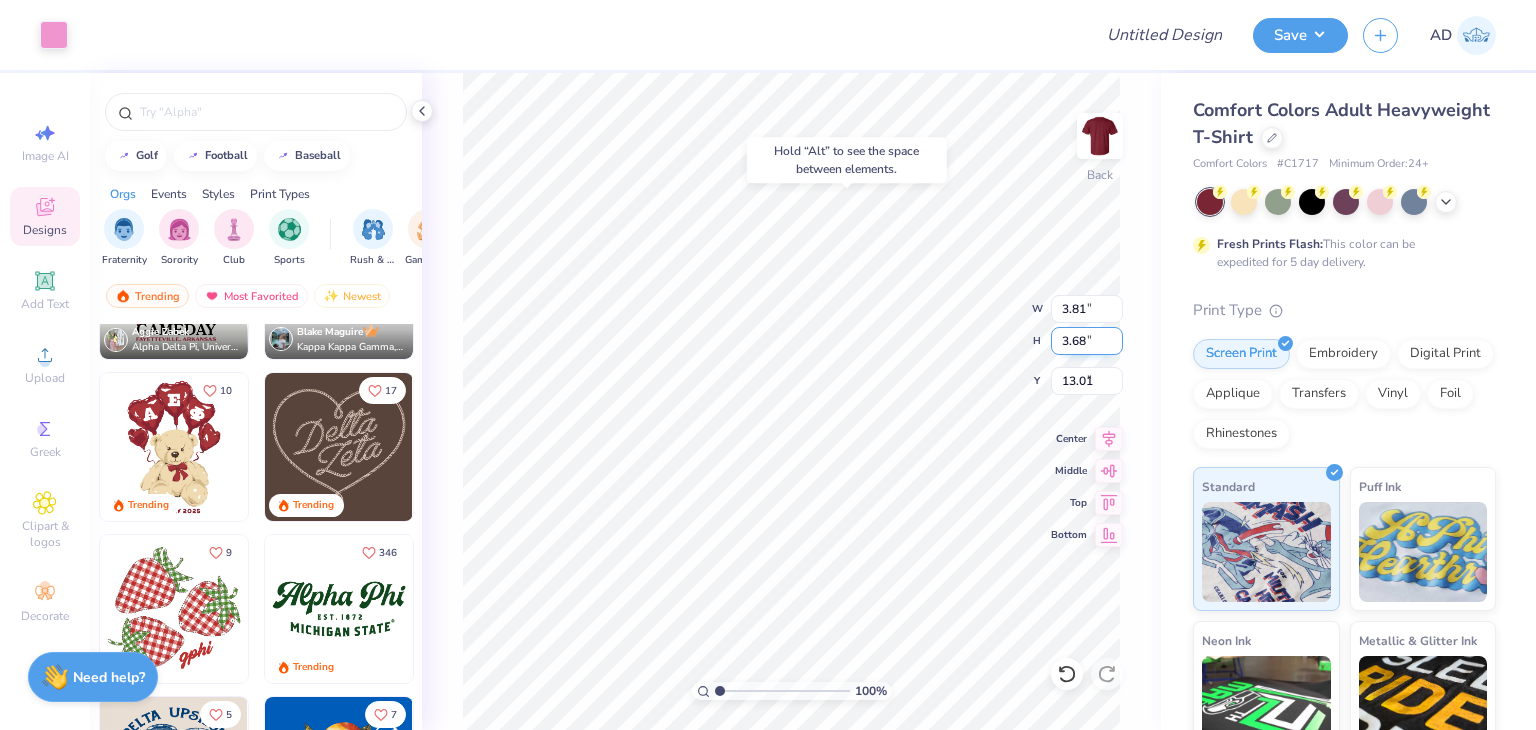 type on "2.31" 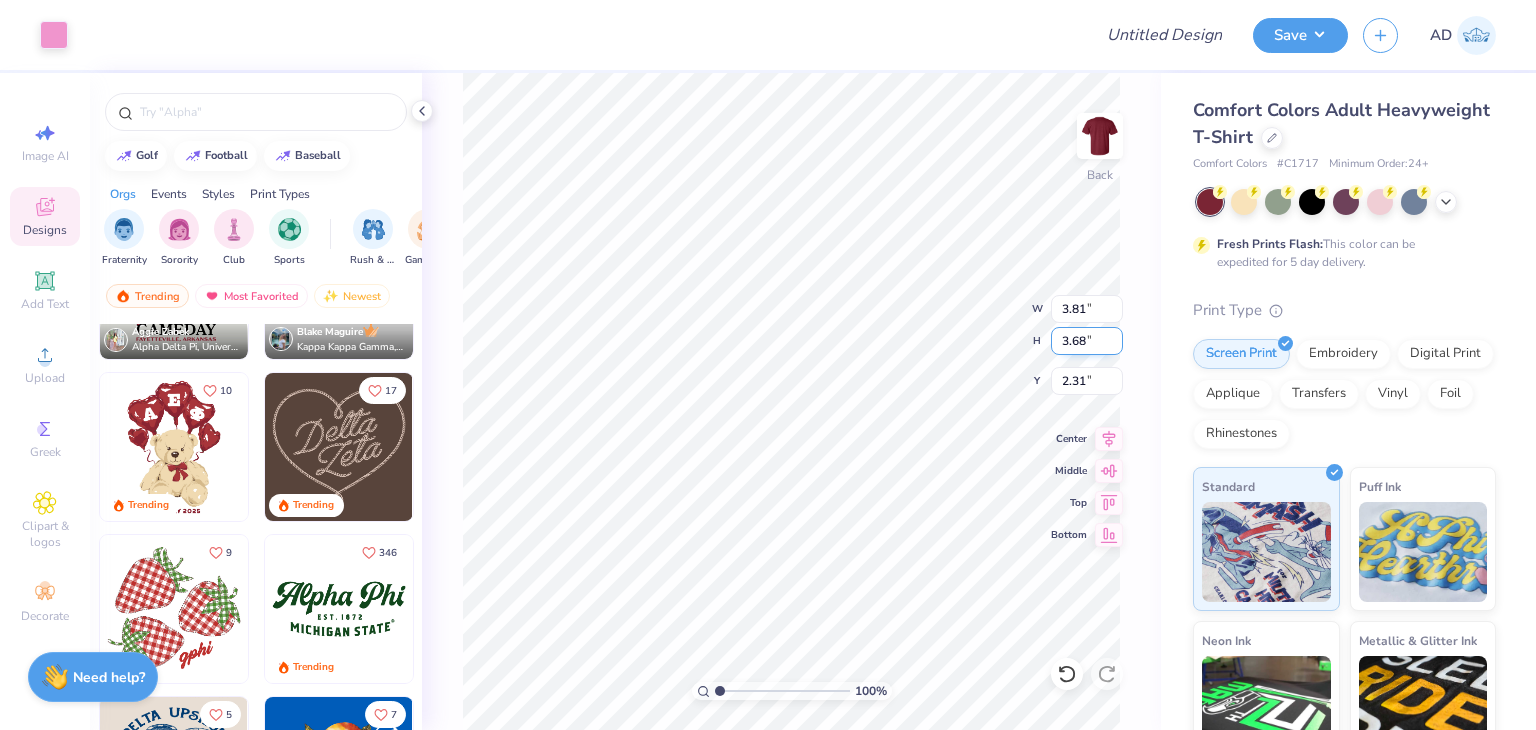 type on "2.52" 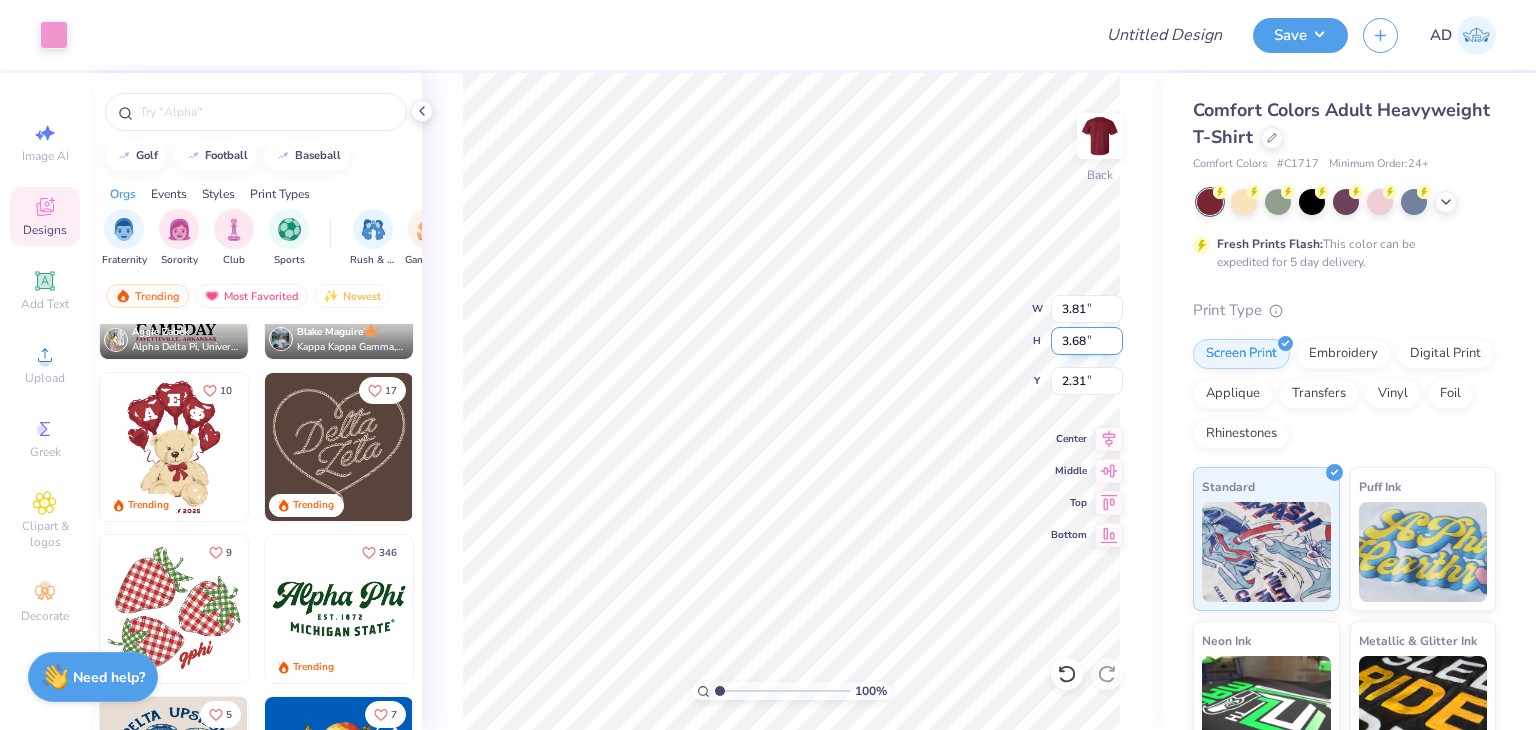type on "2.44" 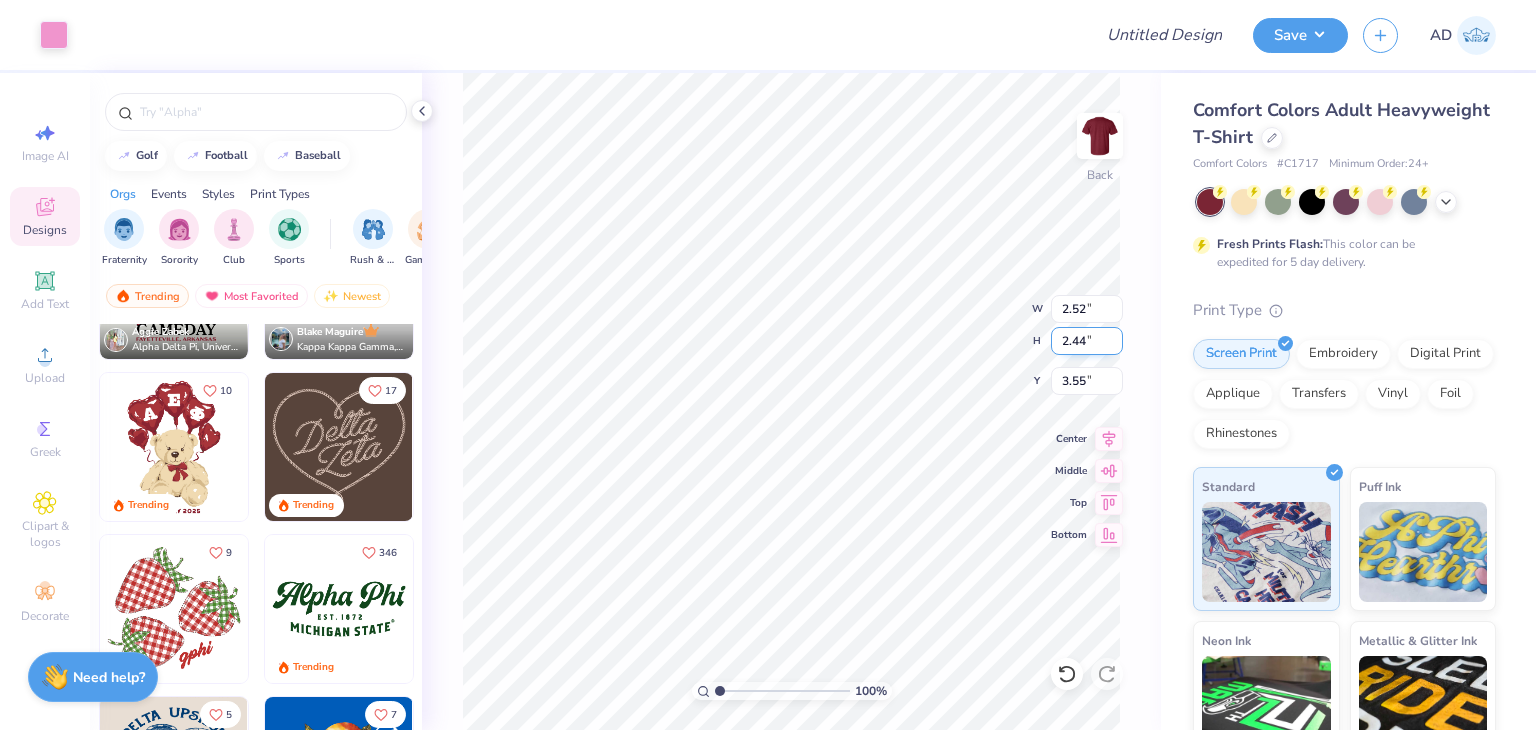 type on "2.76" 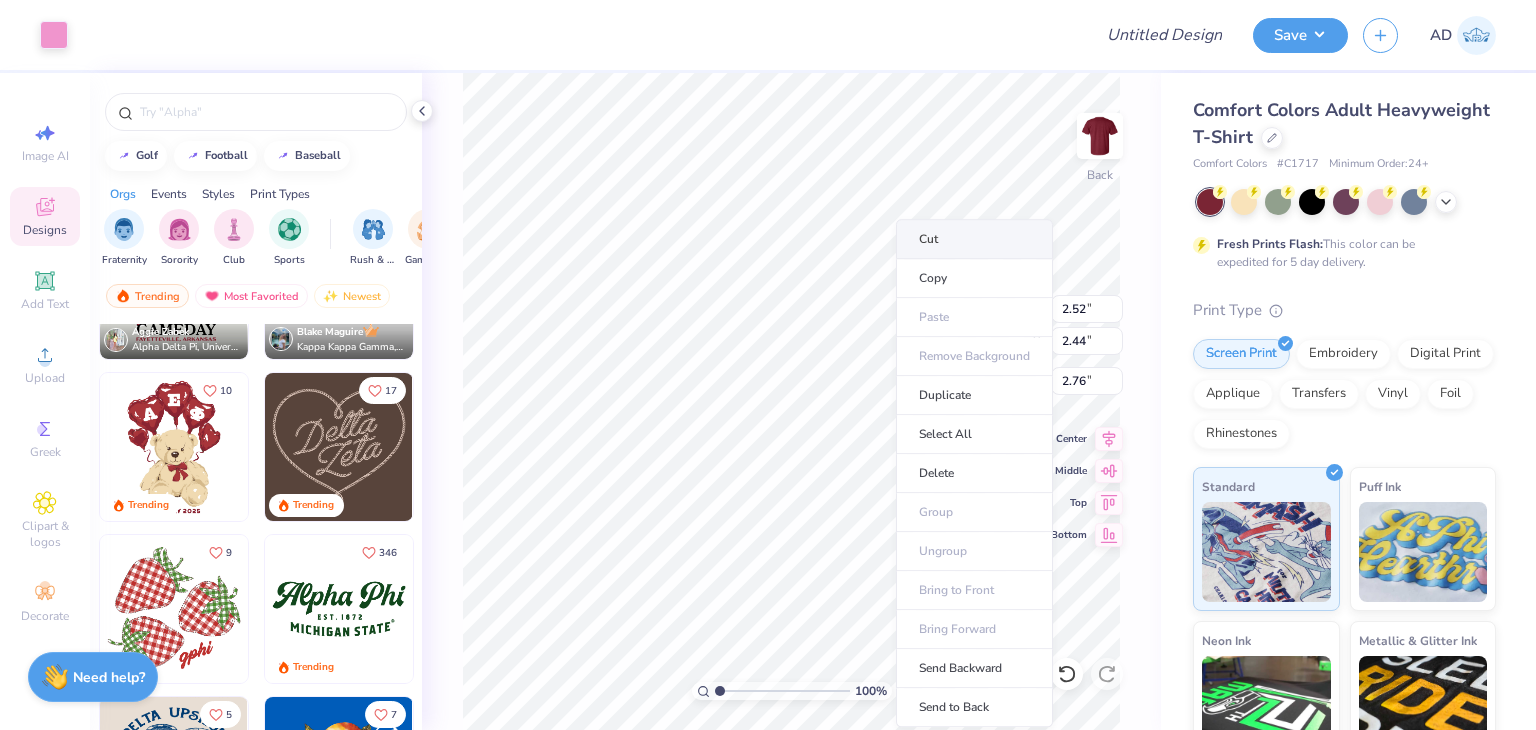click on "Cut" at bounding box center [974, 239] 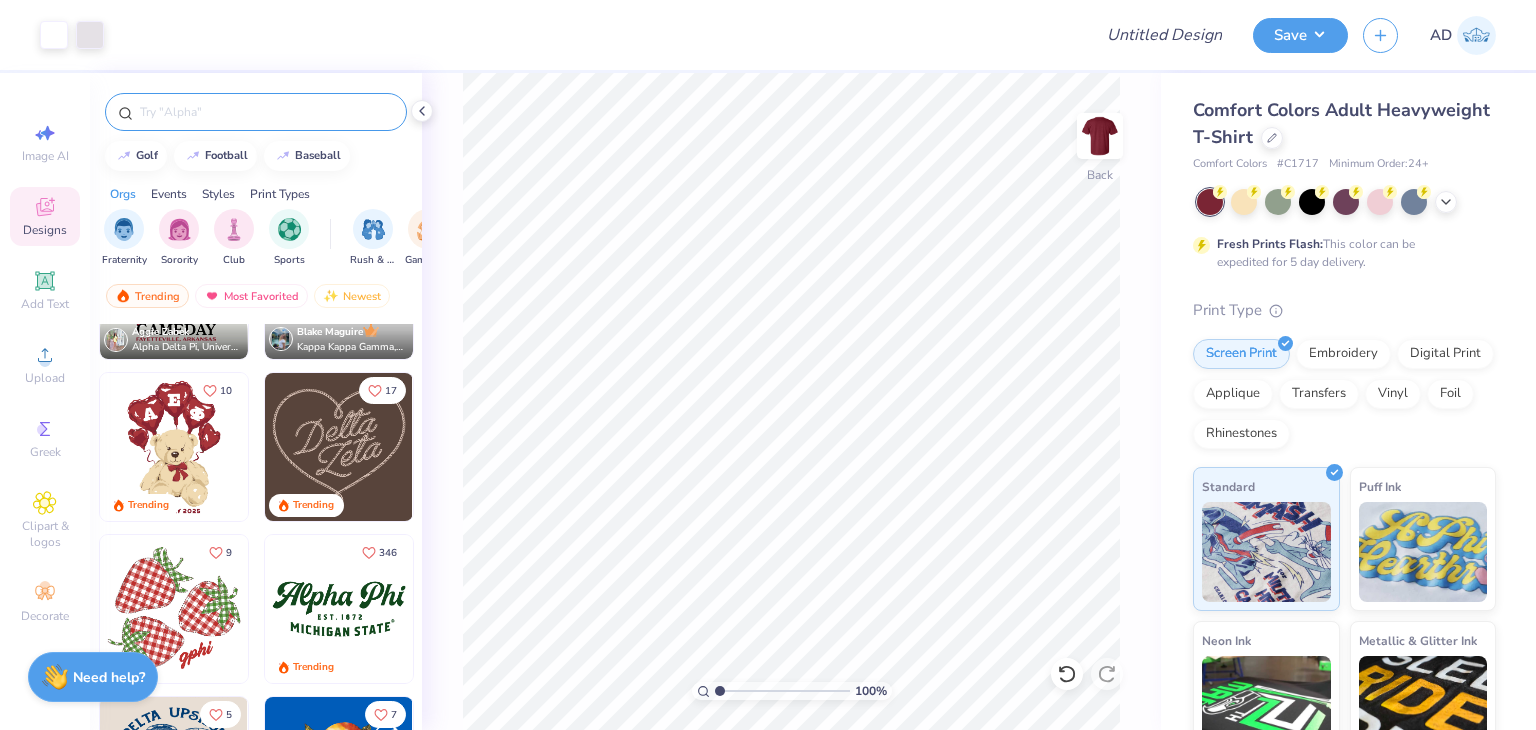 click at bounding box center [266, 112] 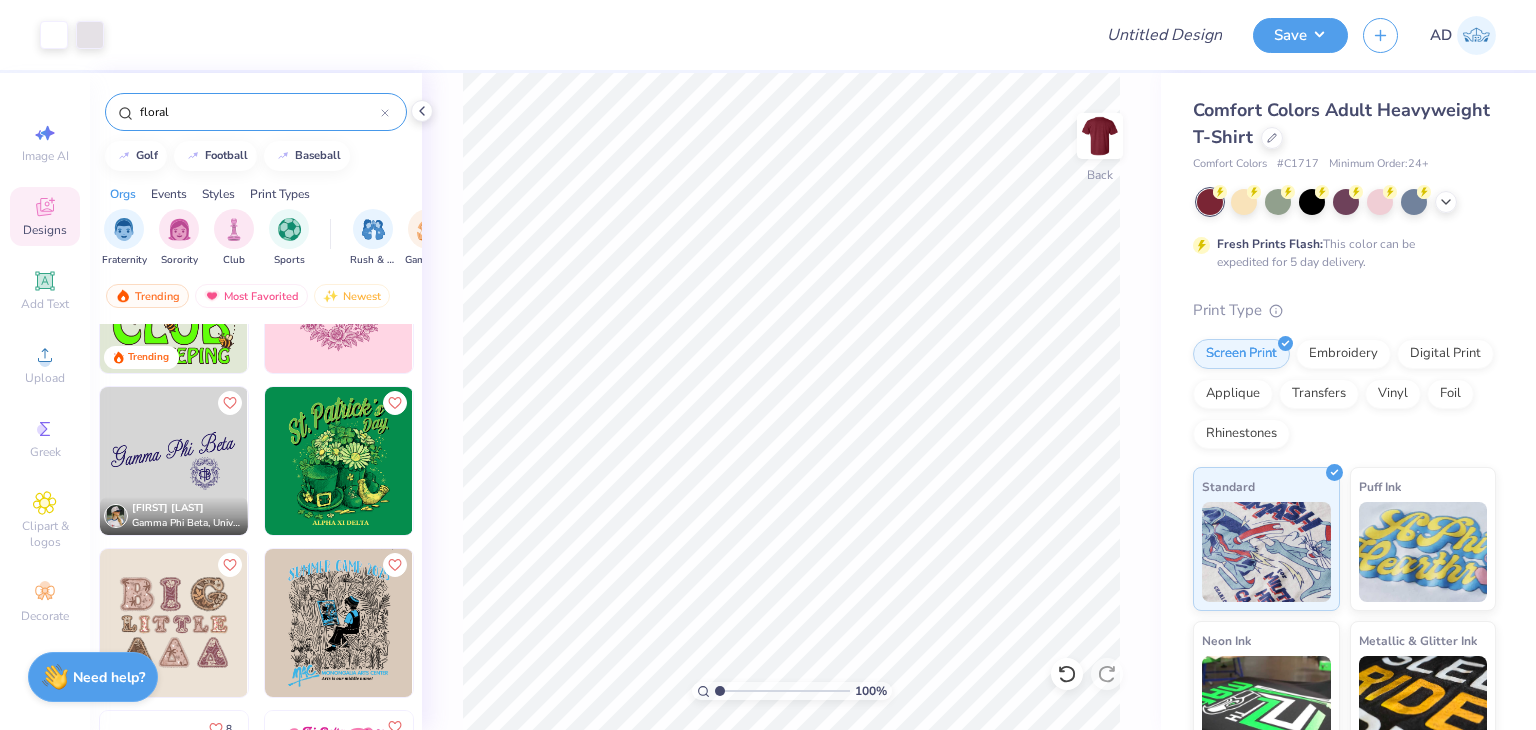 scroll, scrollTop: 0, scrollLeft: 0, axis: both 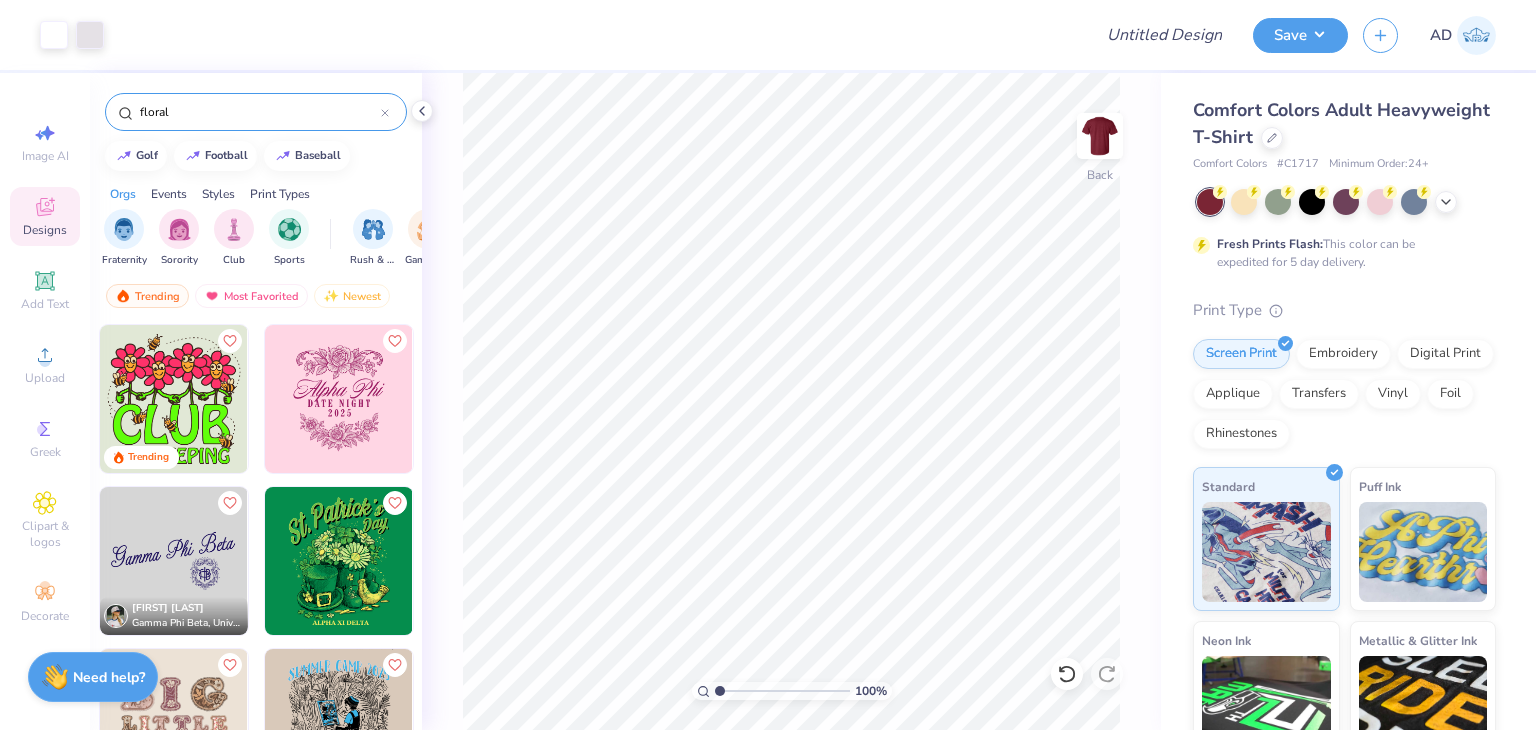 type on "floral" 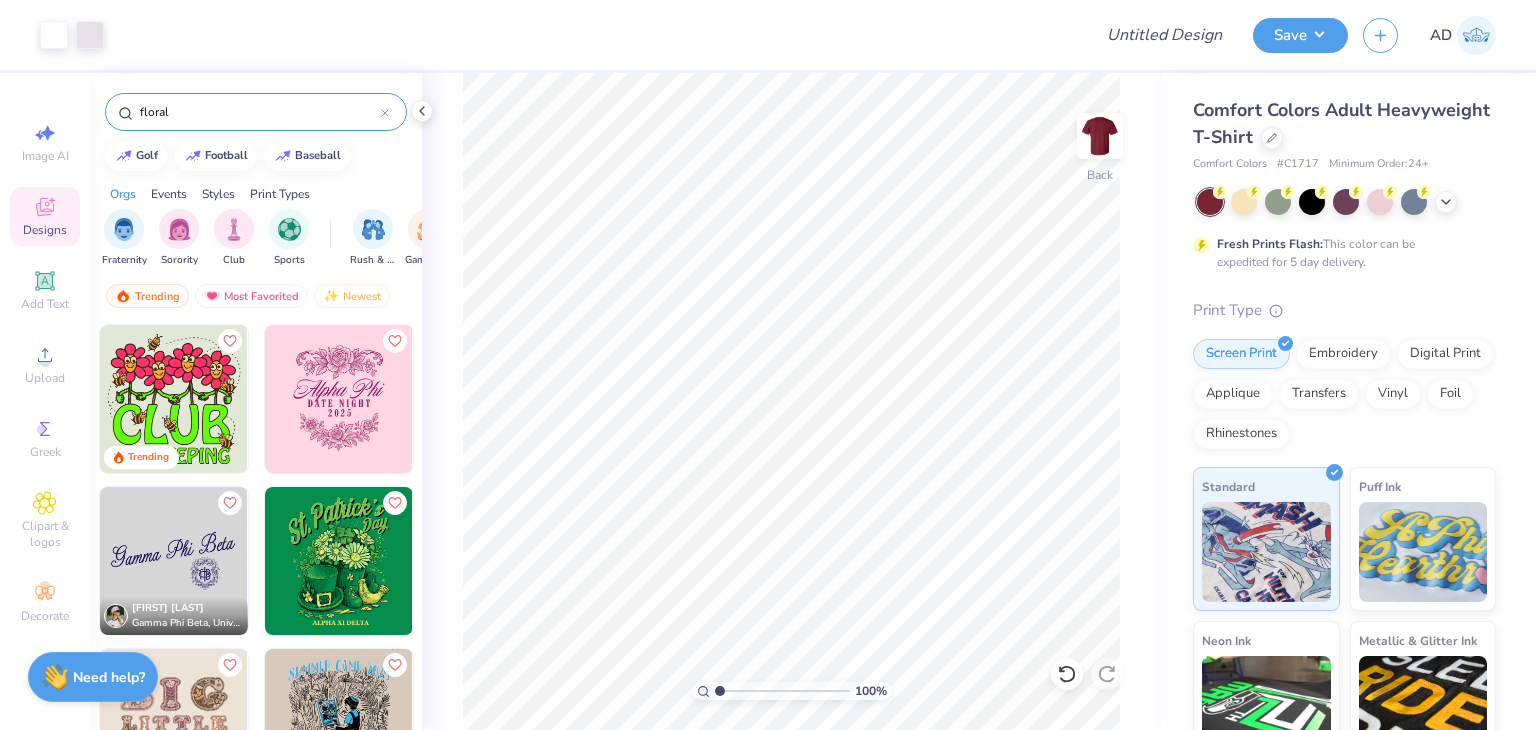 click at bounding box center (339, 399) 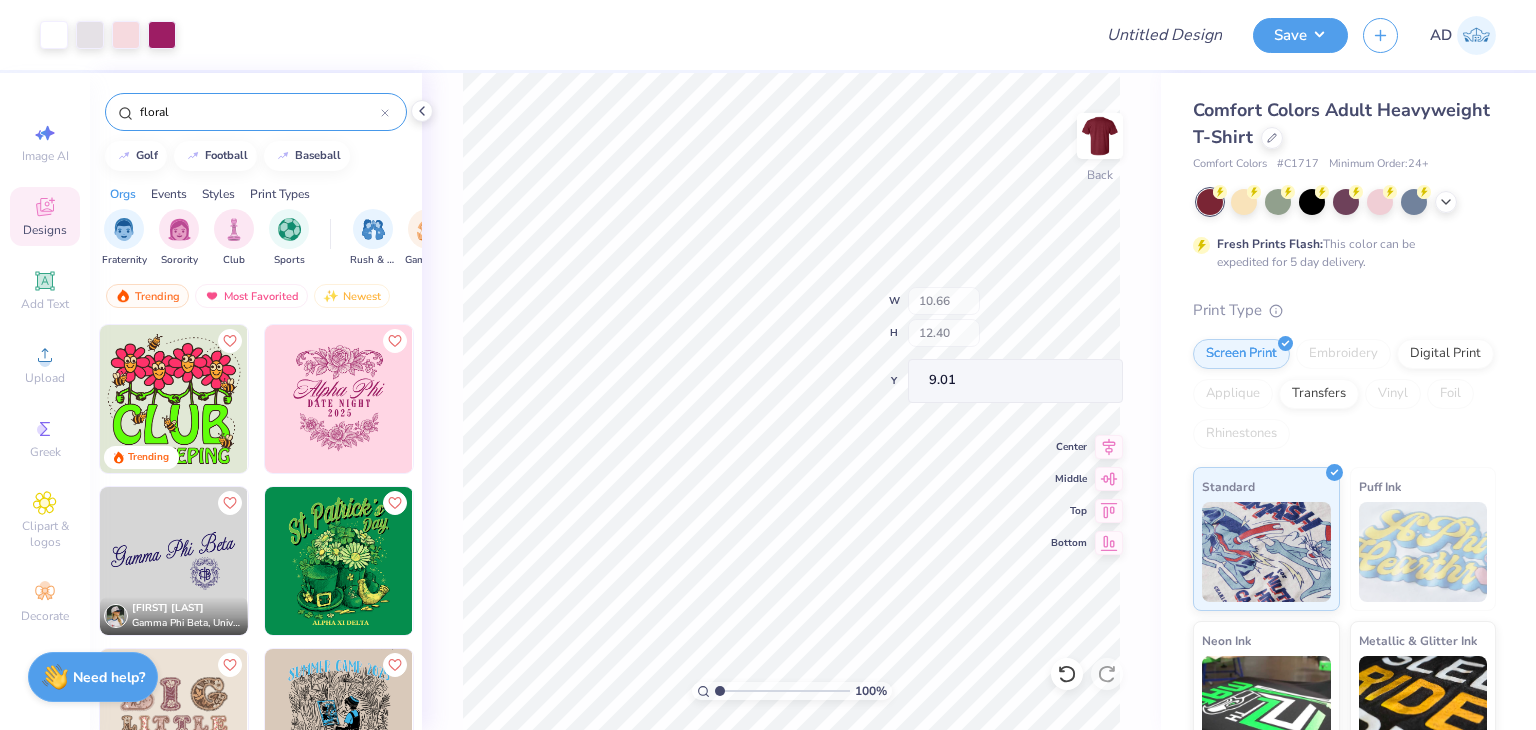 type on "9.01" 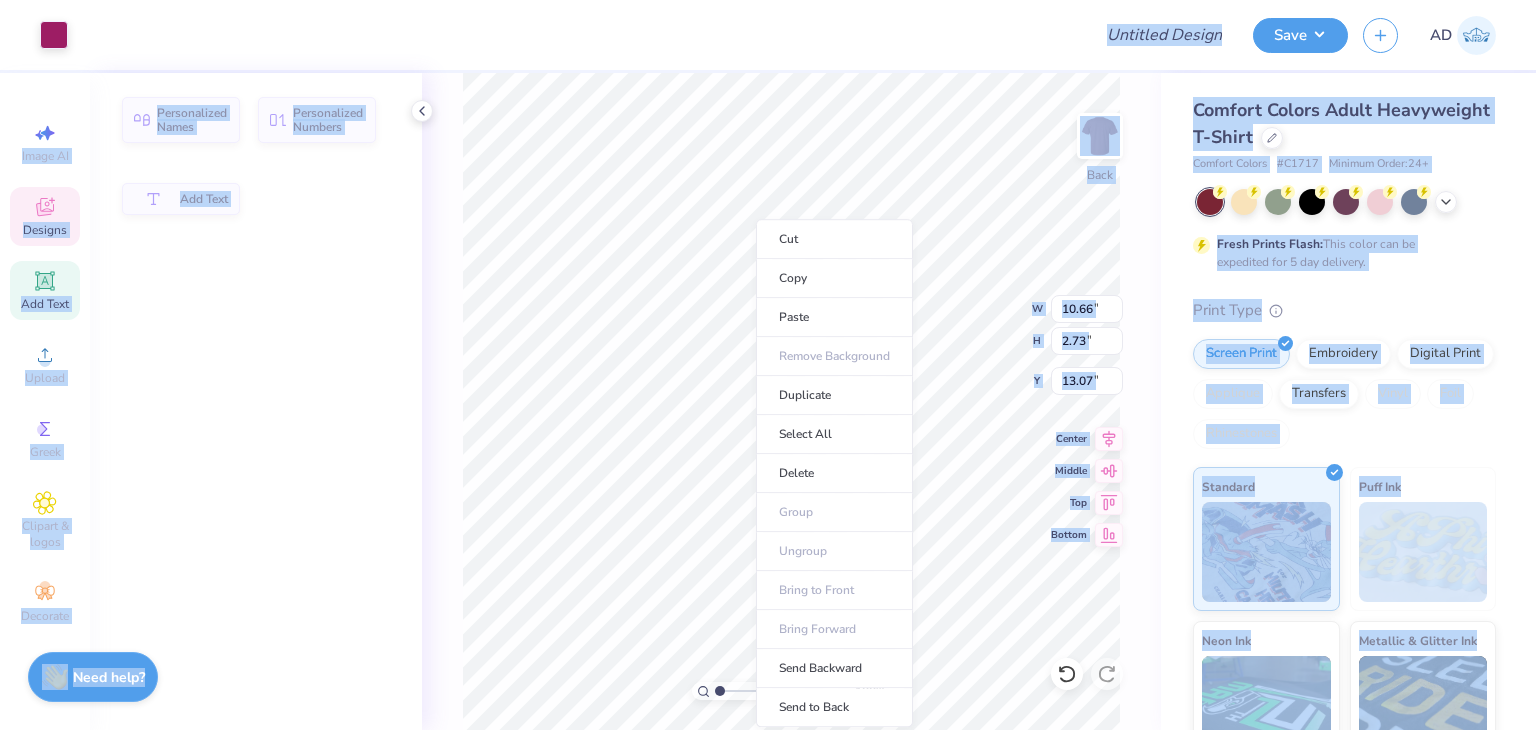 type on "2.73" 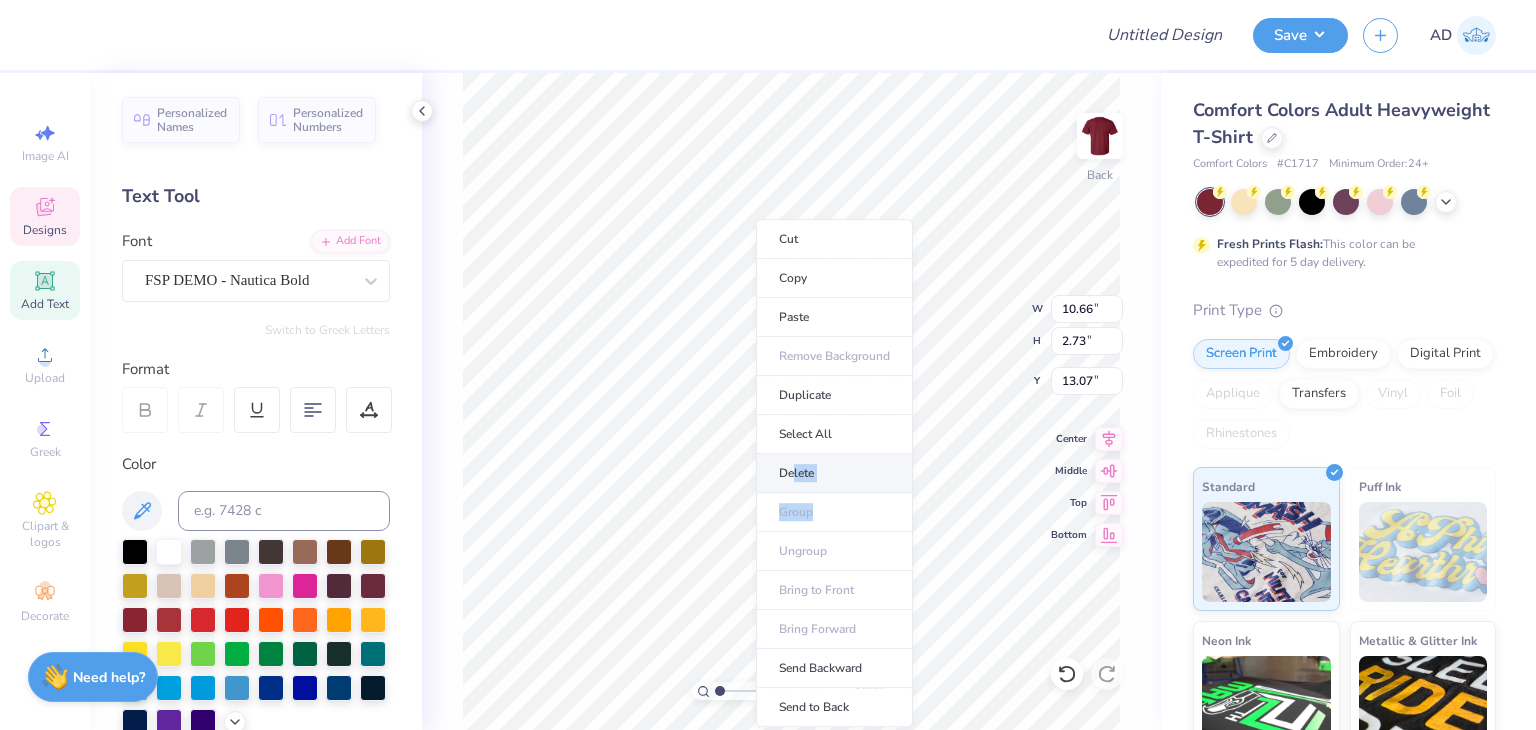 click on "Delete" at bounding box center [834, 473] 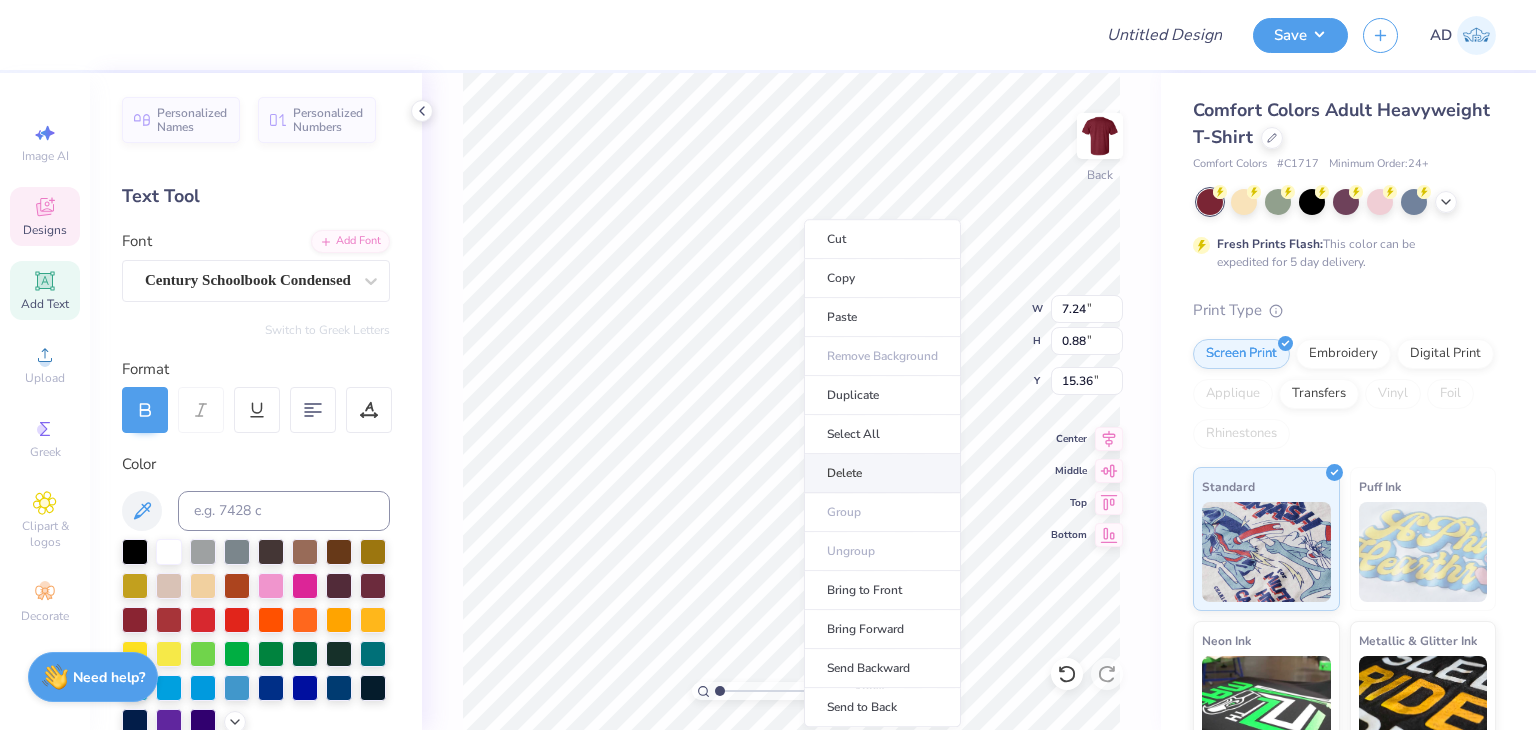 click on "Delete" at bounding box center [882, 473] 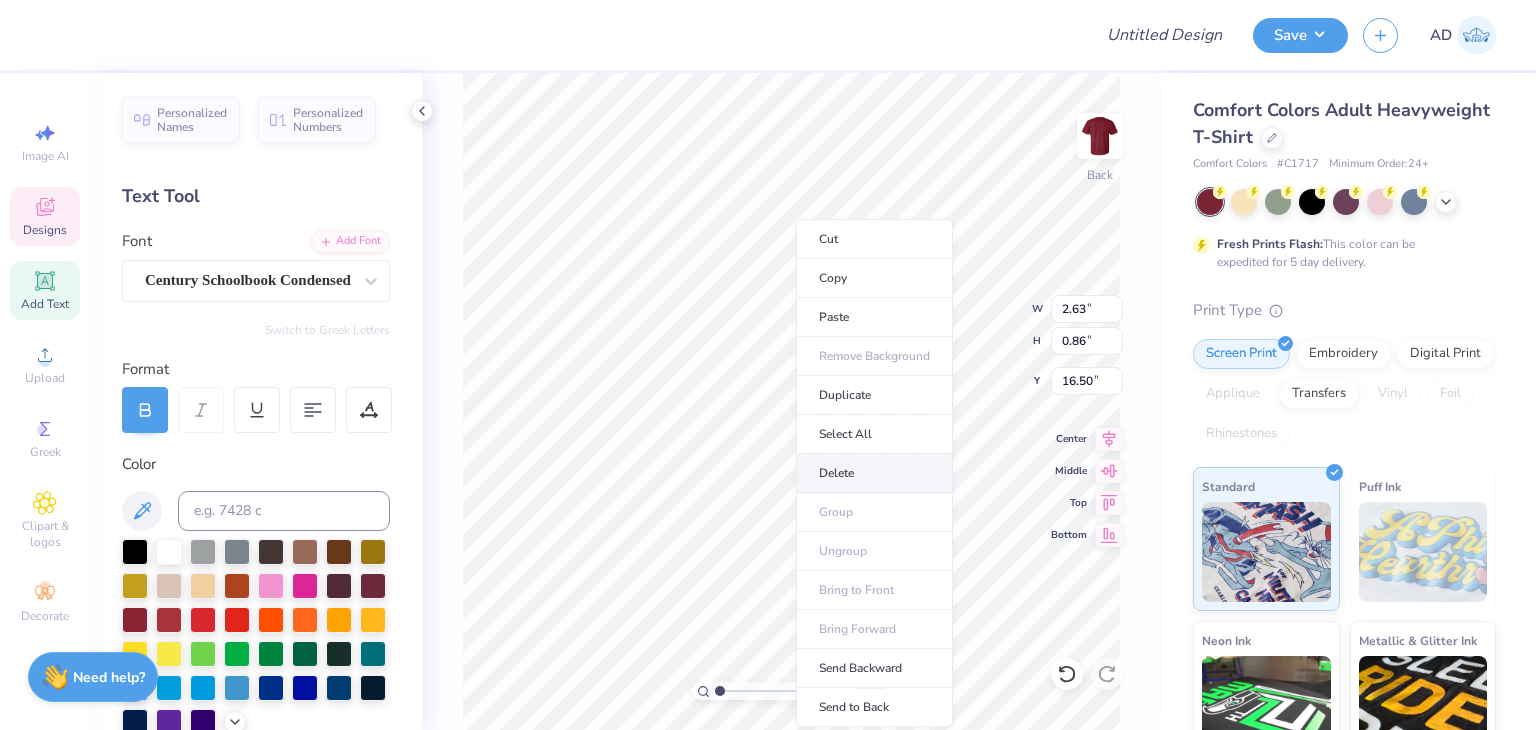 click on "Delete" at bounding box center (874, 473) 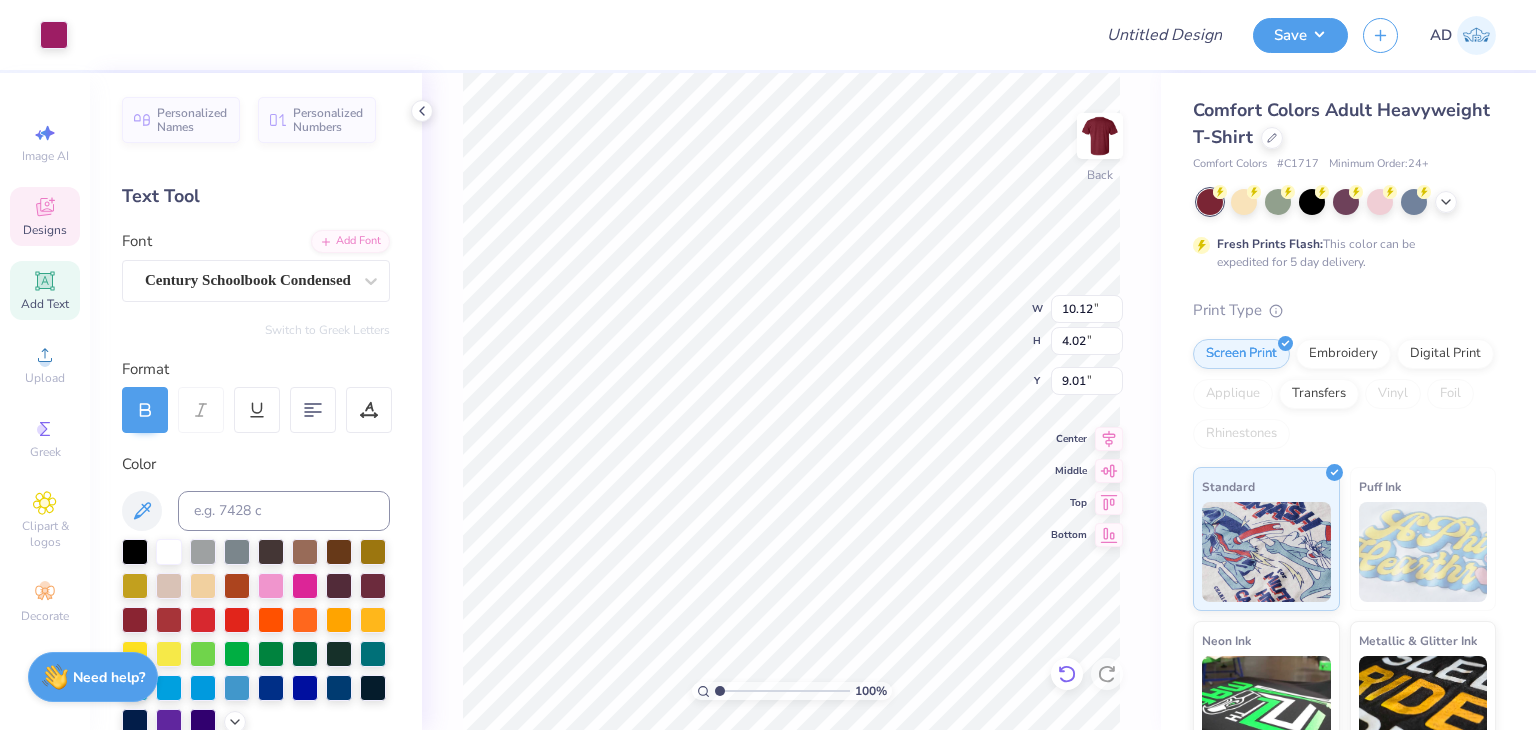 click 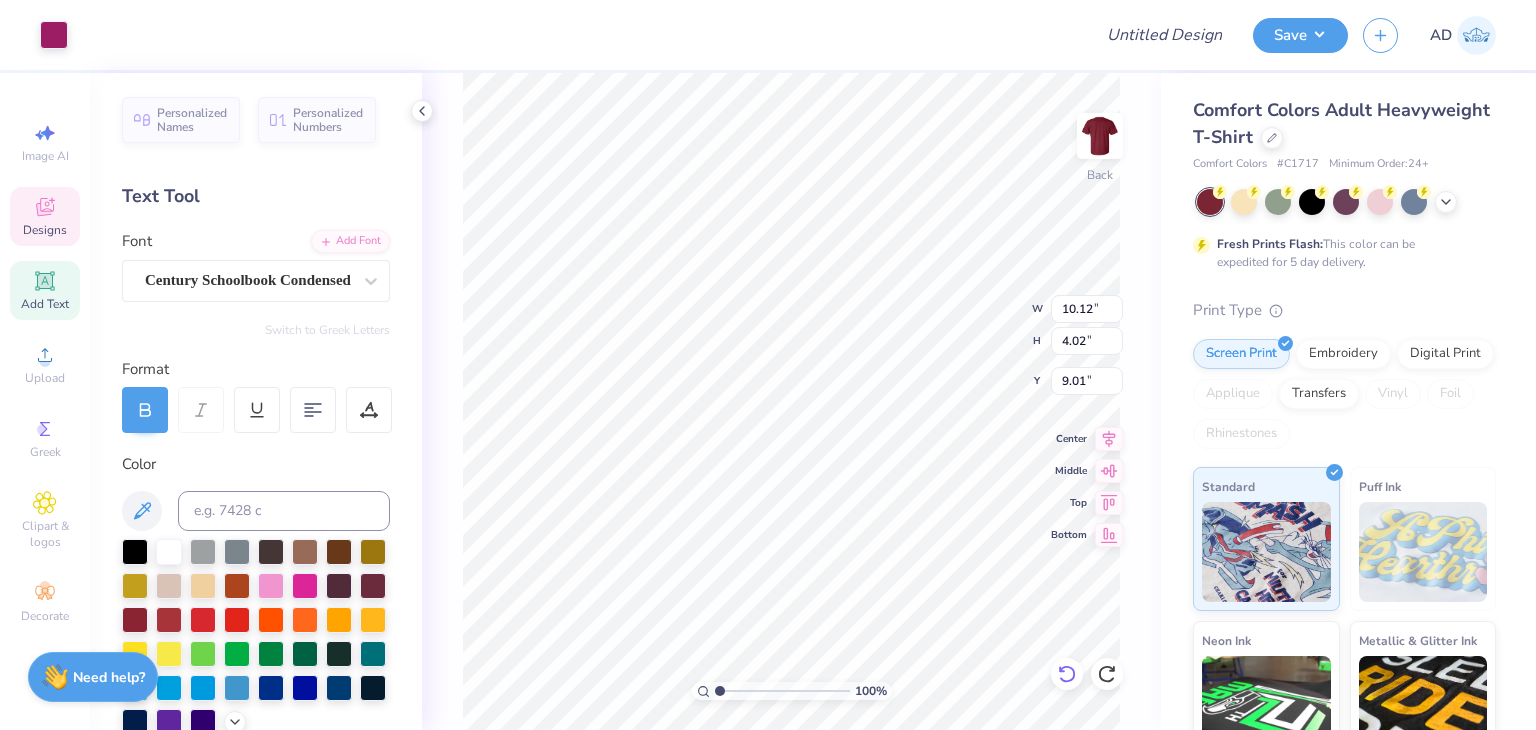 click 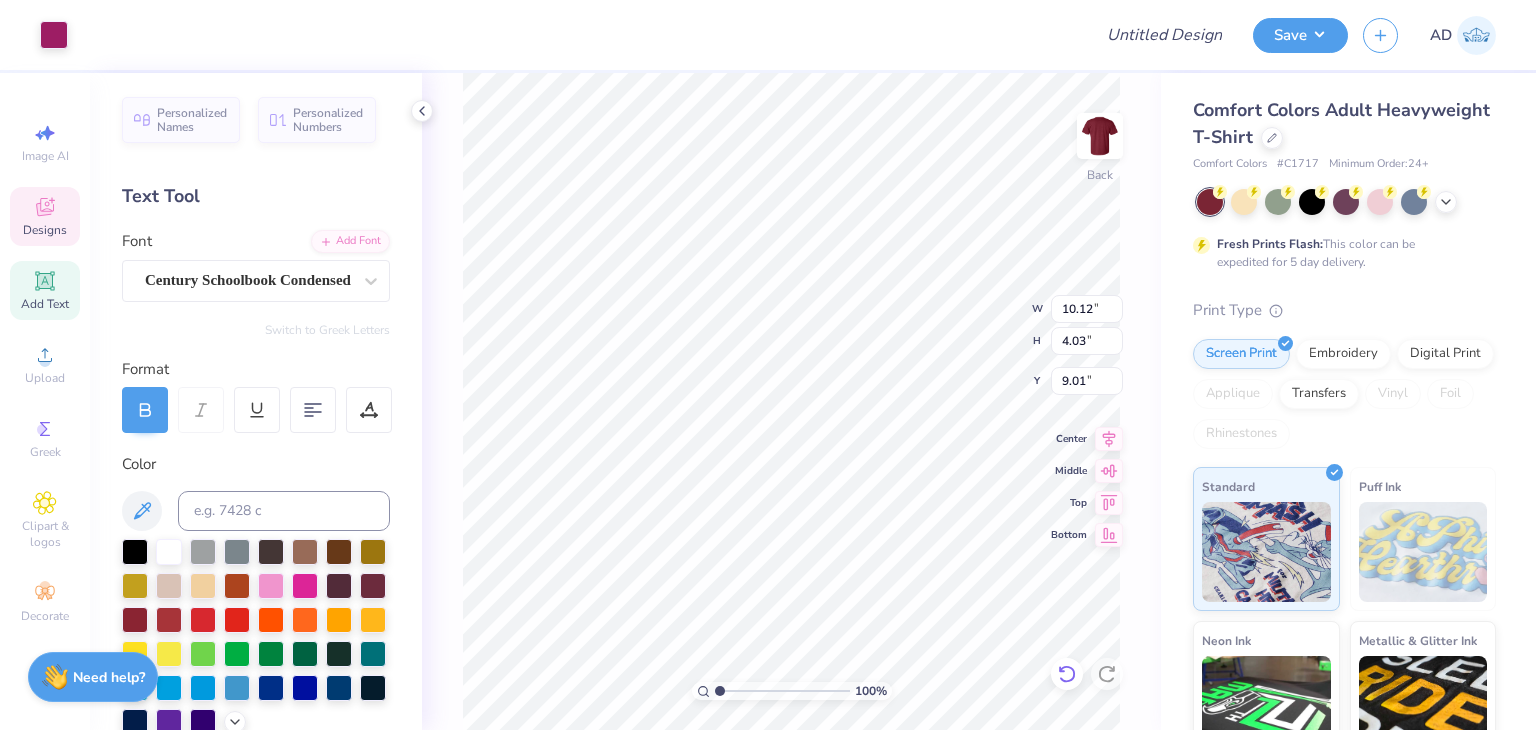 type on "4.03" 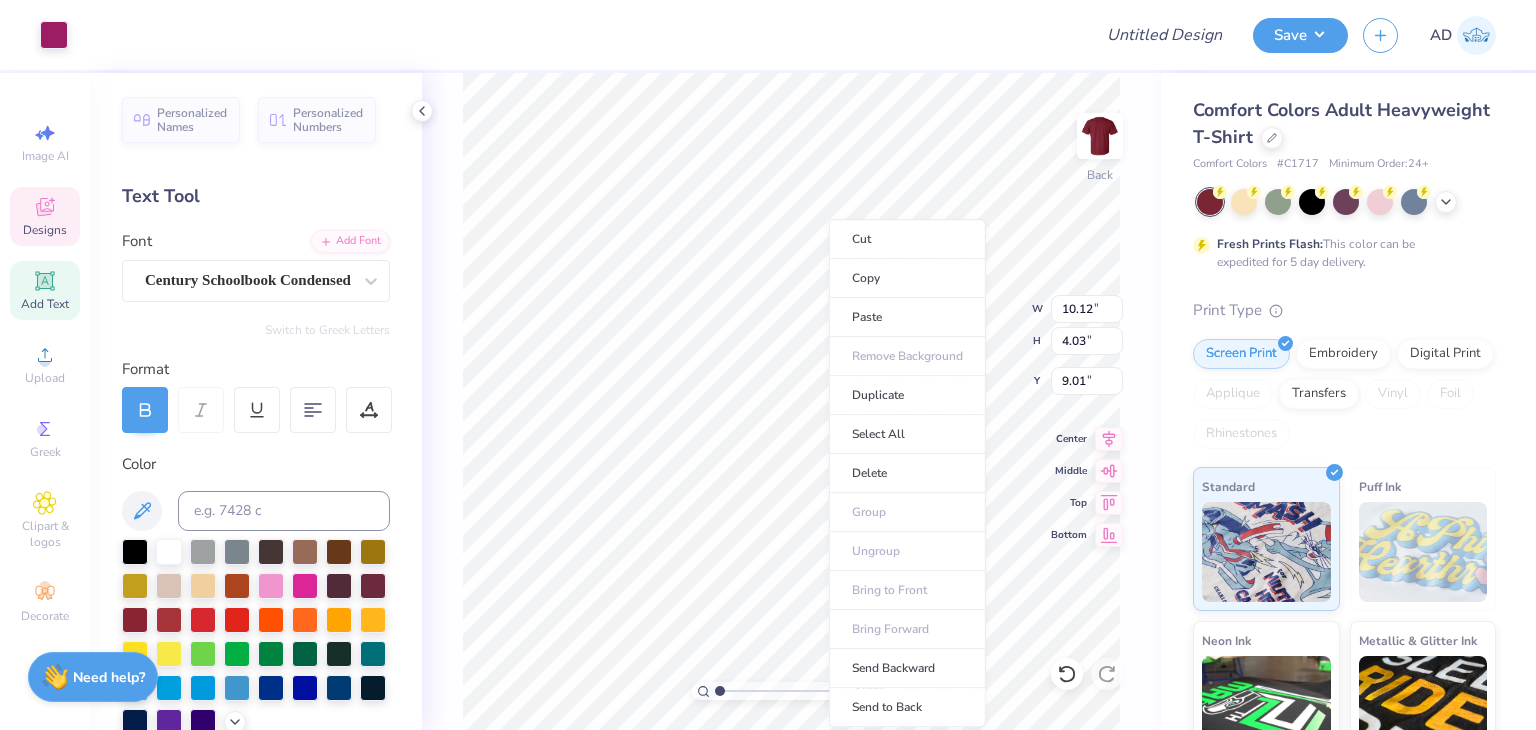 click on "Cut Copy Paste Remove Background Duplicate Select All Delete Group Ungroup Bring to Front Bring Forward Send Backward Send to Back" at bounding box center (907, 473) 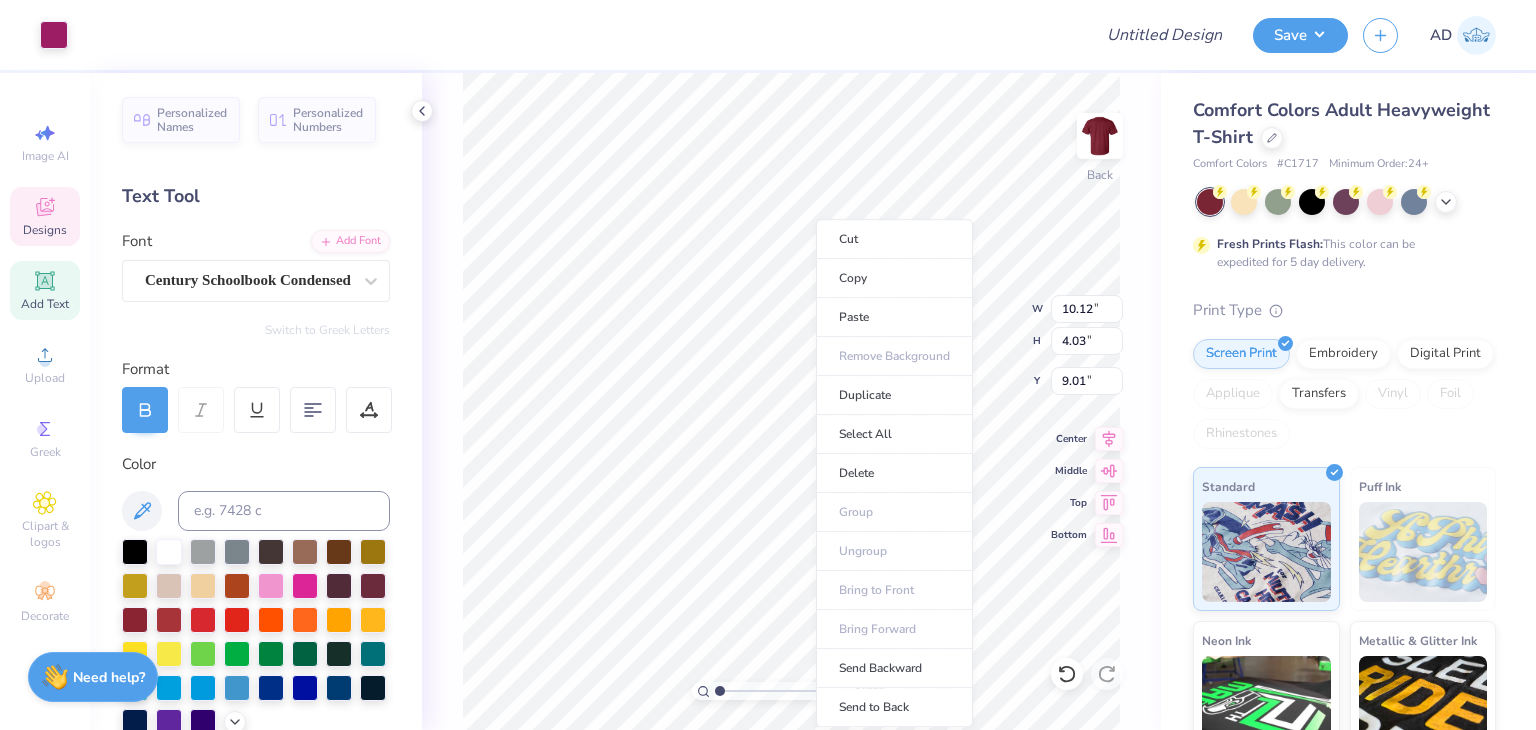 click on "Cut Copy Paste Remove Background Duplicate Select All Delete Group Ungroup Bring to Front Bring Forward Send Backward Send to Back" at bounding box center [894, 473] 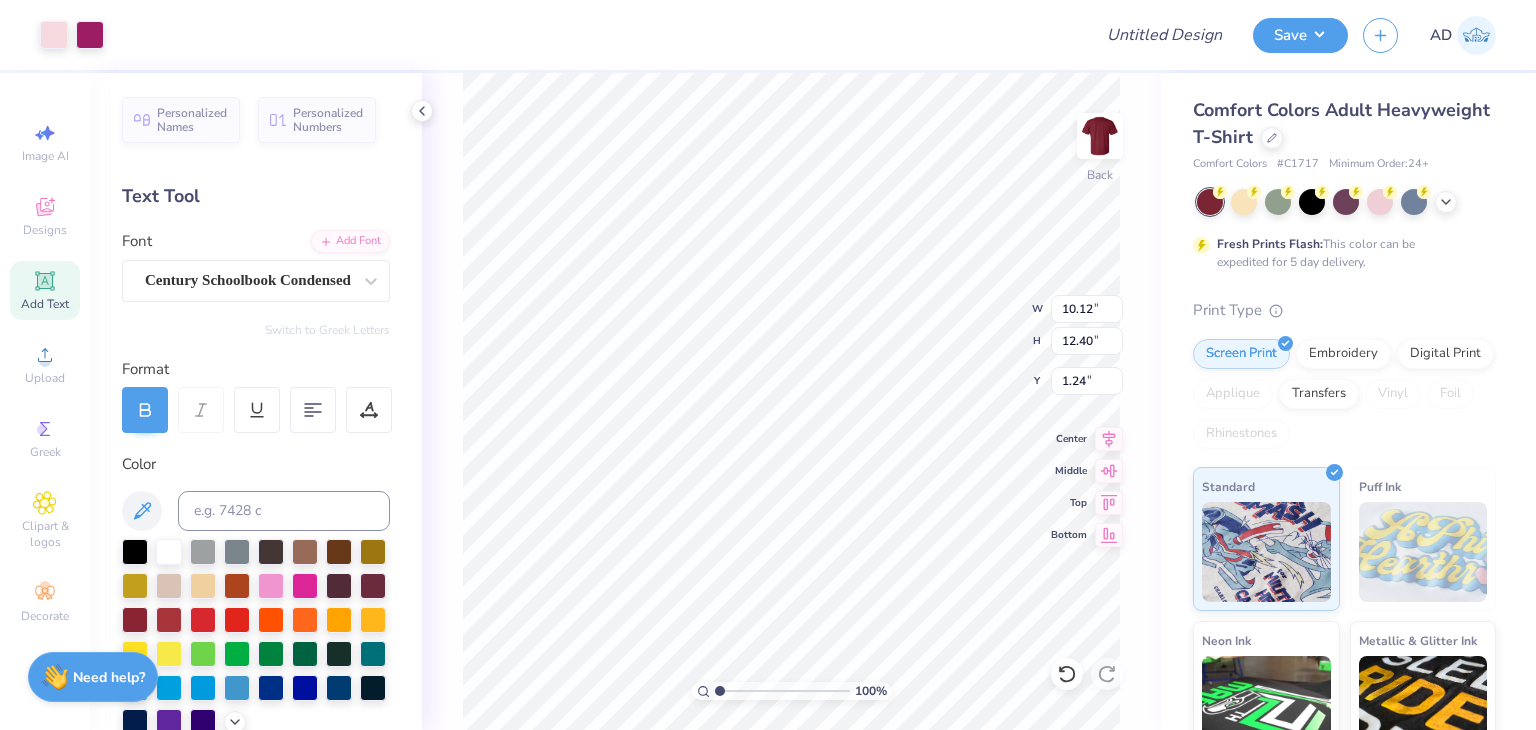 type on "1.24" 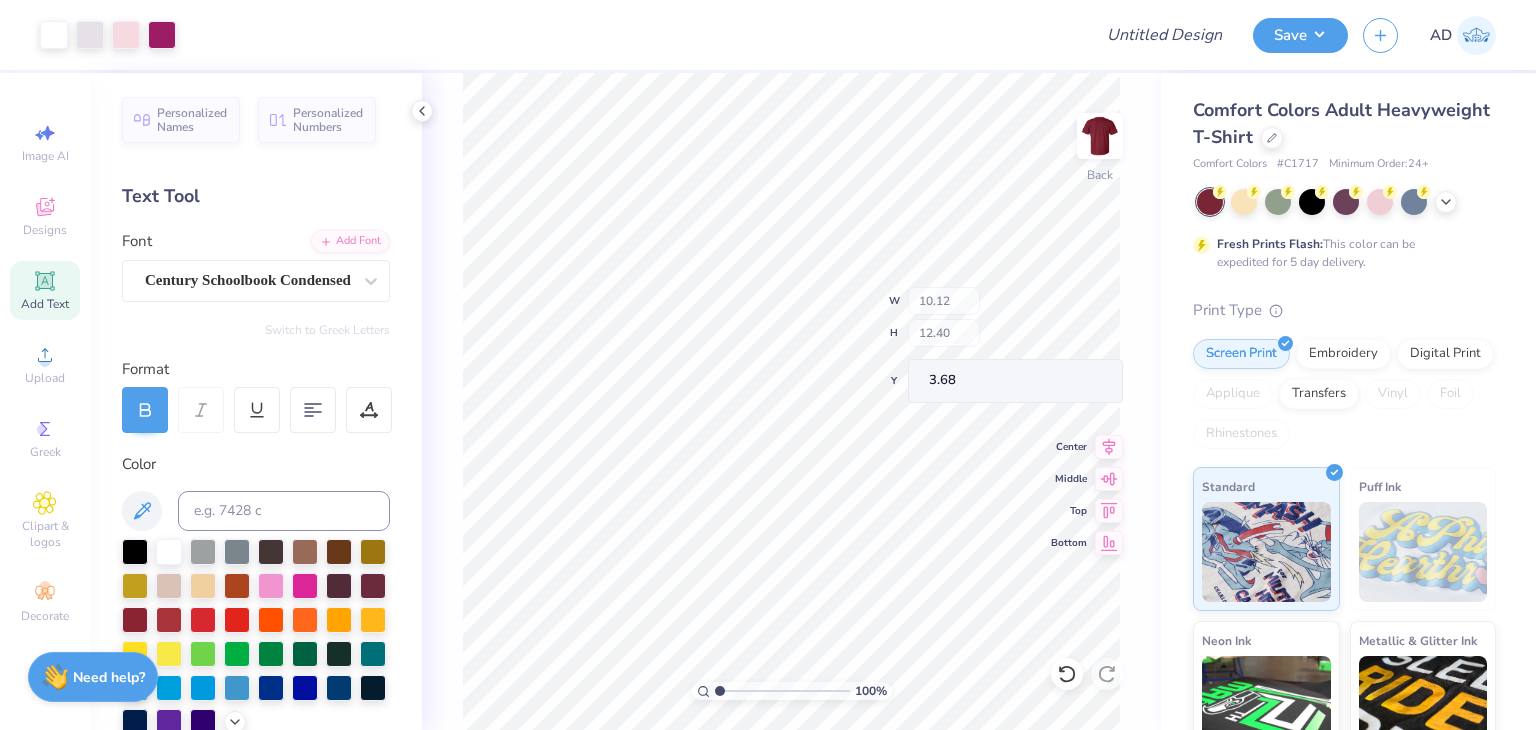type on "3.68" 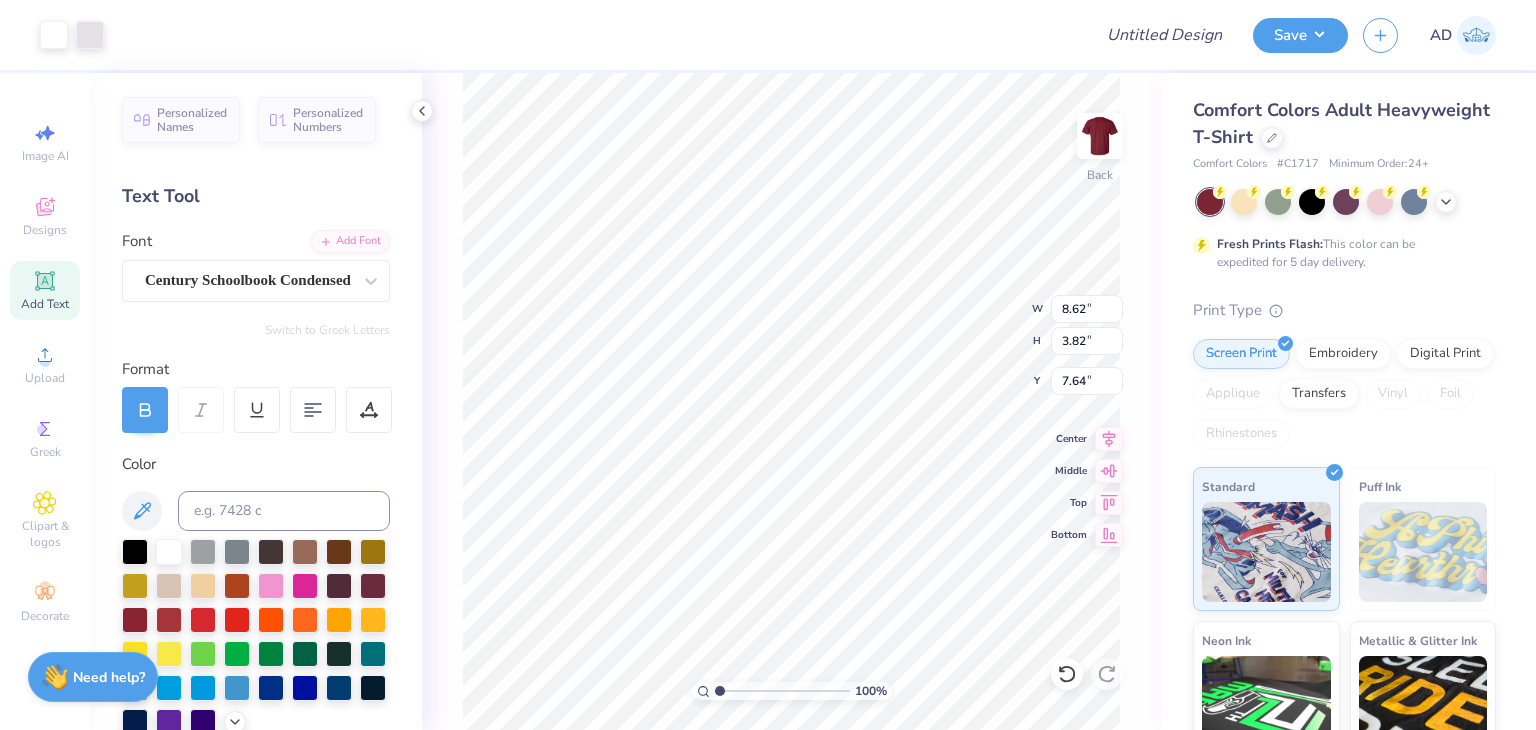 type on "8.62" 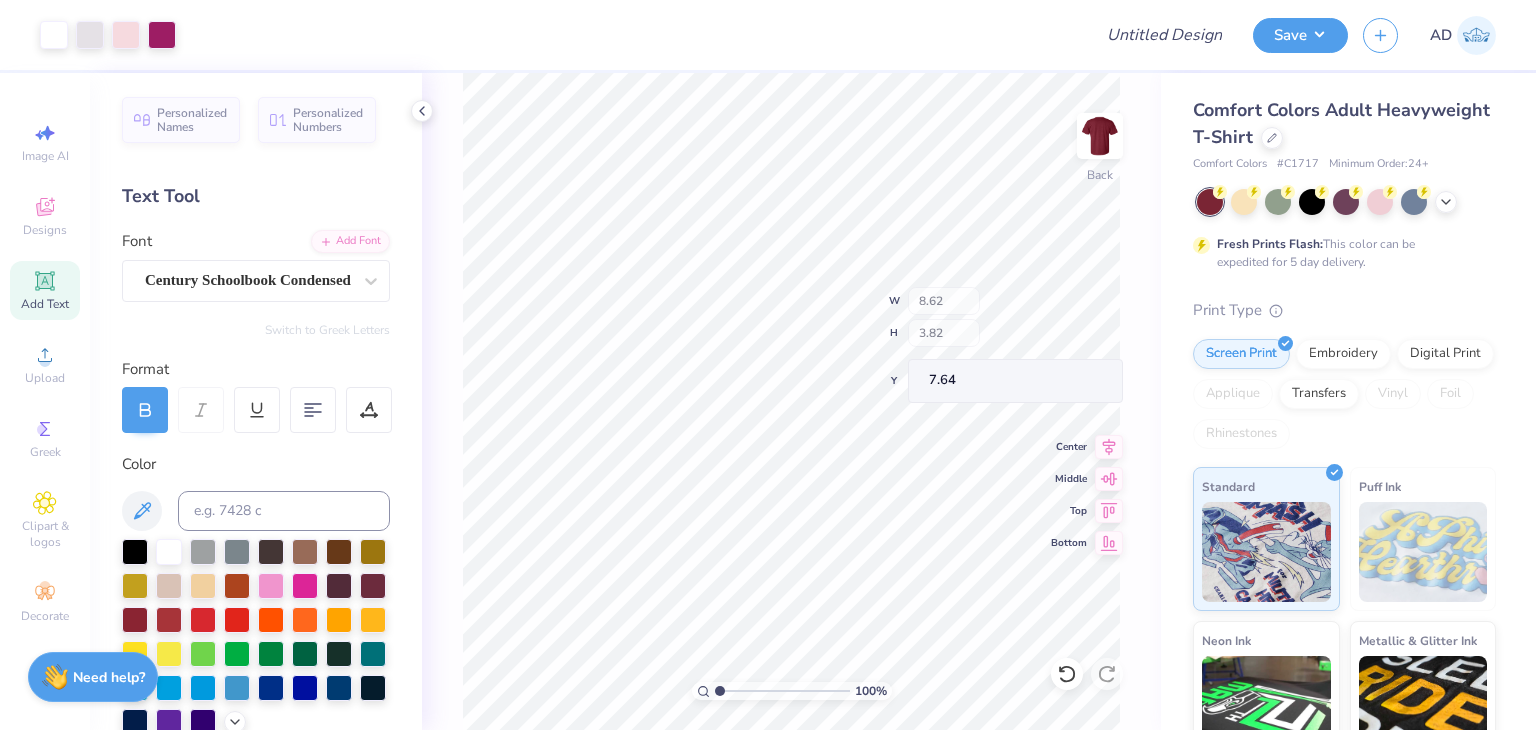 type on "19.93" 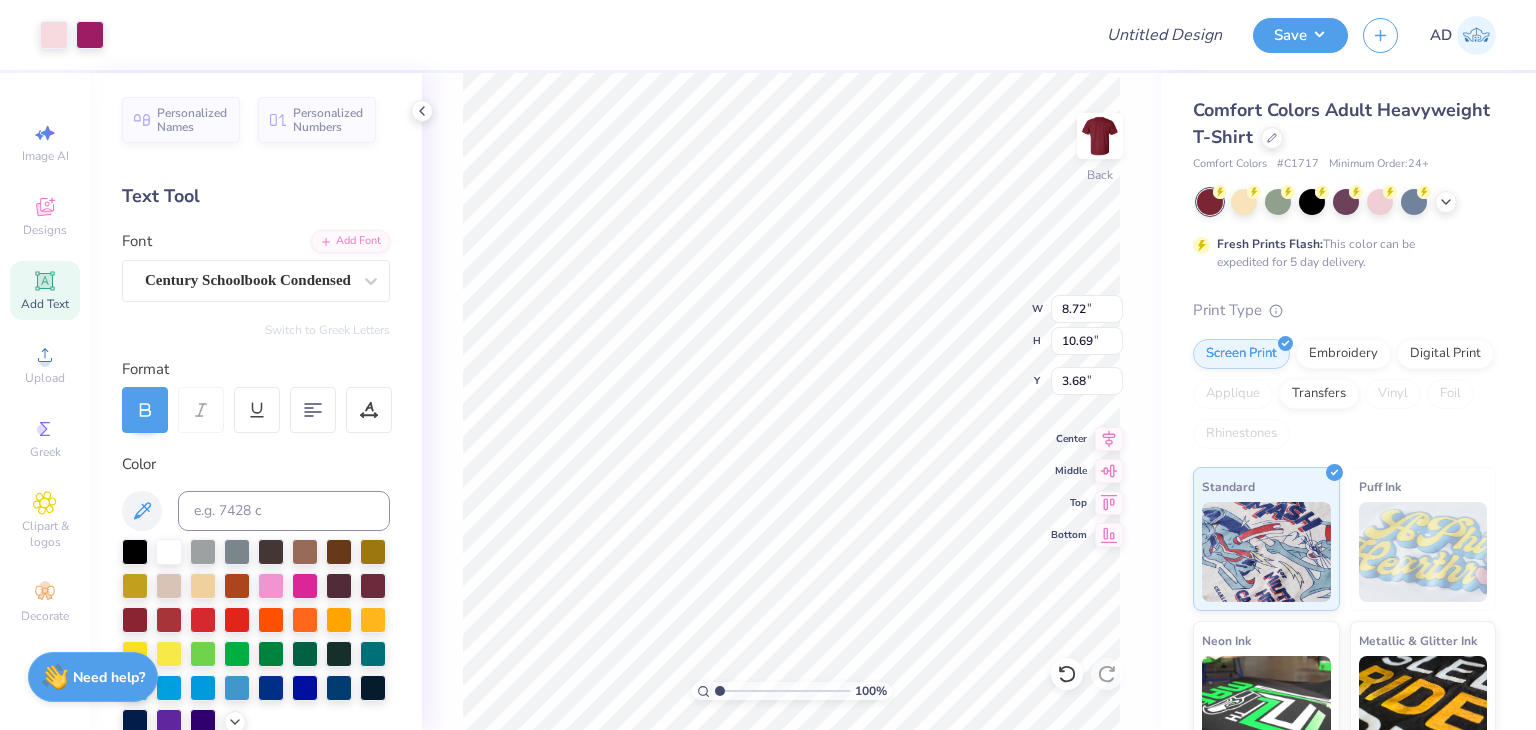 type on "8.72" 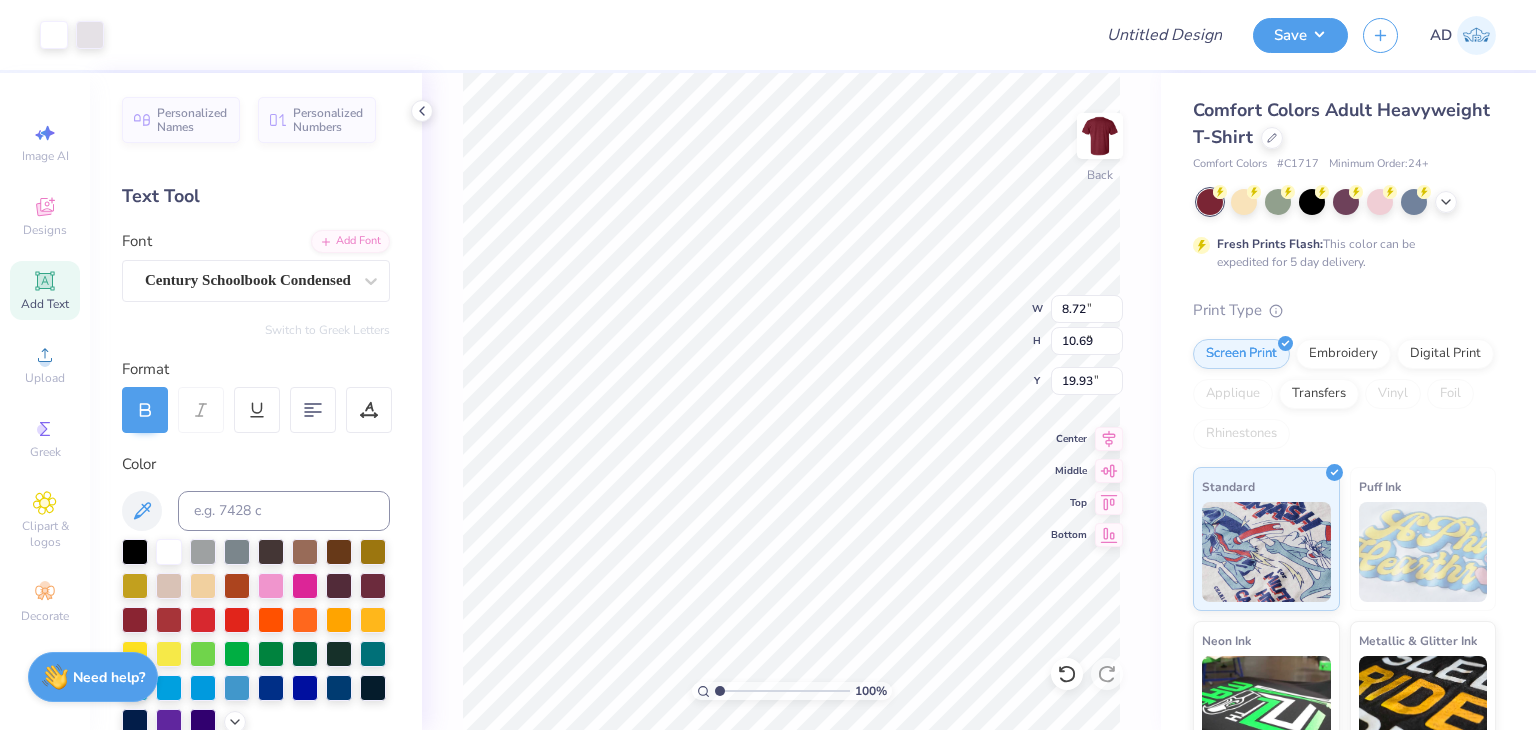 type on "8.62" 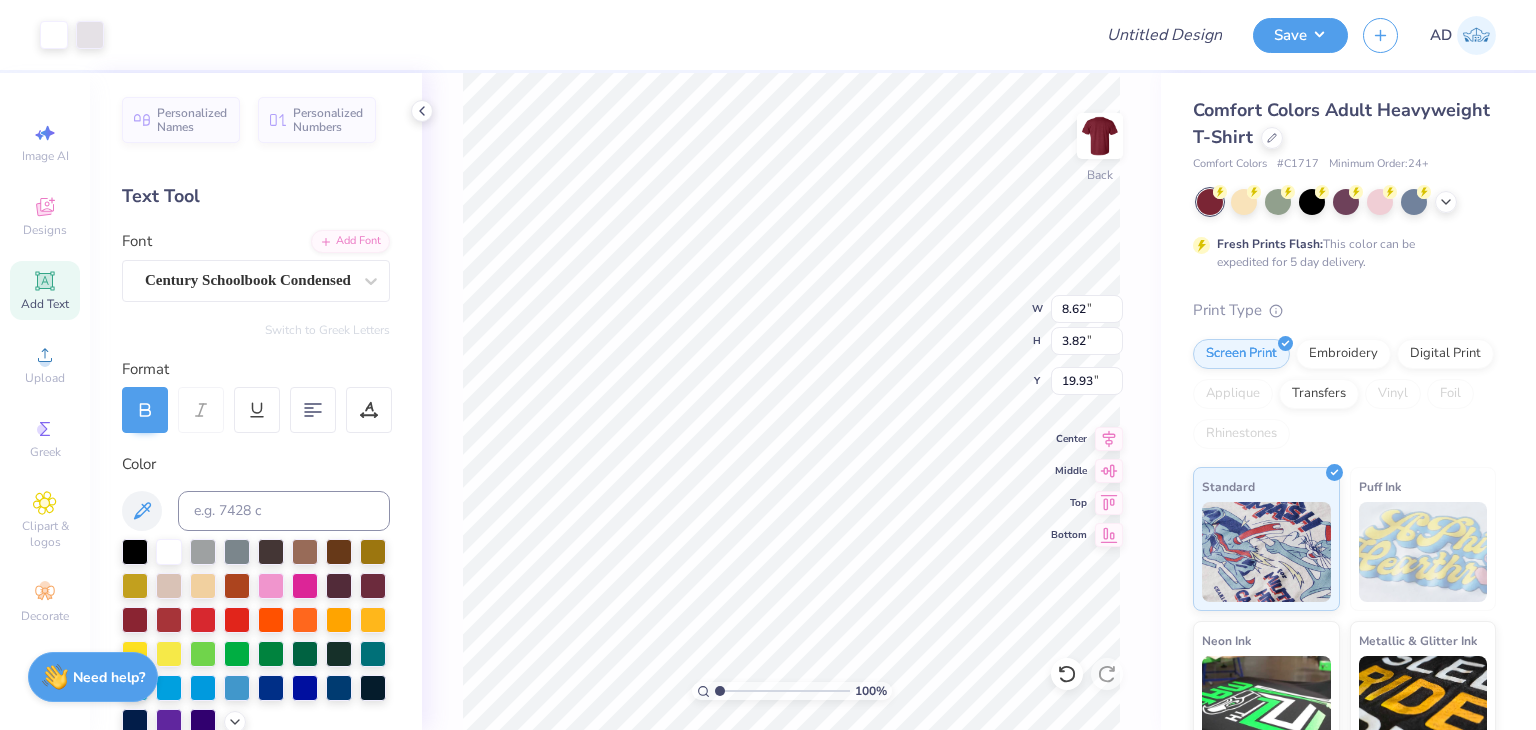 type on "6.46" 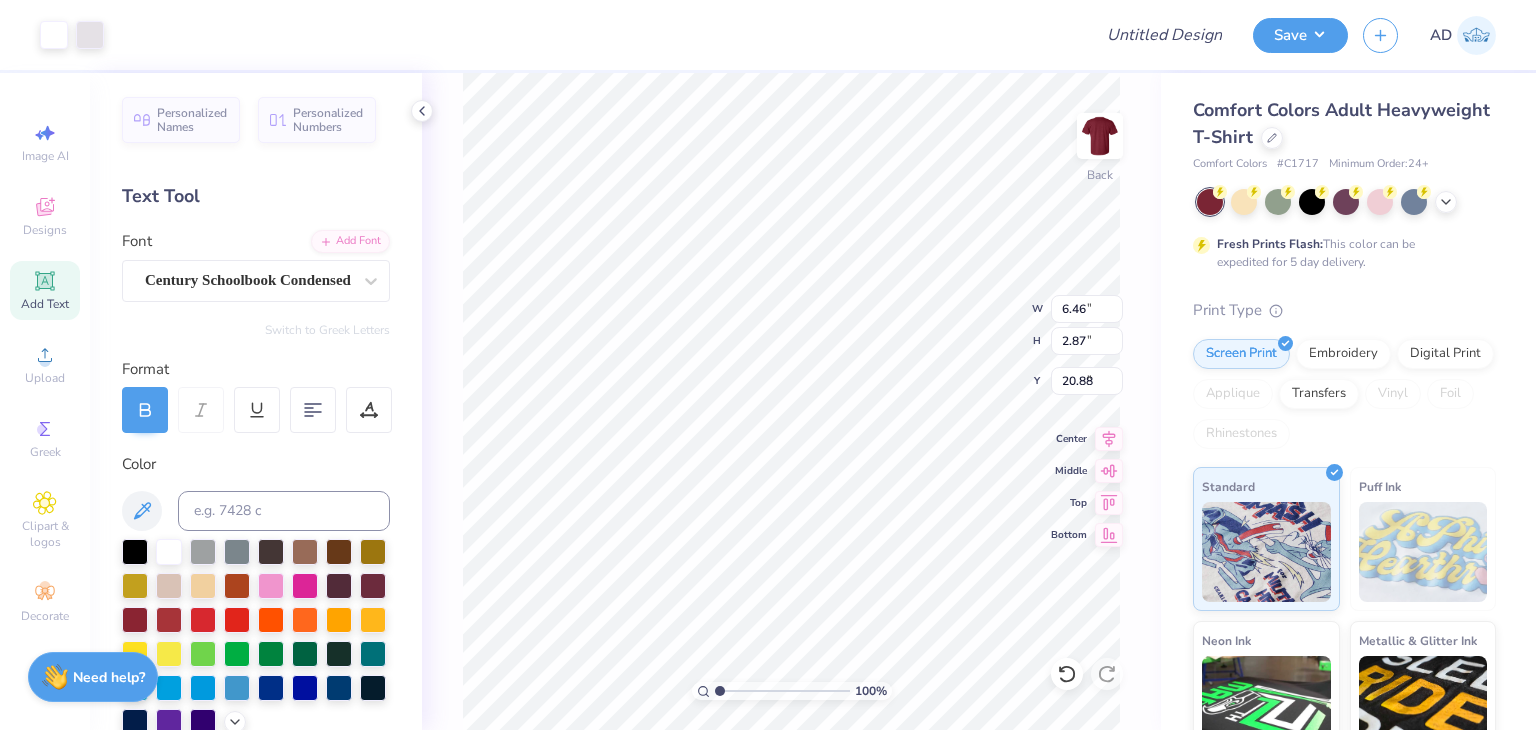 type on "7.68" 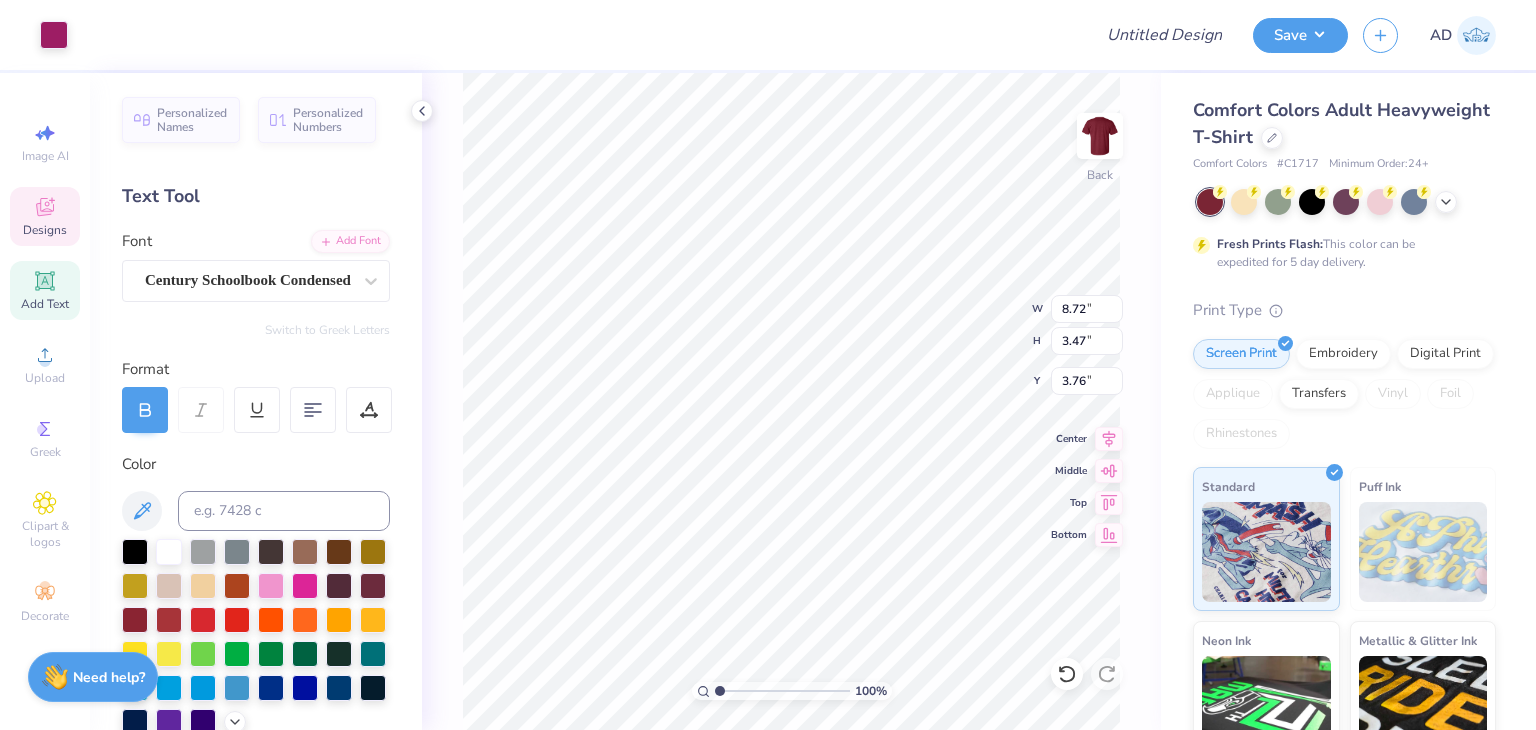 type on "6.46" 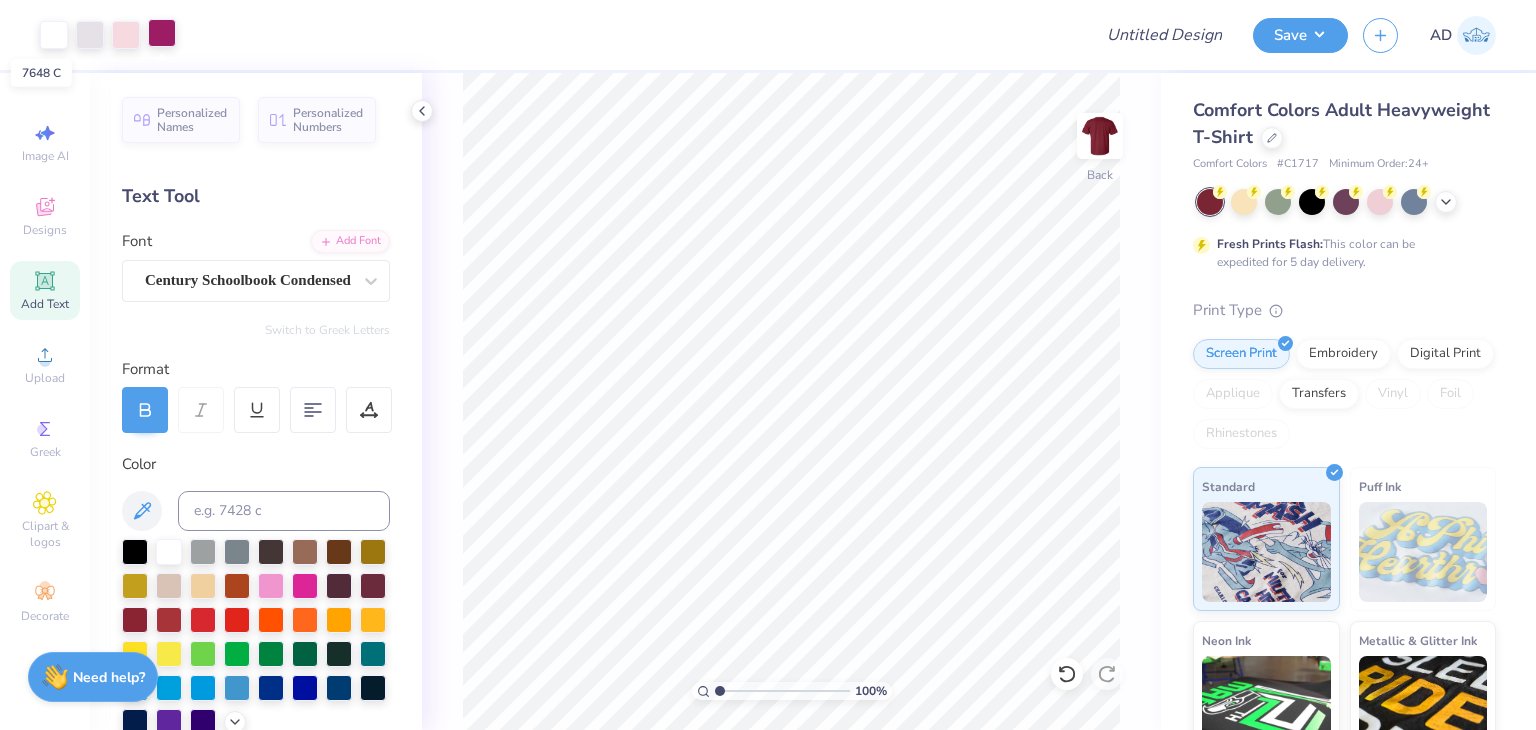 click at bounding box center (162, 33) 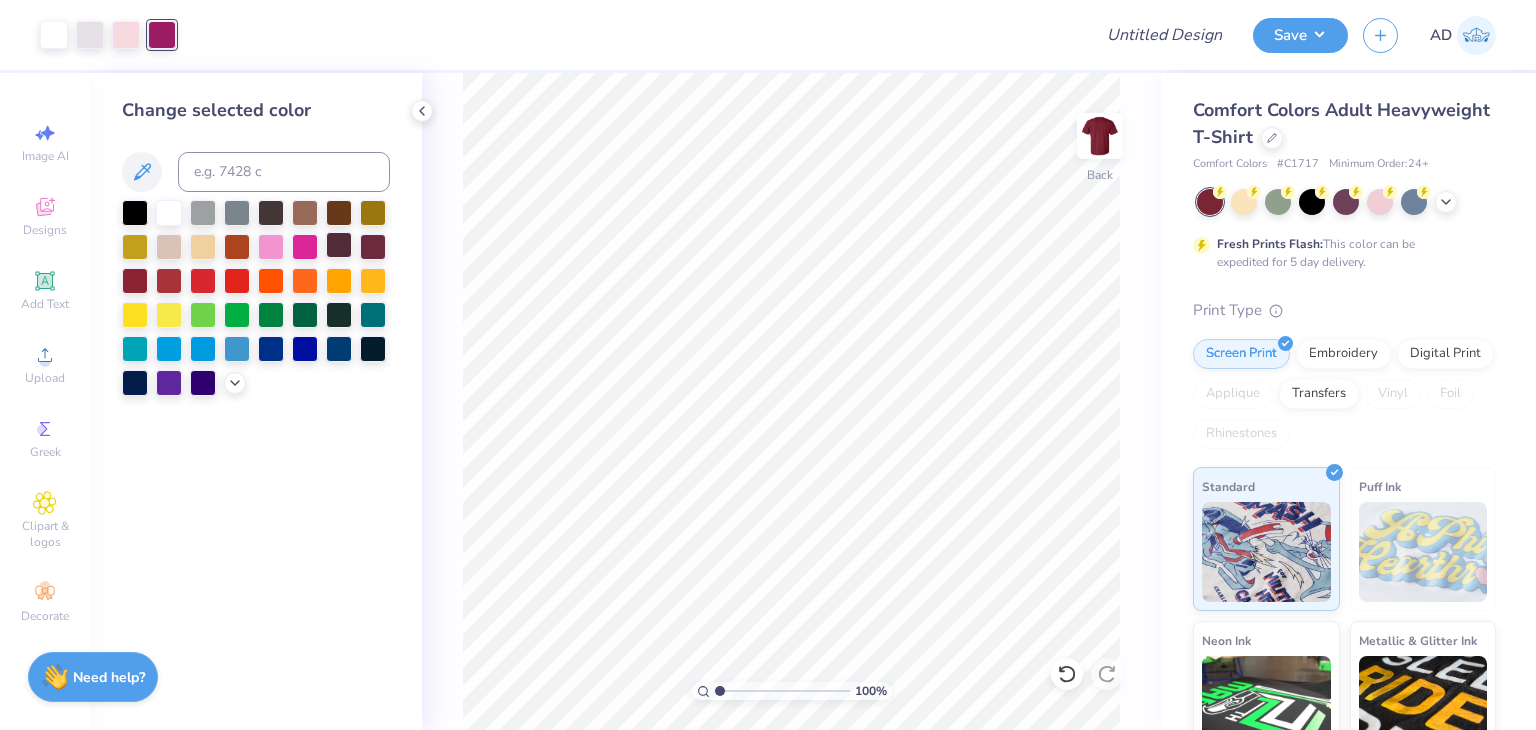 click at bounding box center (339, 245) 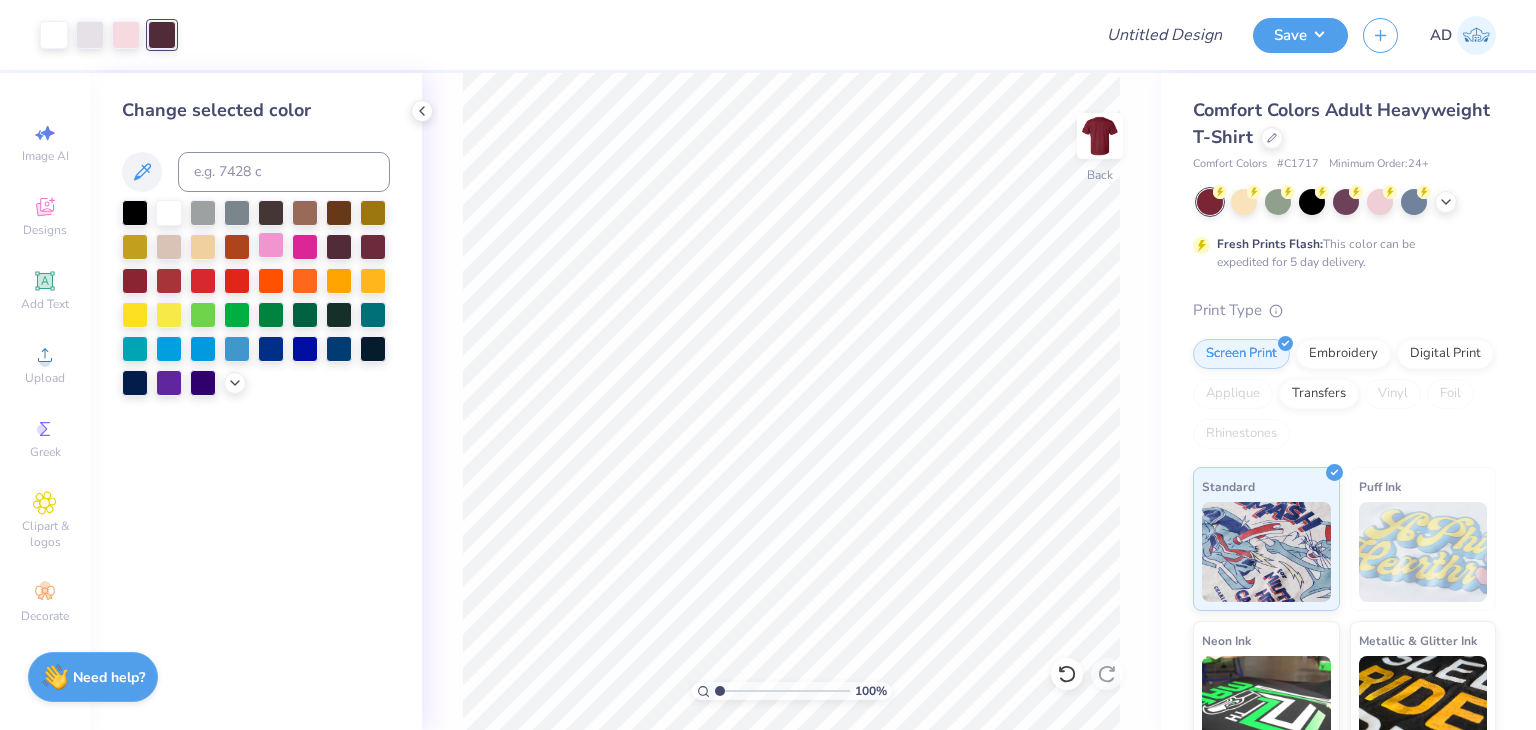 click at bounding box center [271, 245] 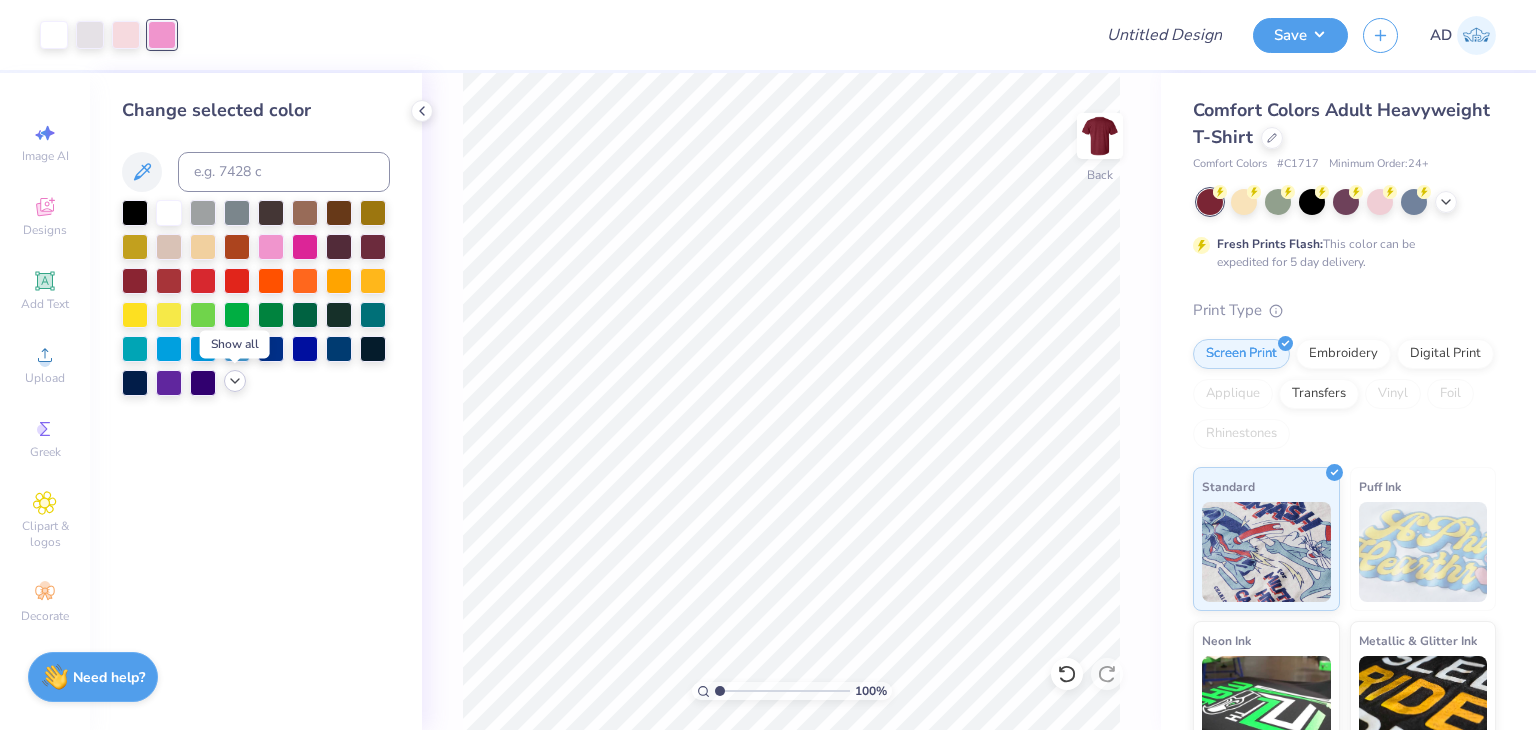 click at bounding box center (235, 381) 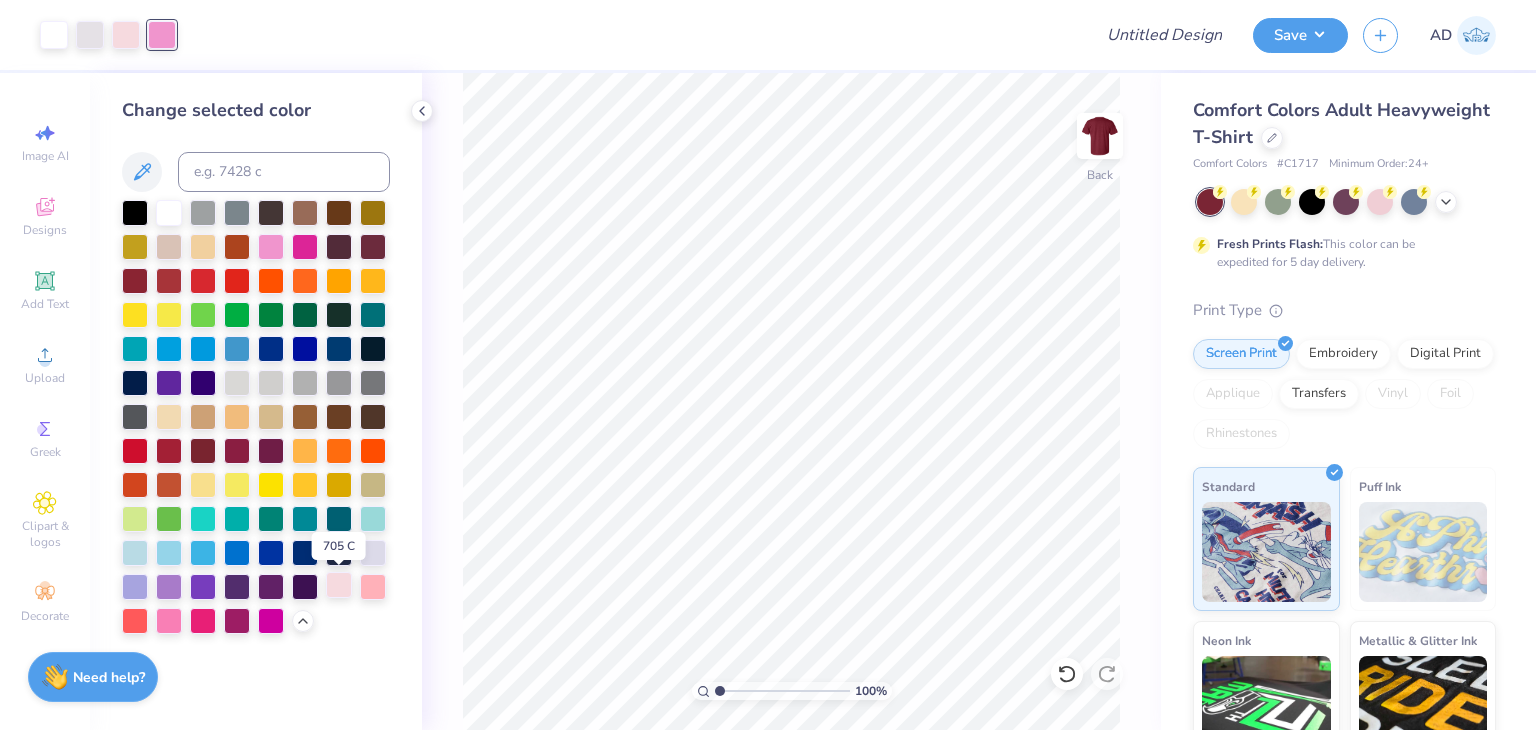 click at bounding box center [339, 585] 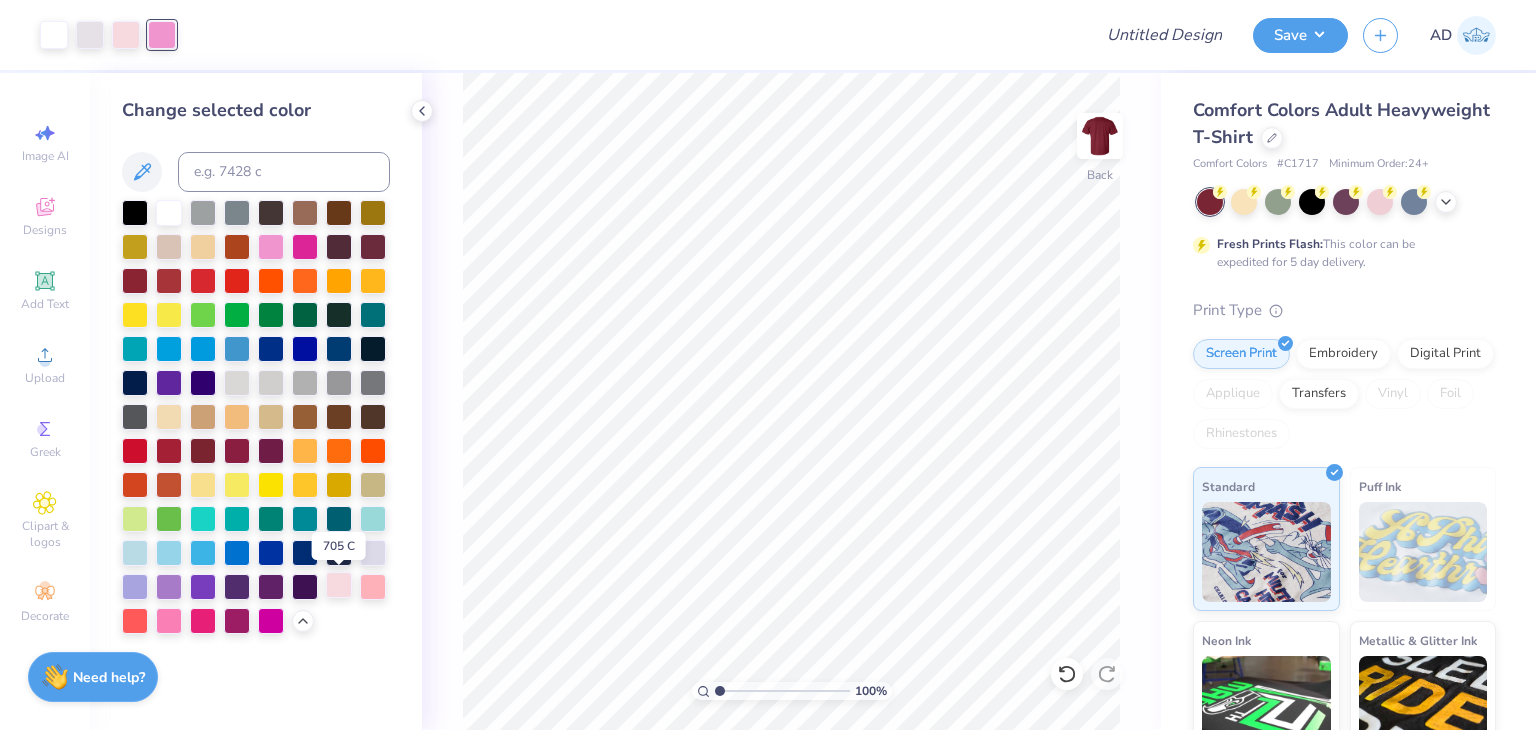 click at bounding box center [339, 585] 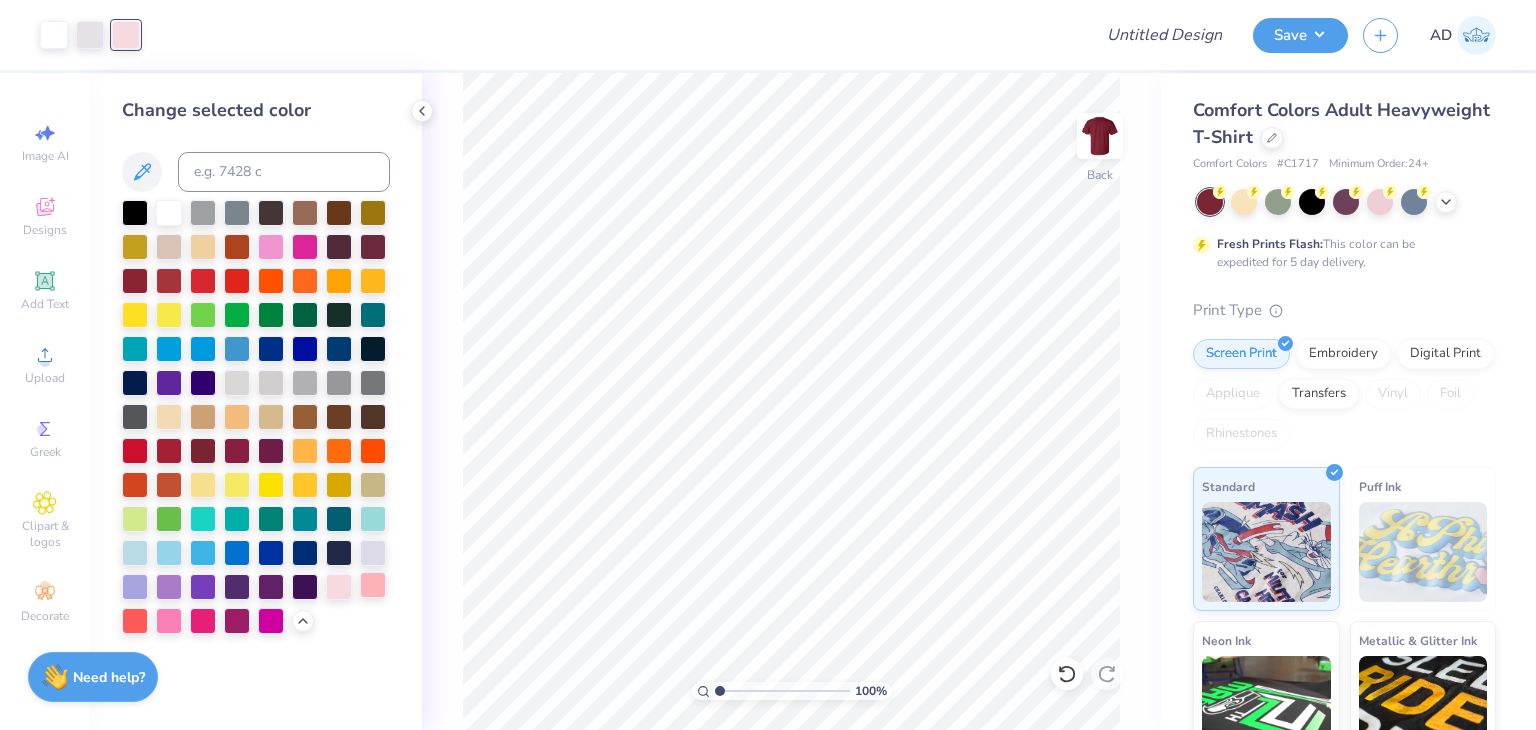 drag, startPoint x: 364, startPoint y: 584, endPoint x: 380, endPoint y: 586, distance: 16.124516 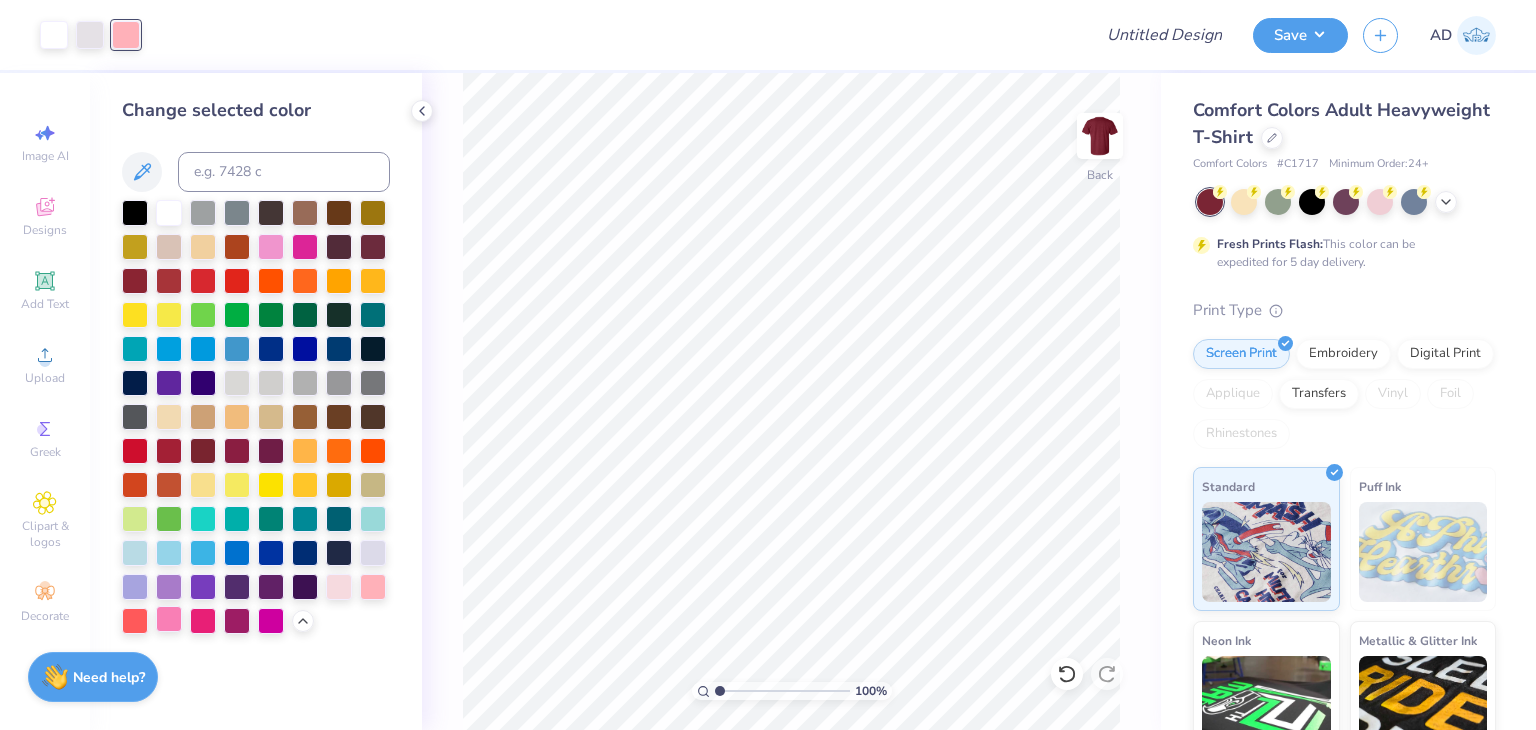 click at bounding box center (169, 619) 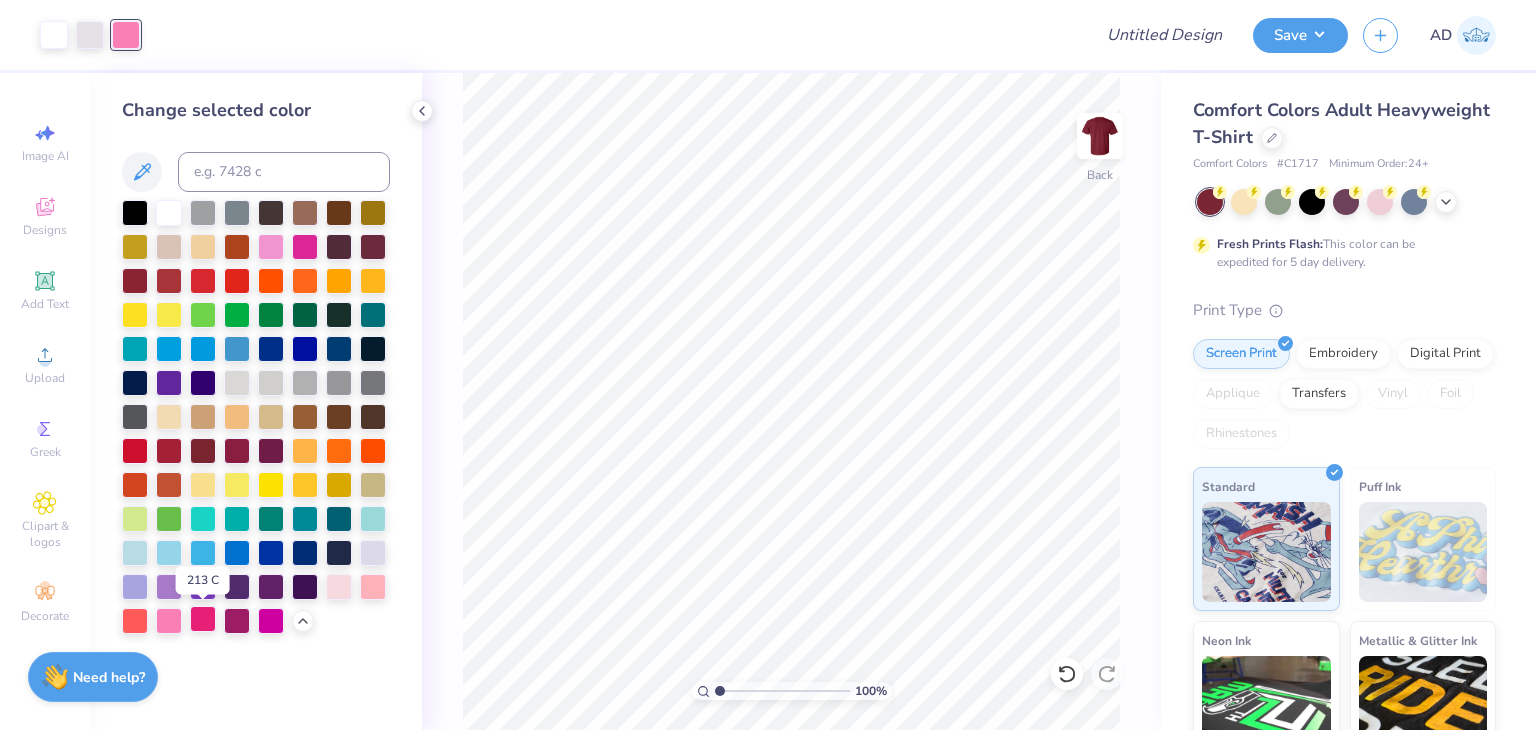 click at bounding box center (203, 619) 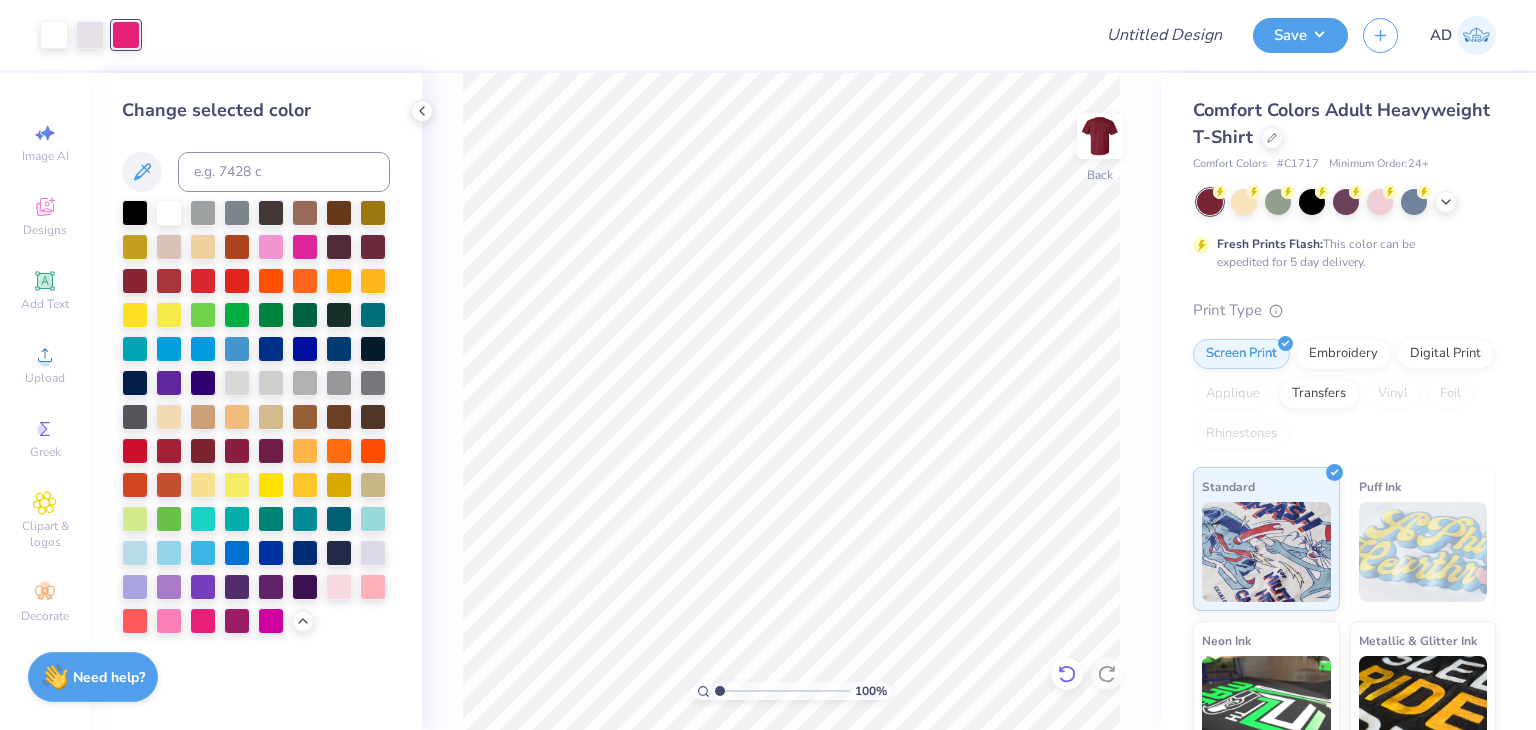 click 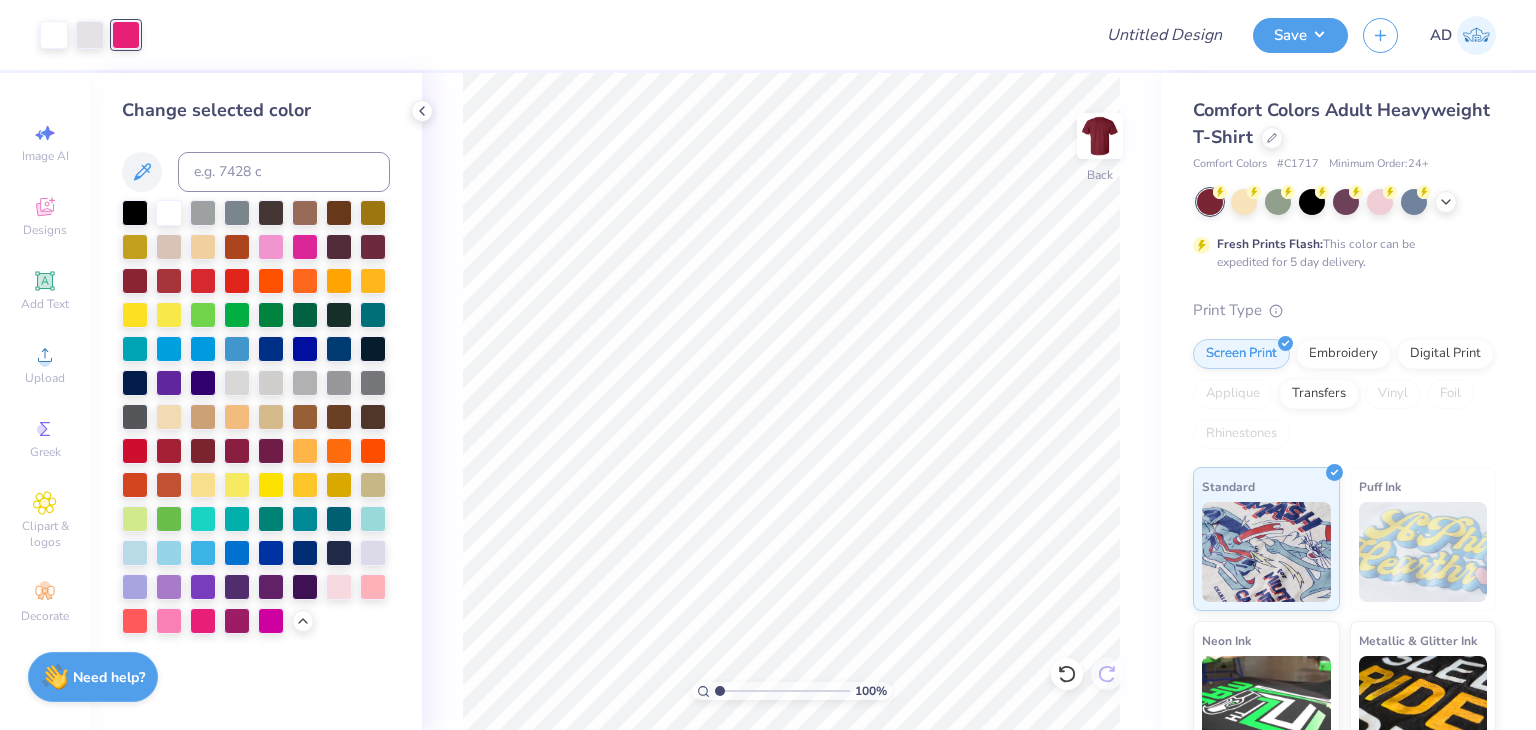 click 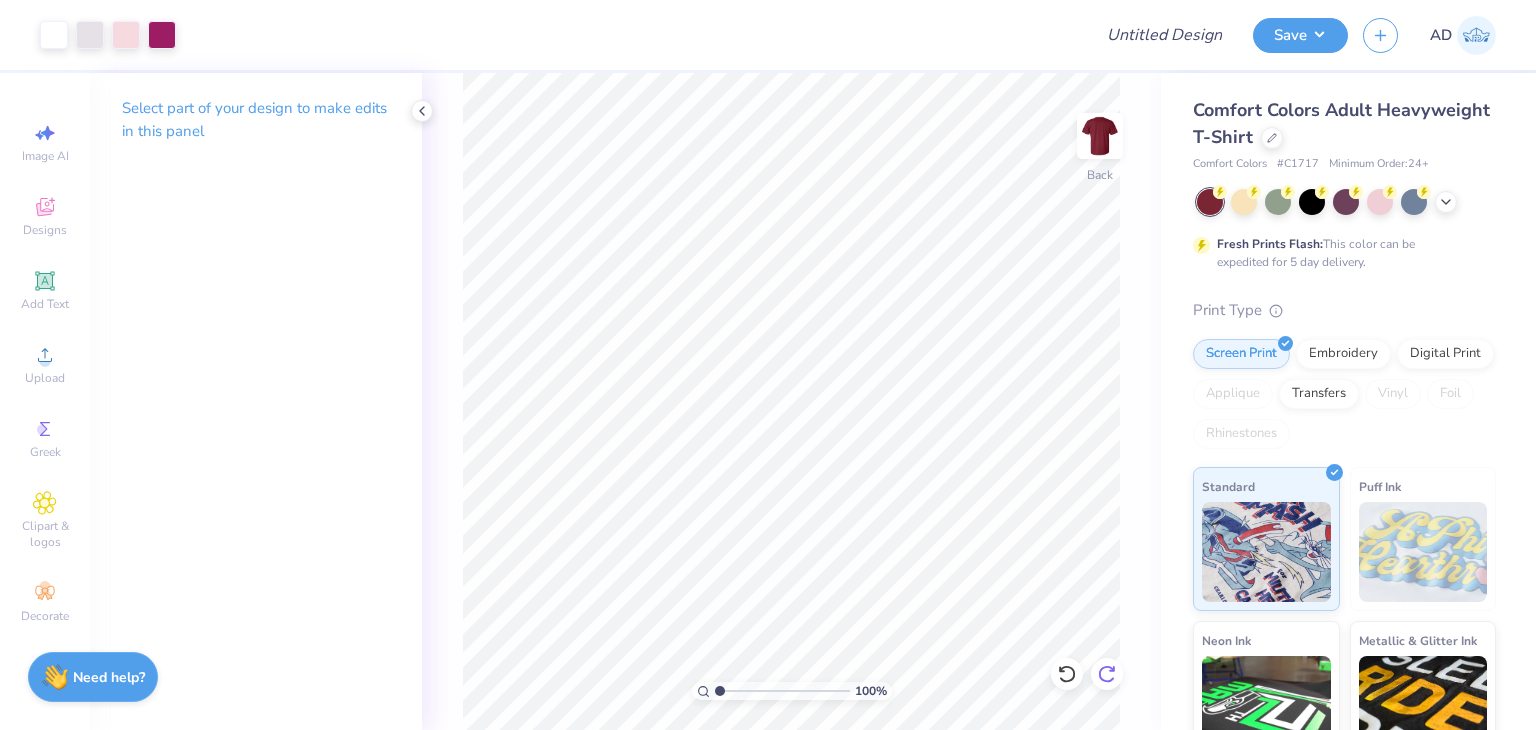 click at bounding box center [162, 35] 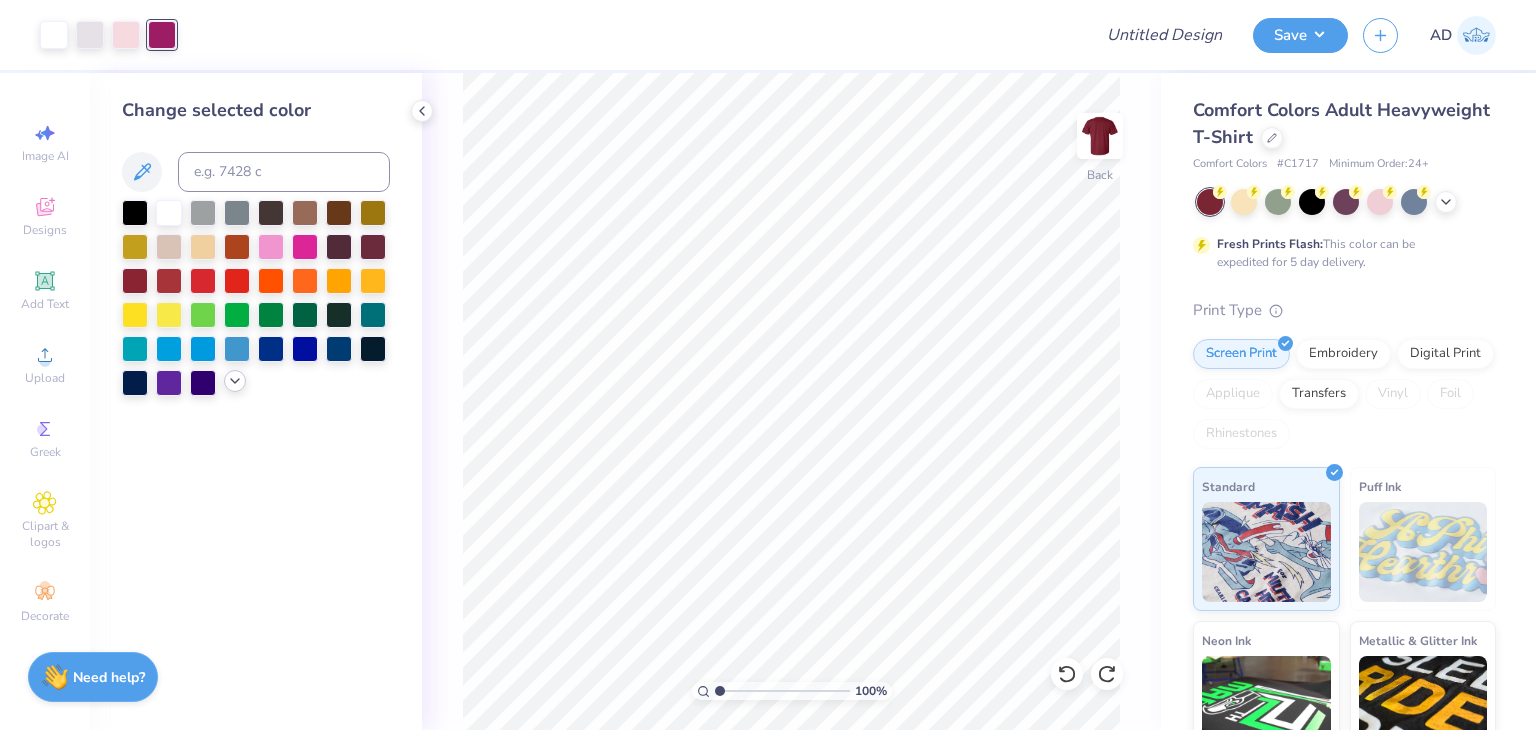 click 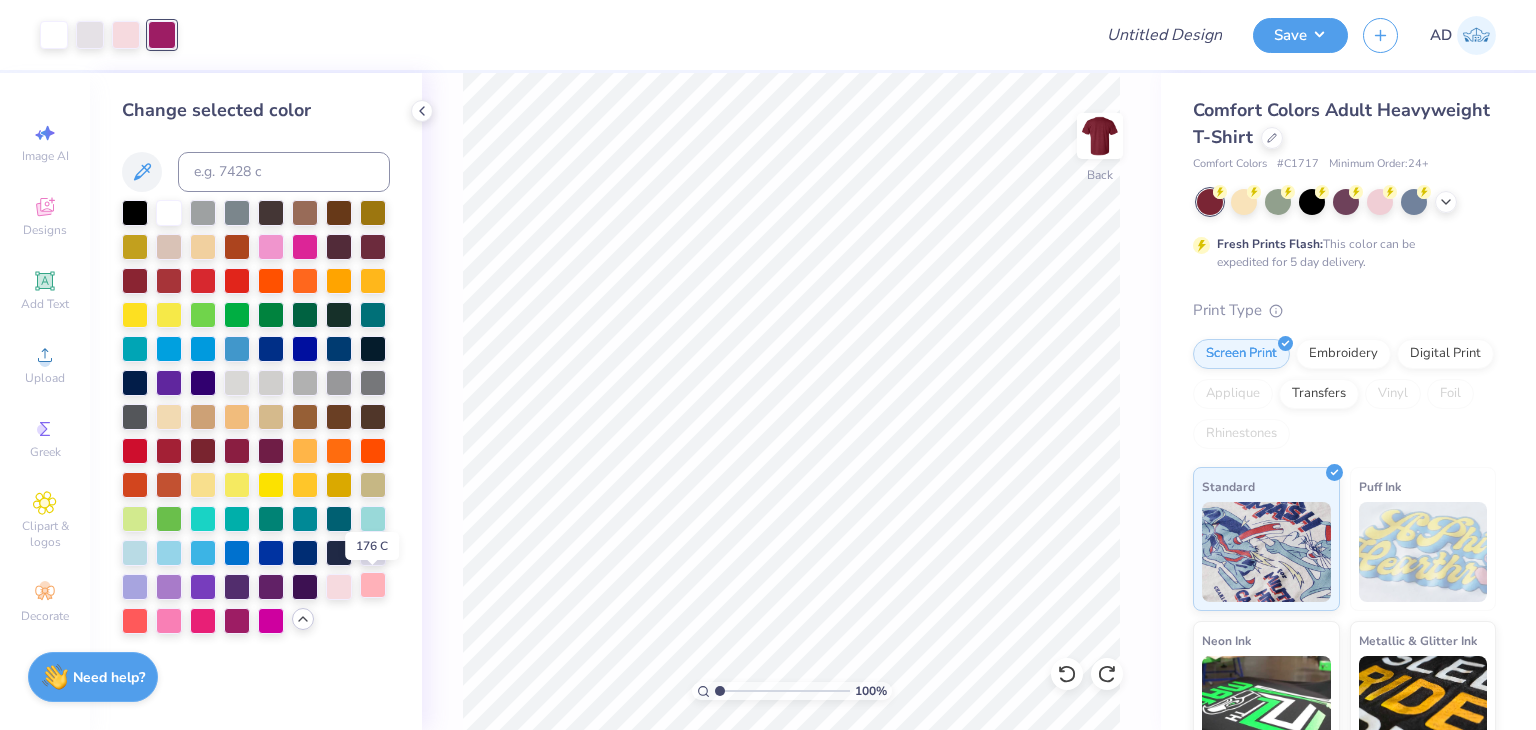 click at bounding box center (373, 585) 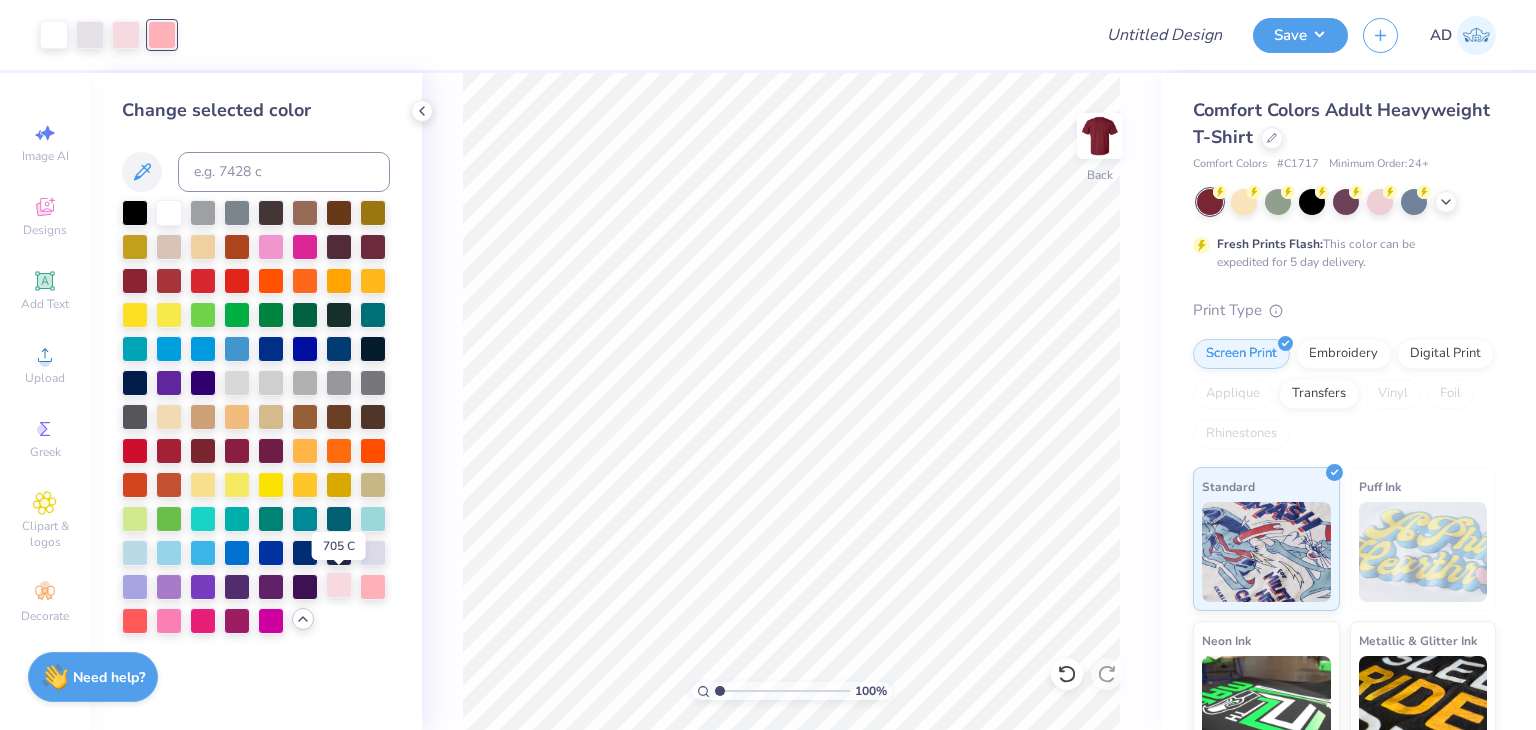 click at bounding box center [339, 585] 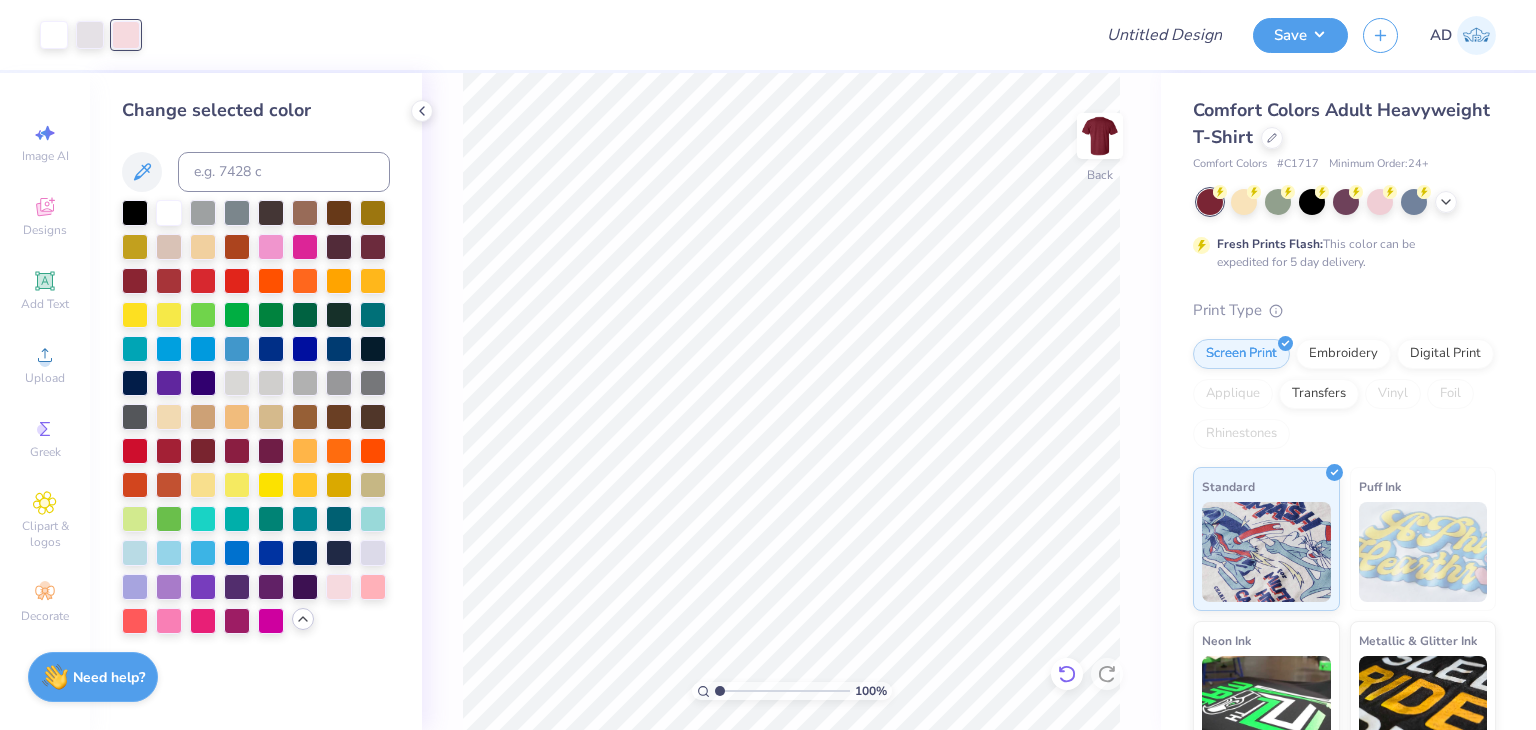 click 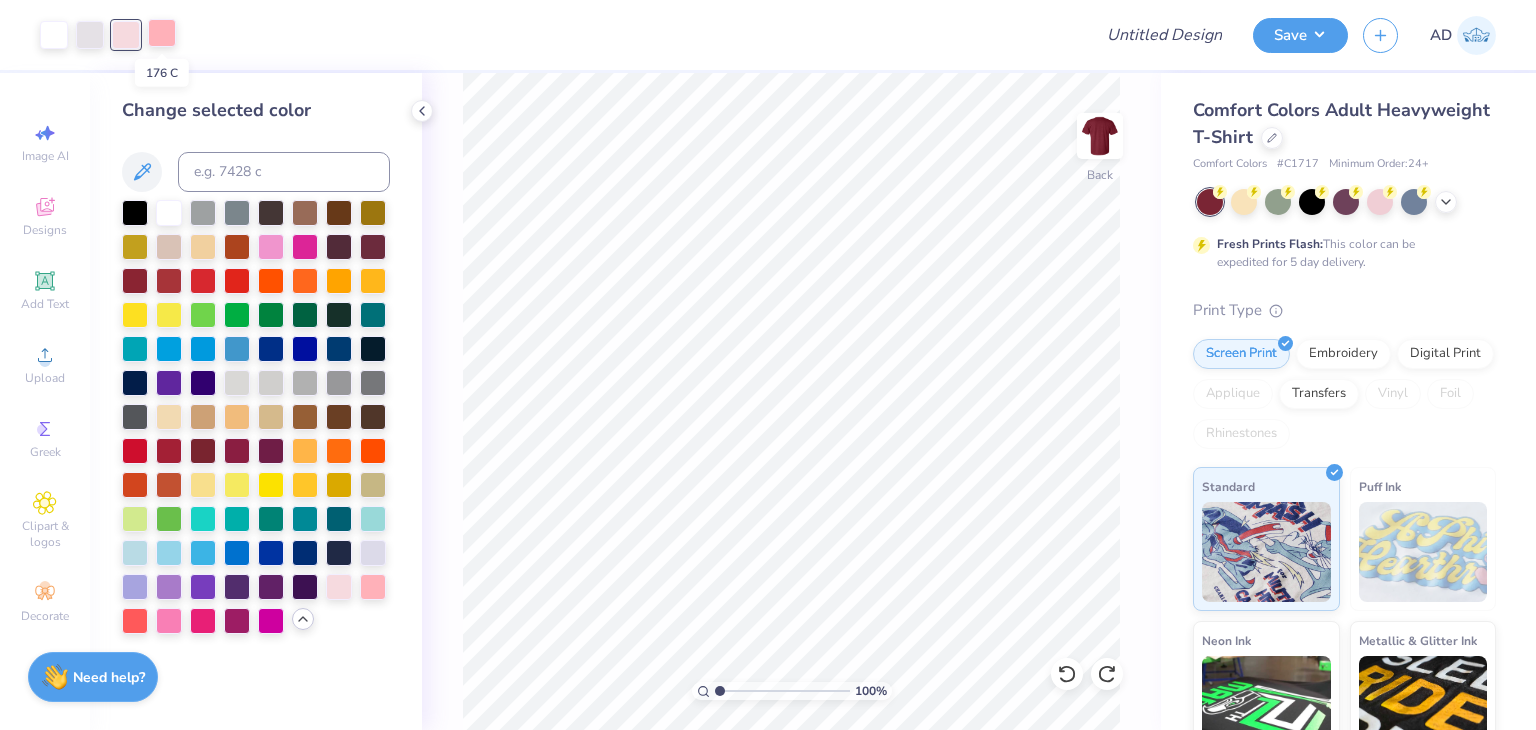 click at bounding box center [162, 33] 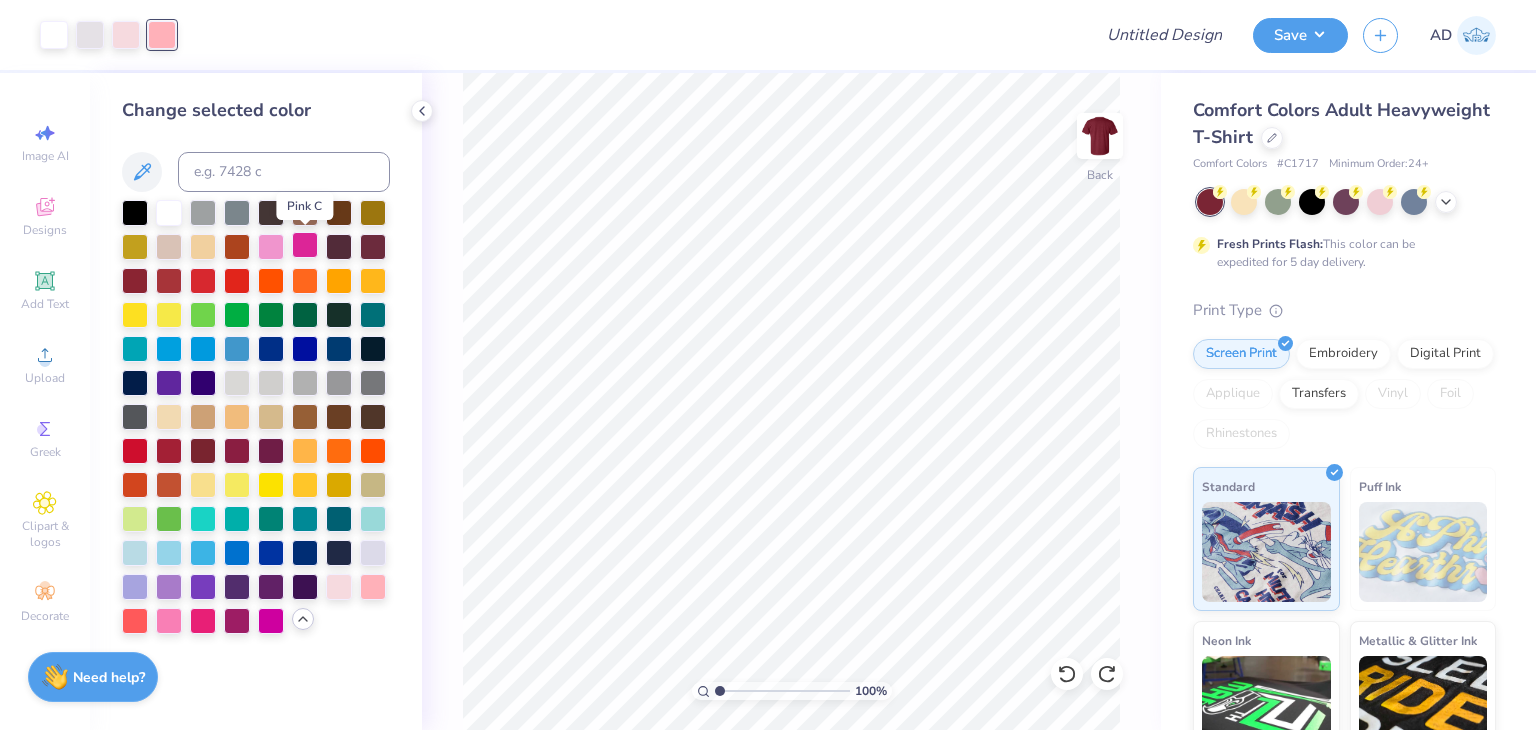 click at bounding box center (305, 245) 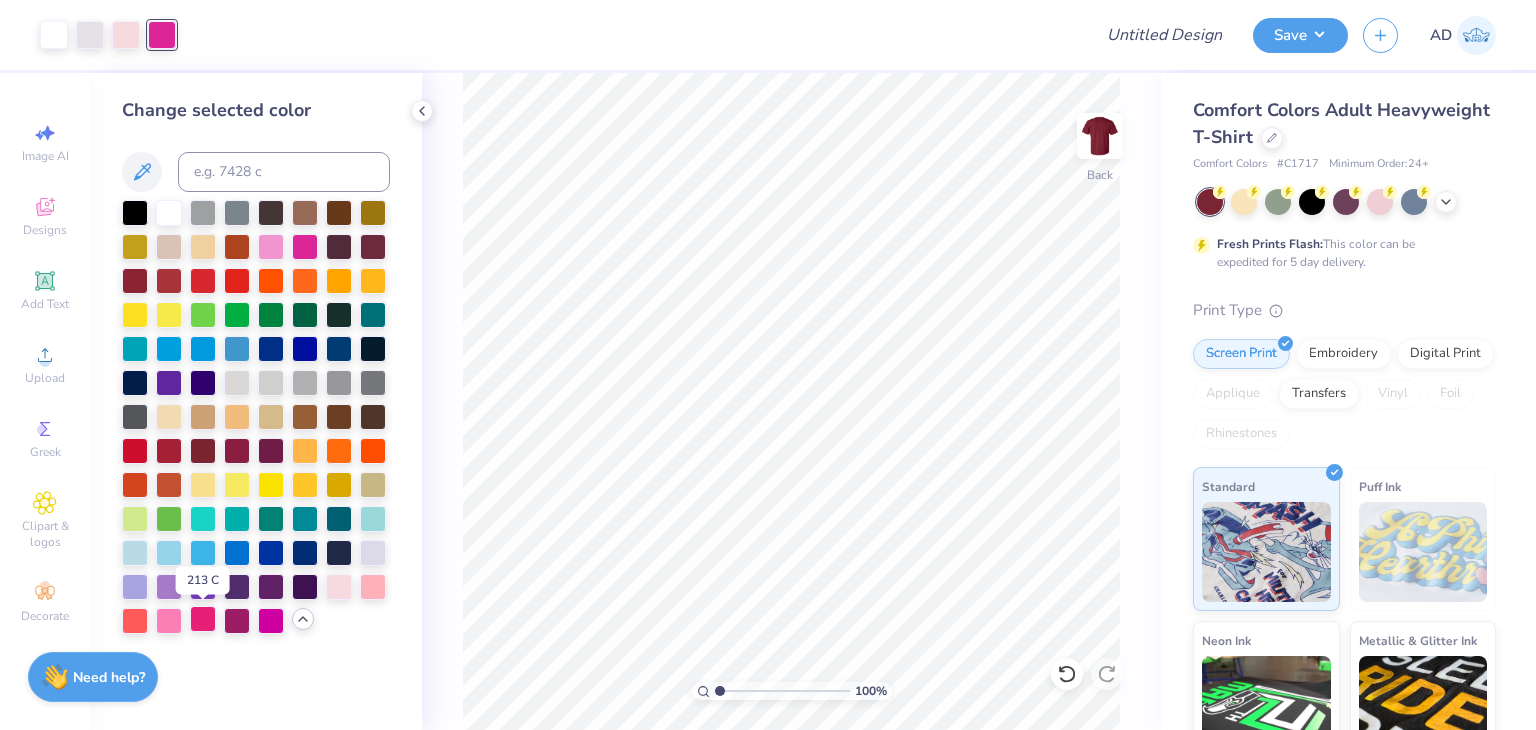 click at bounding box center [203, 619] 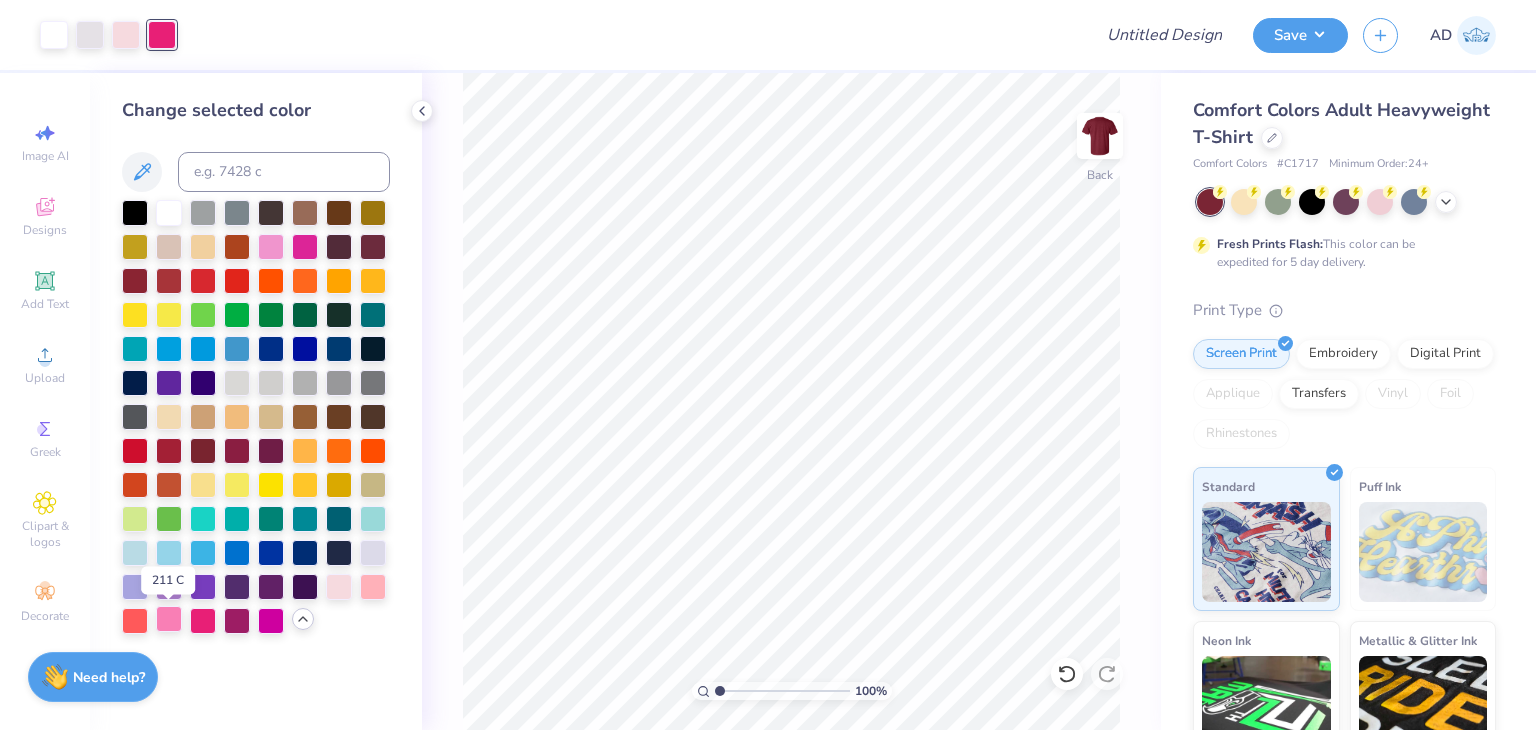 click at bounding box center [169, 619] 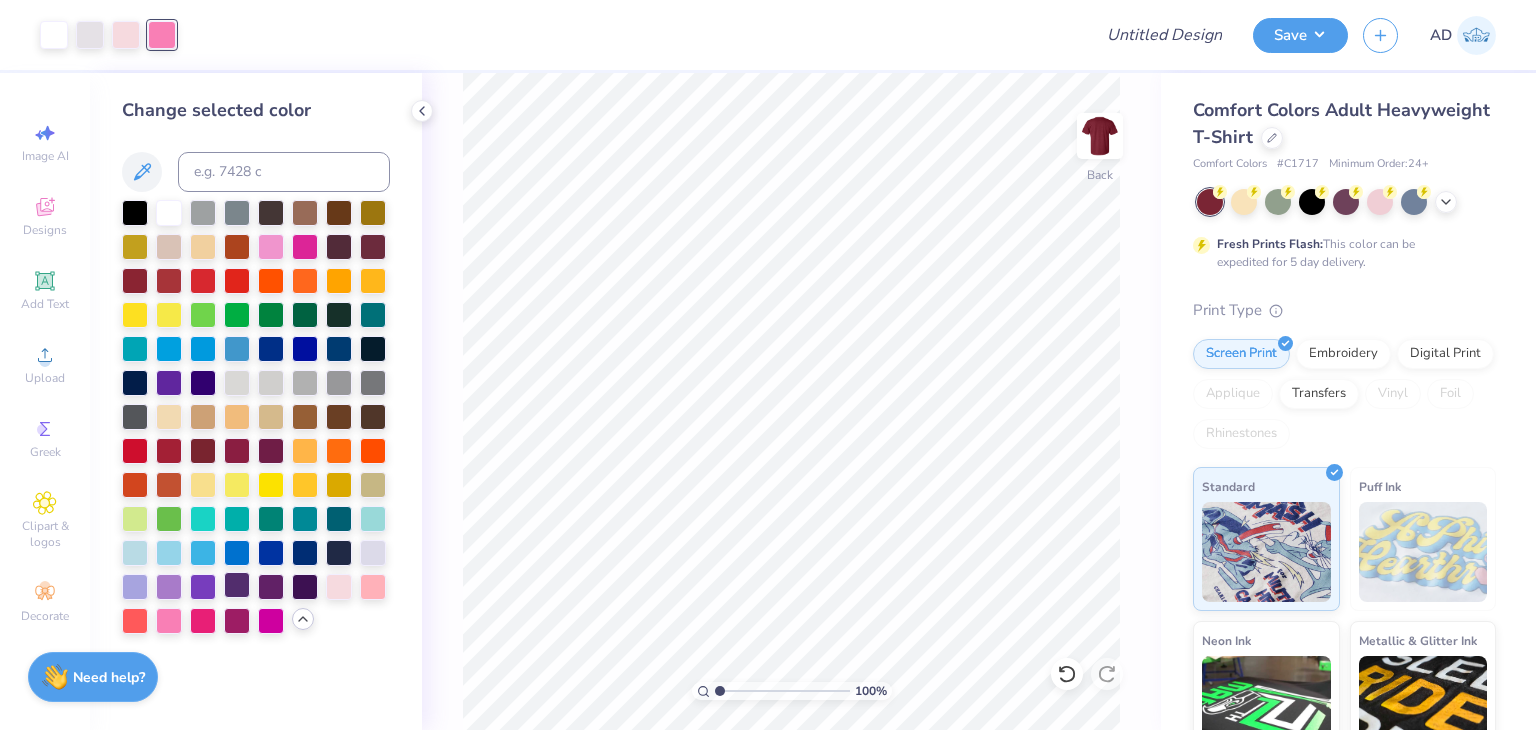 click at bounding box center [237, 585] 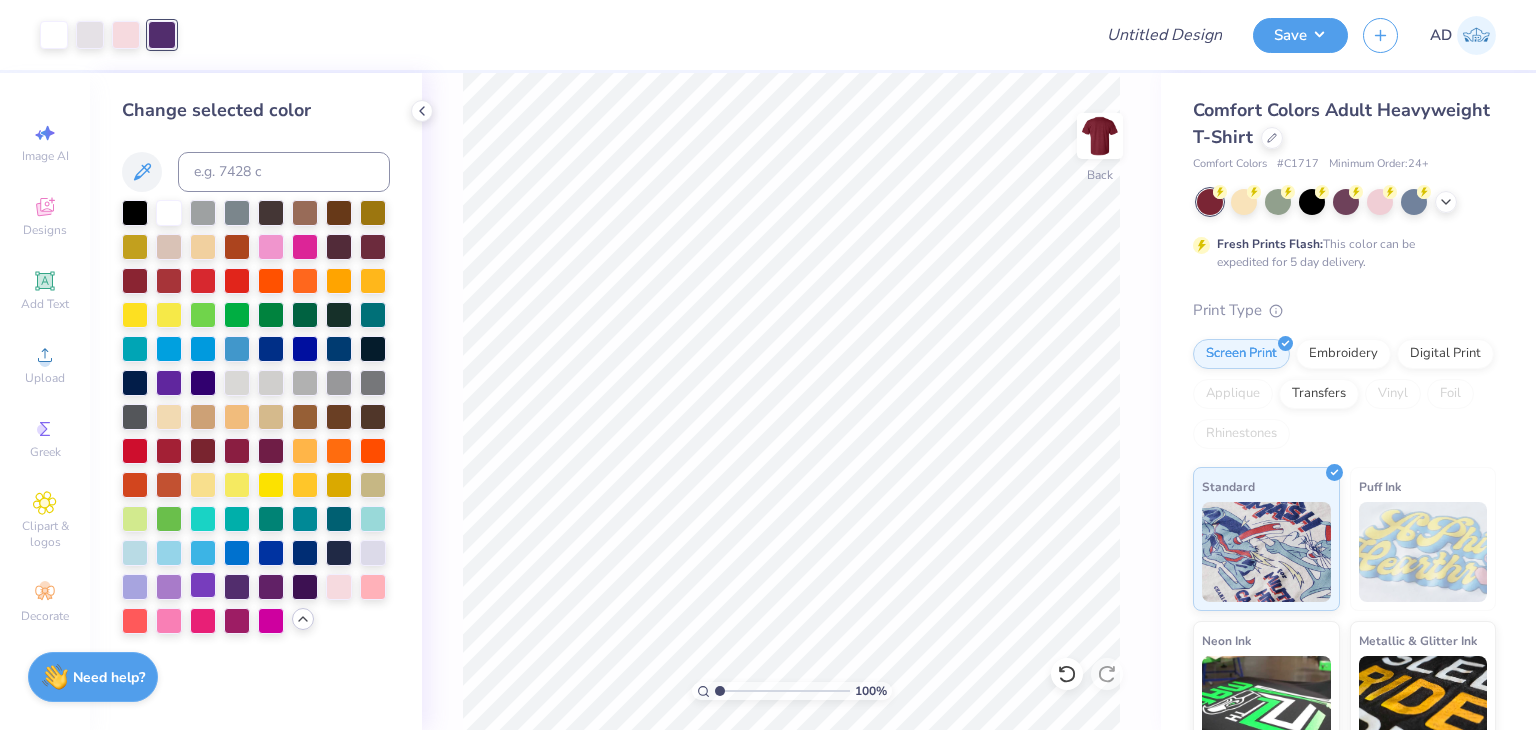 click at bounding box center (203, 585) 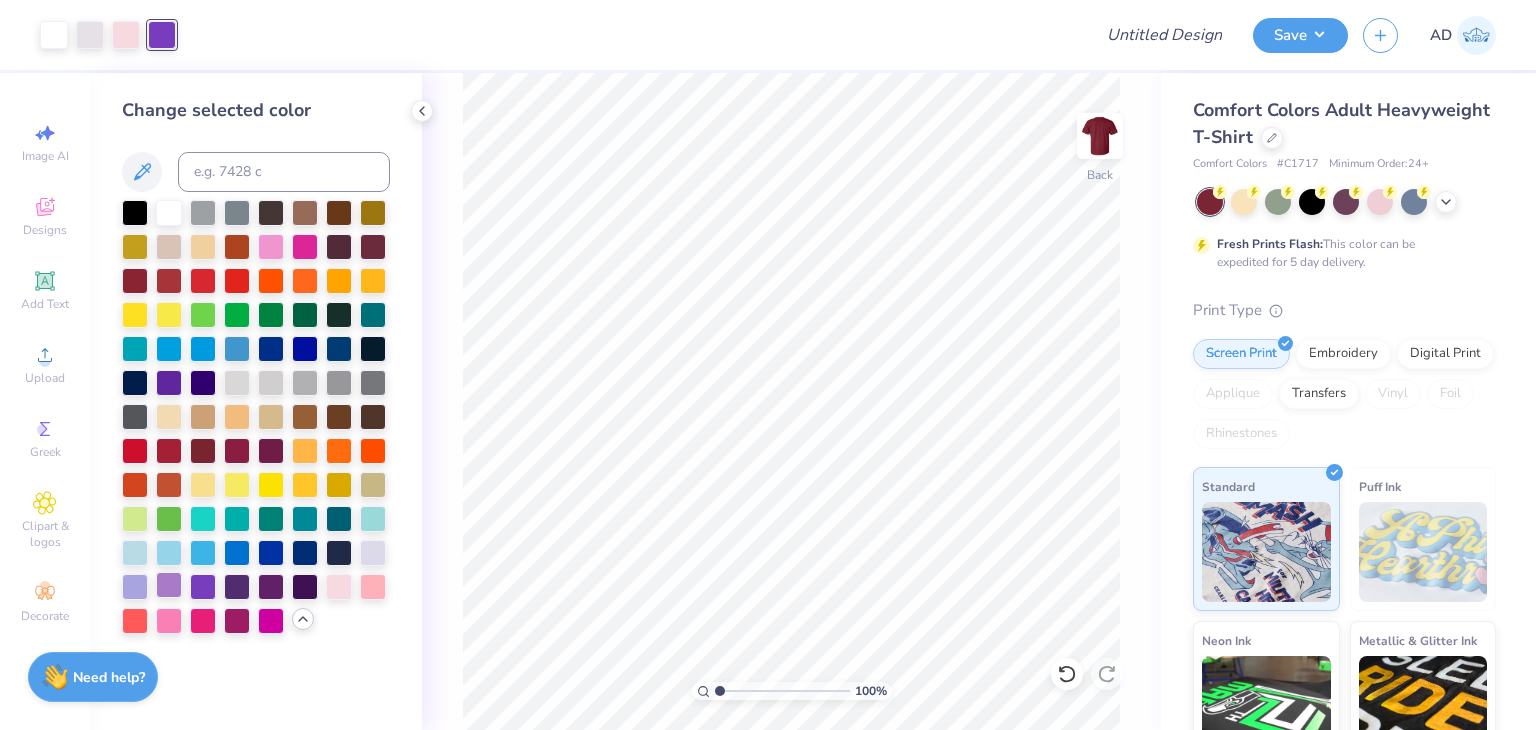 click at bounding box center (169, 585) 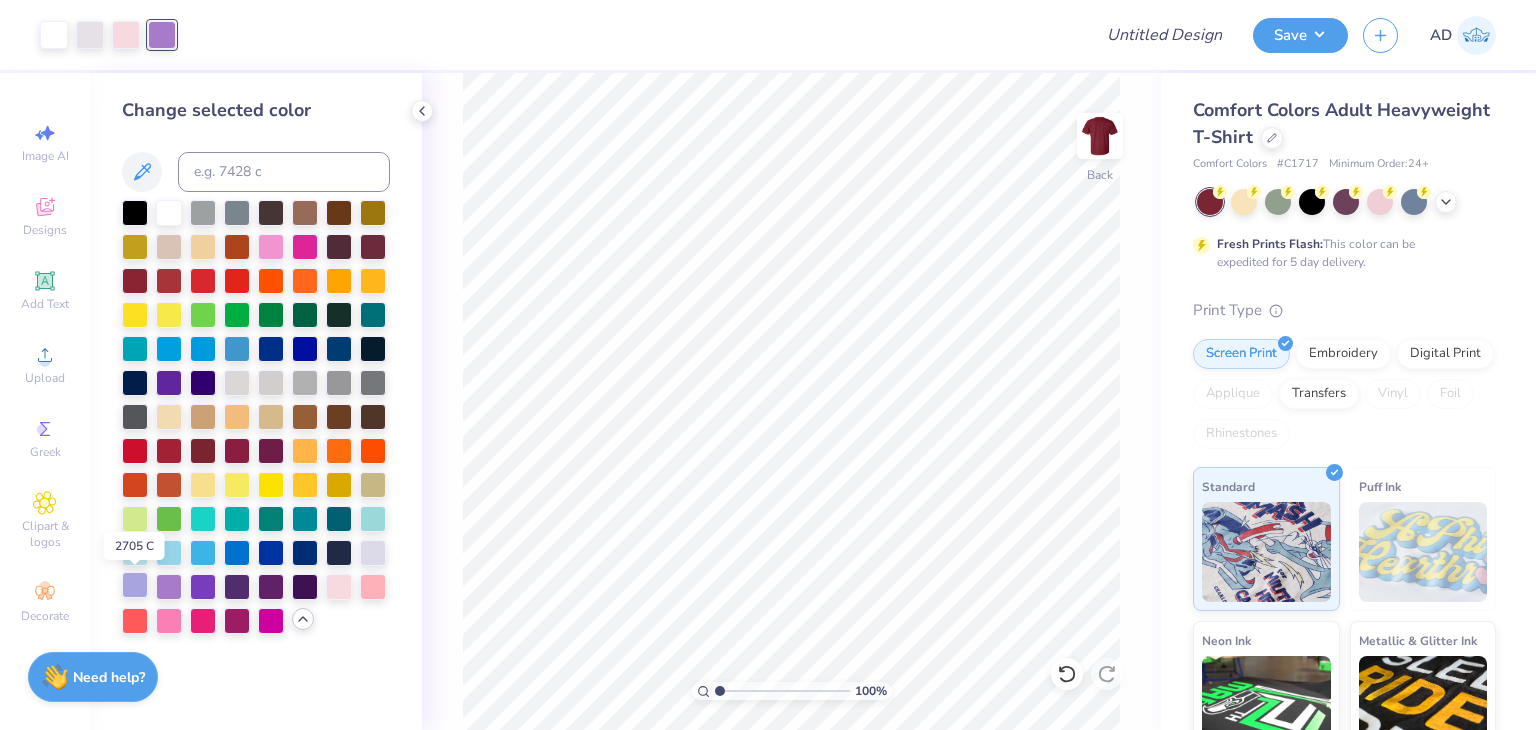 click at bounding box center [135, 585] 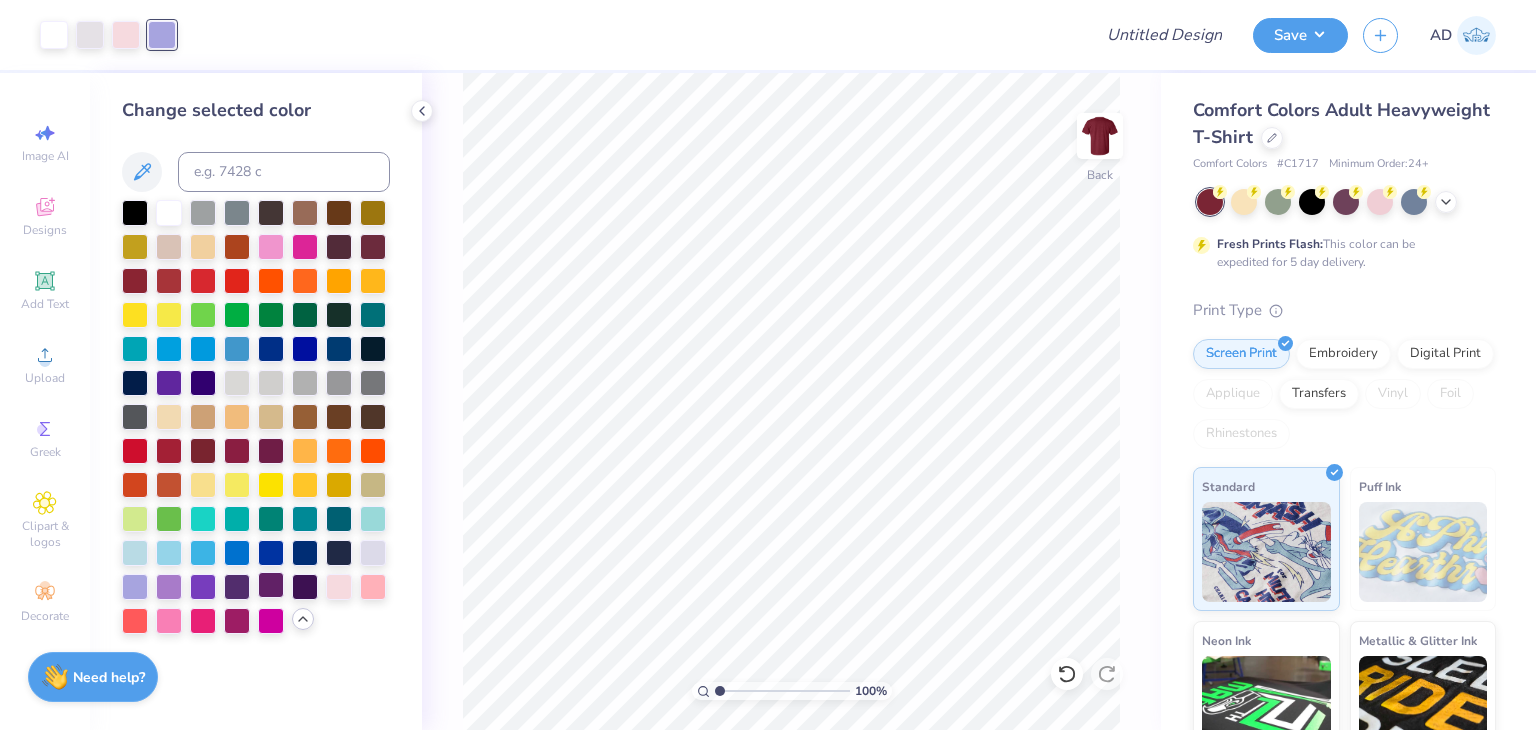 click at bounding box center (271, 585) 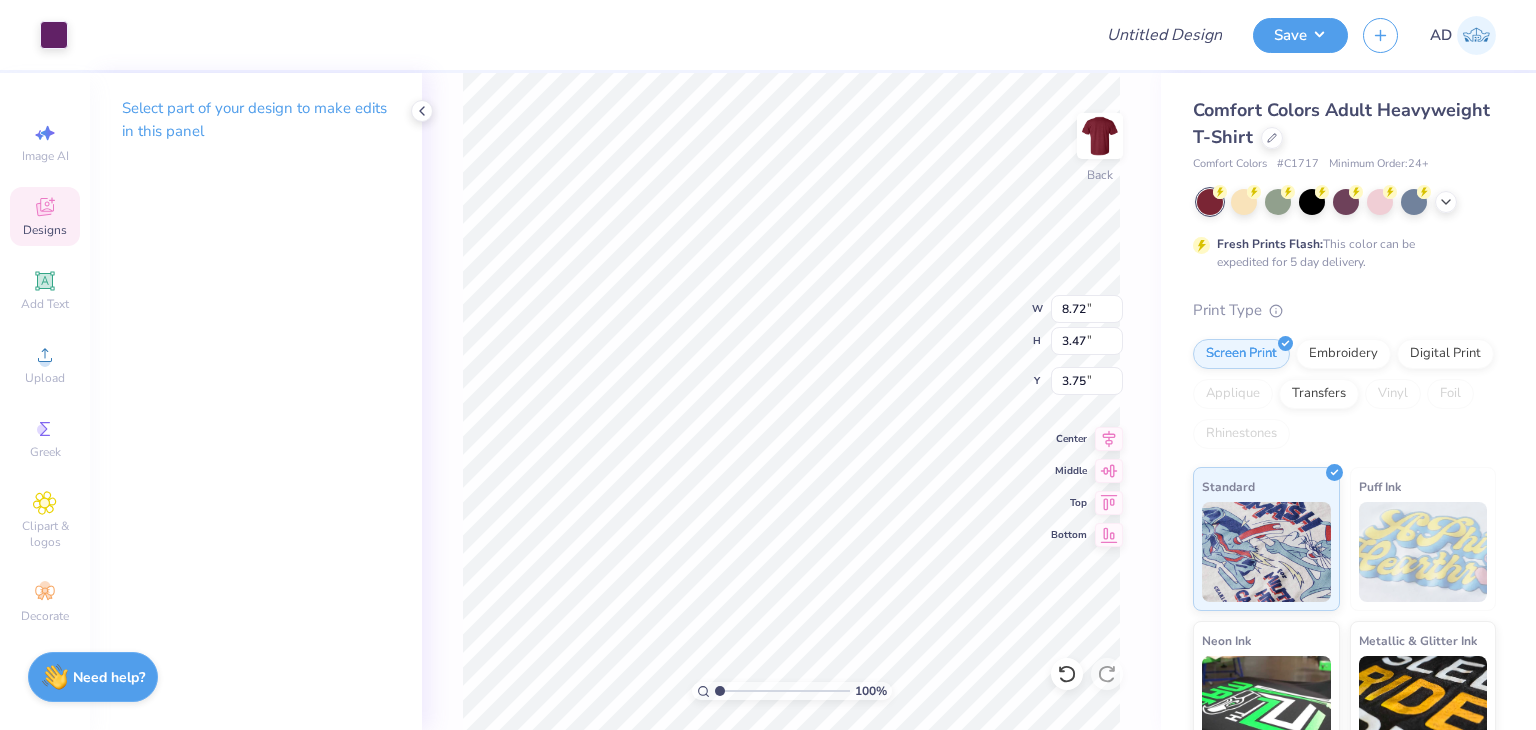 type on "3.75" 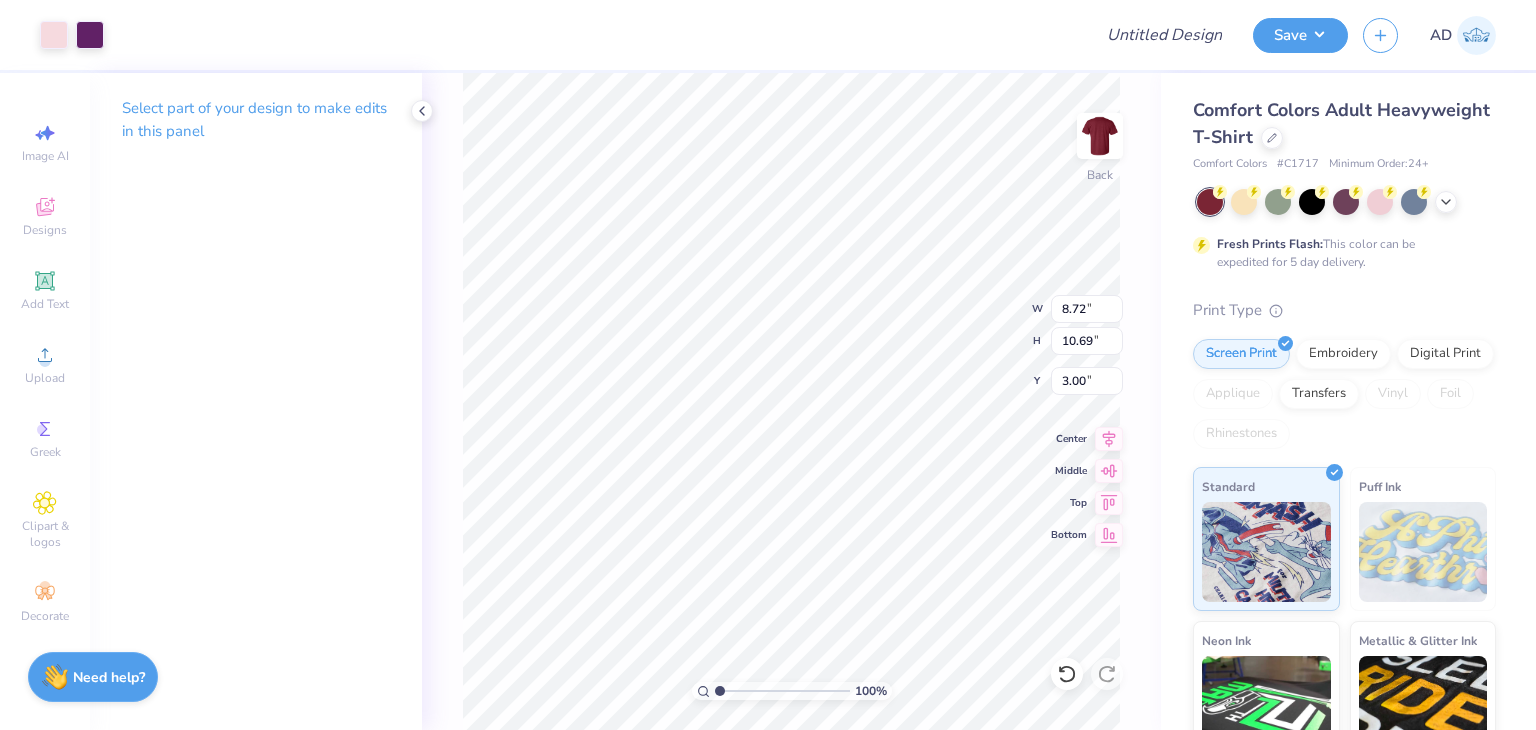 type on "3.00" 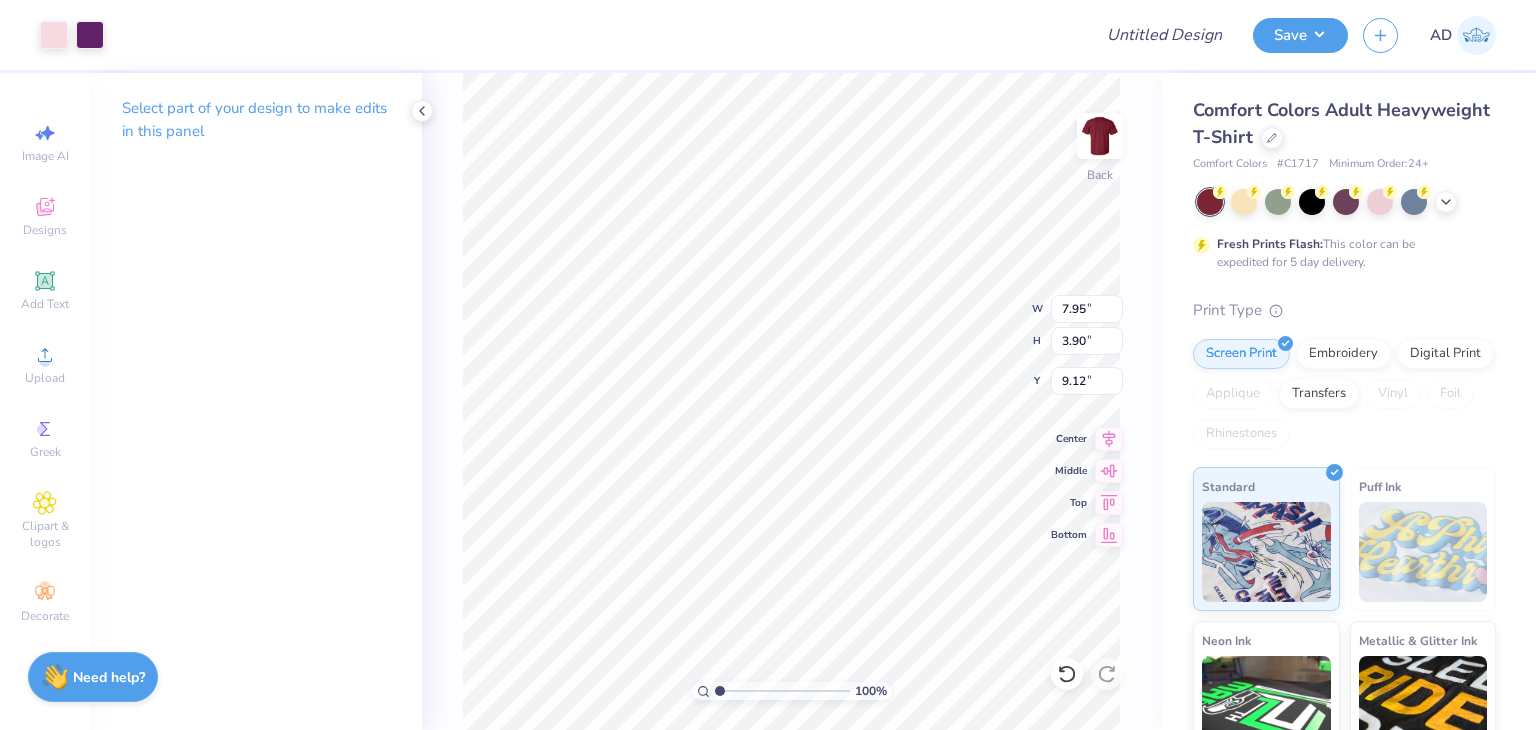 type on "9.12" 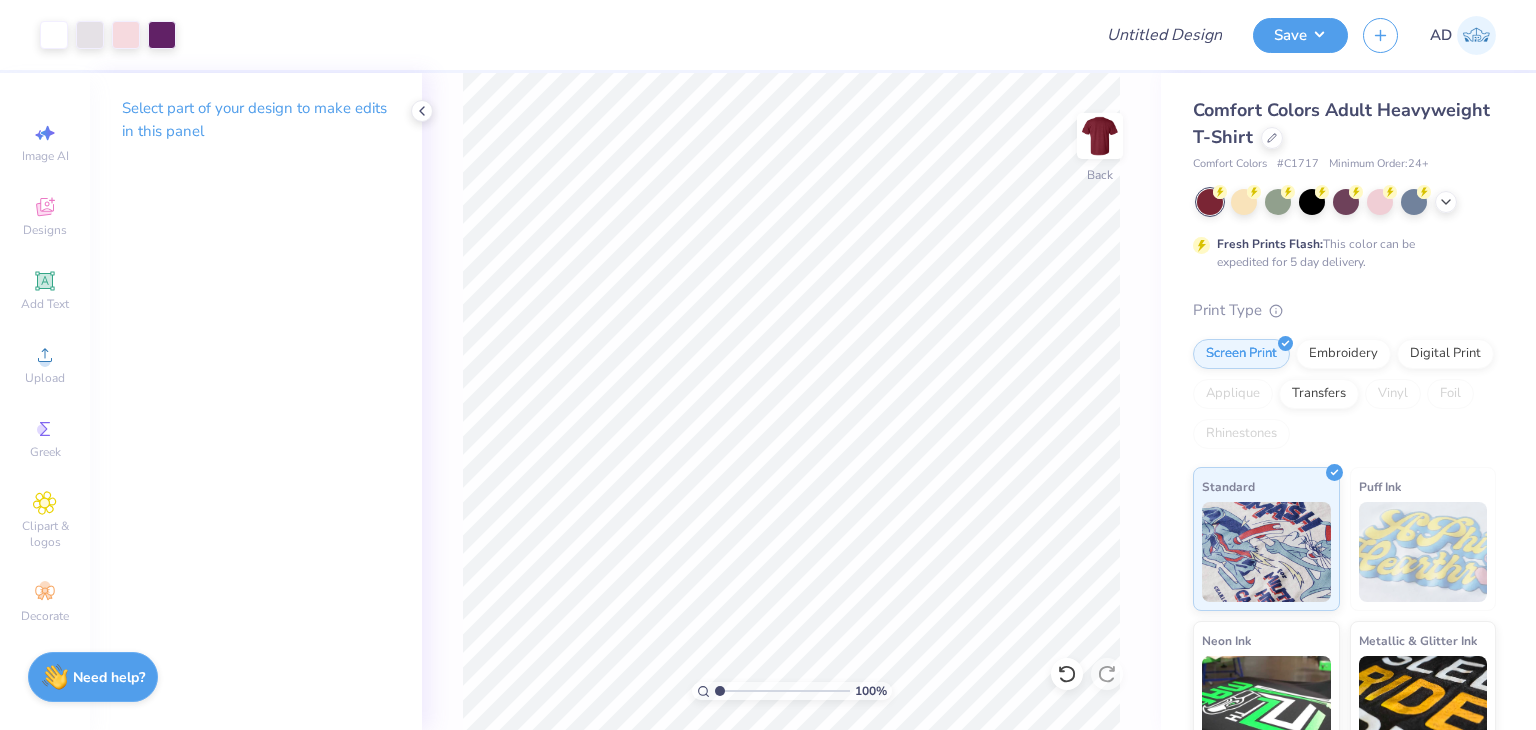 click on "Art colors Design Title Save AD Image AI Designs Add Text Upload Greek Clipart & logos Decorate Select part of your design to make edits in this panel 100  % Back Comfort Colors Adult Heavyweight T-Shirt Comfort Colors # C1717 Minimum Order:  24 +   Fresh Prints Flash:  This color can be expedited for 5 day delivery. Print Type Screen Print Embroidery Digital Print Applique Transfers Vinyl Foil Rhinestones Standard Puff Ink Neon Ink Metallic & Glitter Ink Glow in the Dark Ink Water based Ink Need help?  Chat with us." at bounding box center (768, 365) 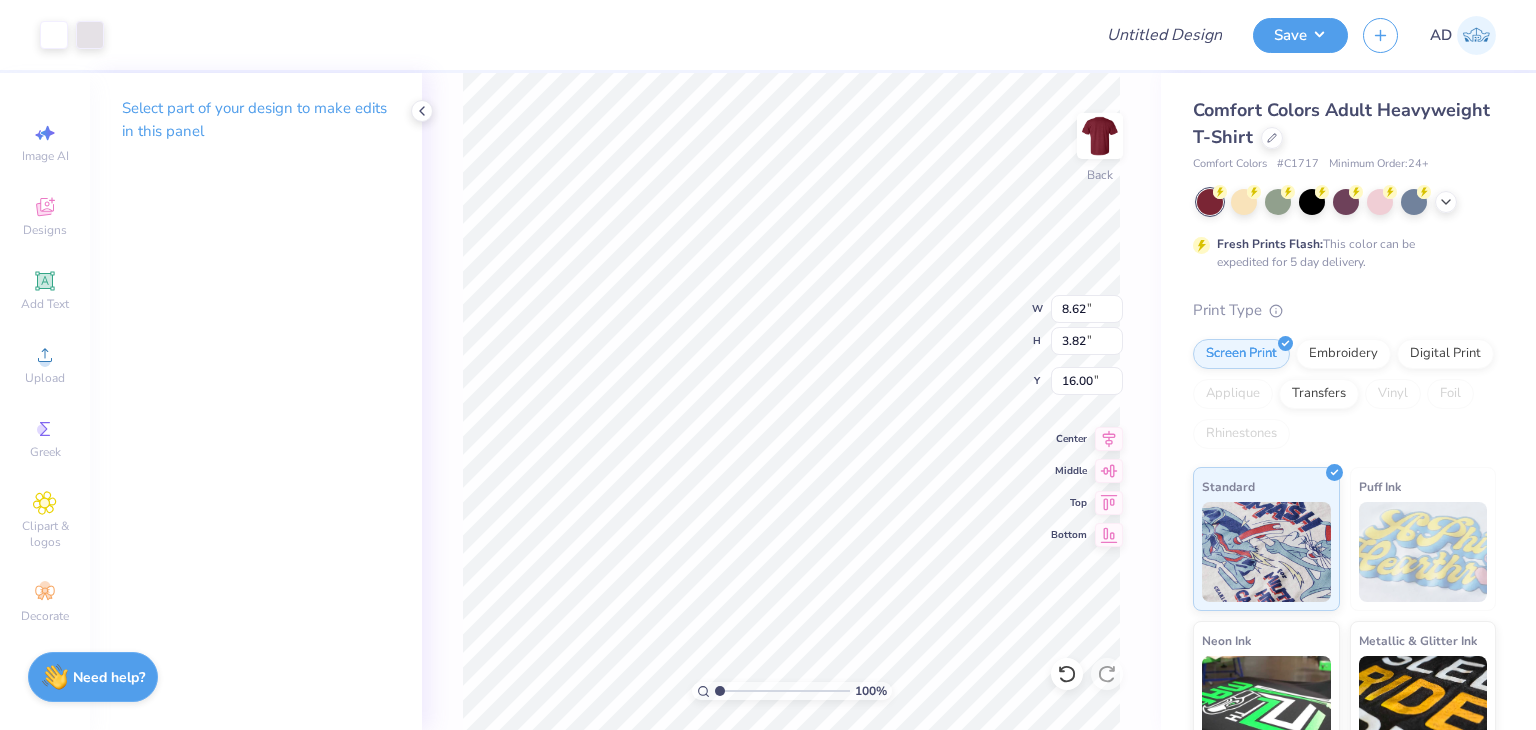 type on "16.00" 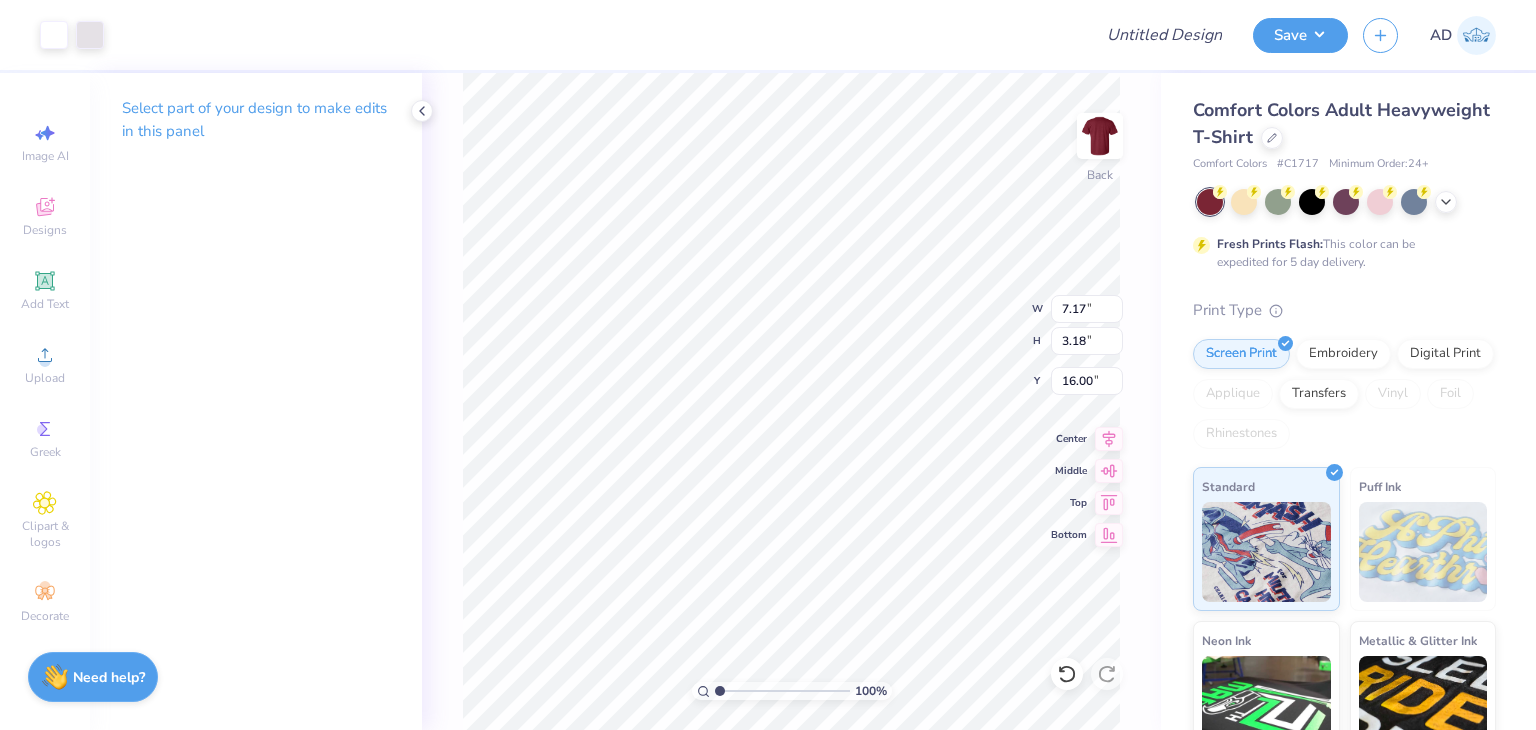 type on "7.17" 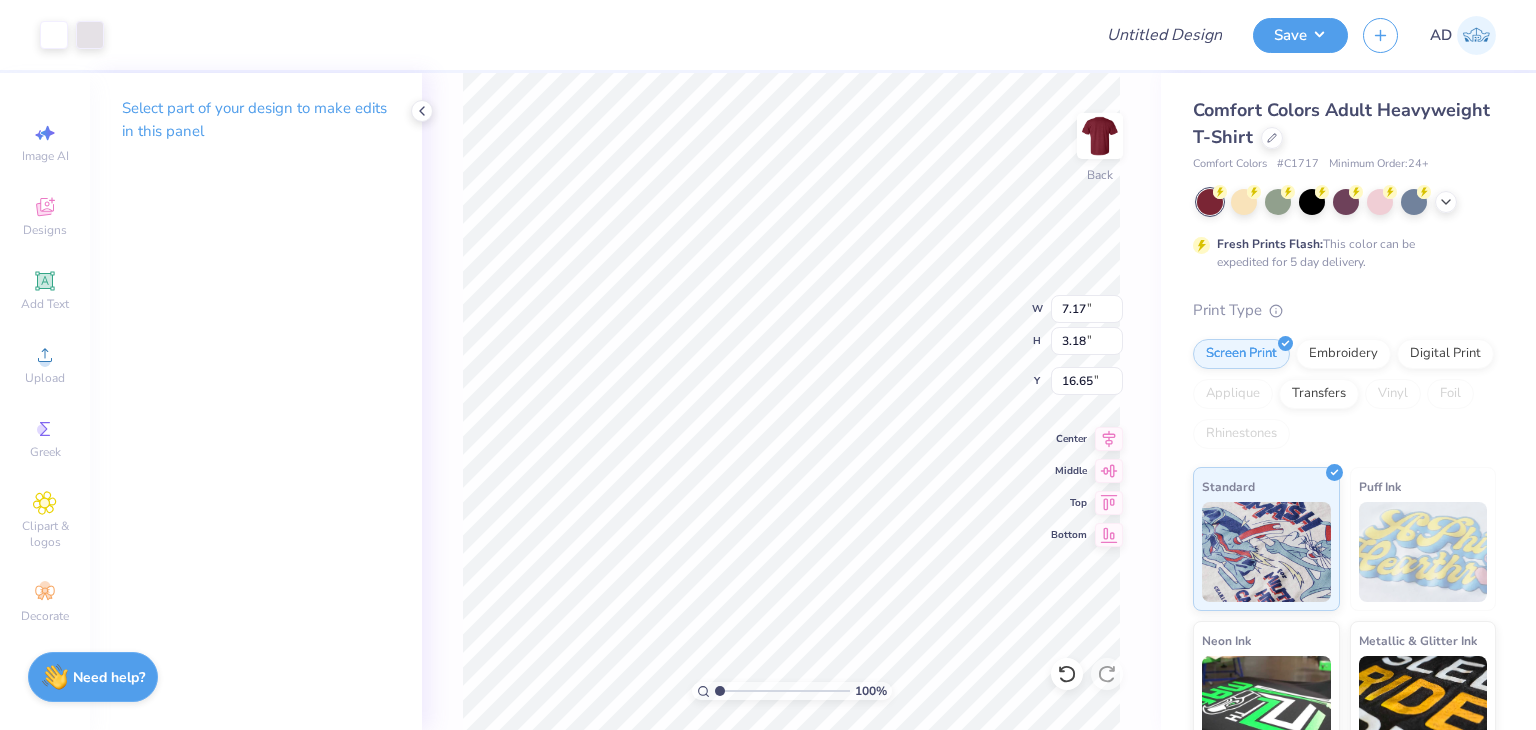 type on "6.47" 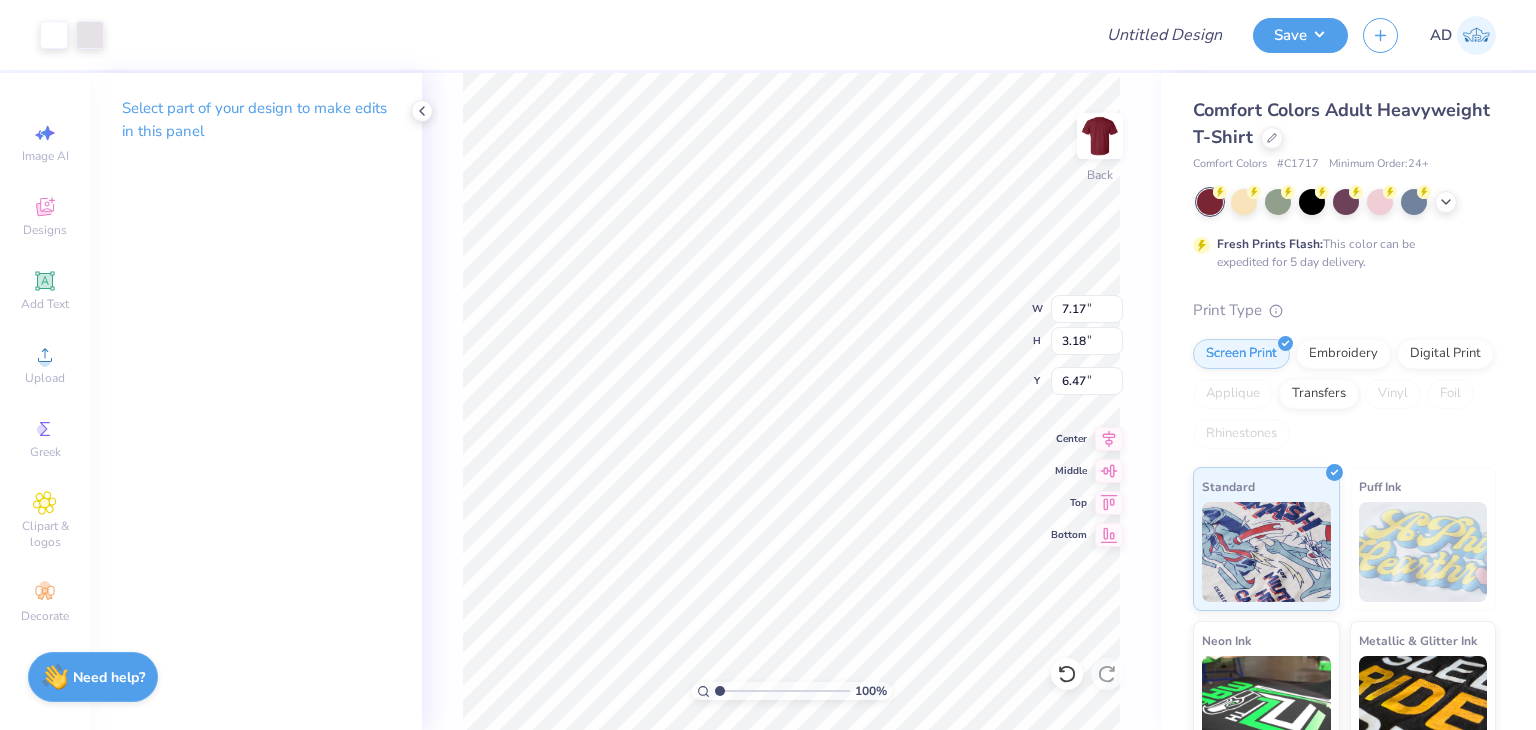 type on "6.61" 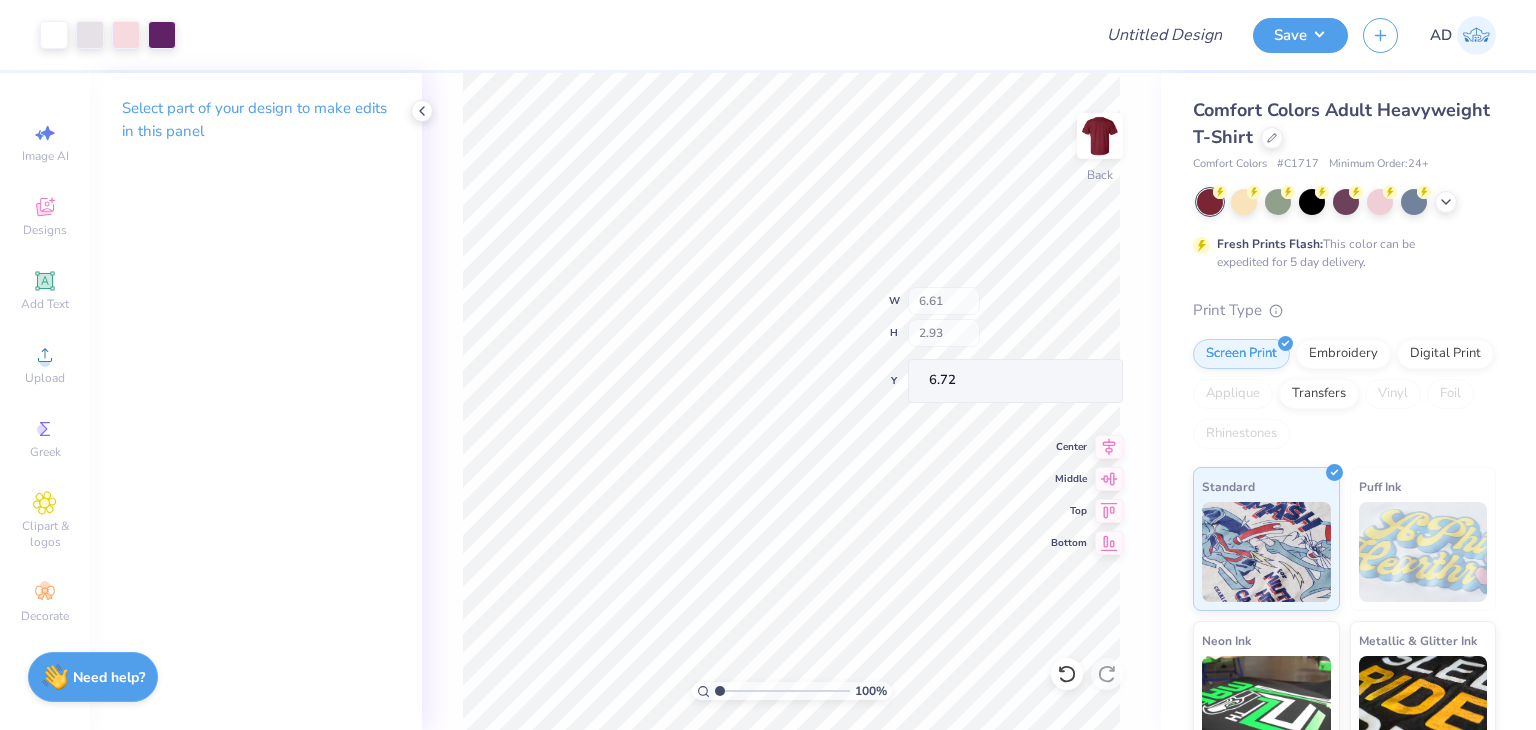 type on "6.47" 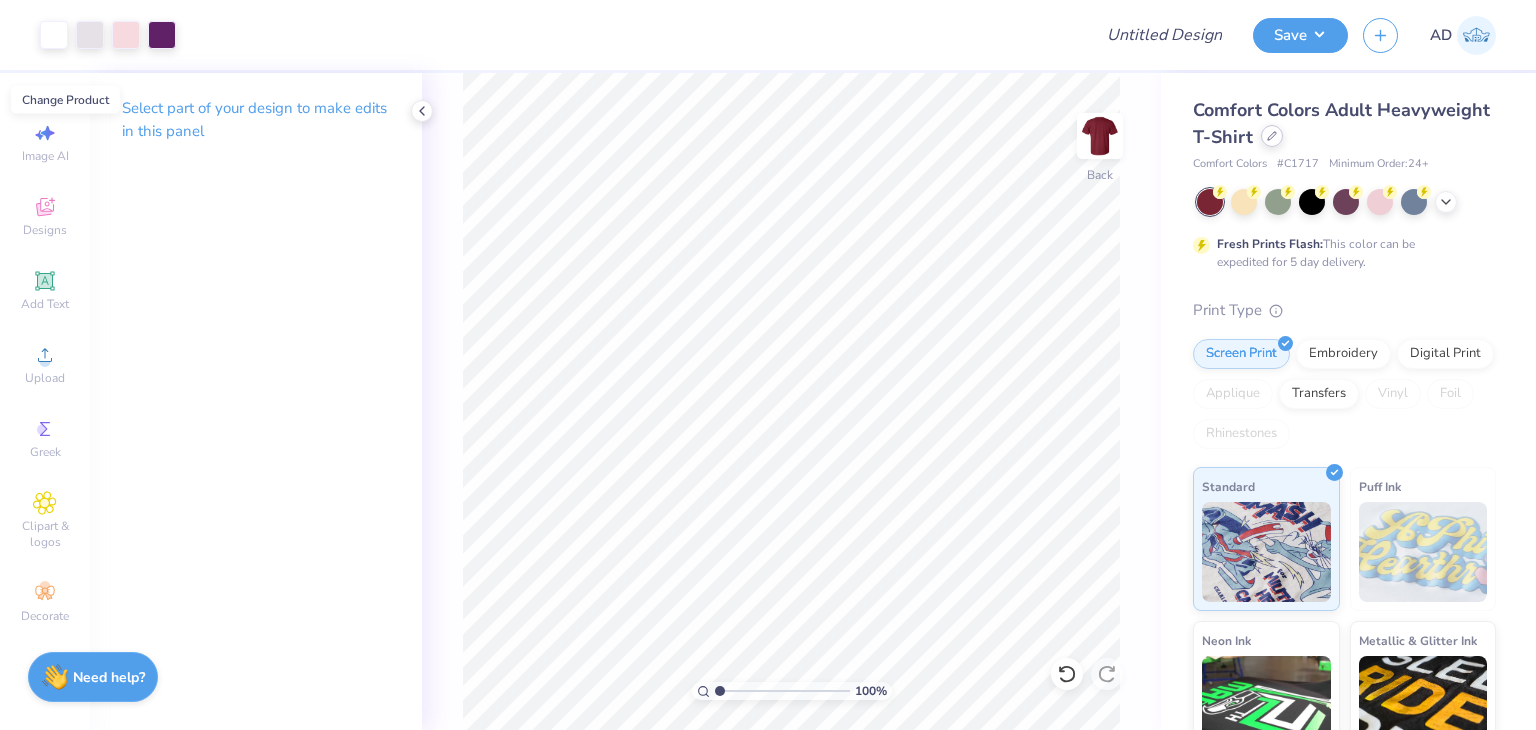 click 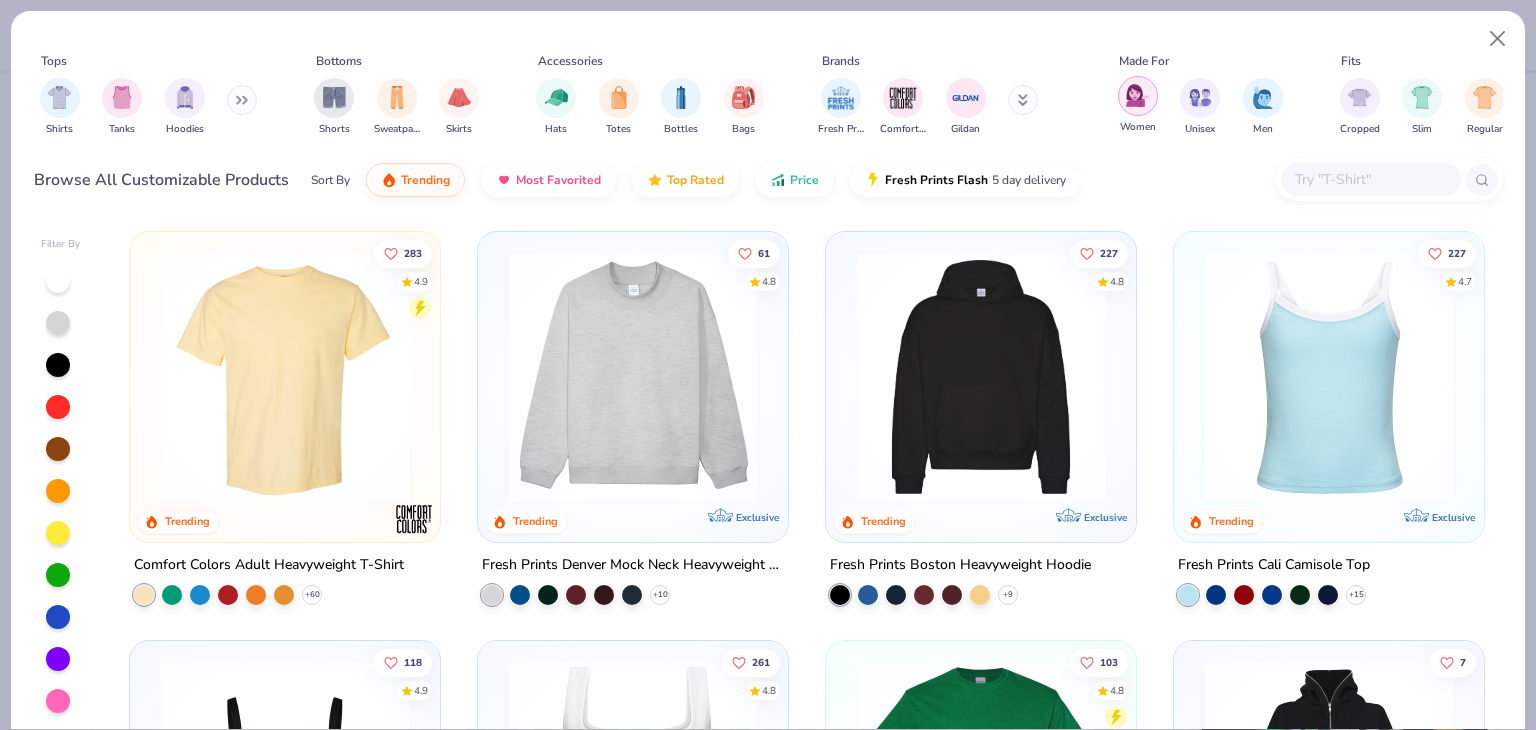 click at bounding box center (1137, 95) 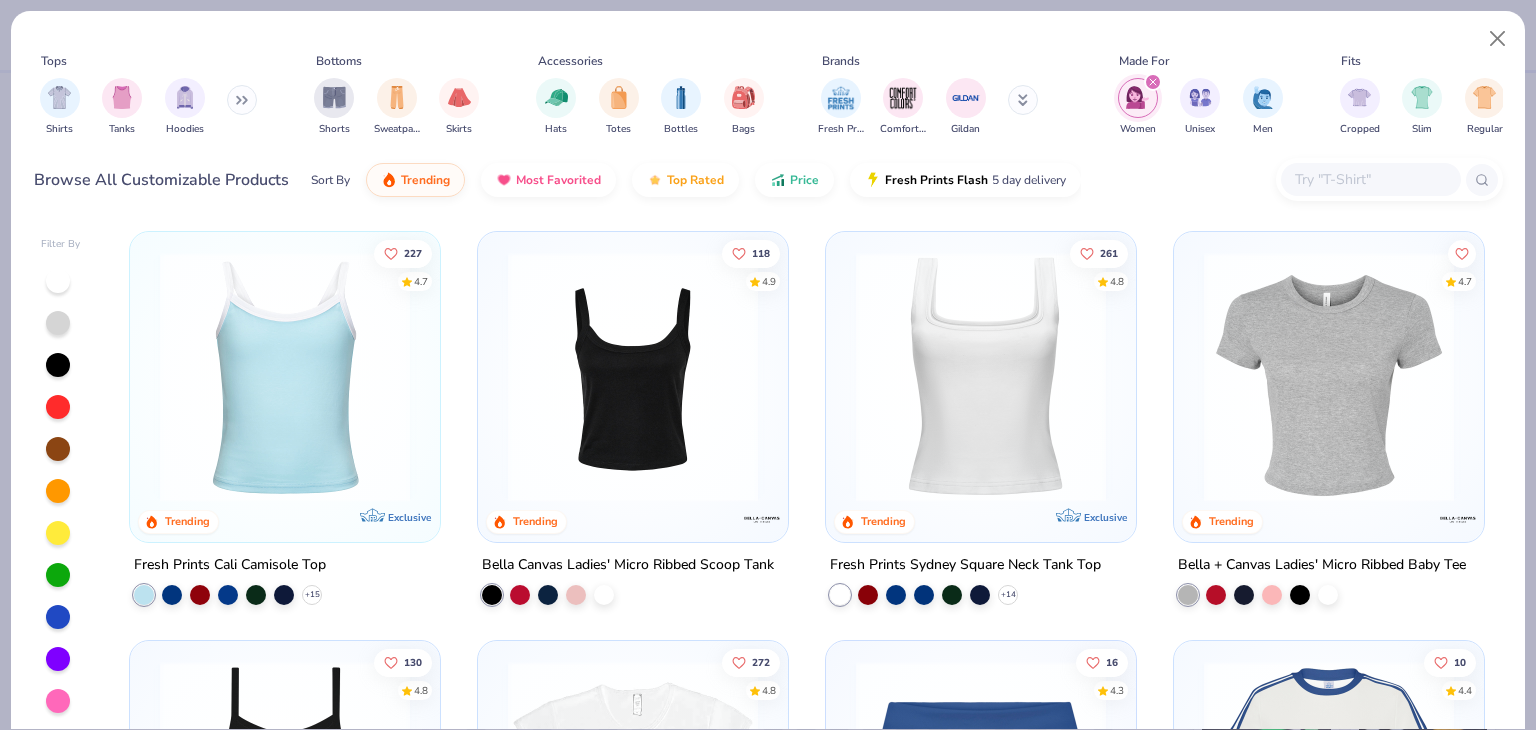 click at bounding box center [242, 100] 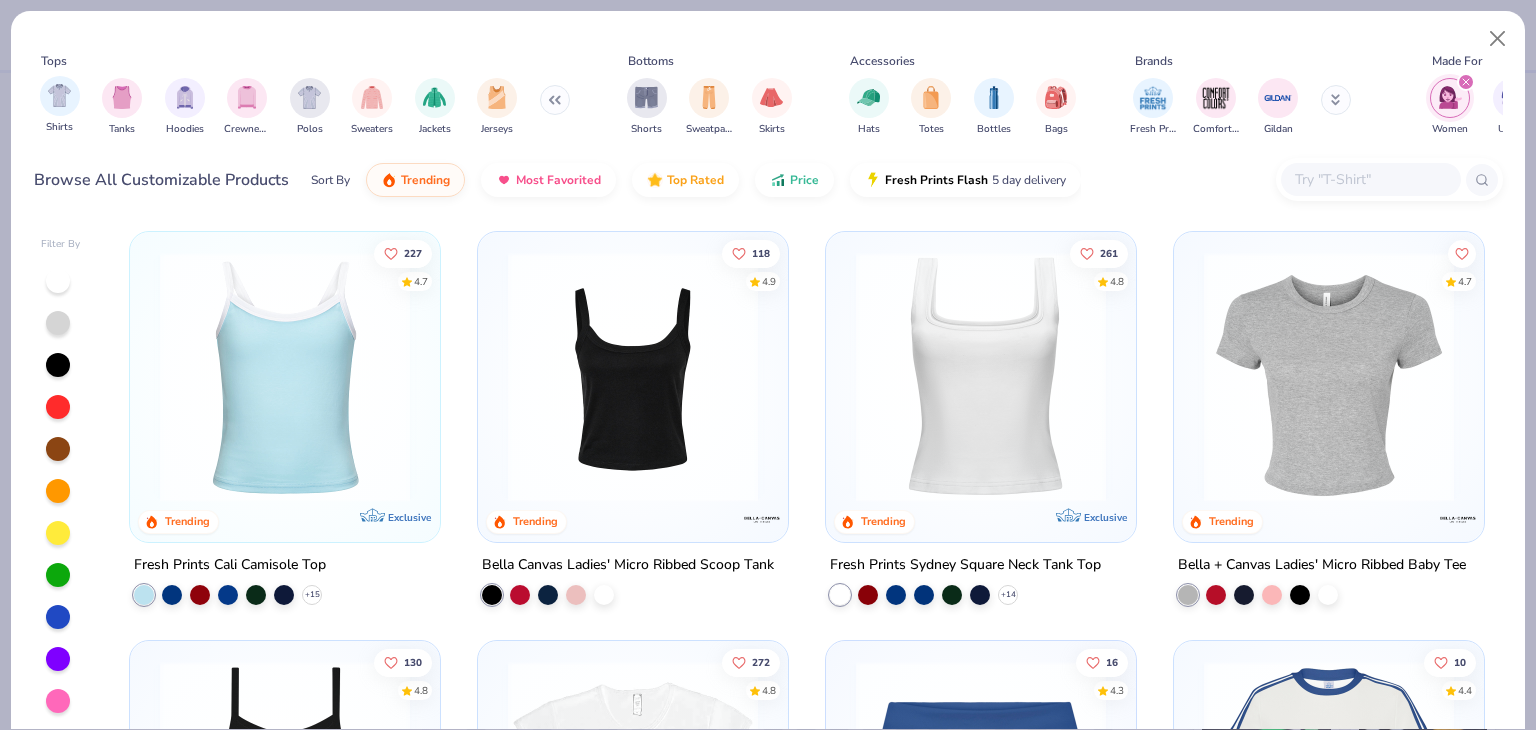 click on "Shirts" at bounding box center [60, 105] 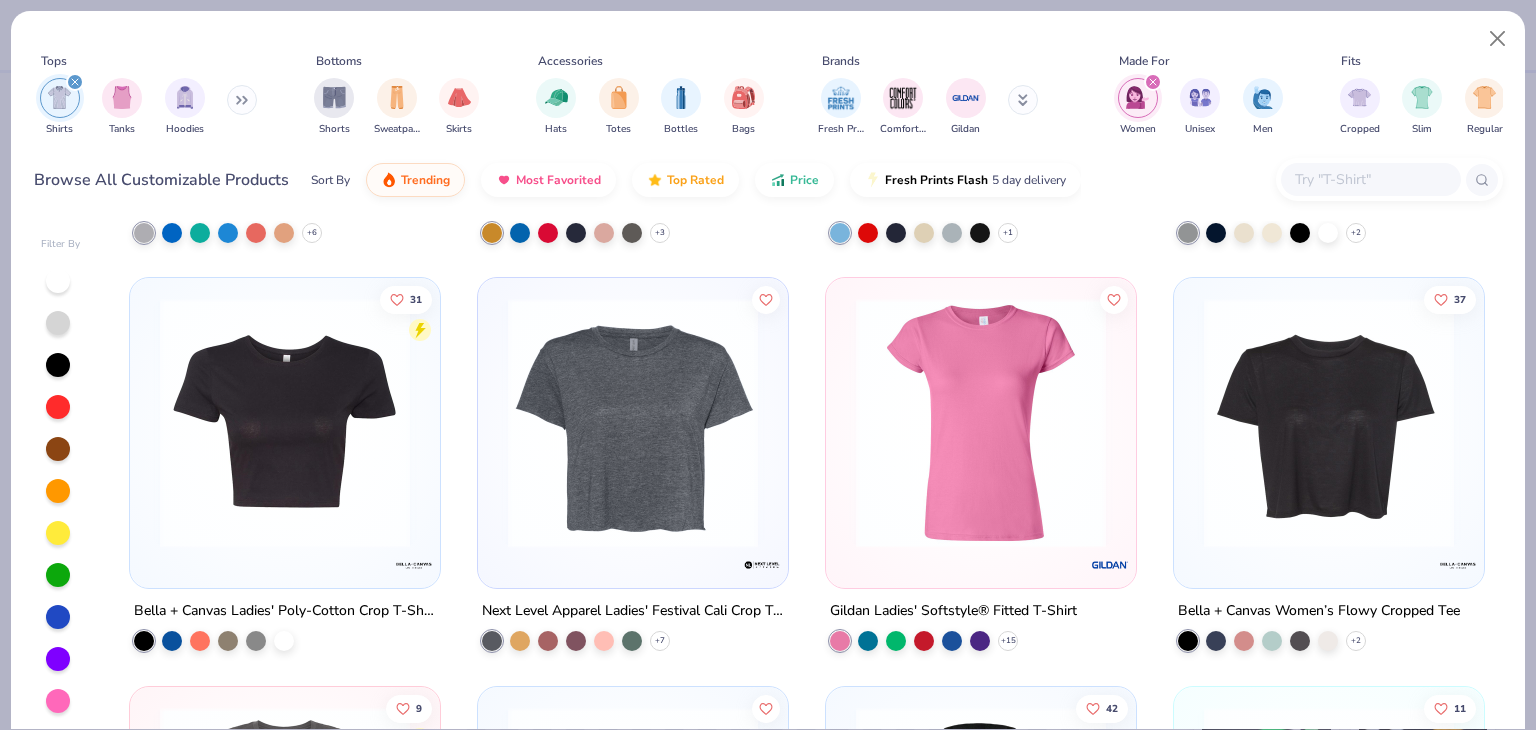 scroll, scrollTop: 1200, scrollLeft: 0, axis: vertical 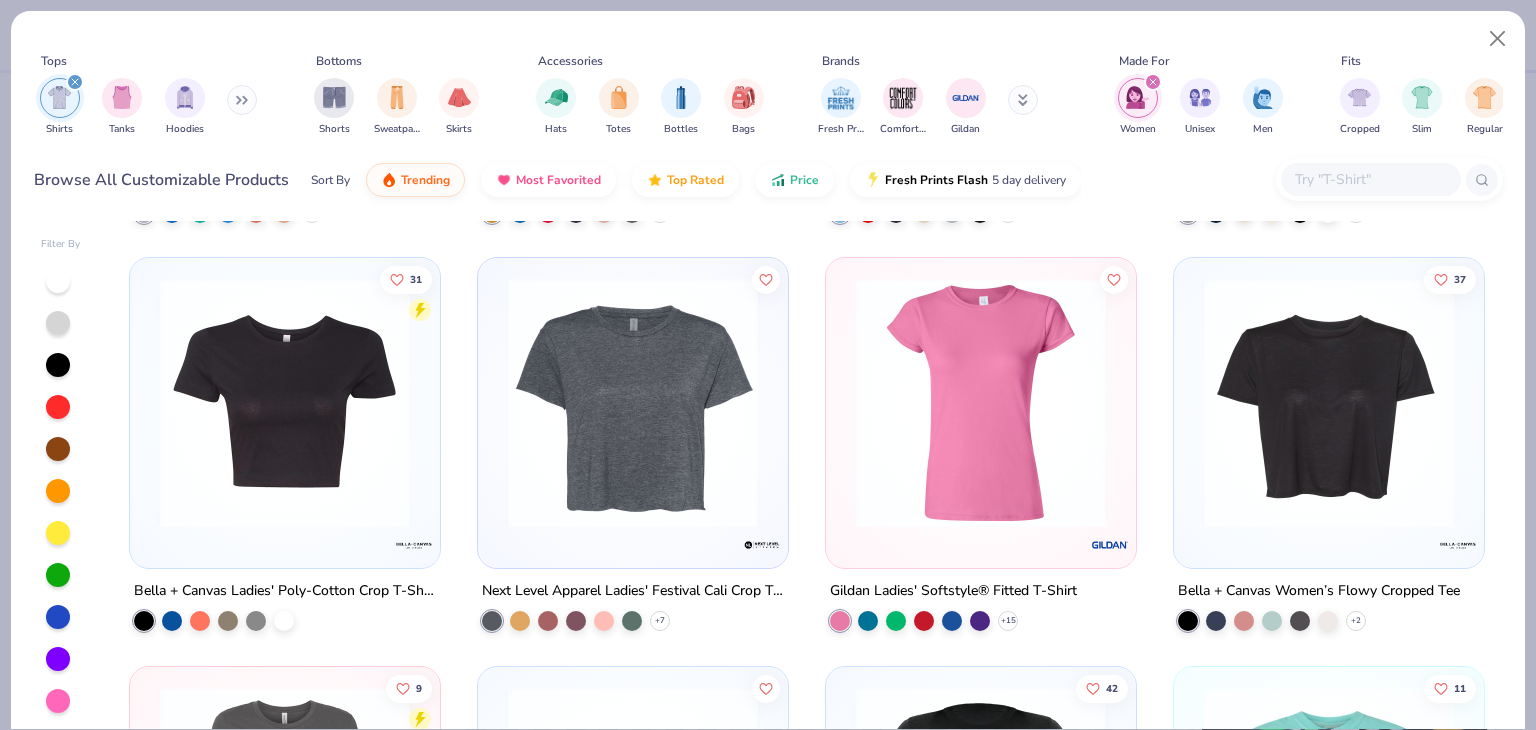click at bounding box center (981, 403) 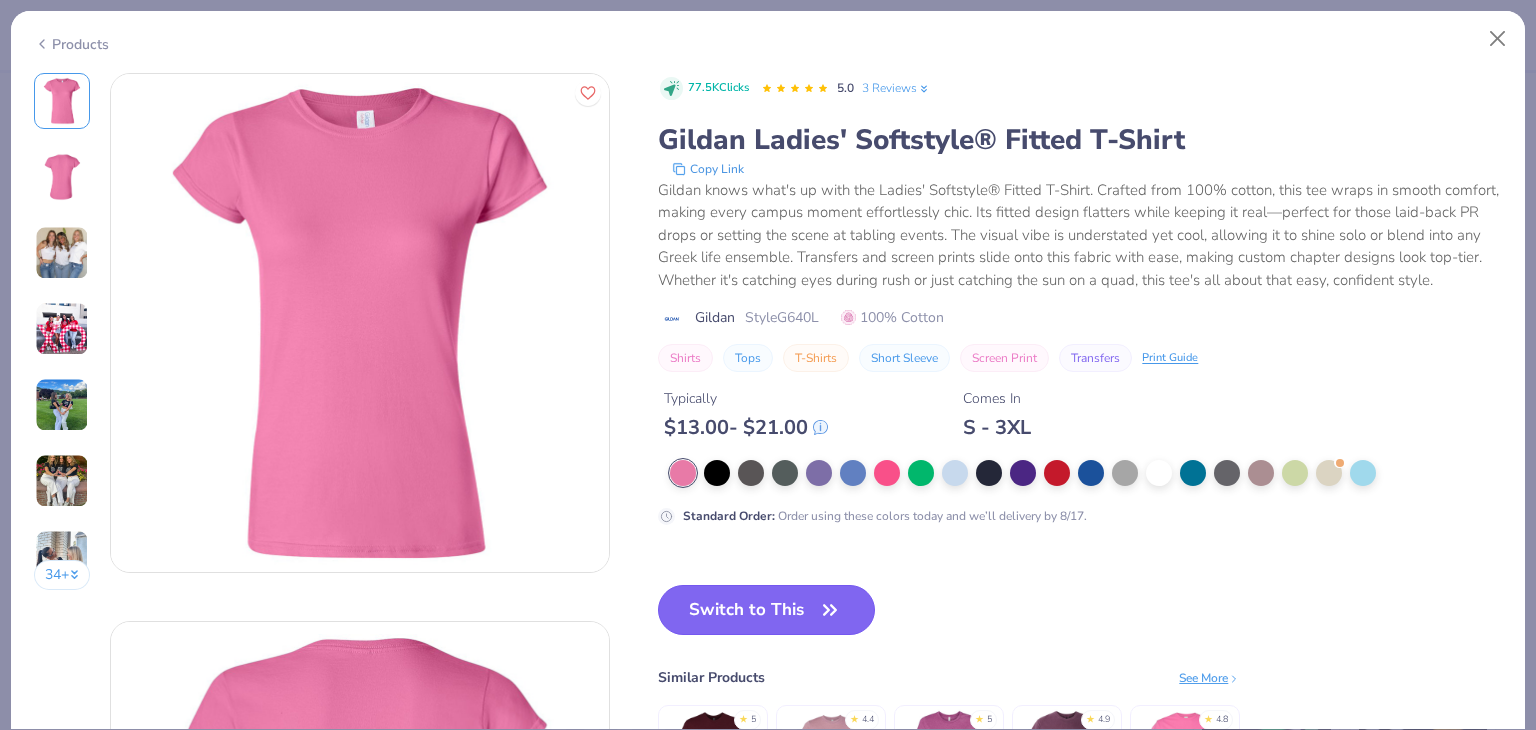 click 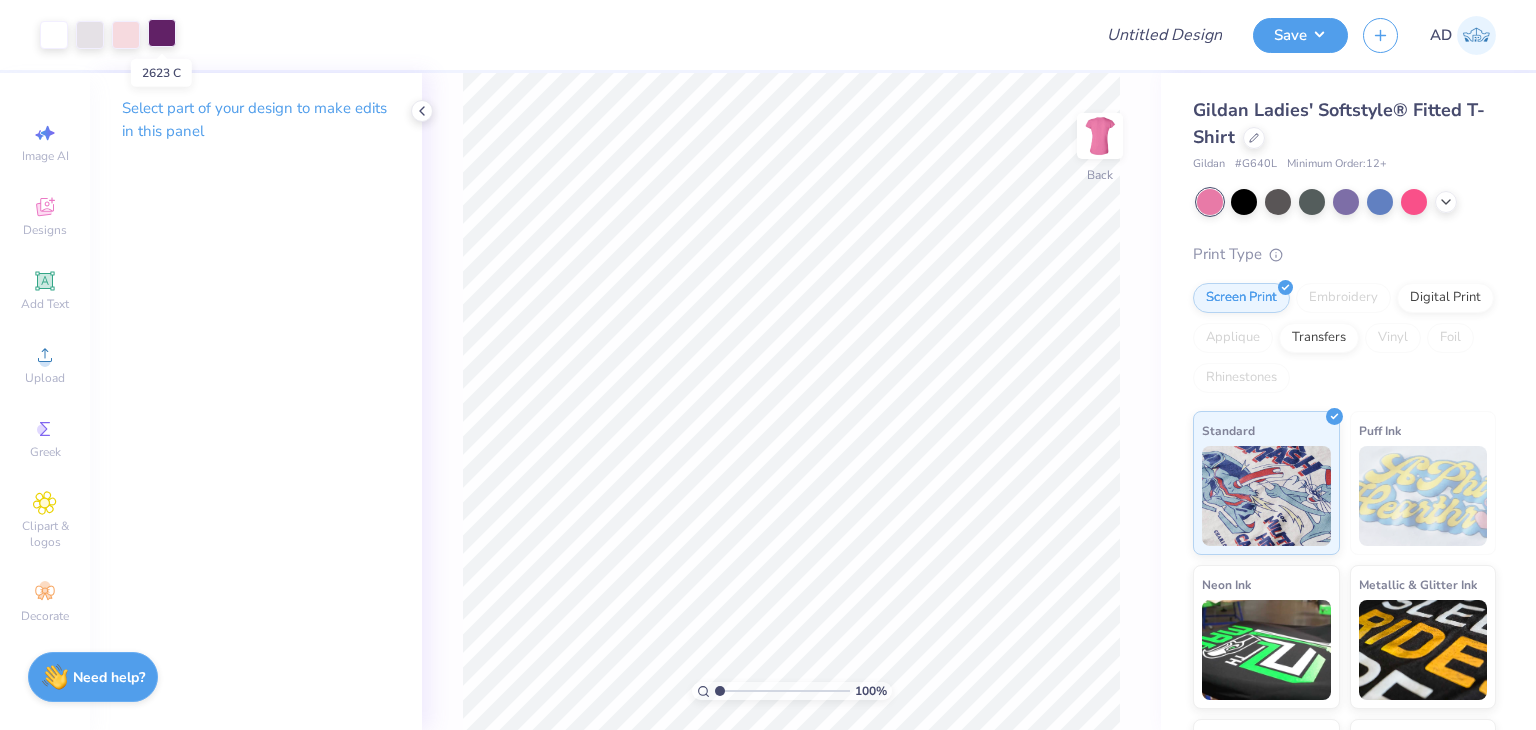 click at bounding box center [162, 33] 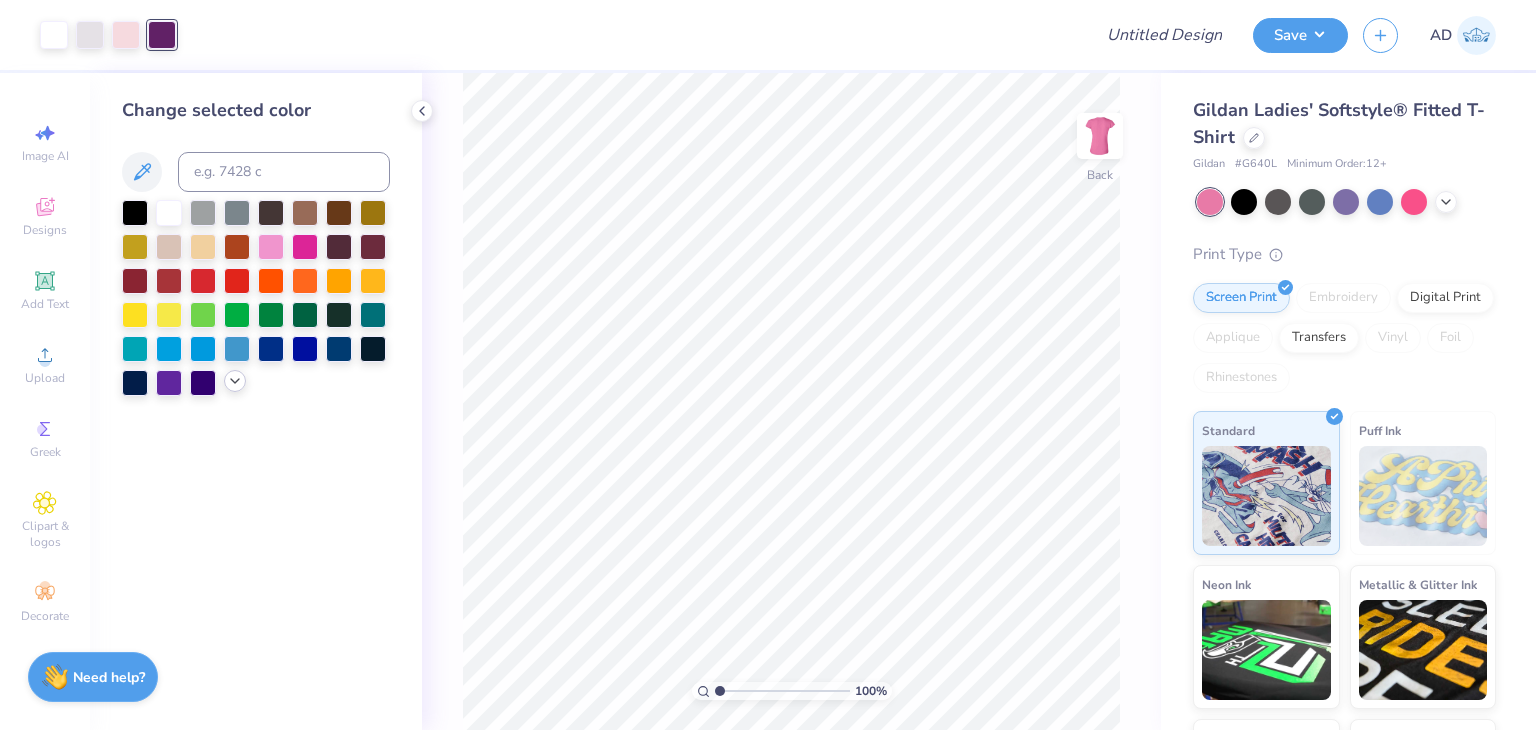 click 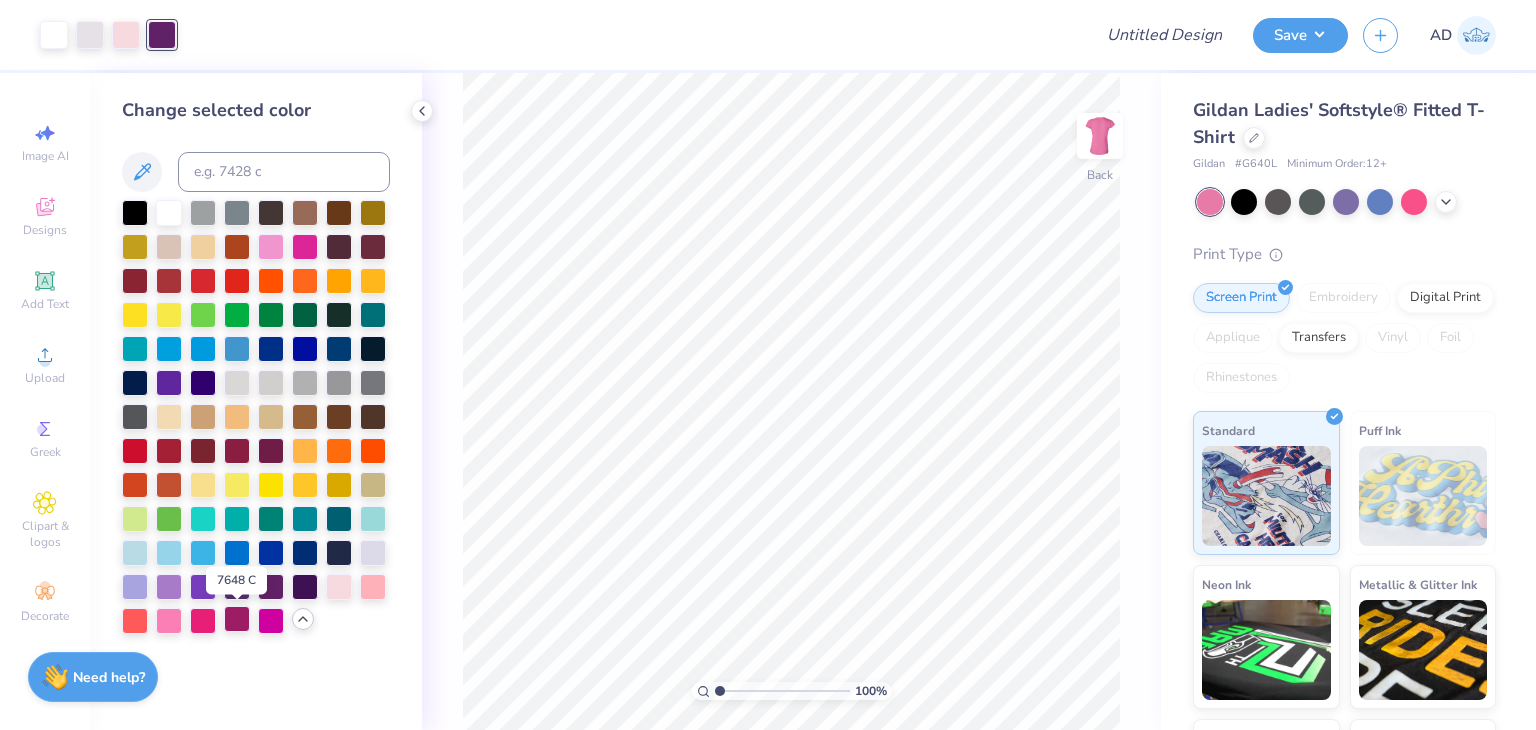 click at bounding box center [237, 619] 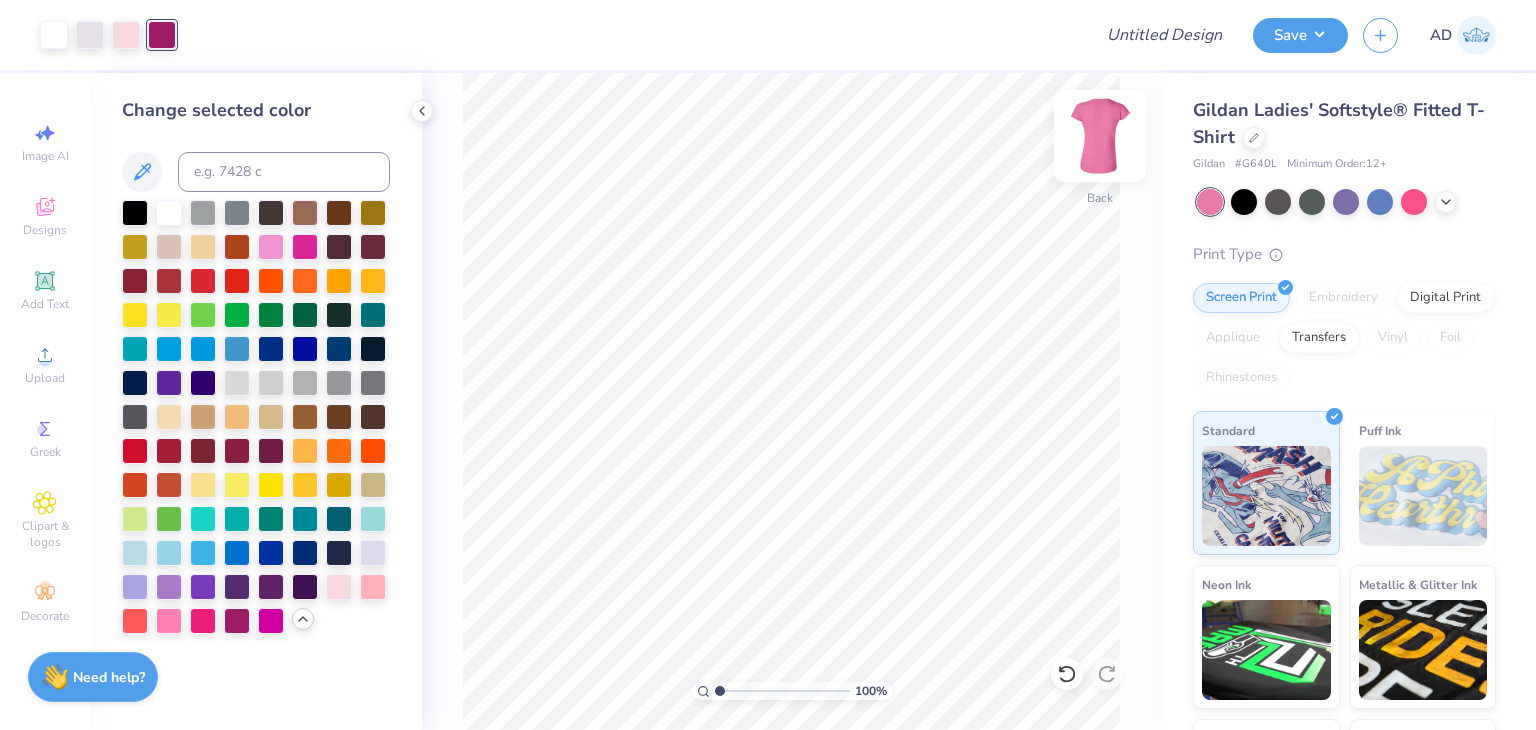 click at bounding box center [1100, 136] 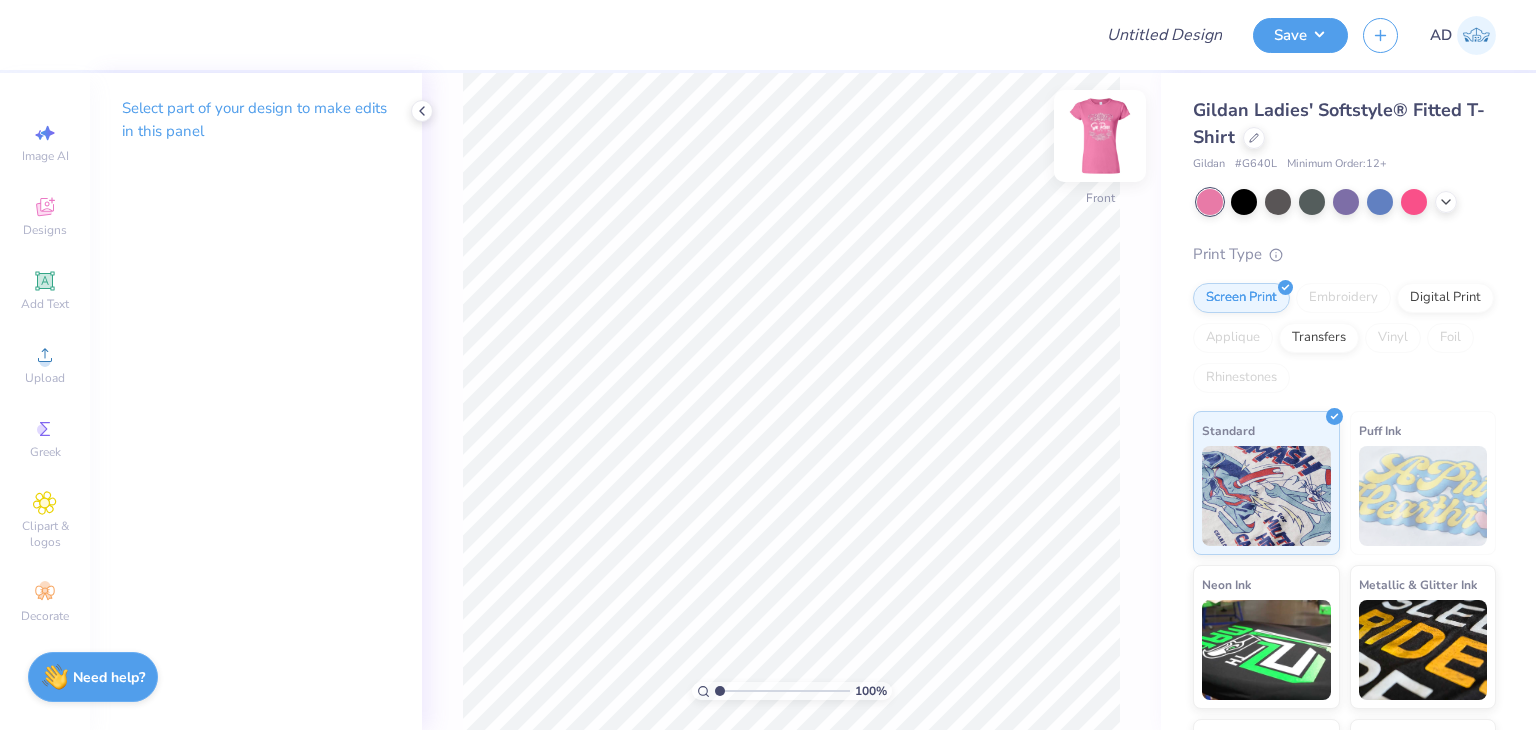 click at bounding box center [1100, 136] 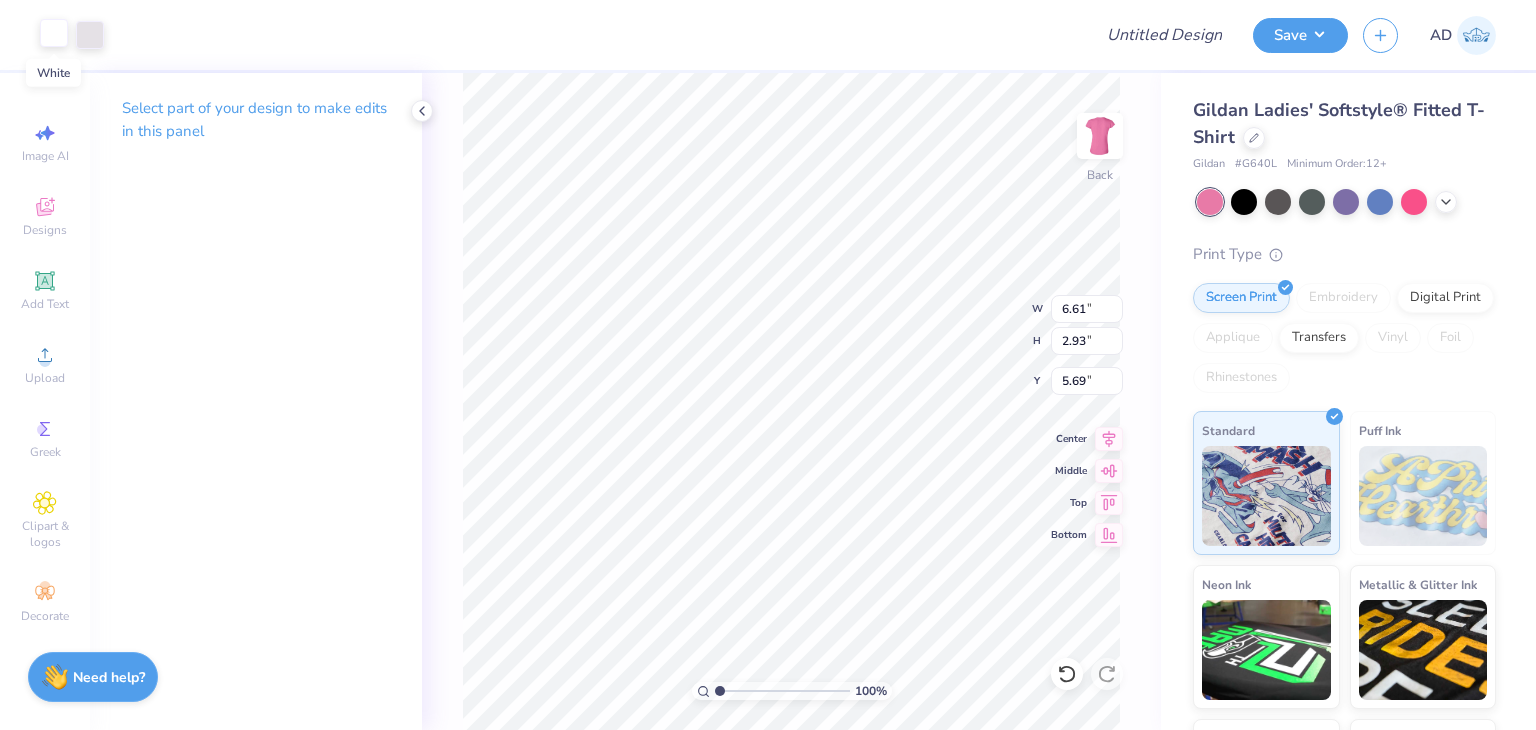 click at bounding box center (54, 33) 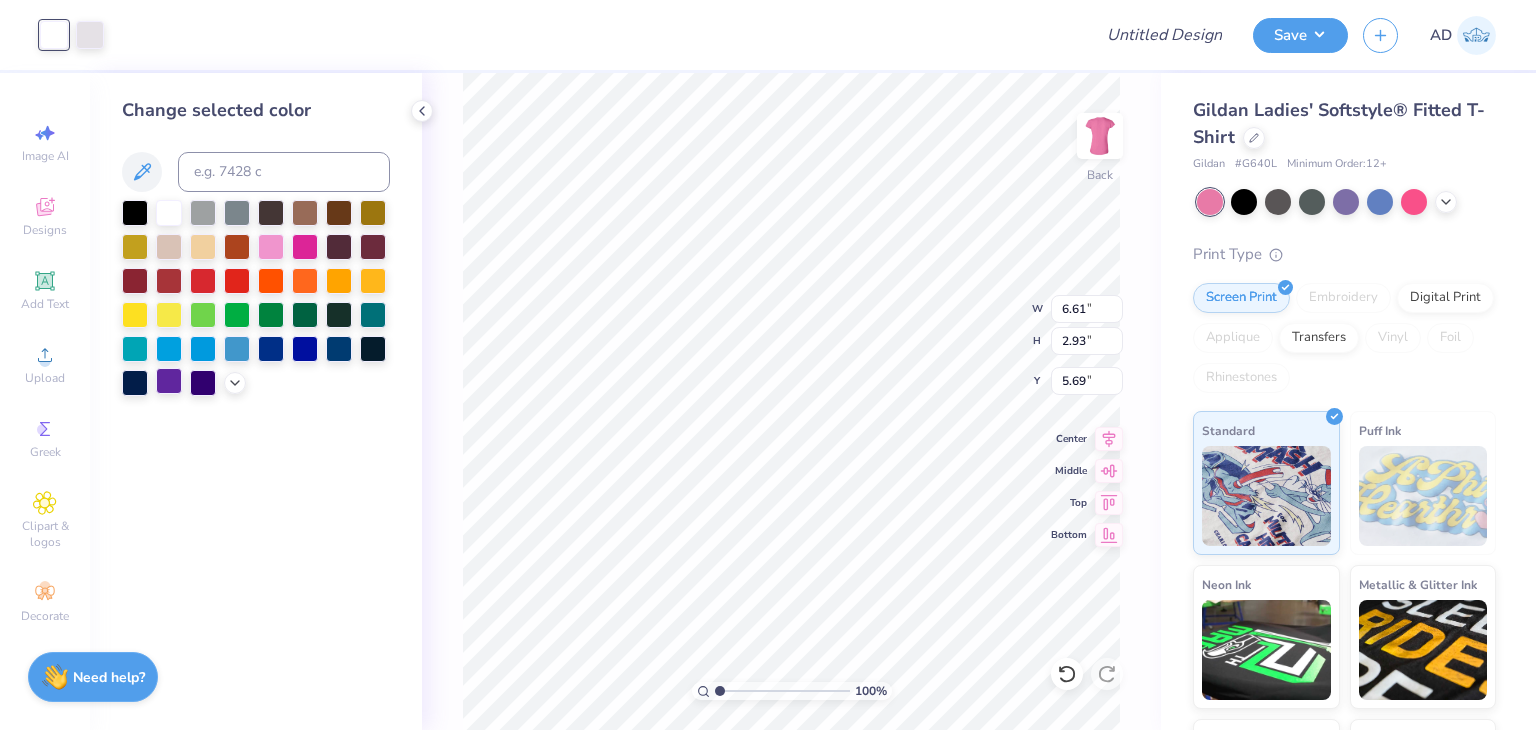 click at bounding box center (169, 381) 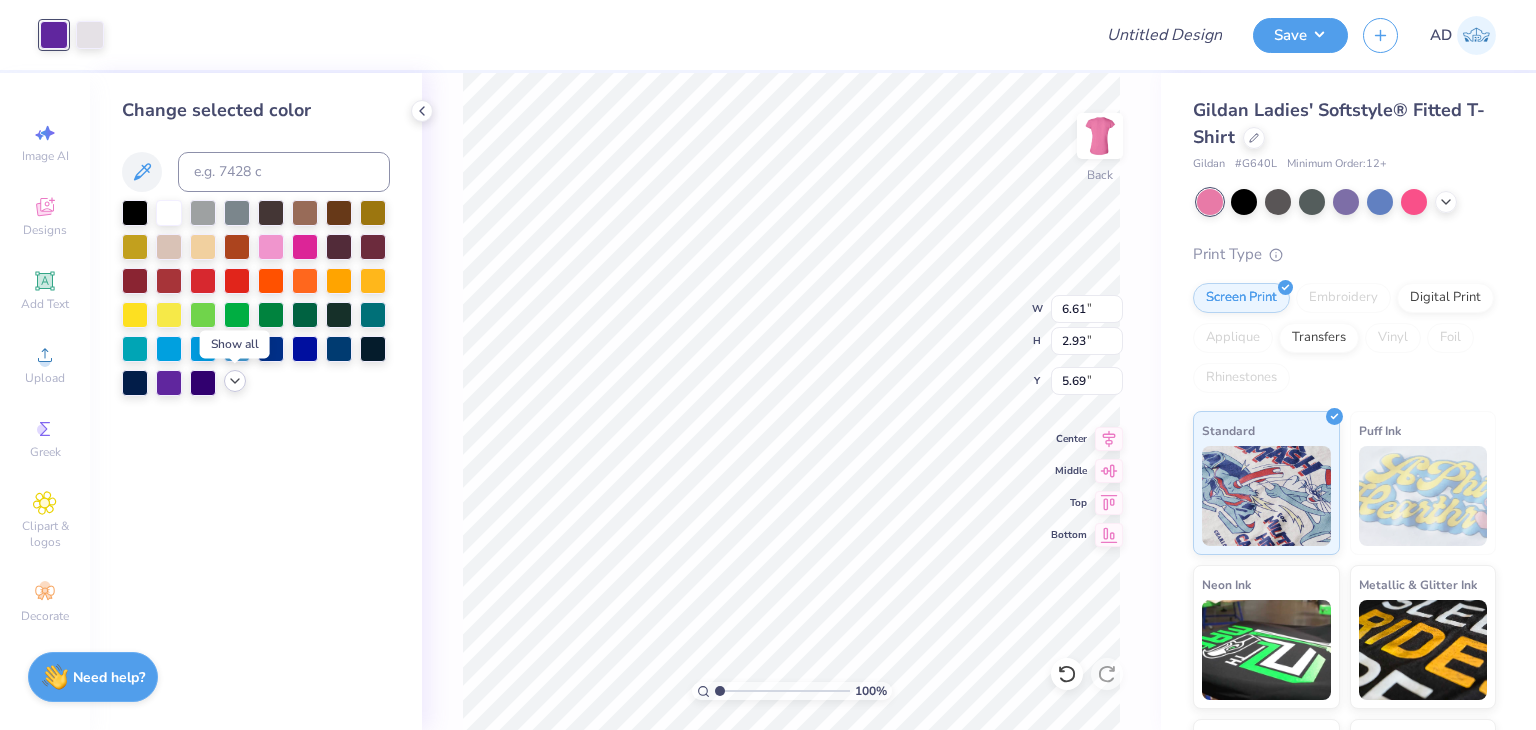 click at bounding box center (235, 381) 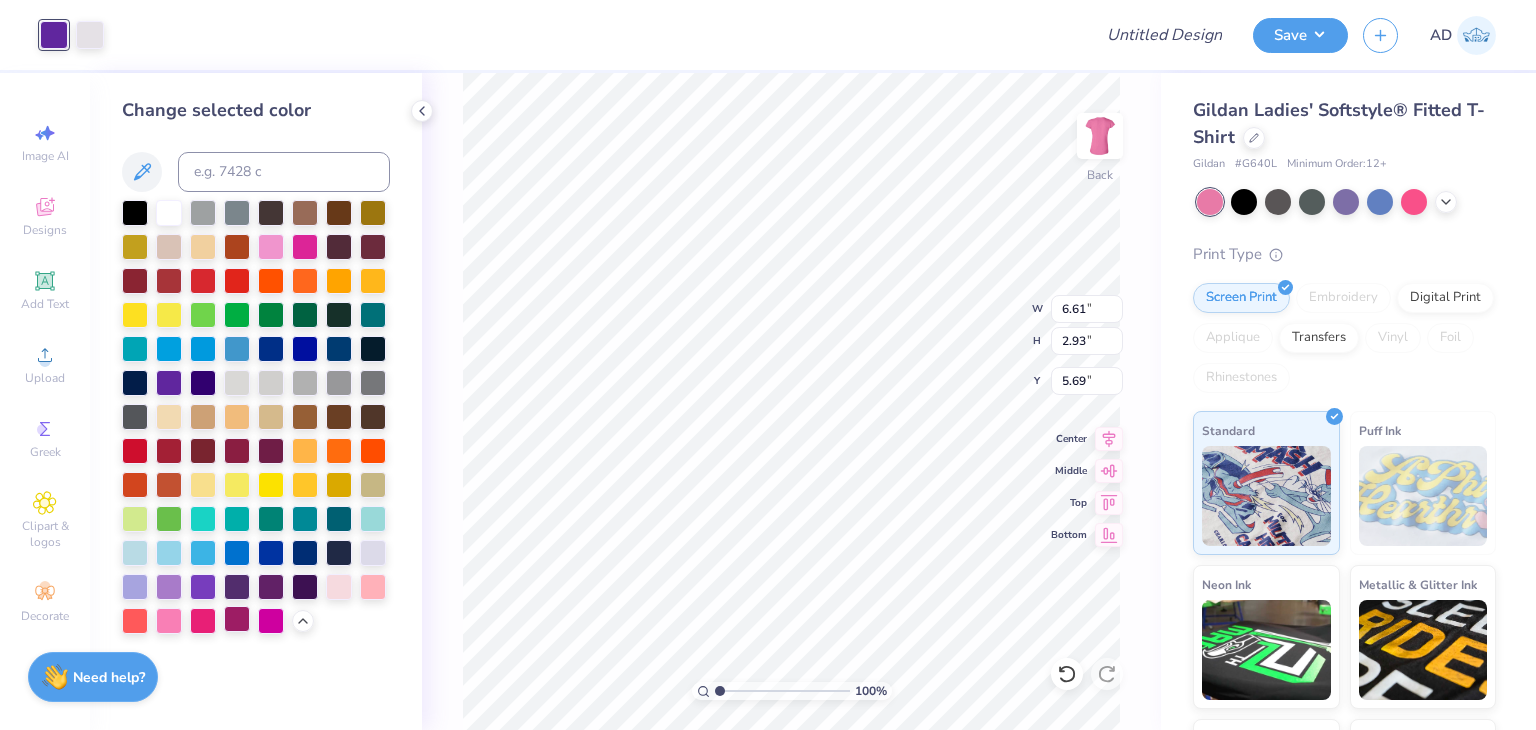 click at bounding box center (237, 619) 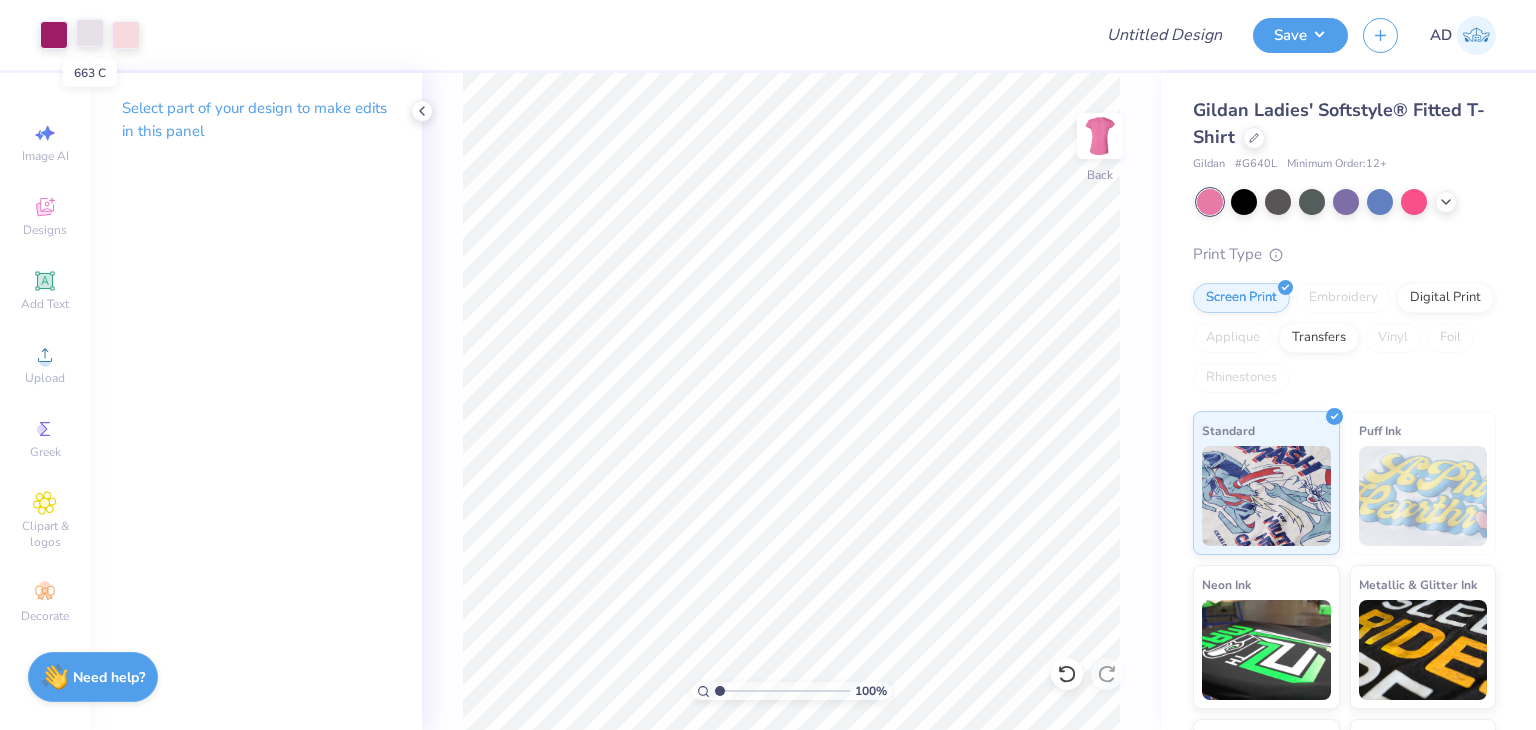click at bounding box center (90, 33) 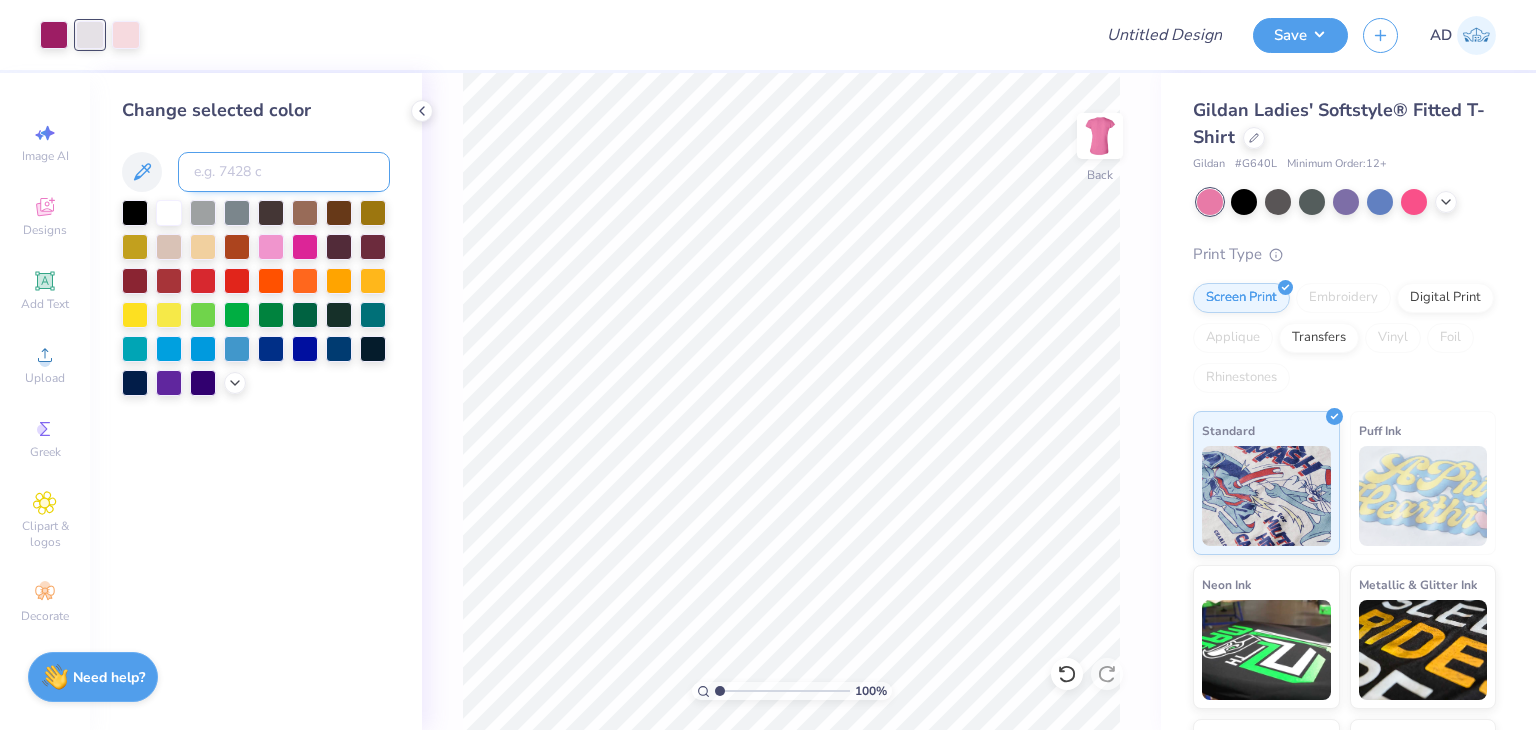 click at bounding box center (284, 172) 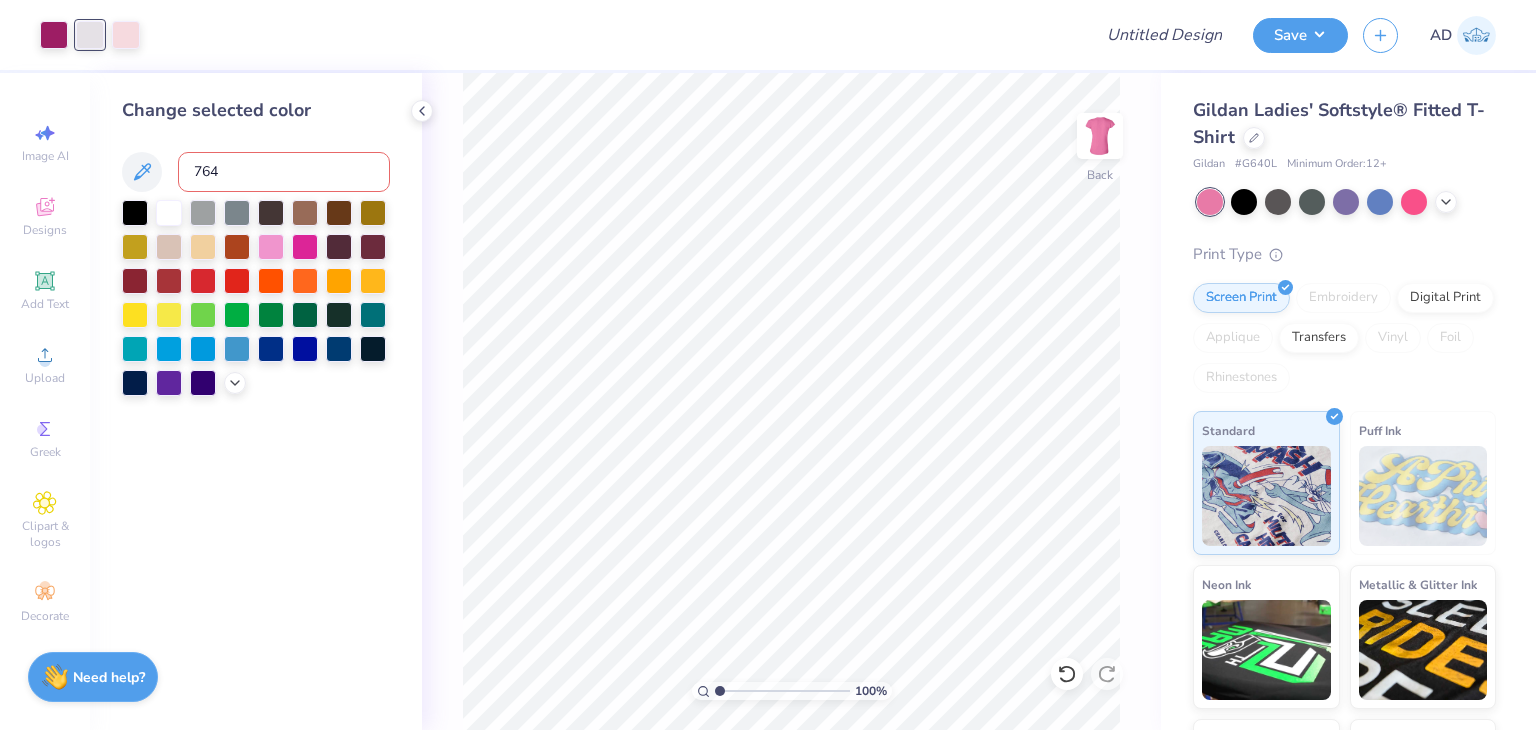 type on "7648" 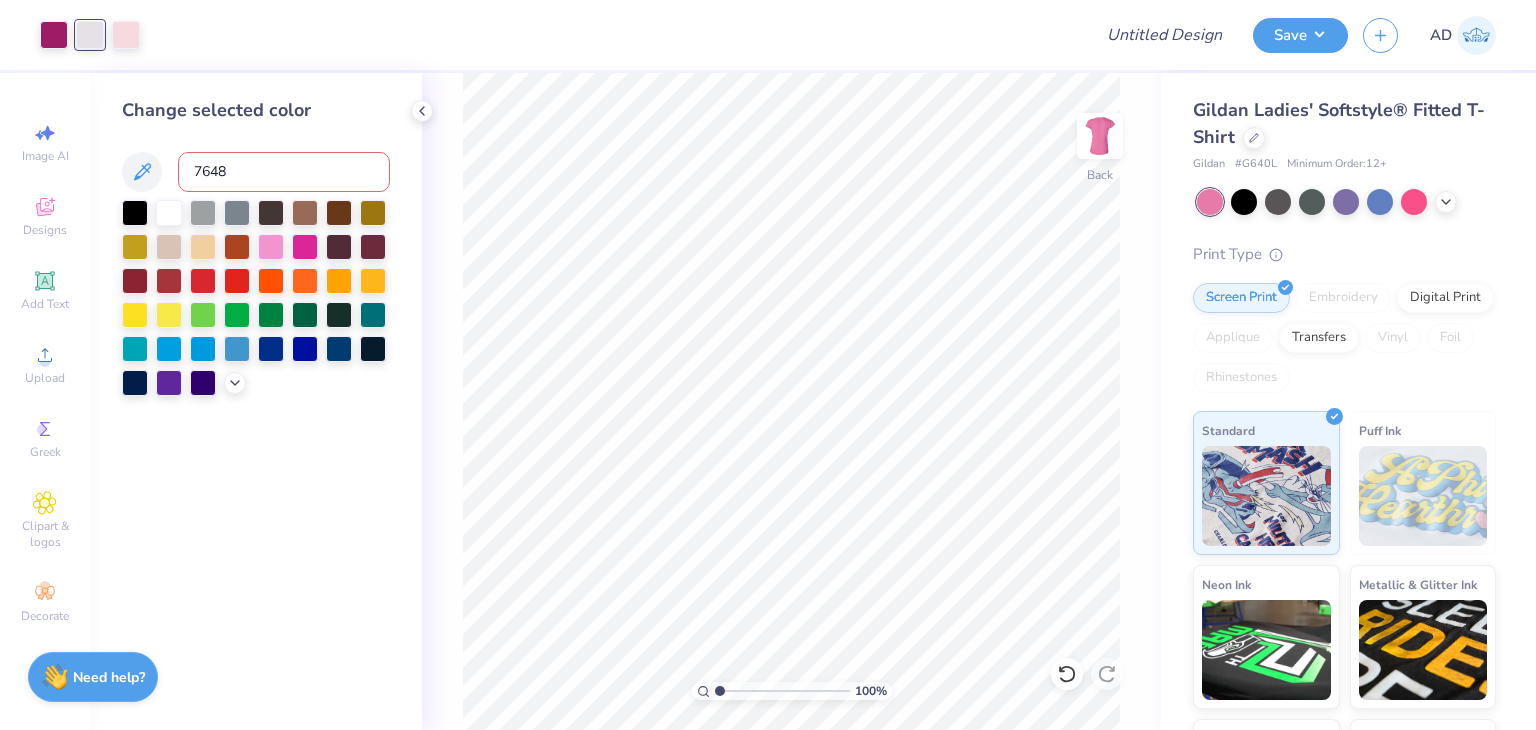 type 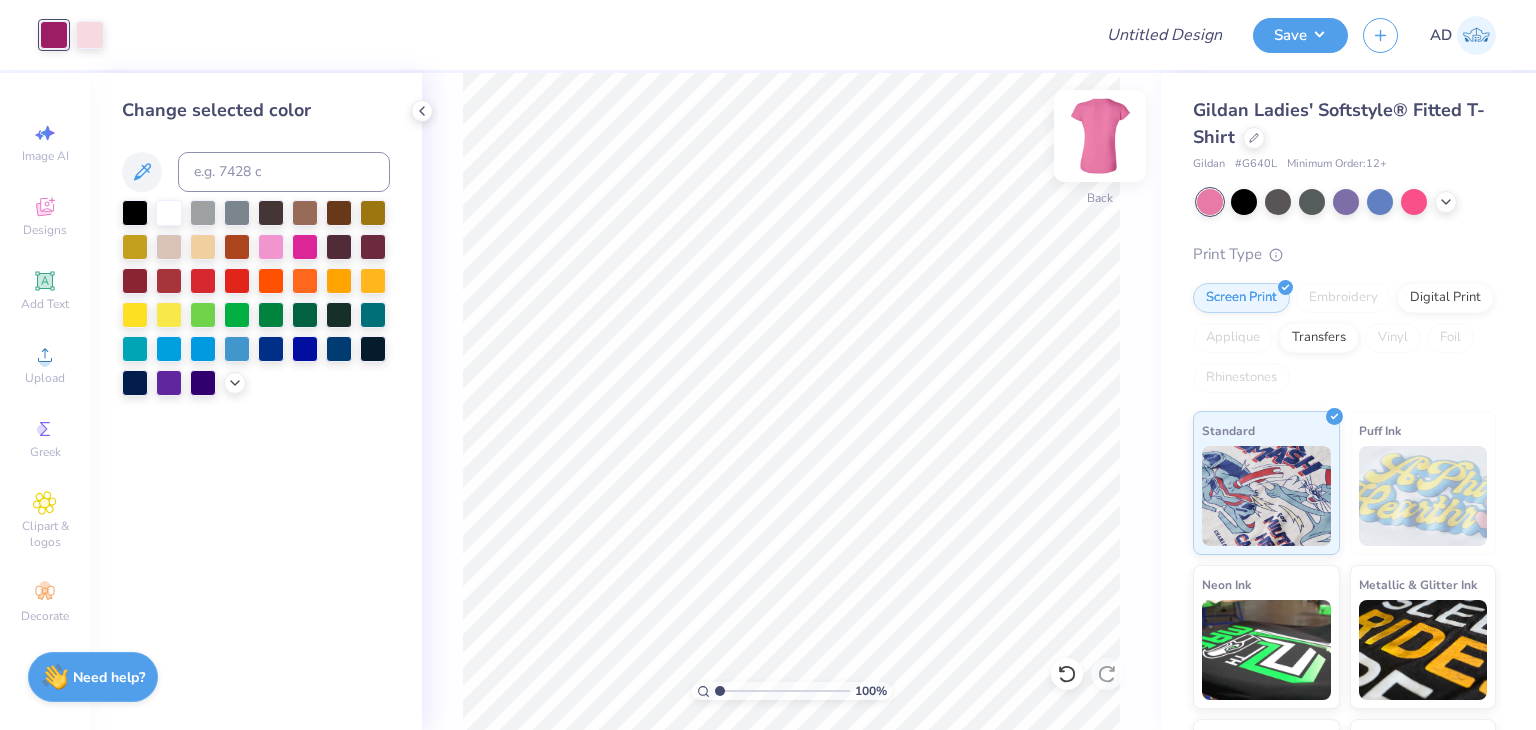 click at bounding box center [1100, 136] 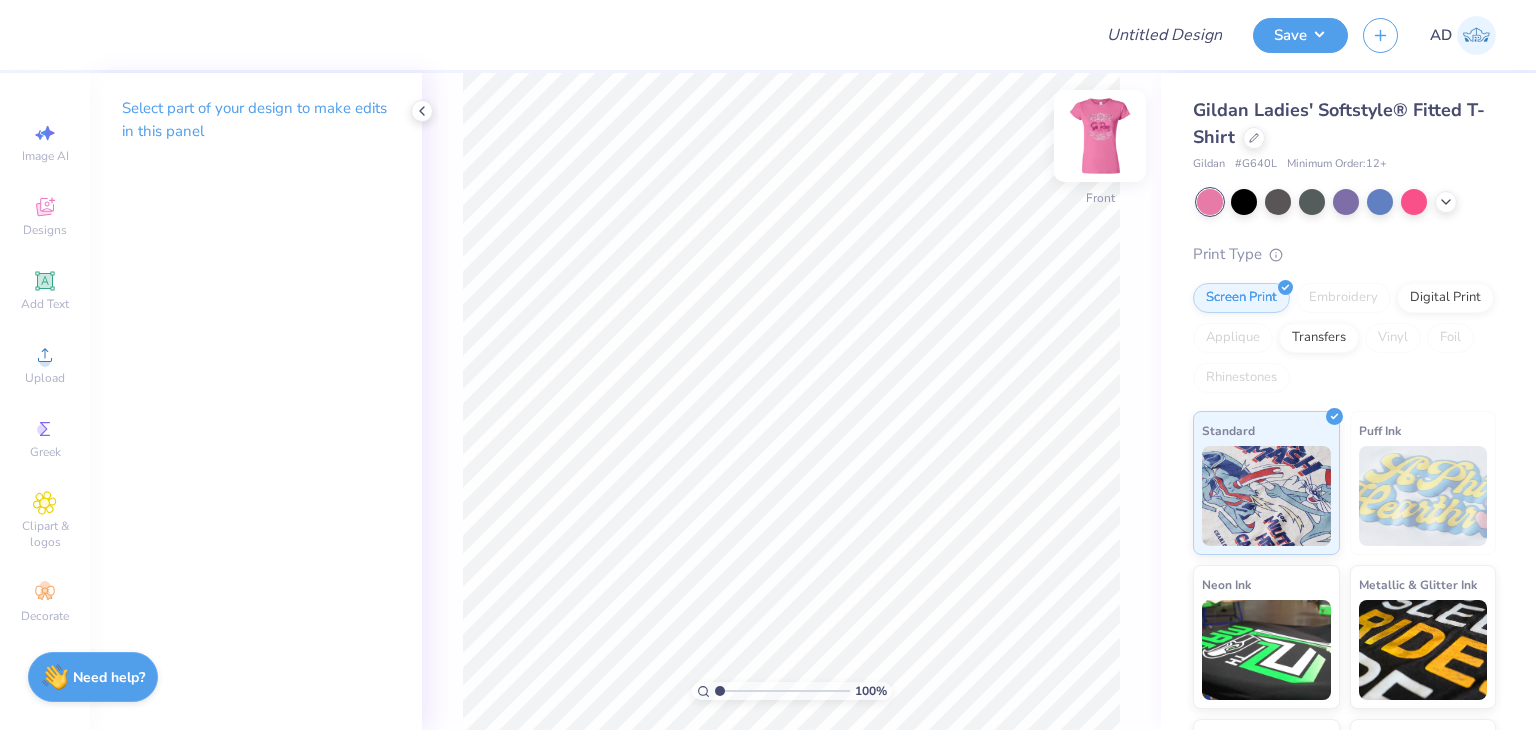 click at bounding box center (1100, 136) 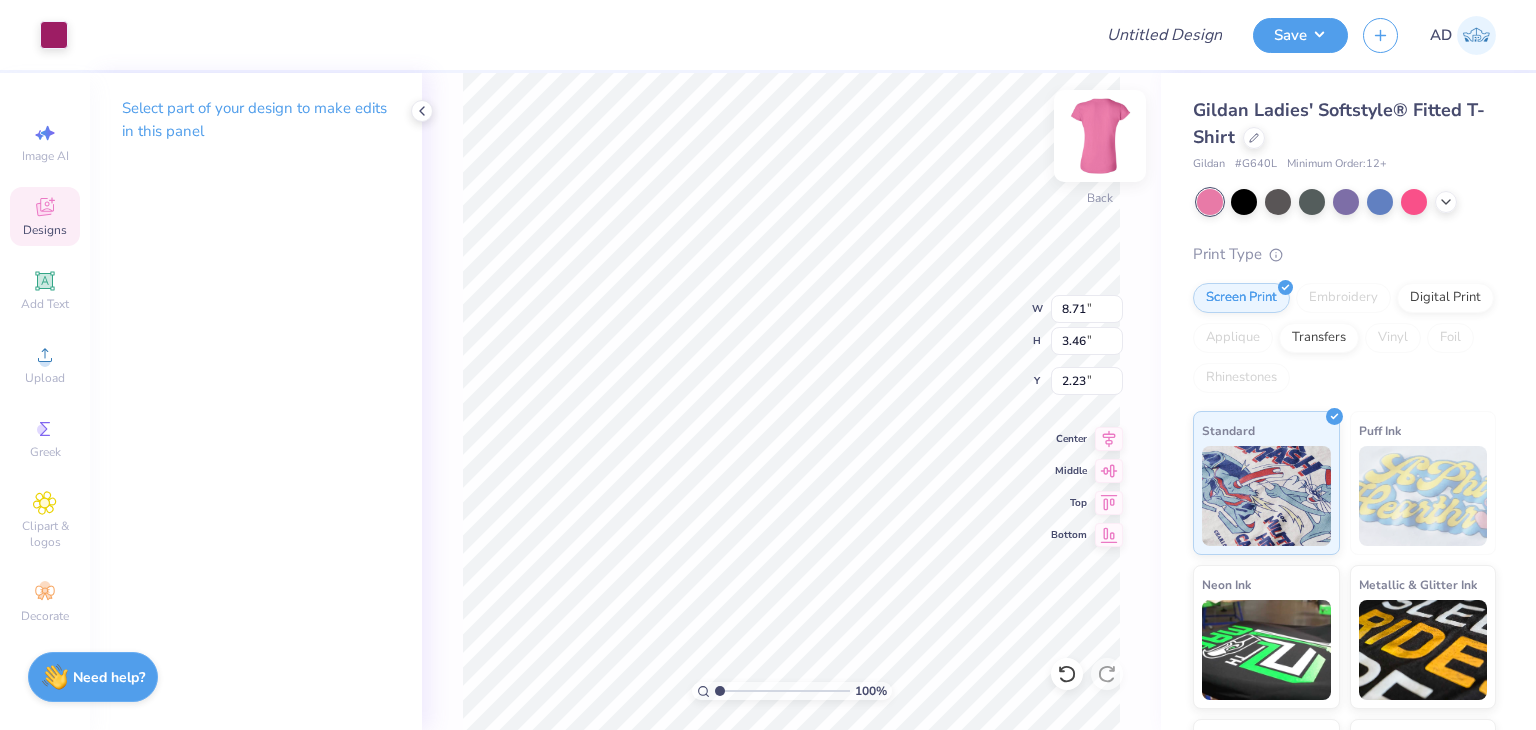 type on "8.71" 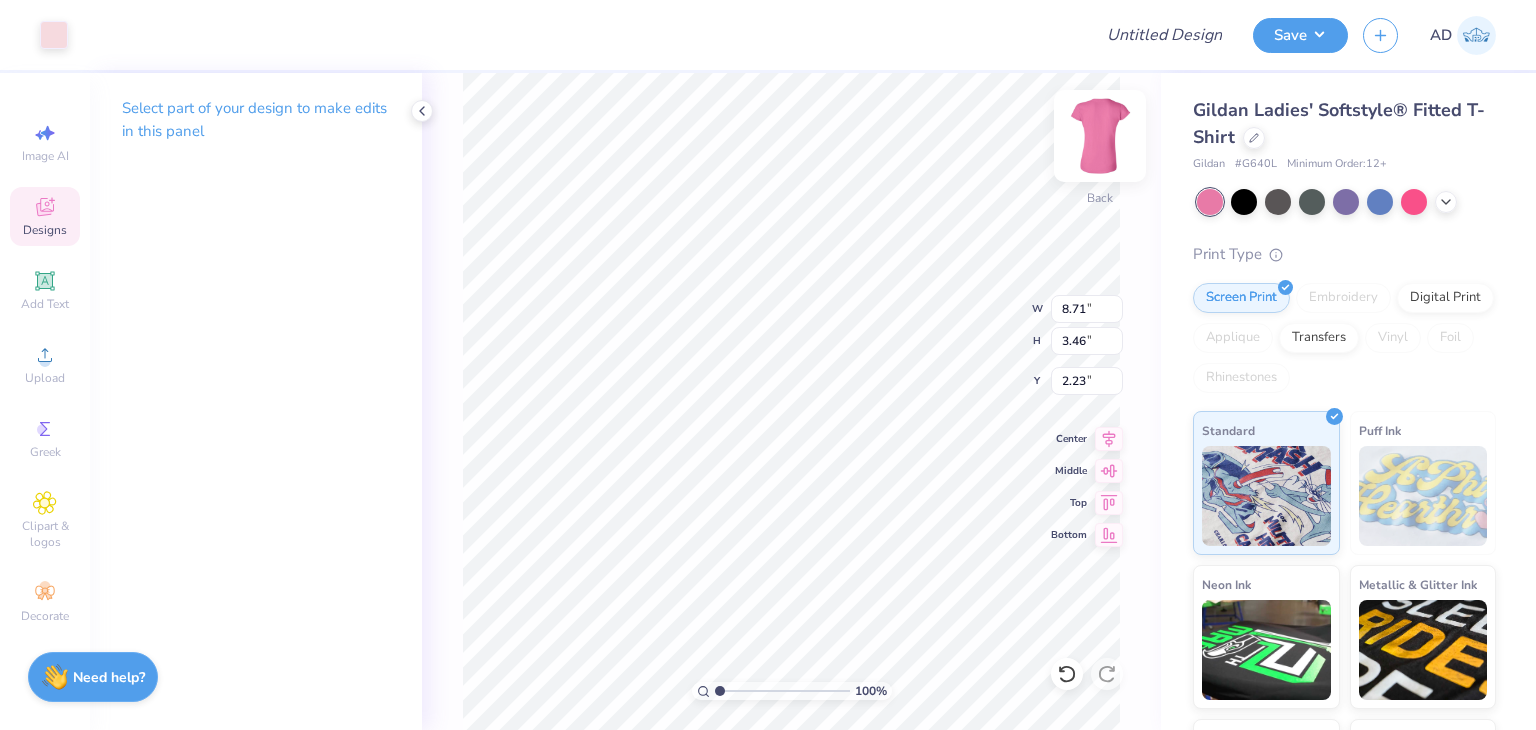 type on "8.72" 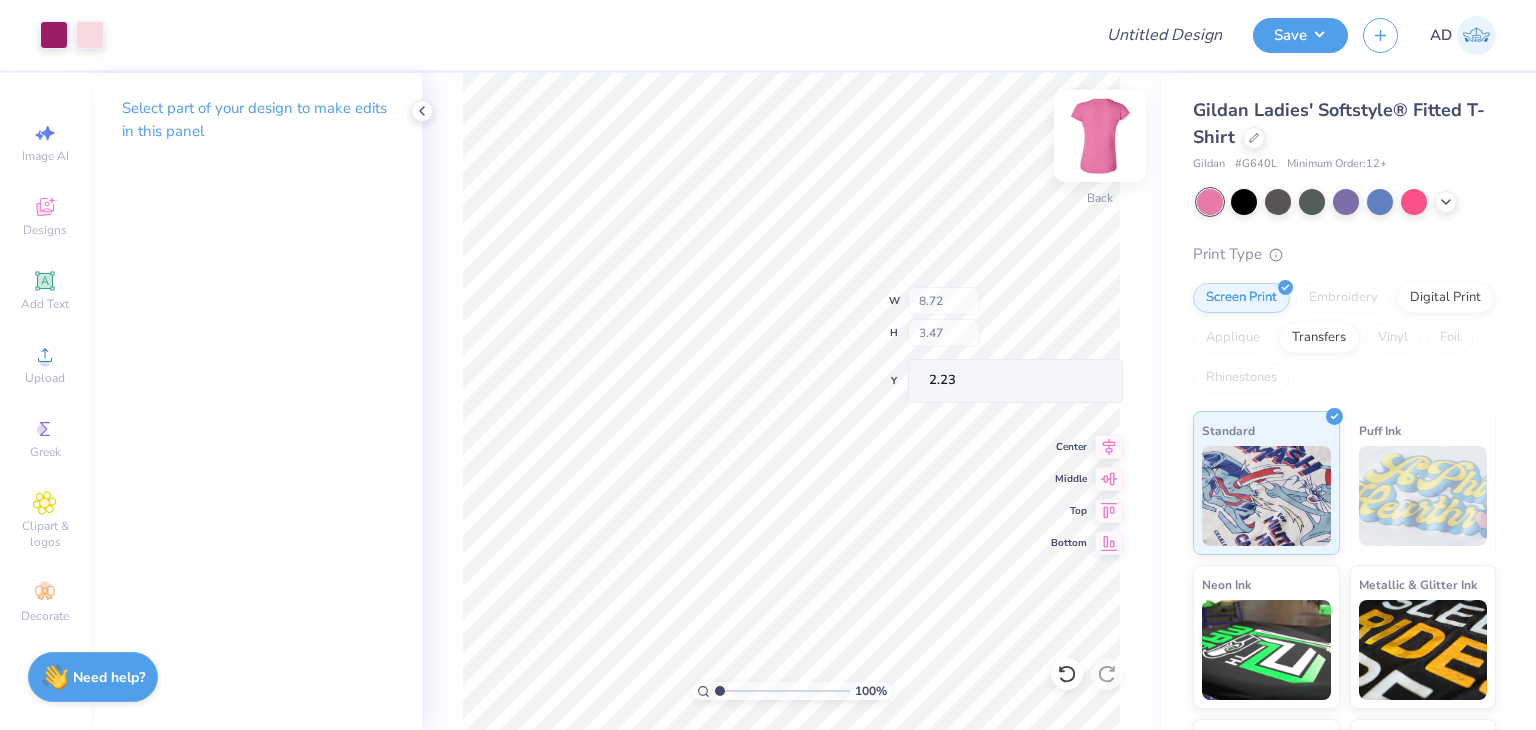 type on "7.67" 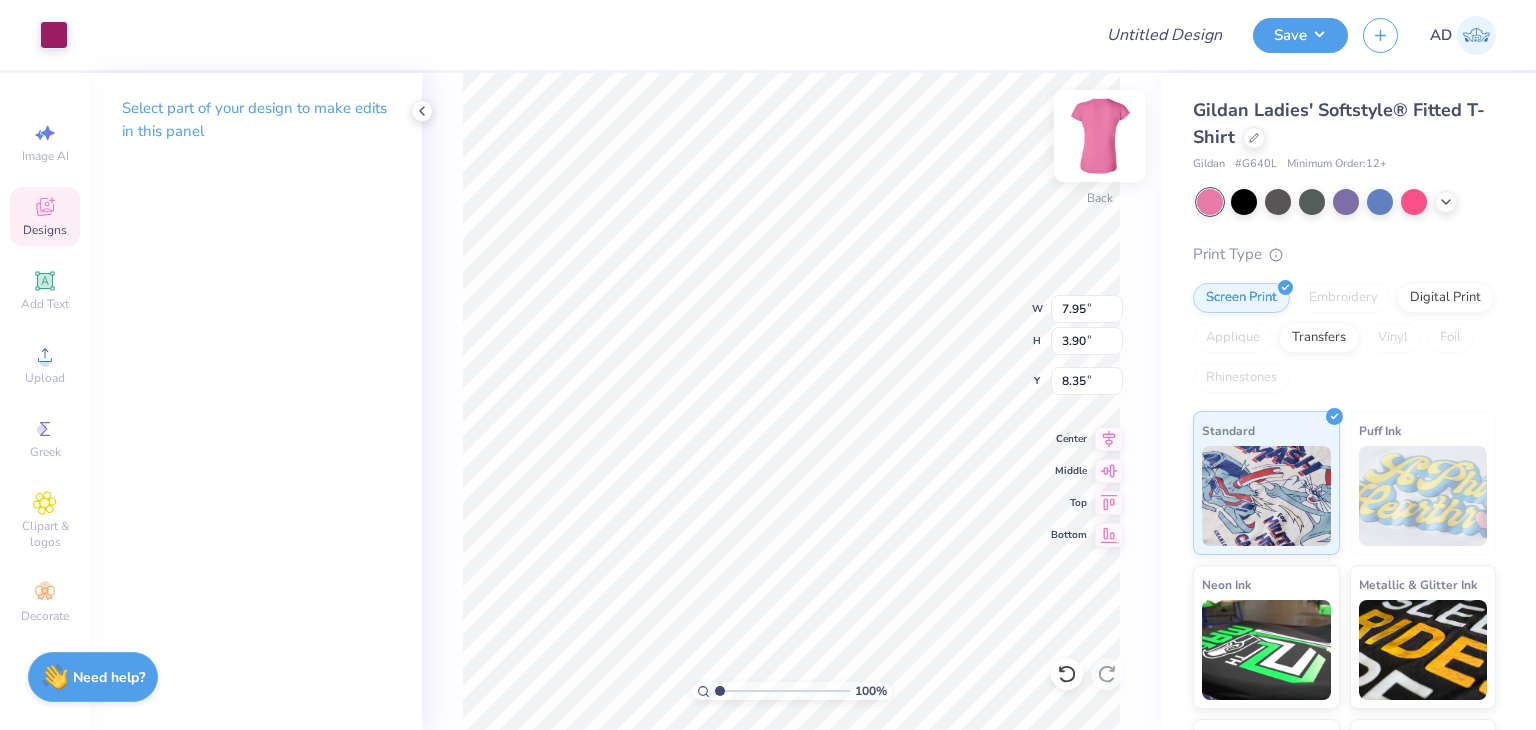 type on "7.95" 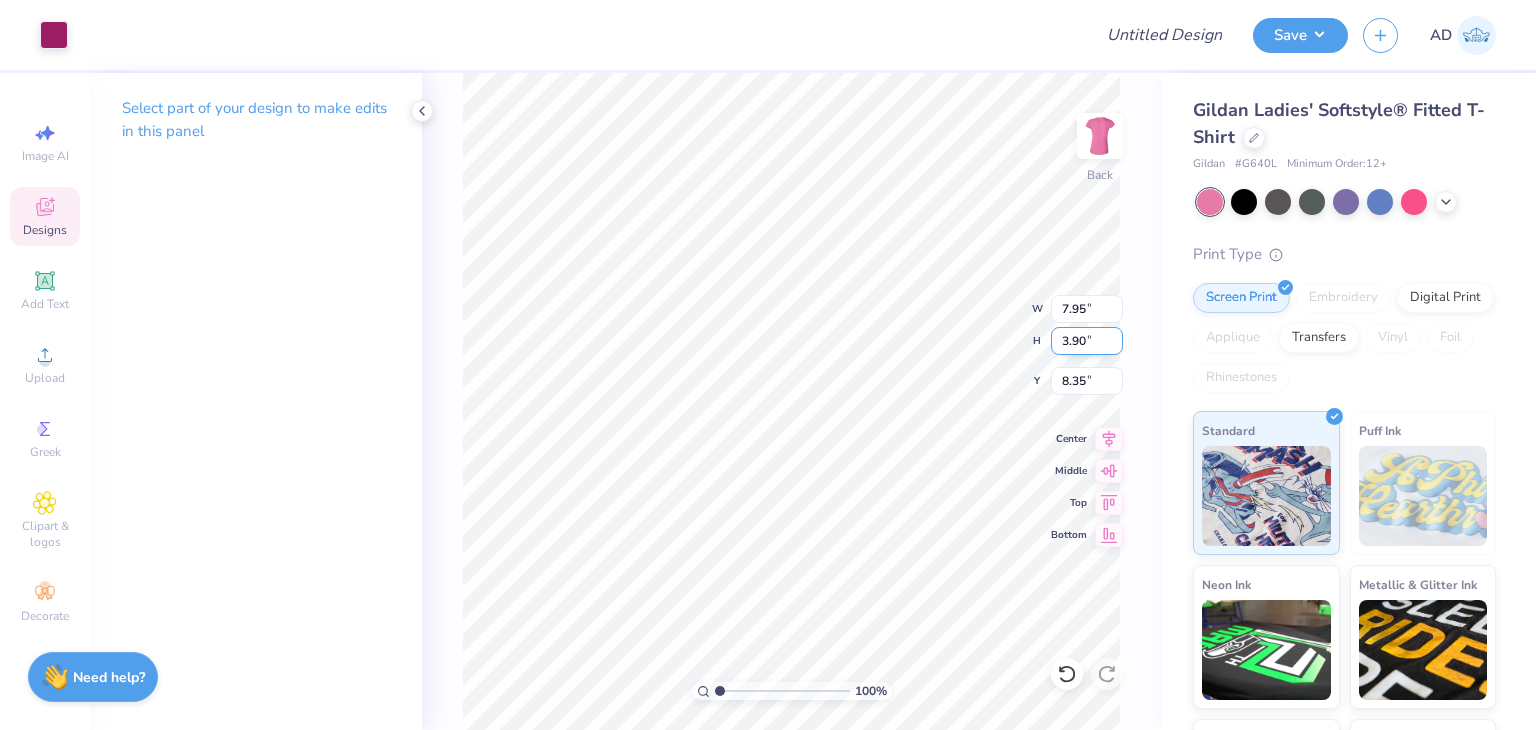 drag, startPoint x: 1090, startPoint y: 344, endPoint x: 1053, endPoint y: 337, distance: 37.65634 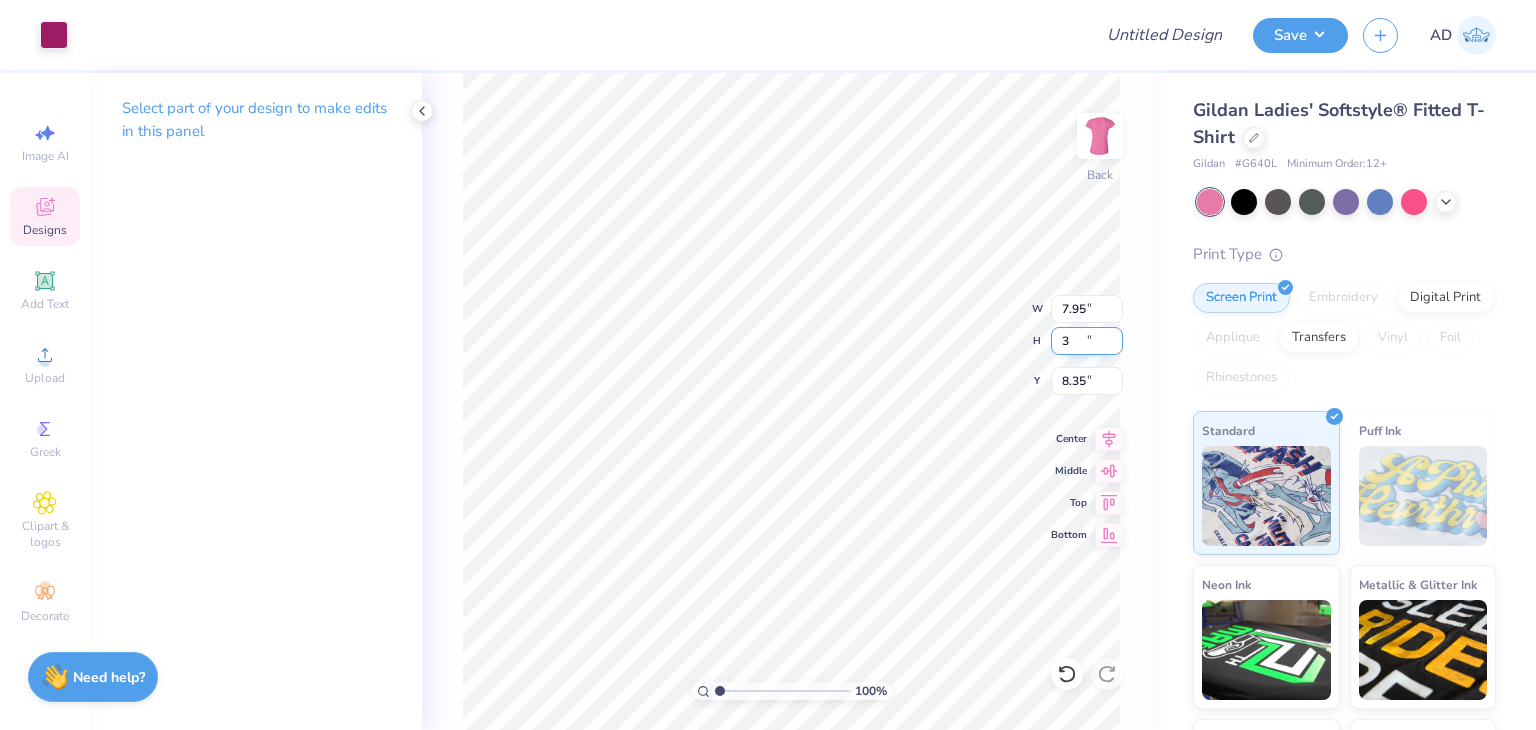 type on "3" 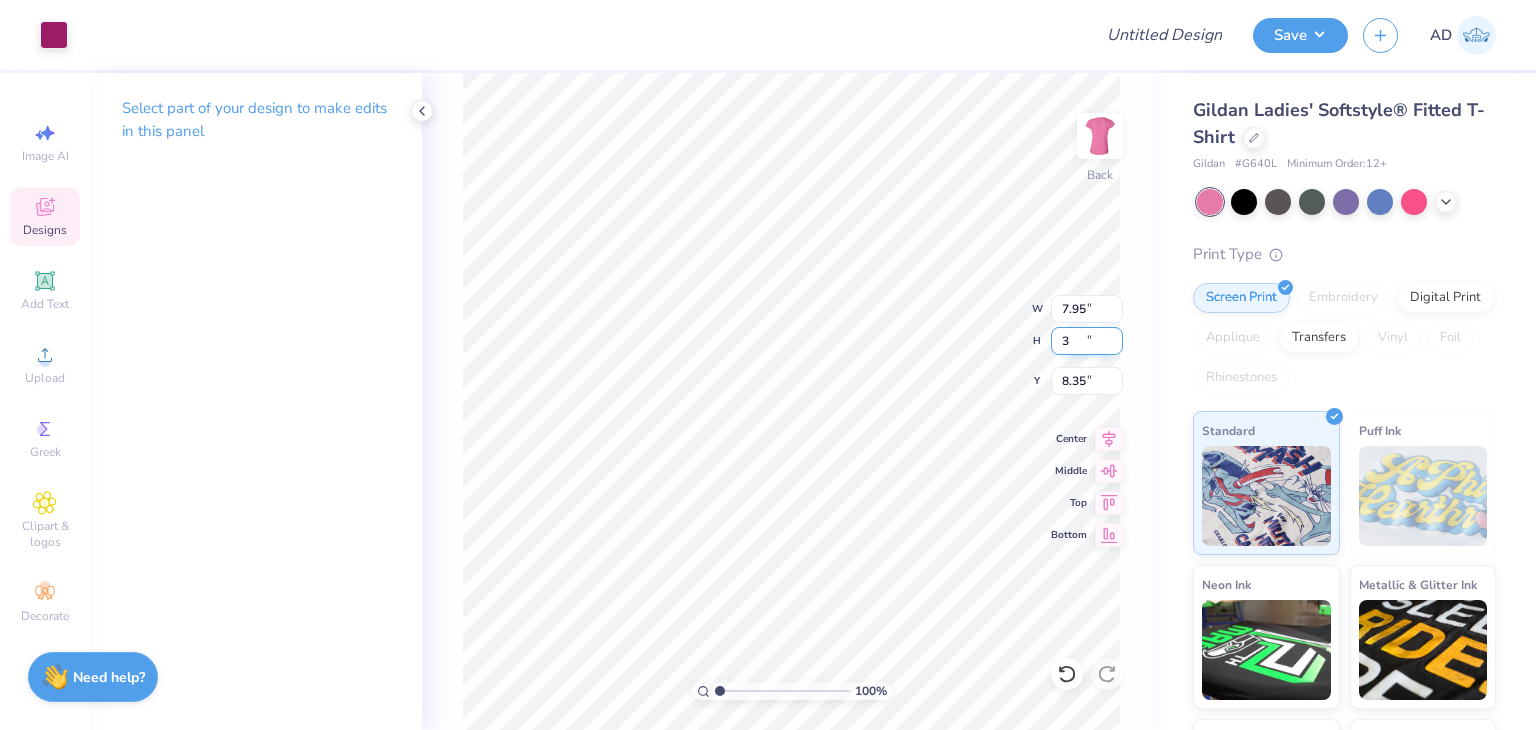 type on "6.12" 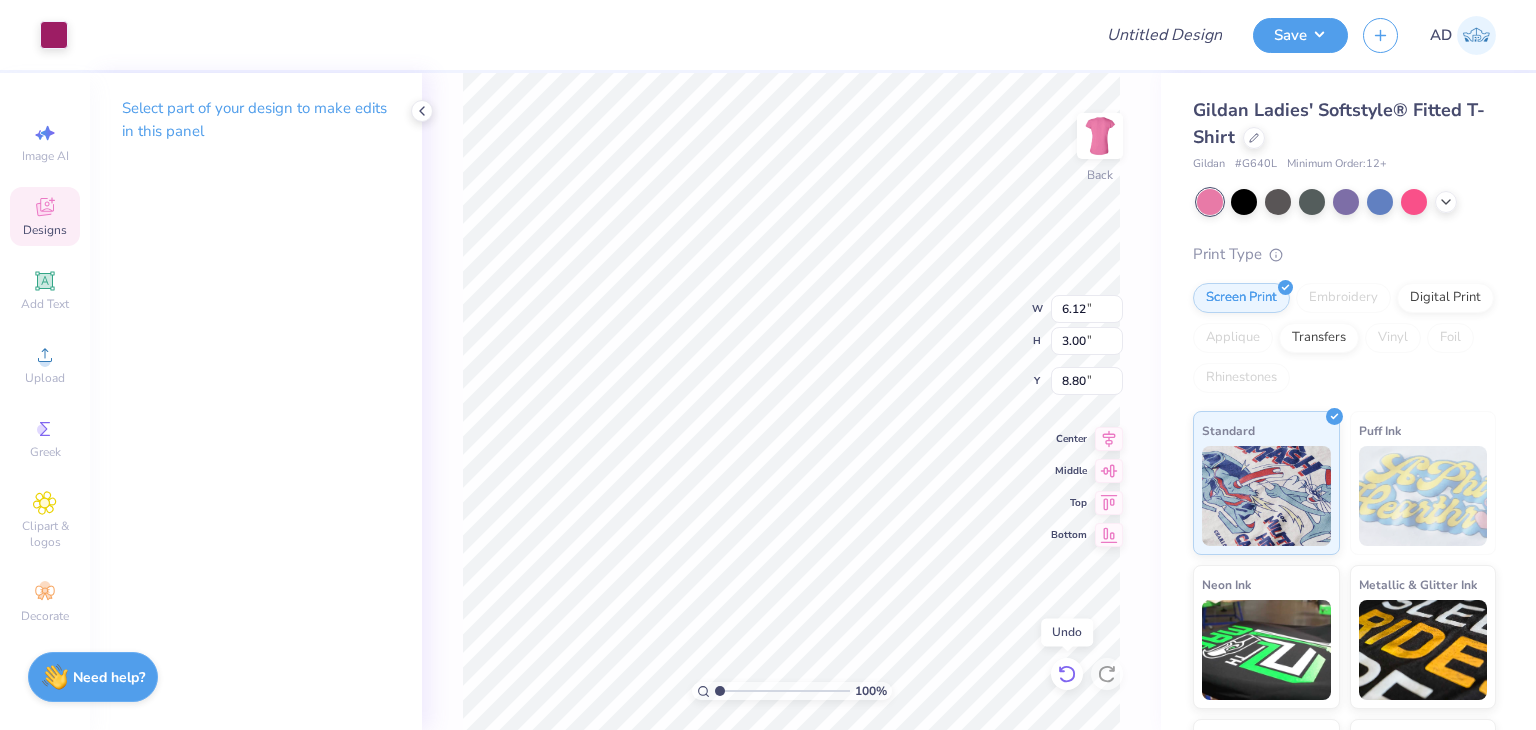 click 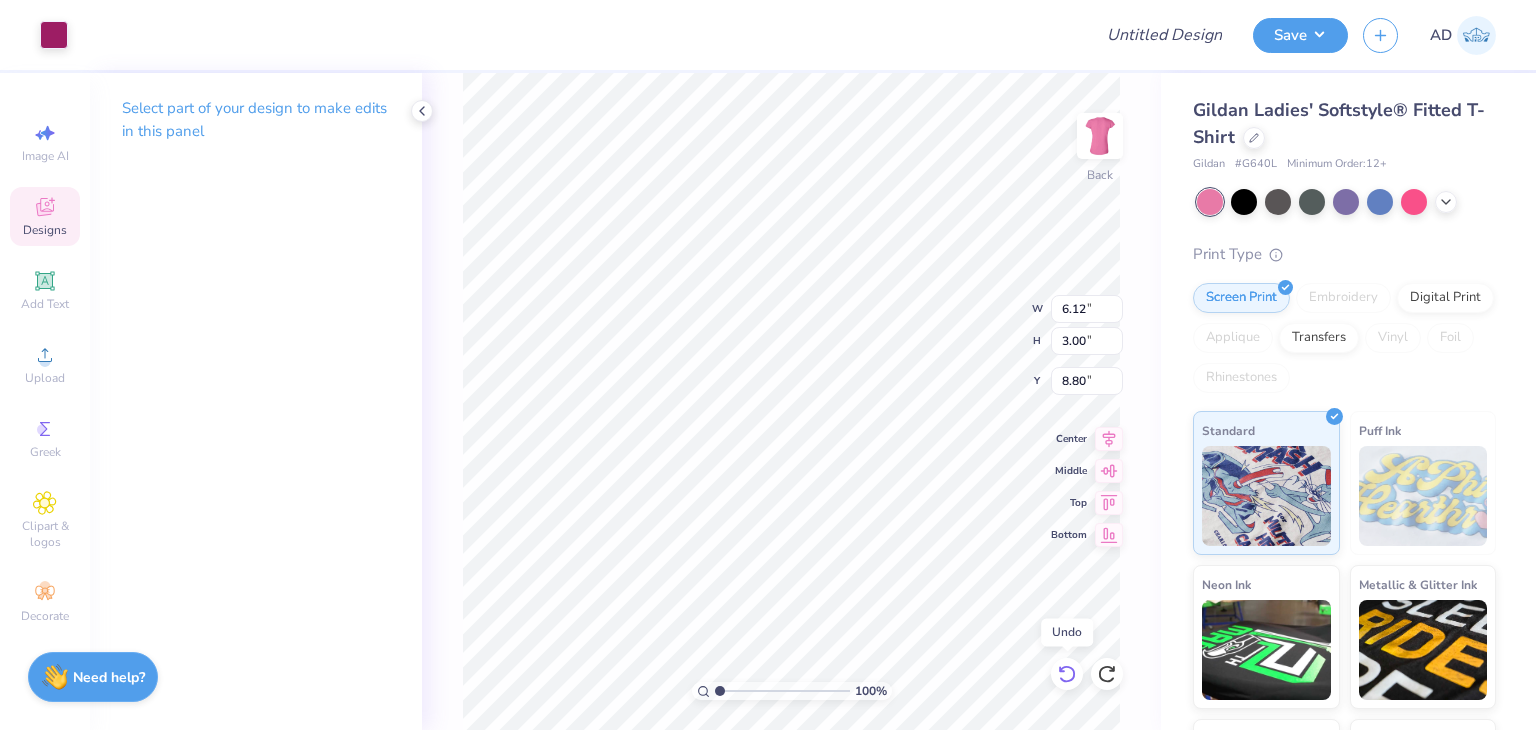 type on "7.95" 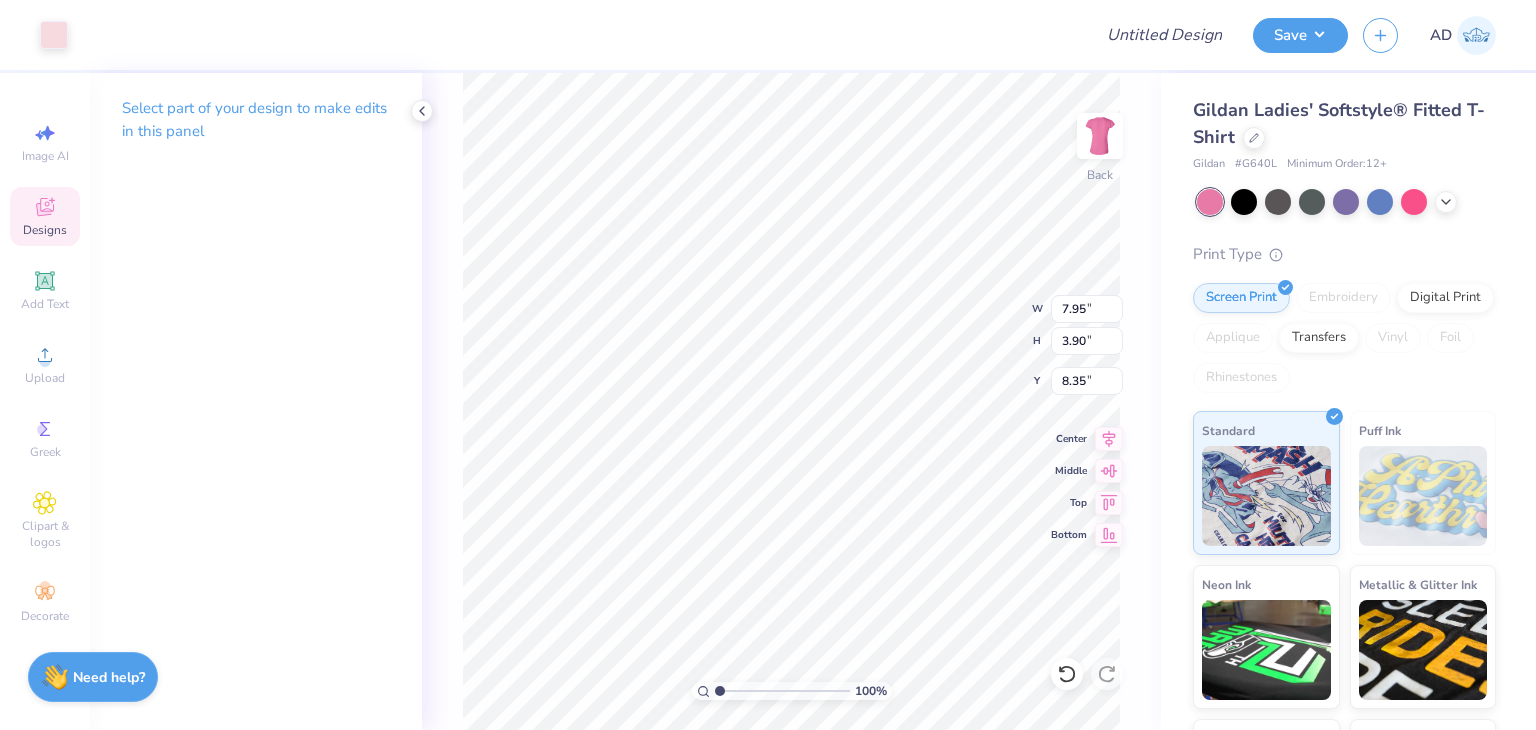 type on "6.96" 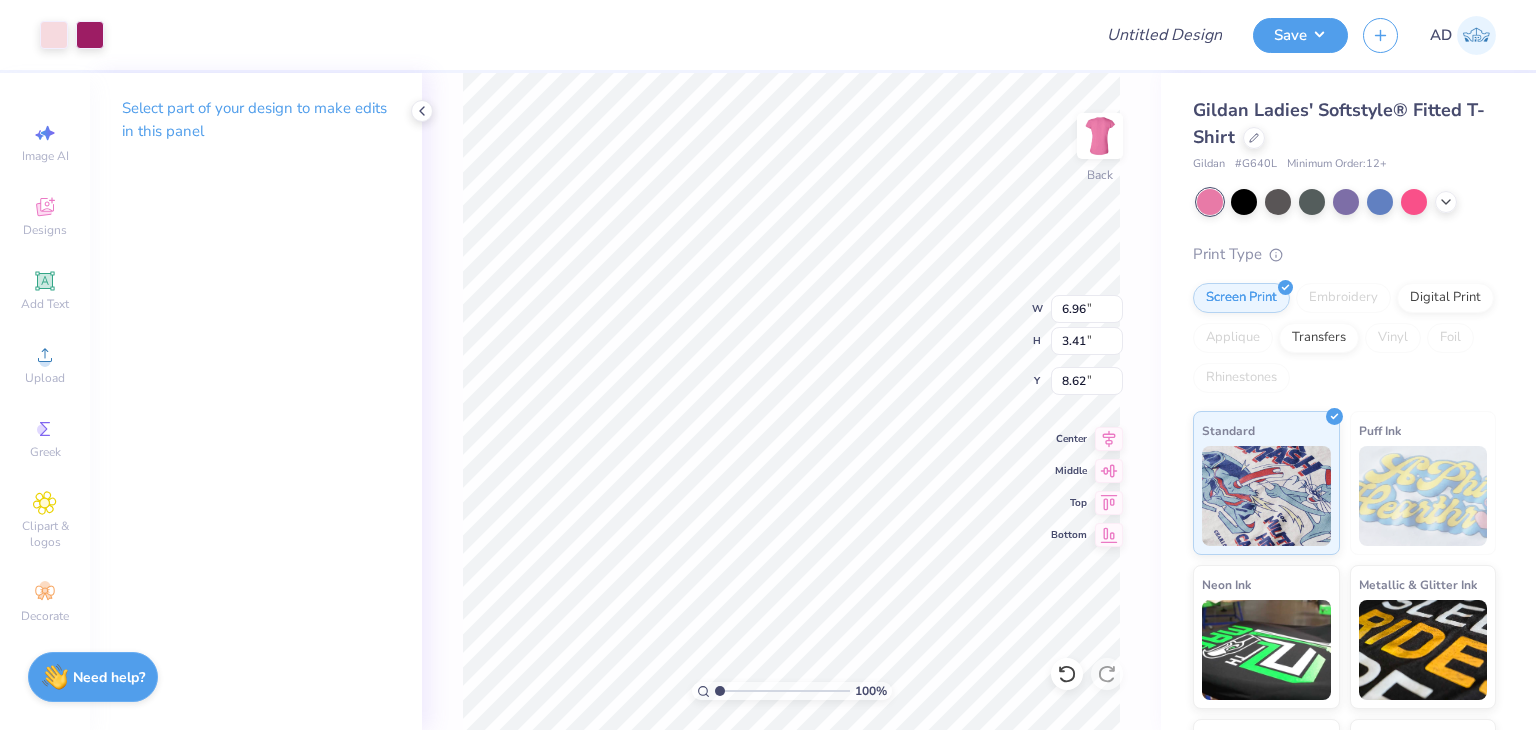 type on "8.62" 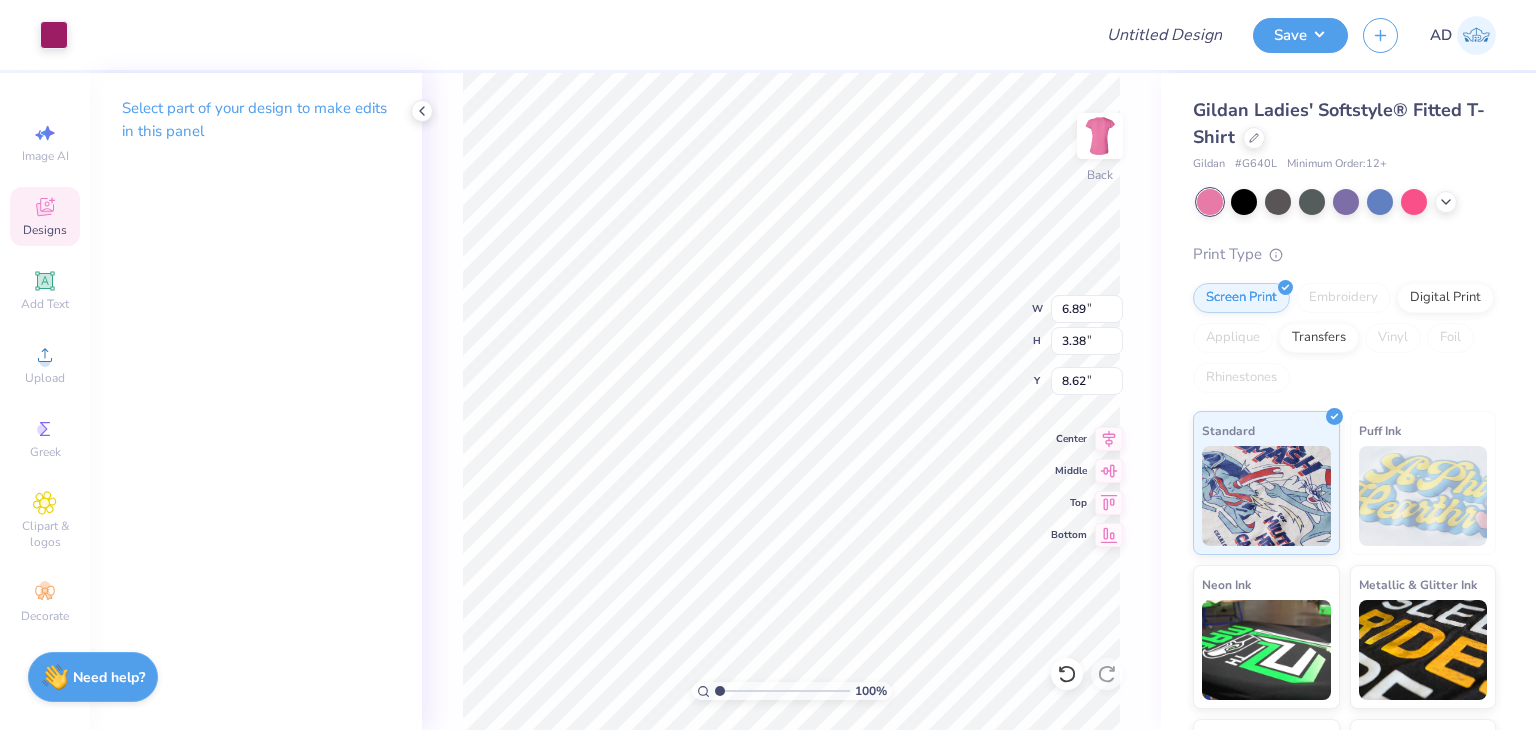 type on "6.96" 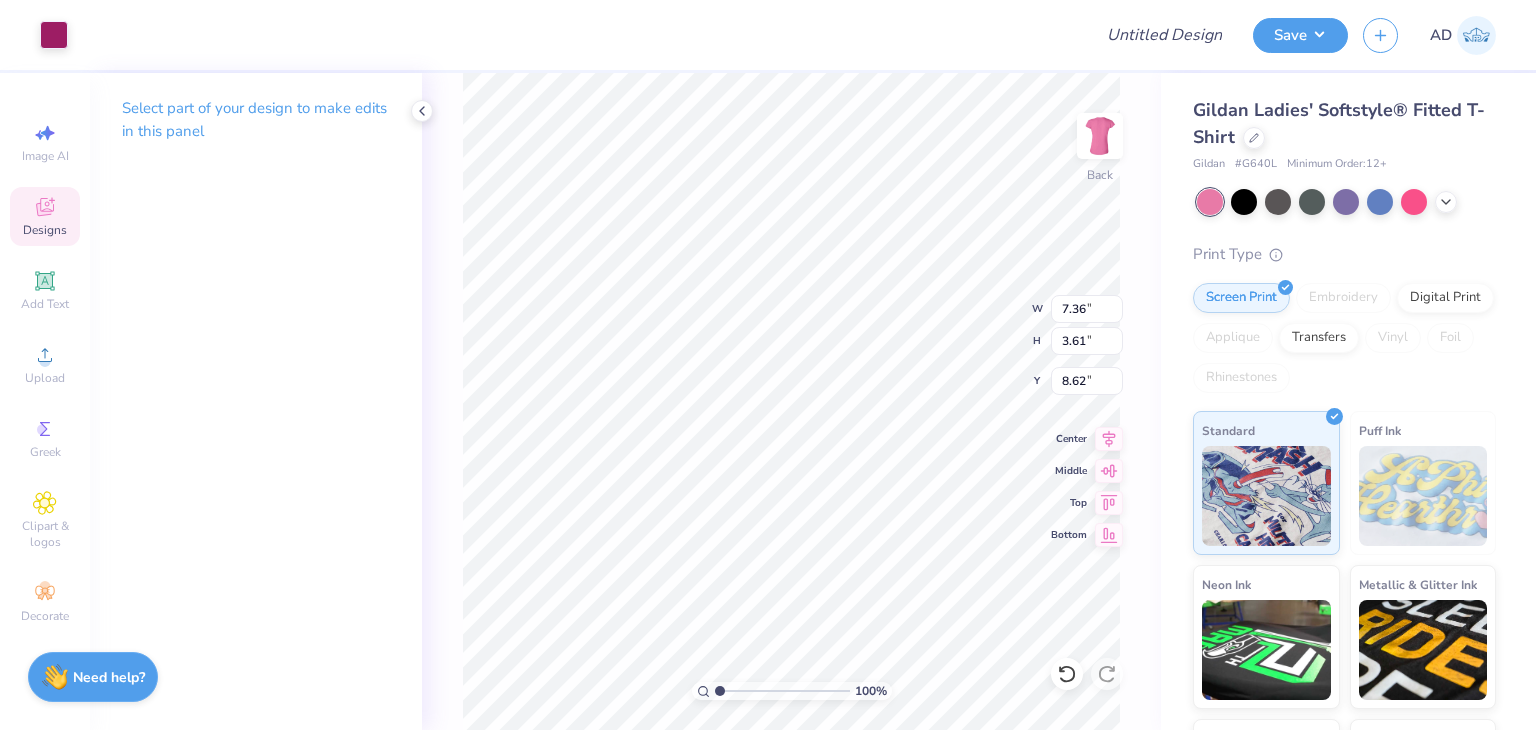 type on "7.36" 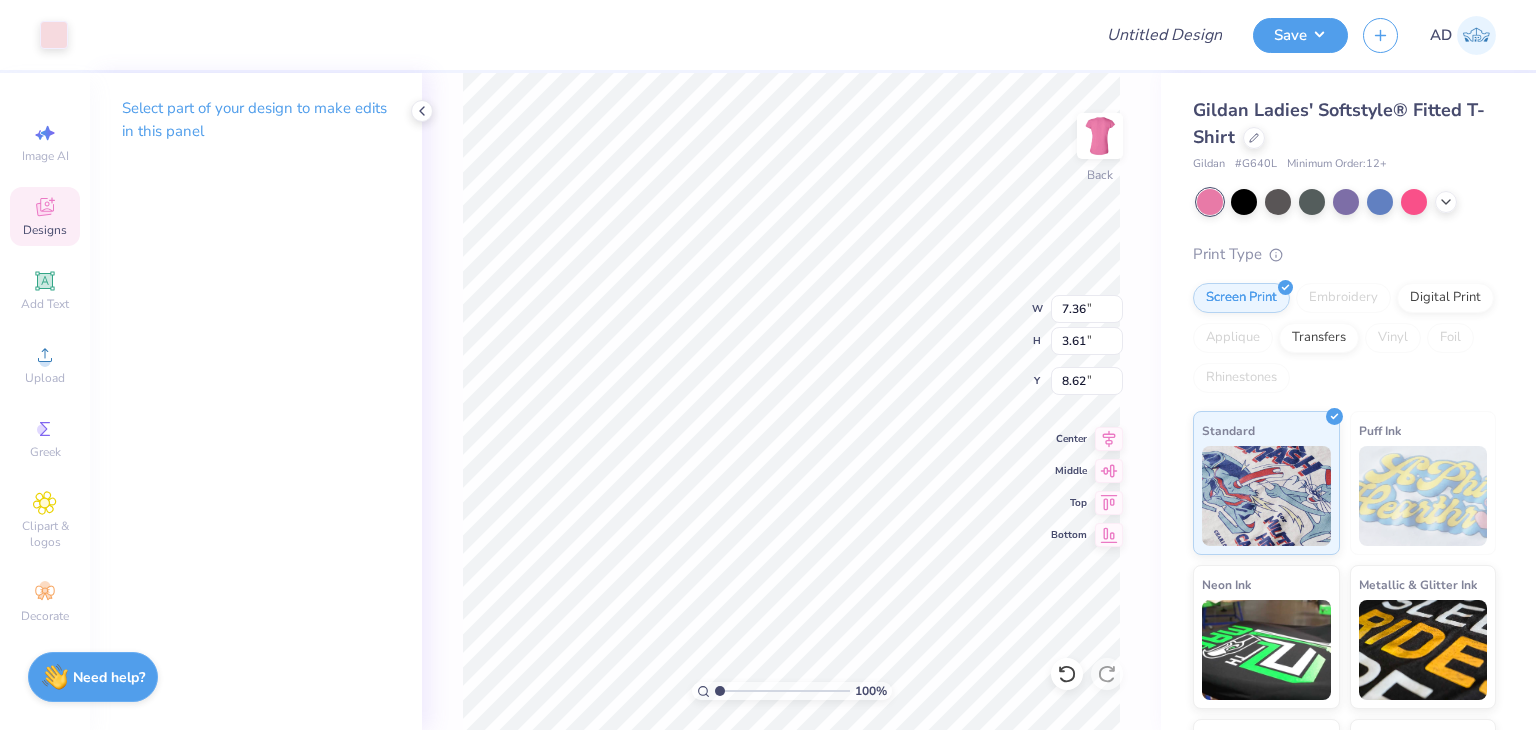 type on "6.96" 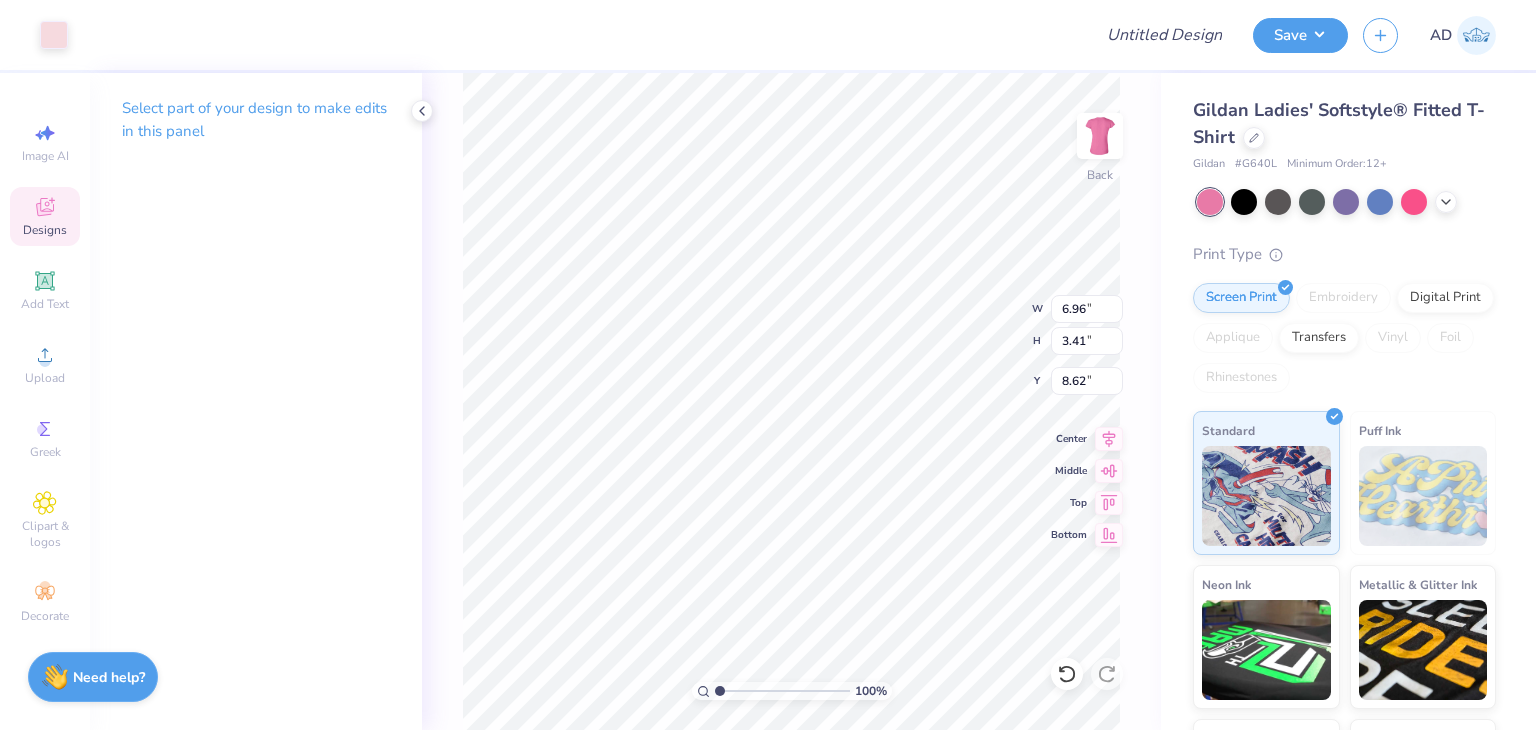type on "7.38" 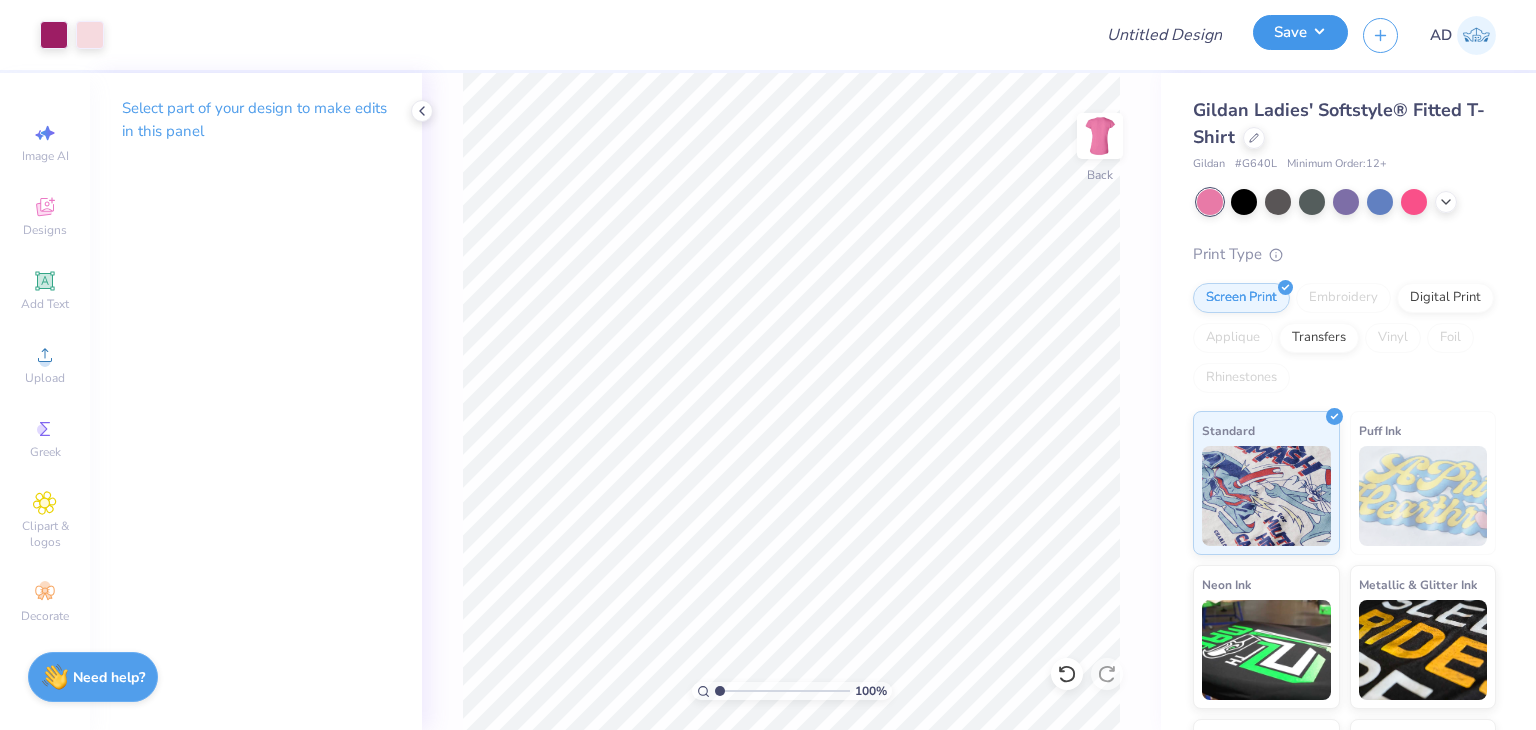 click on "Save" at bounding box center [1300, 32] 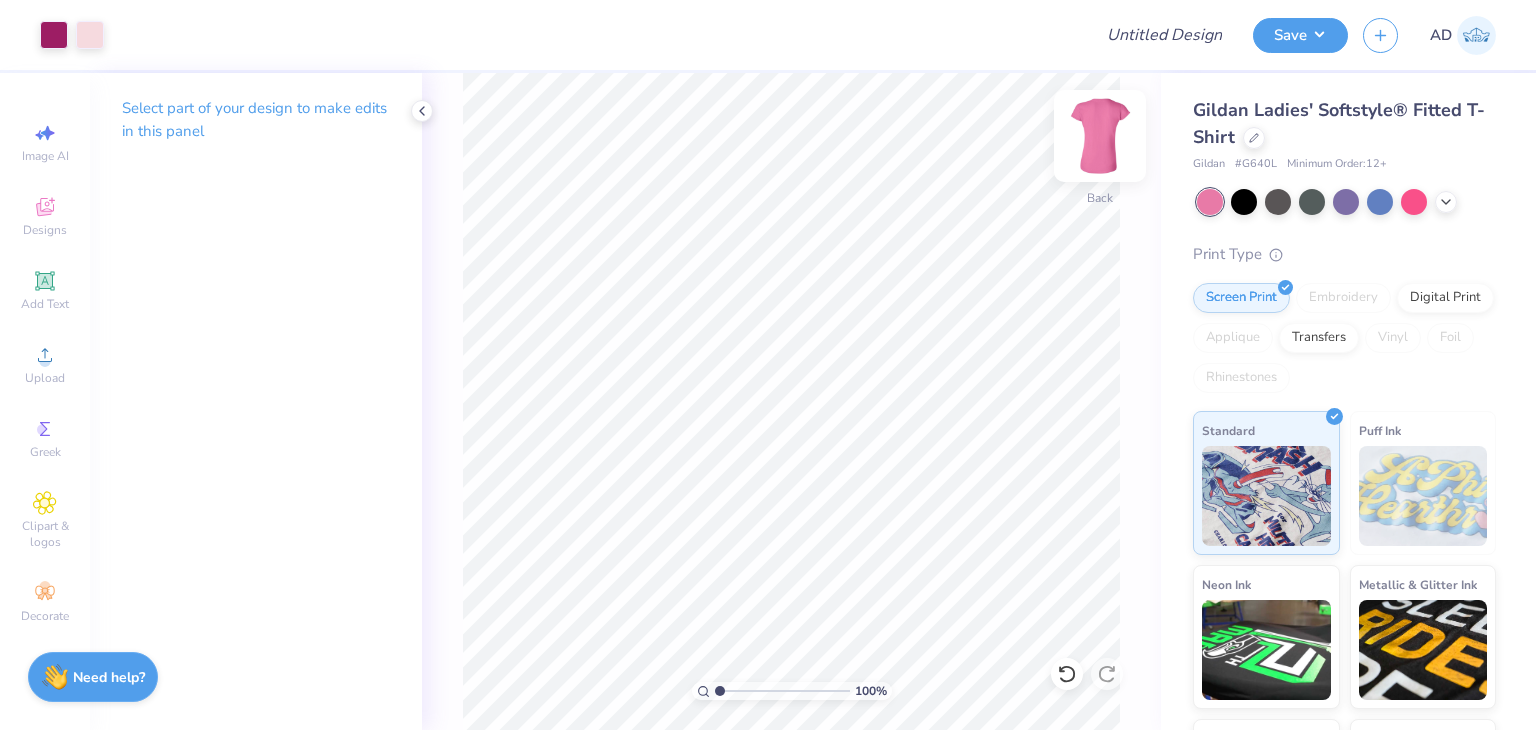 click at bounding box center [1100, 136] 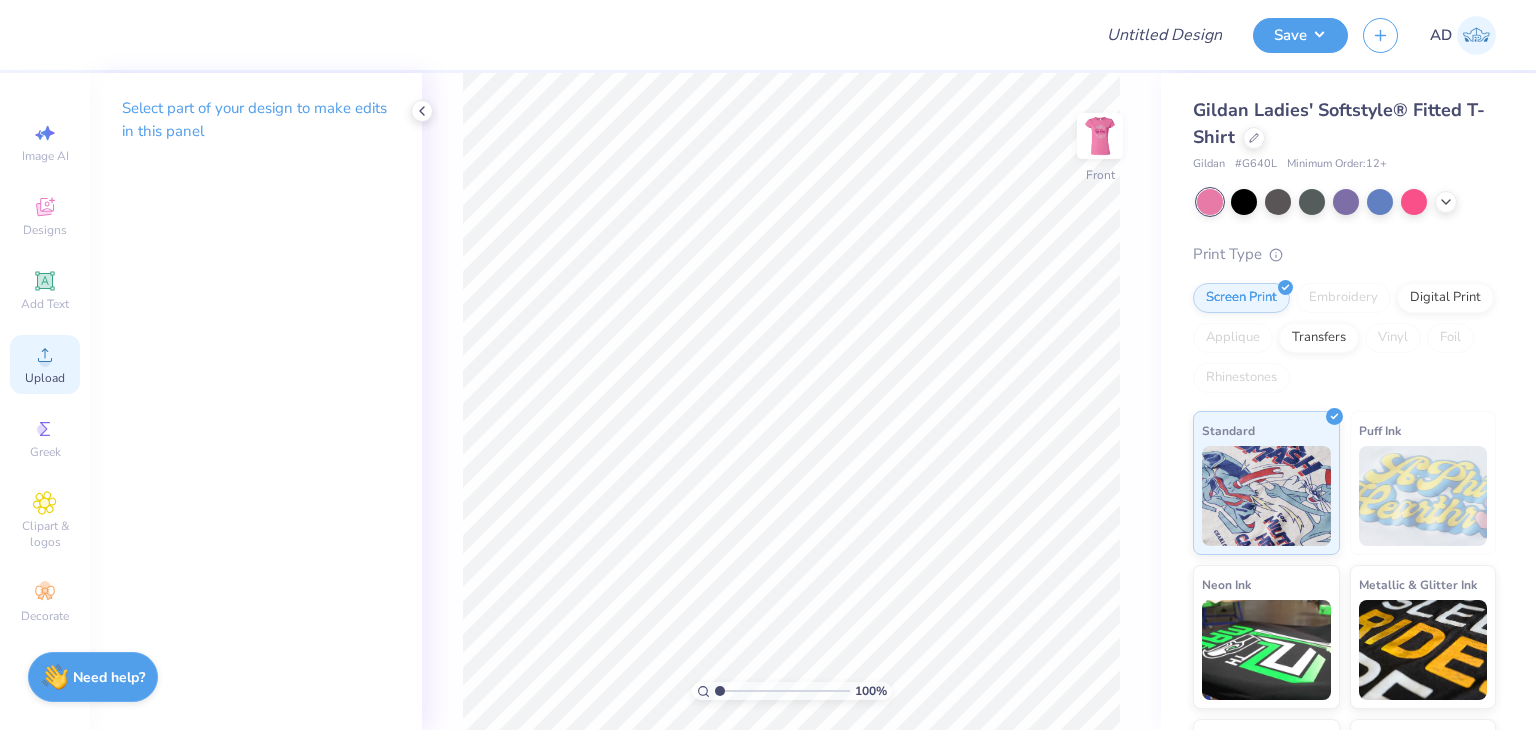 click 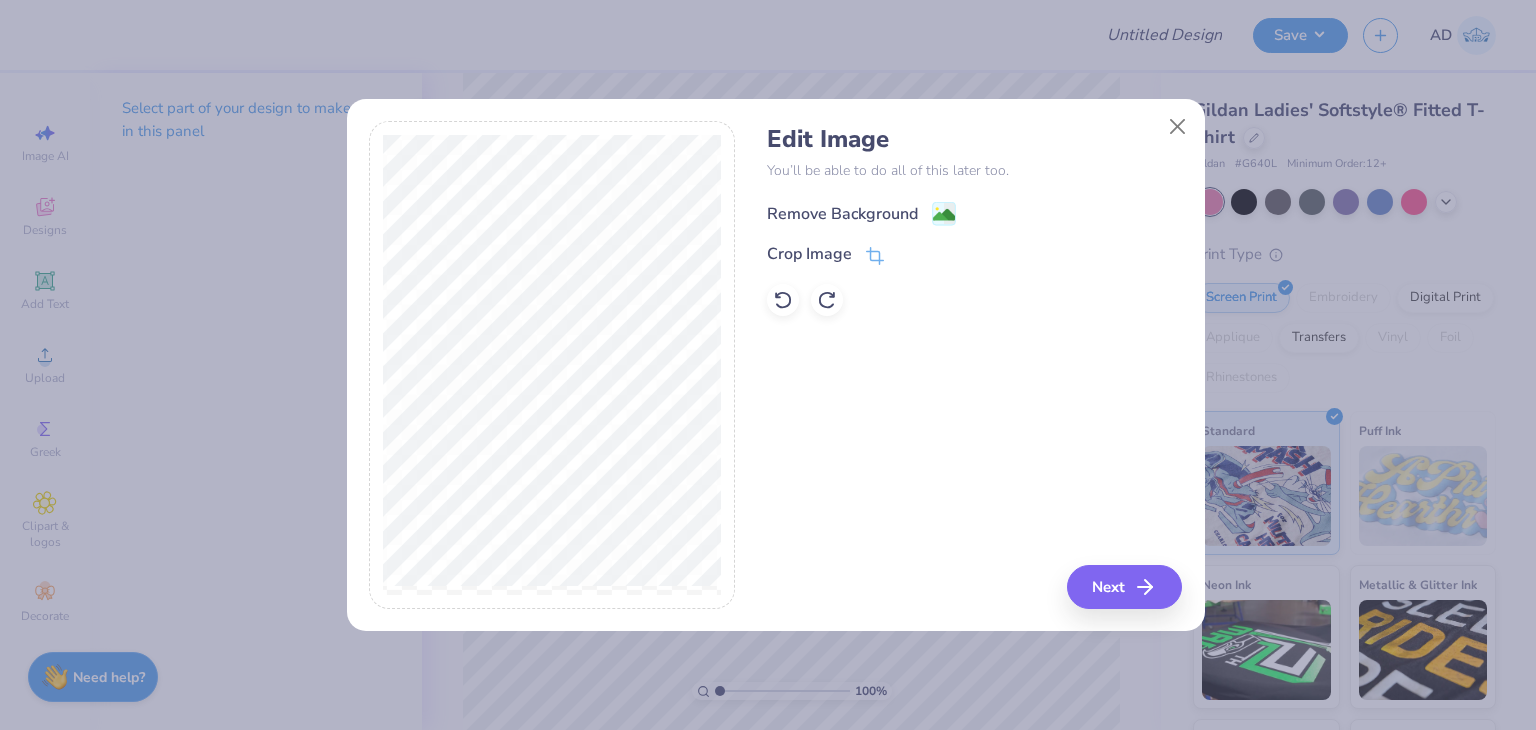 click on "Remove Background" at bounding box center [842, 214] 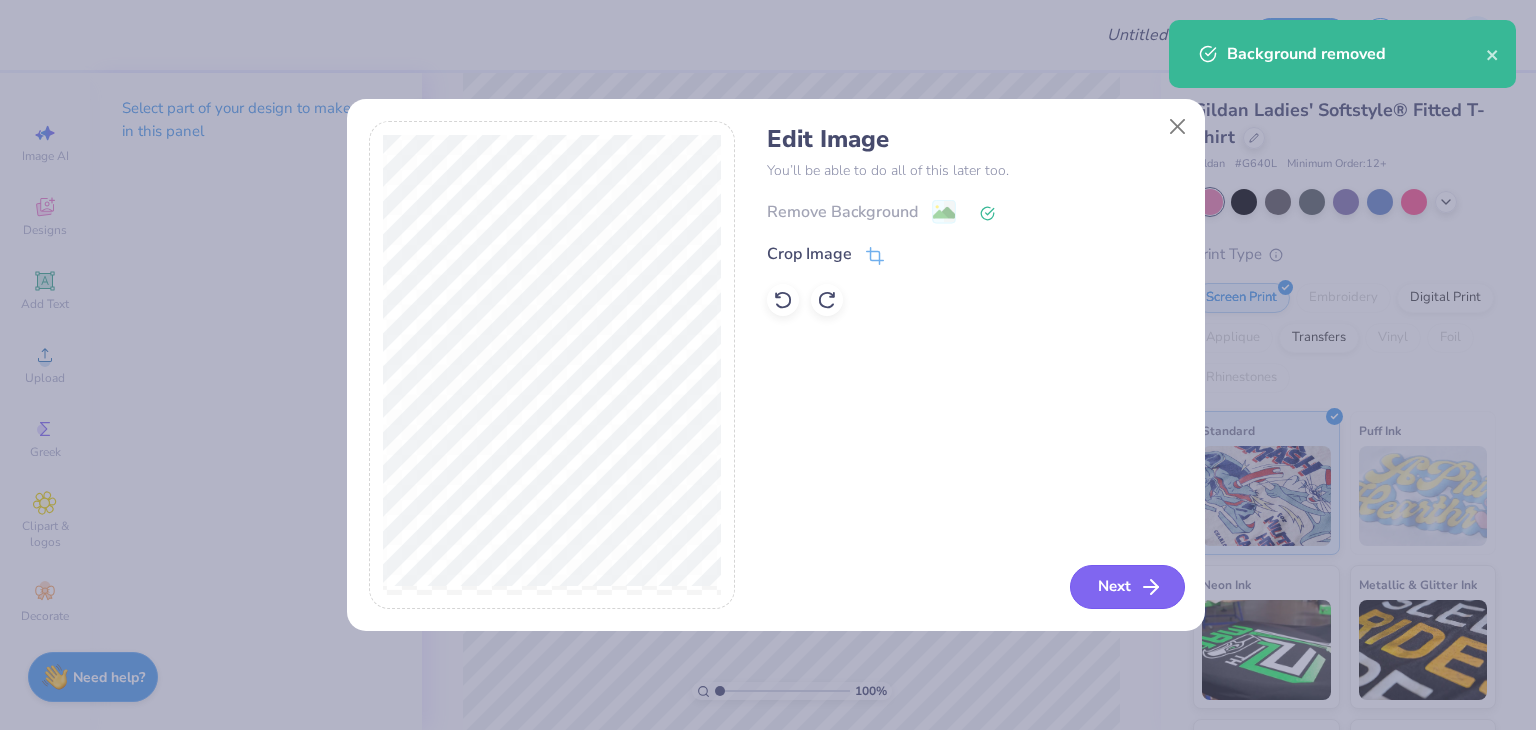 click on "Next" at bounding box center (1127, 587) 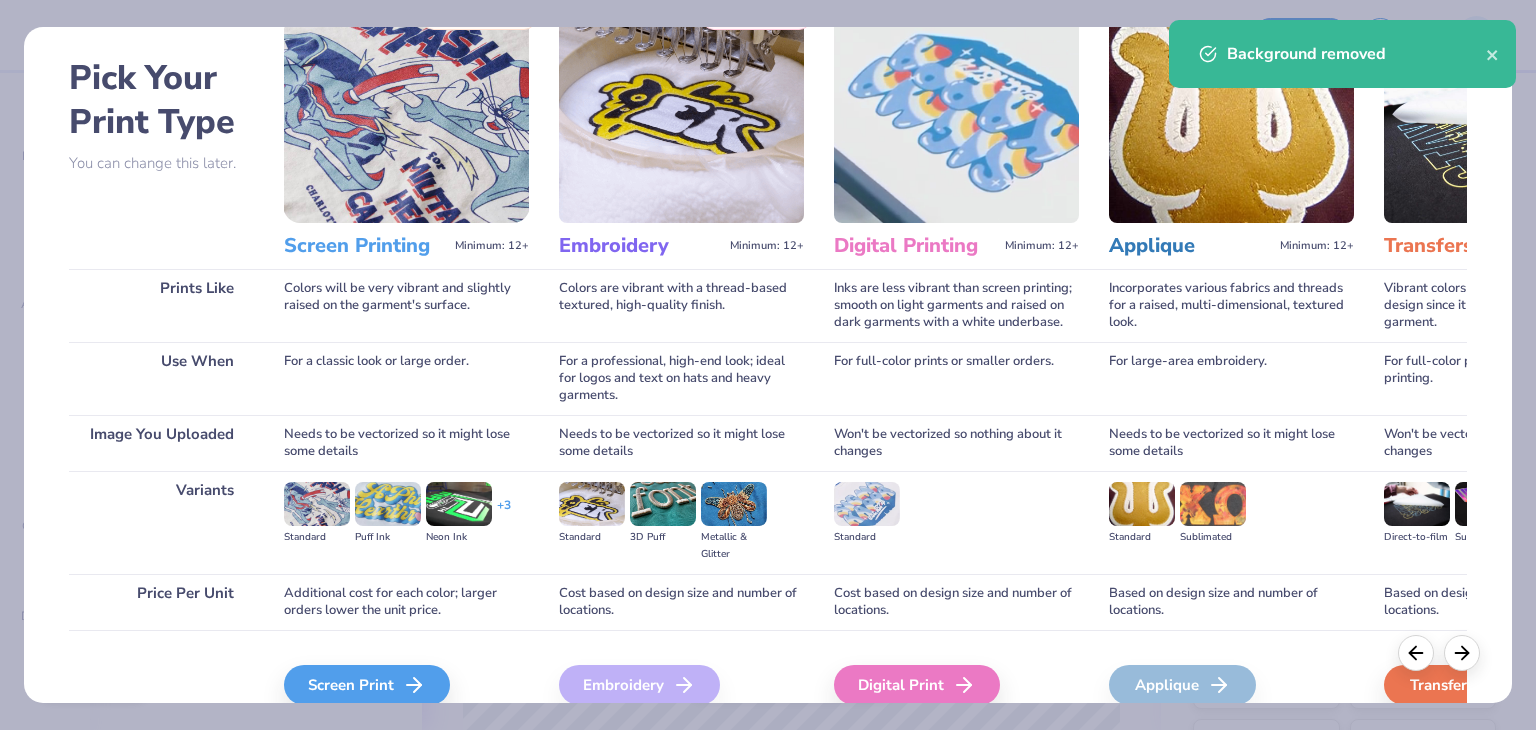 scroll, scrollTop: 167, scrollLeft: 0, axis: vertical 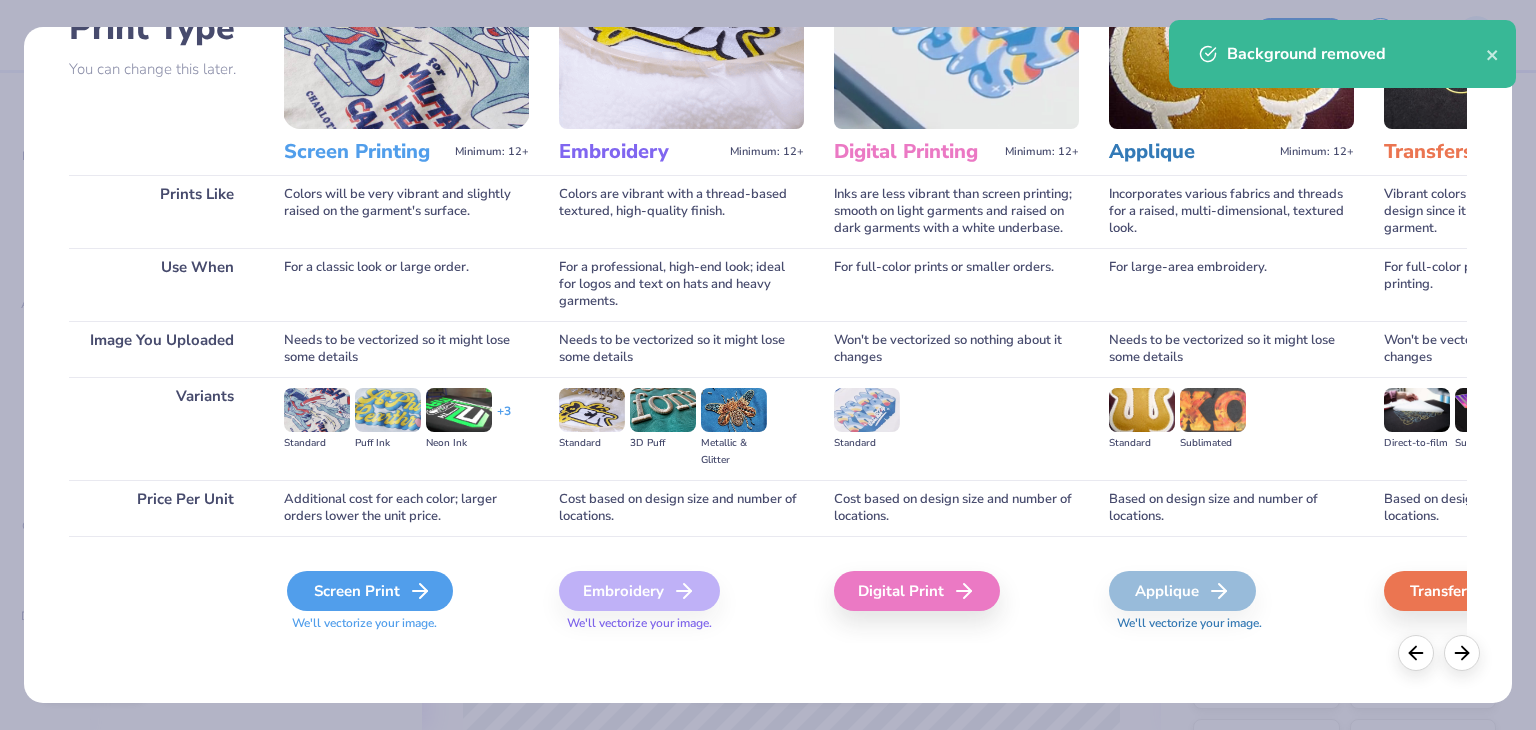 click on "Screen Print" at bounding box center (370, 591) 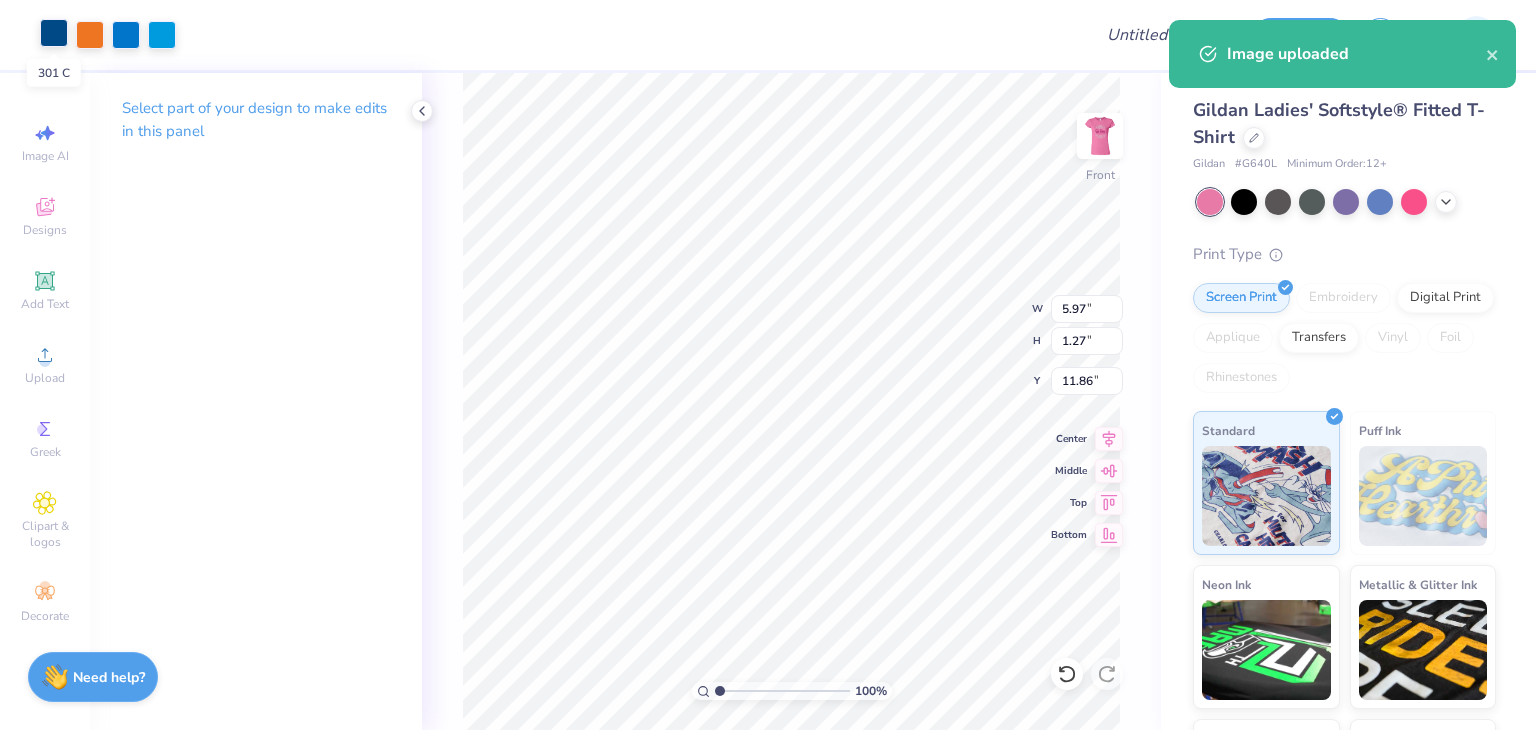 click at bounding box center (54, 33) 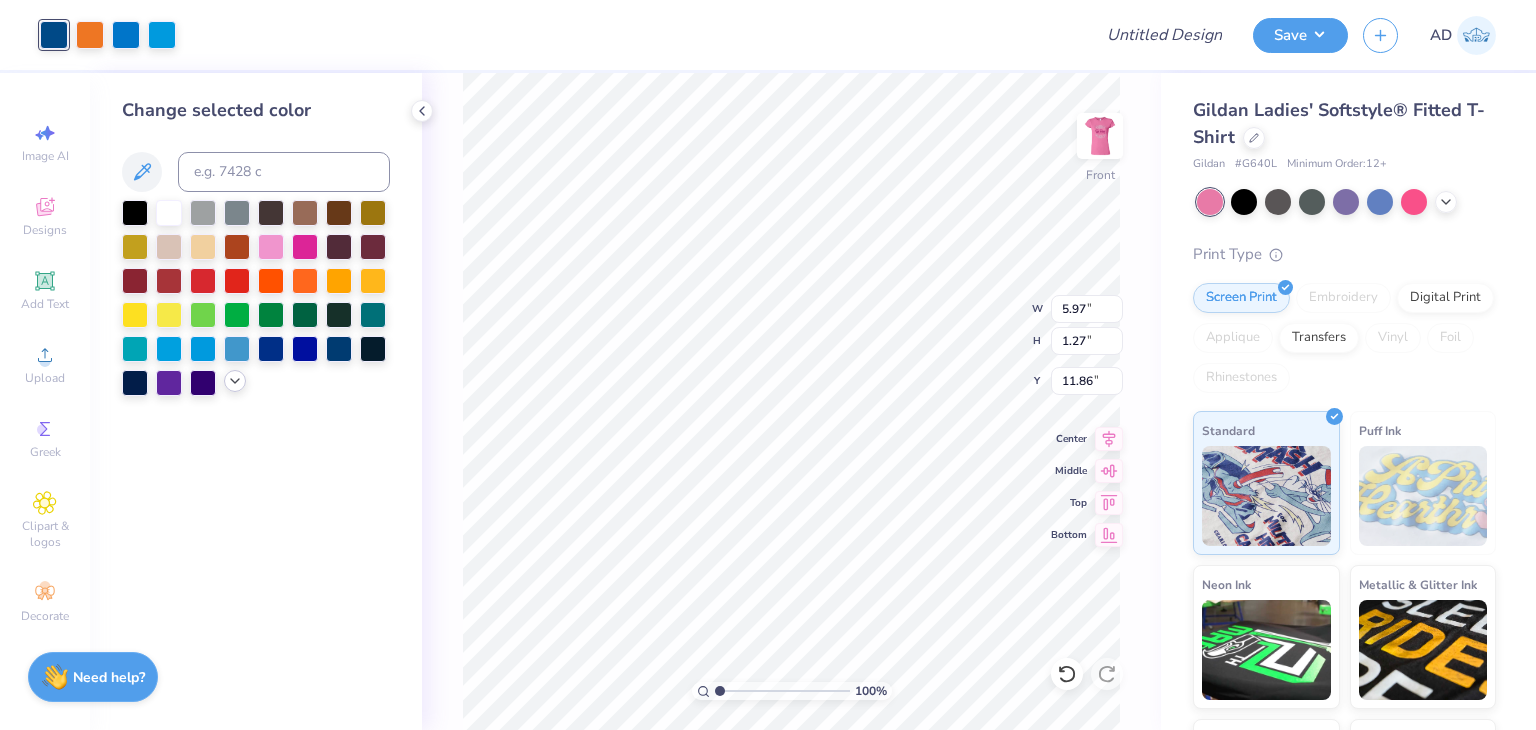 click at bounding box center (235, 381) 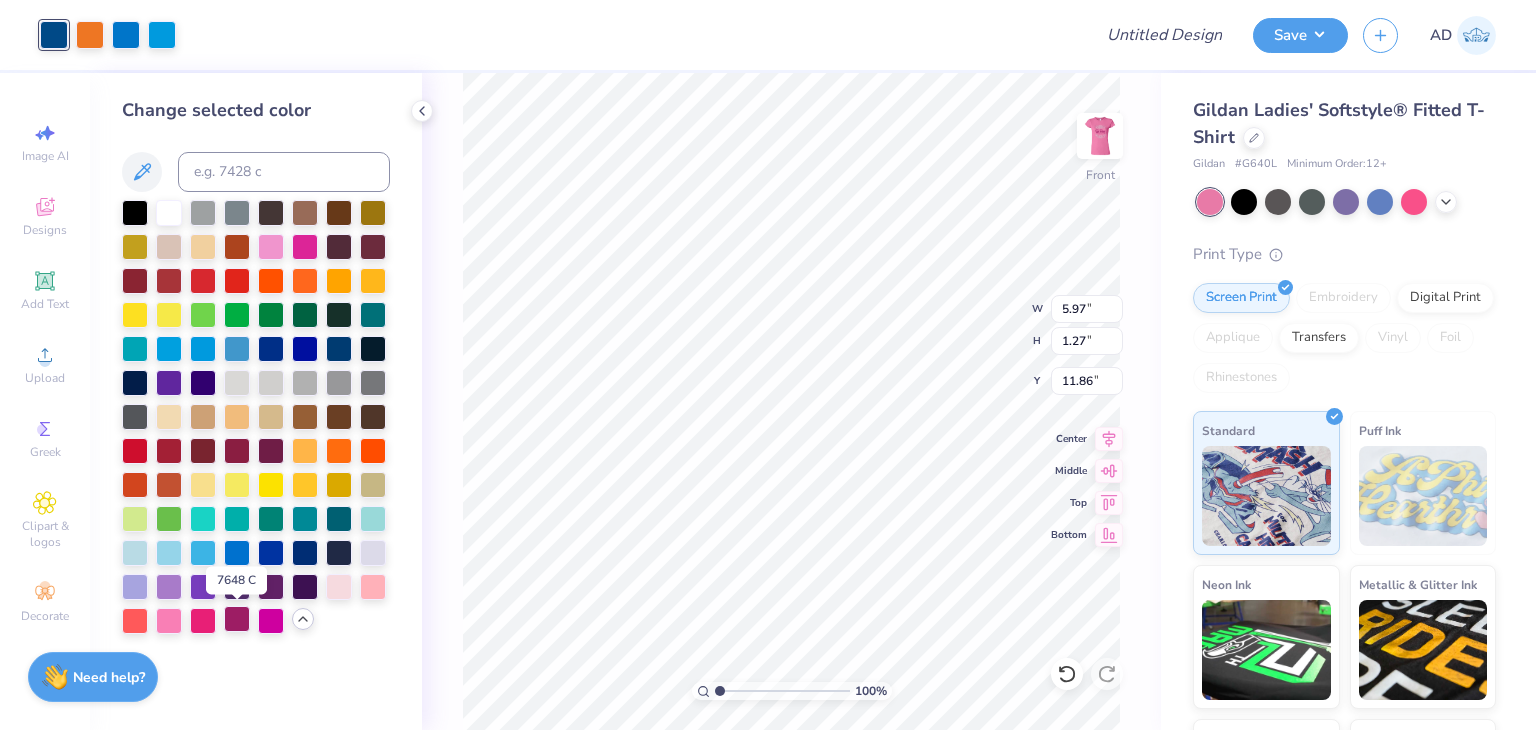 click at bounding box center [237, 619] 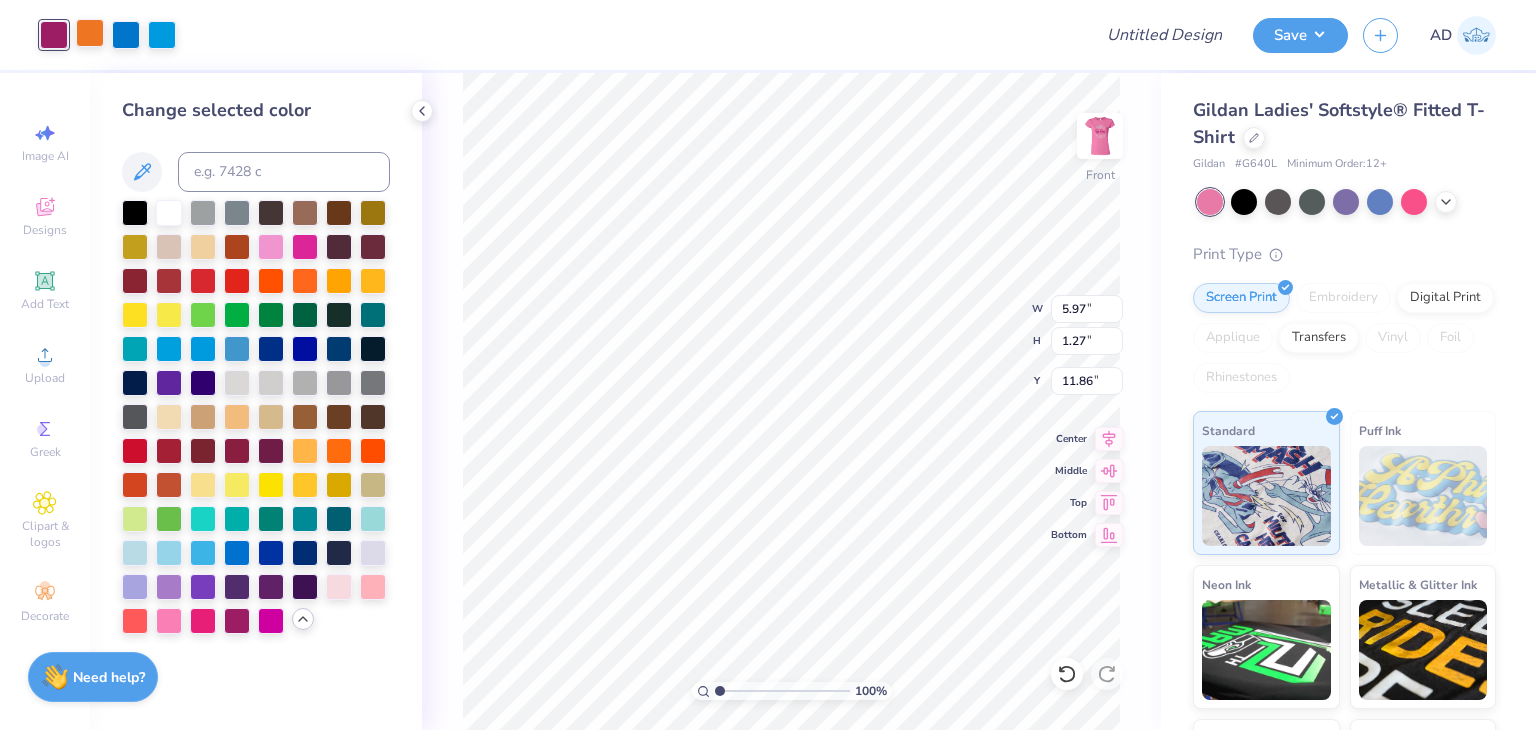 click at bounding box center (90, 33) 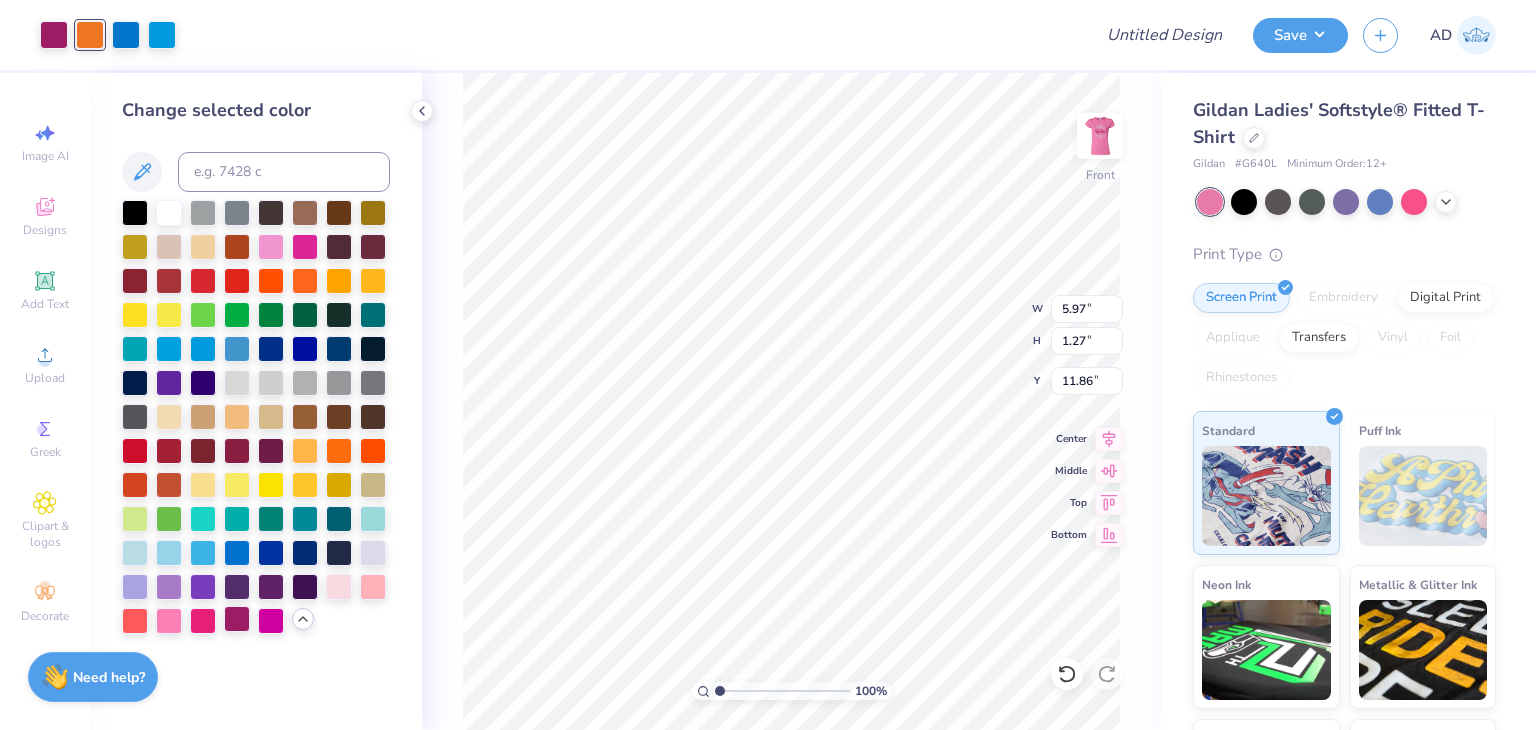 click at bounding box center [237, 619] 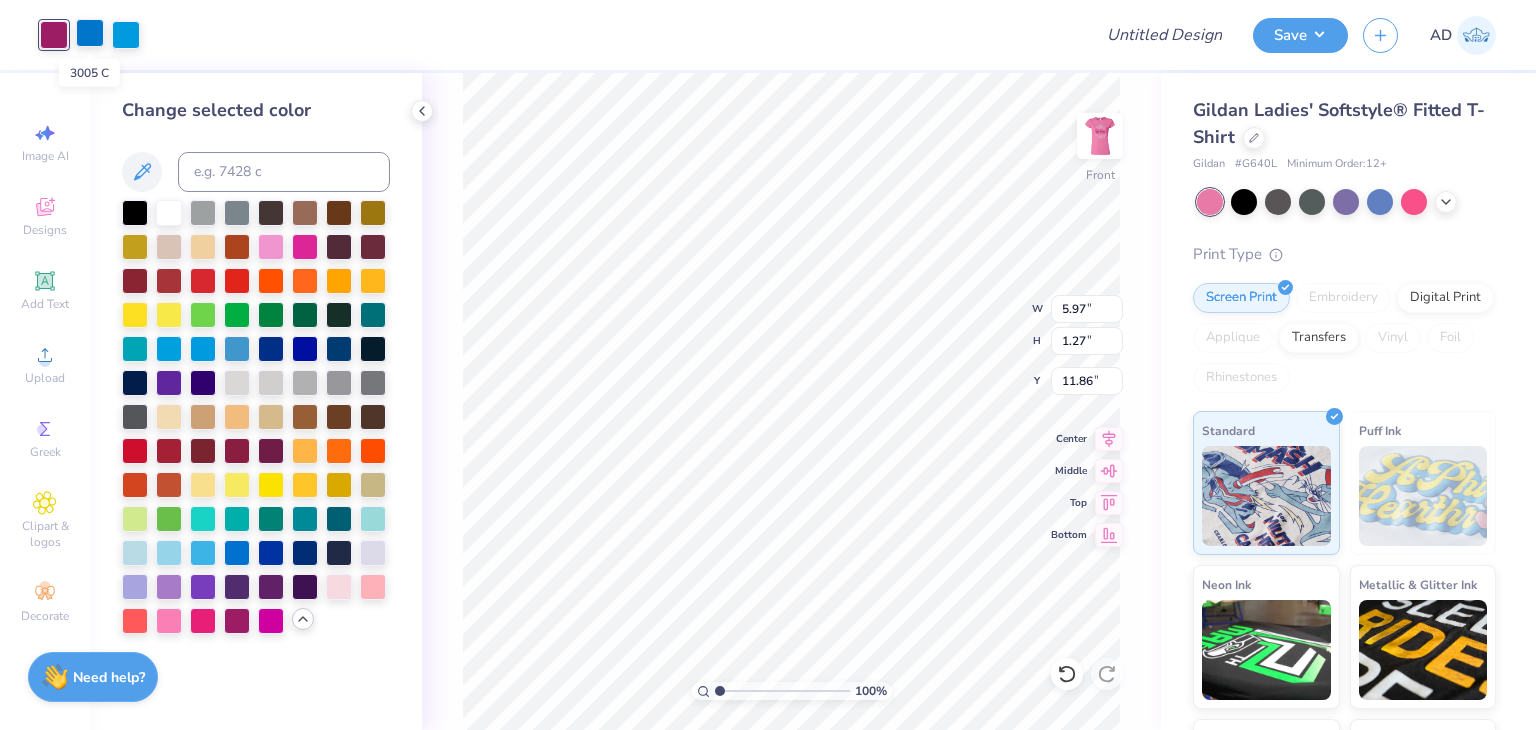 click at bounding box center (90, 33) 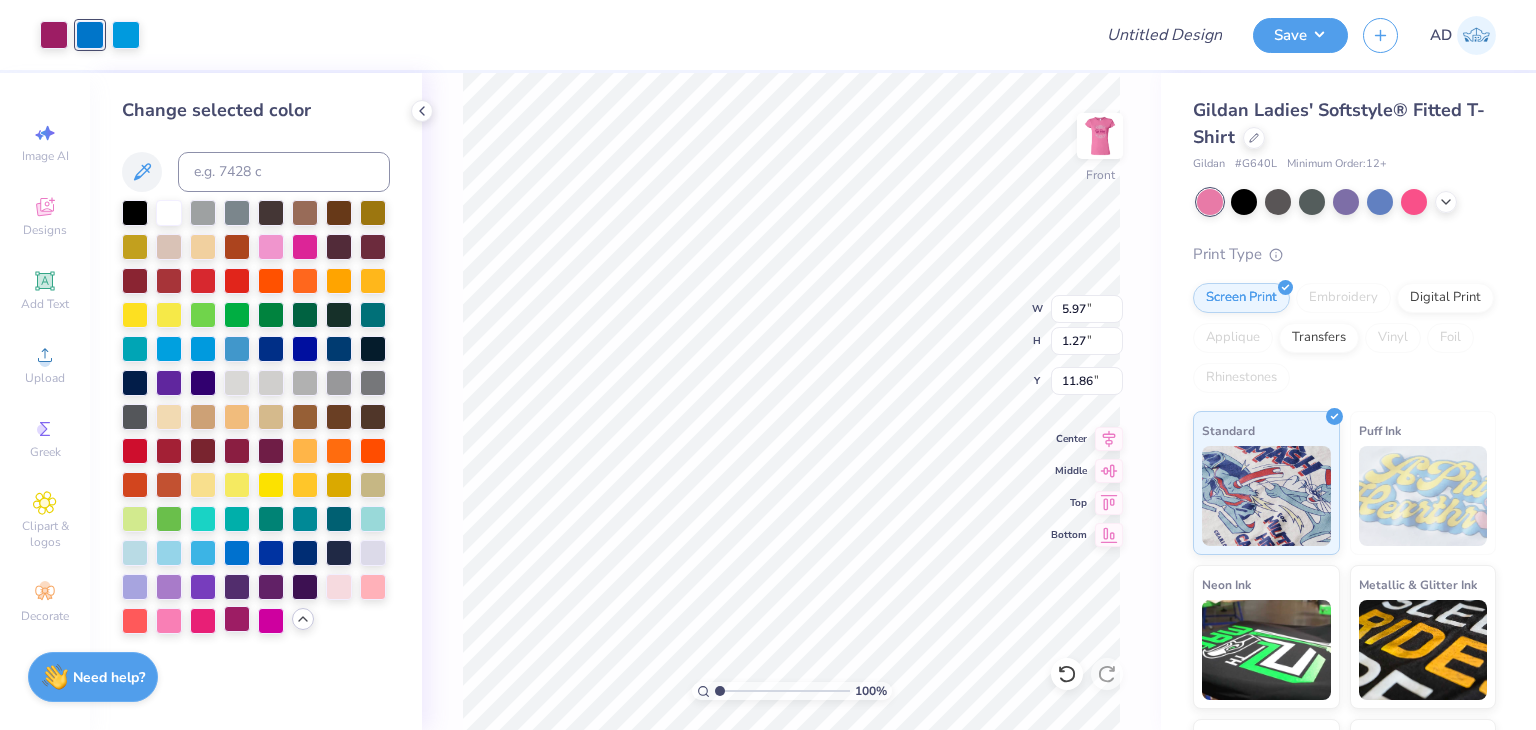 click at bounding box center [237, 619] 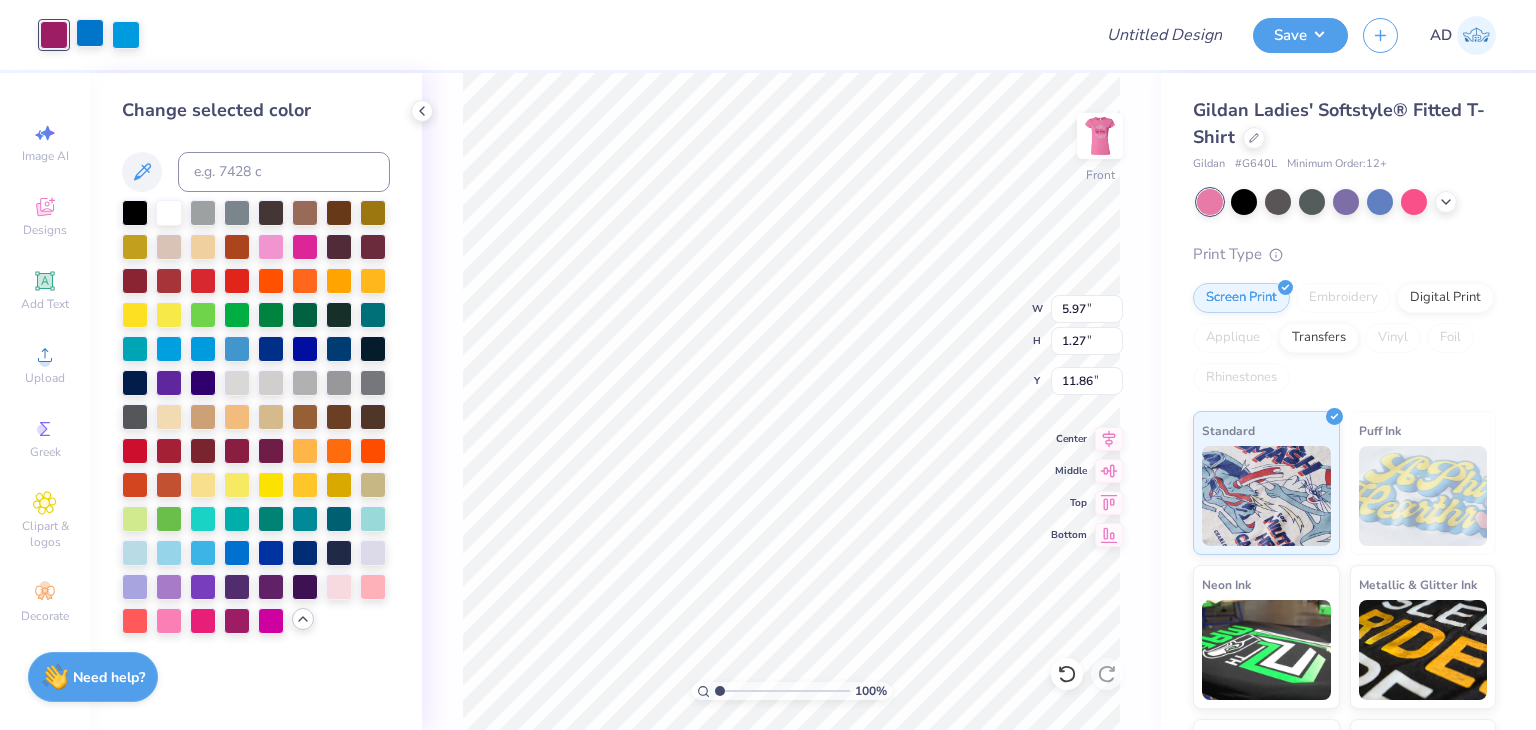 click at bounding box center (90, 33) 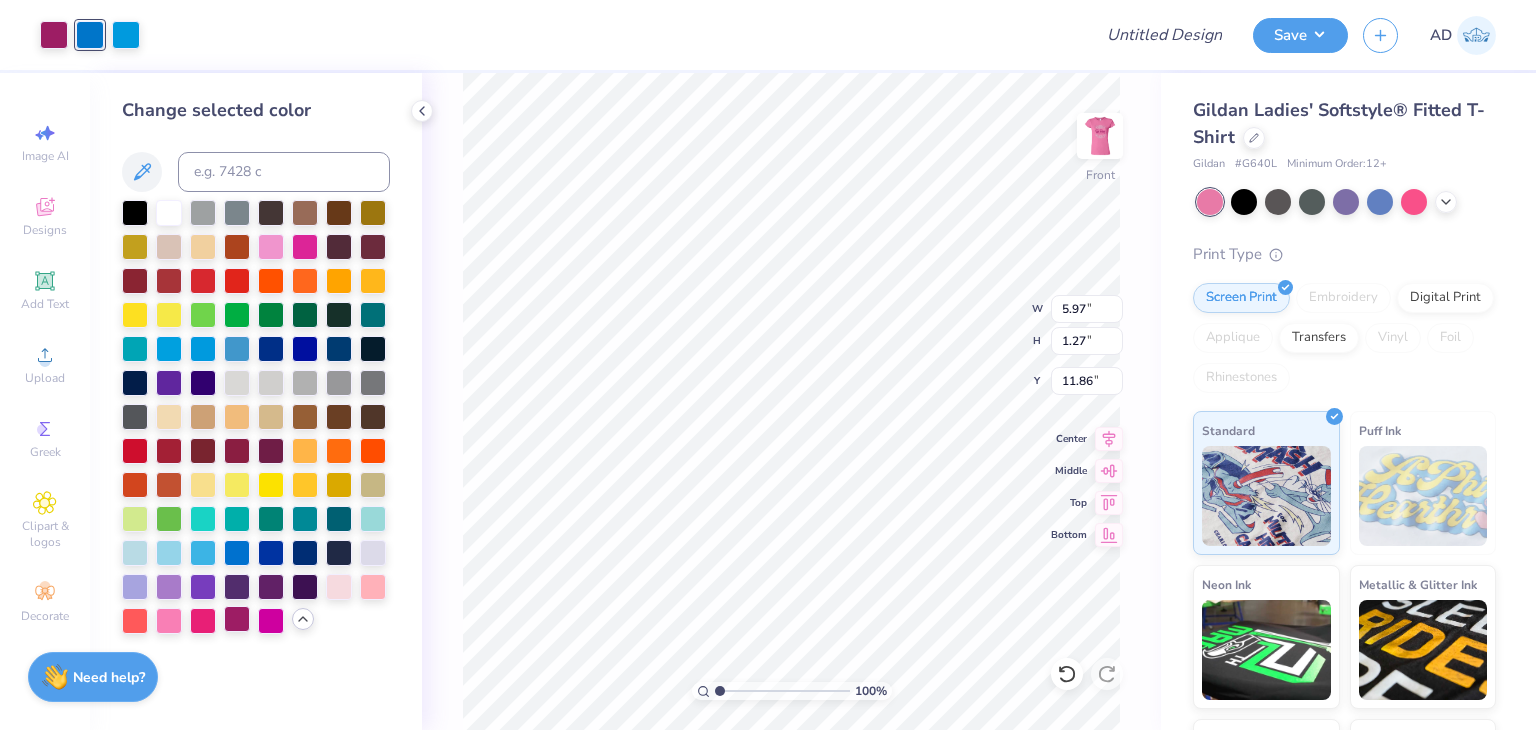 click at bounding box center [237, 619] 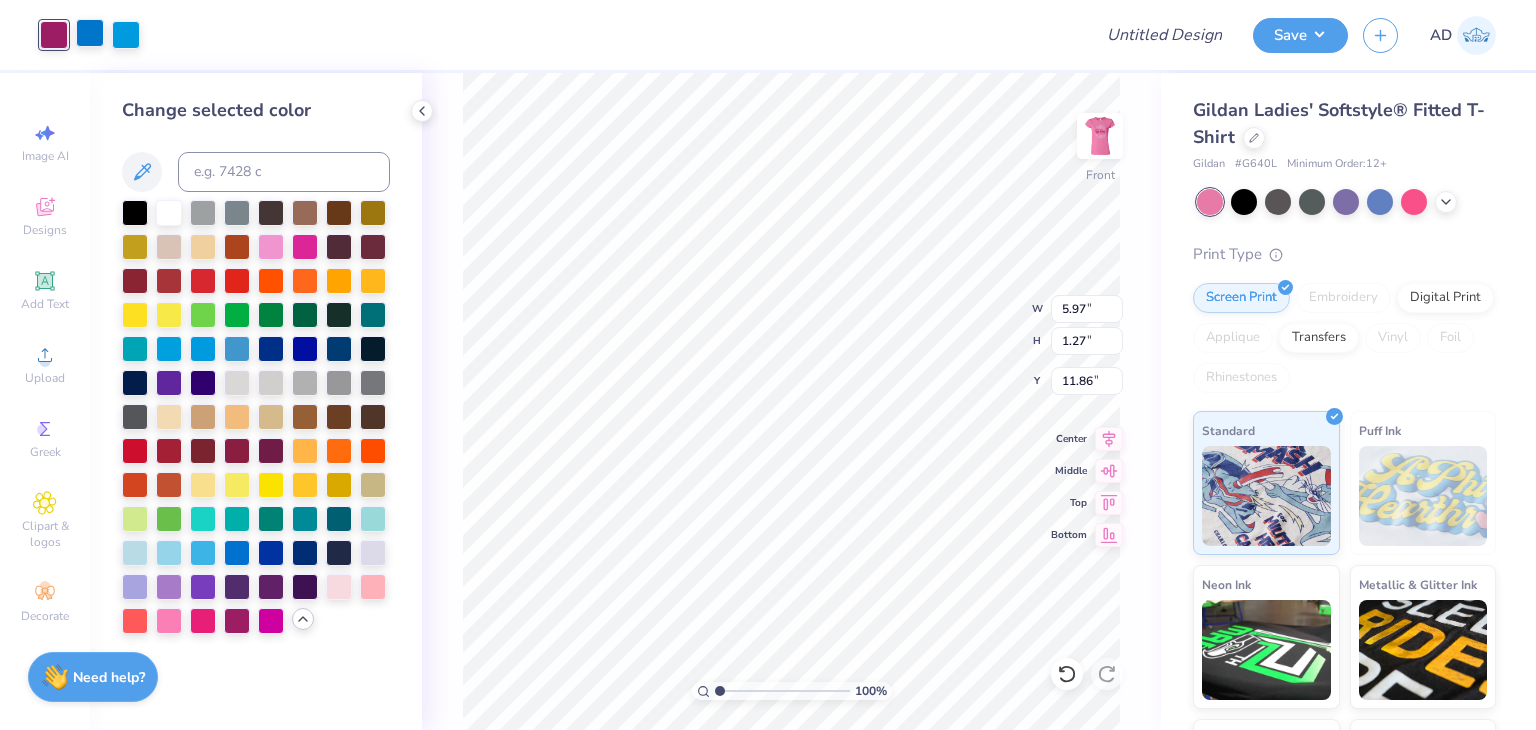 click at bounding box center [90, 33] 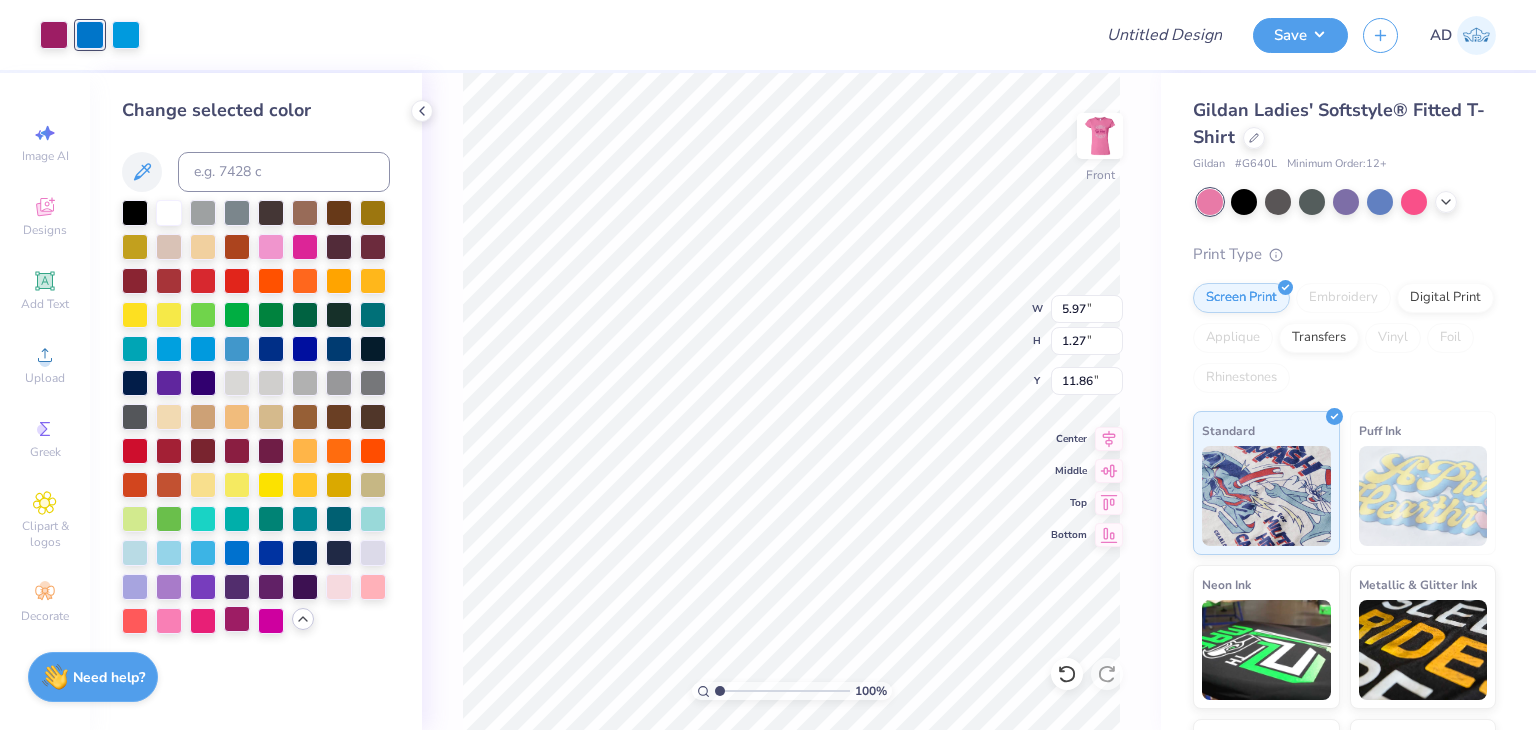 click at bounding box center (237, 619) 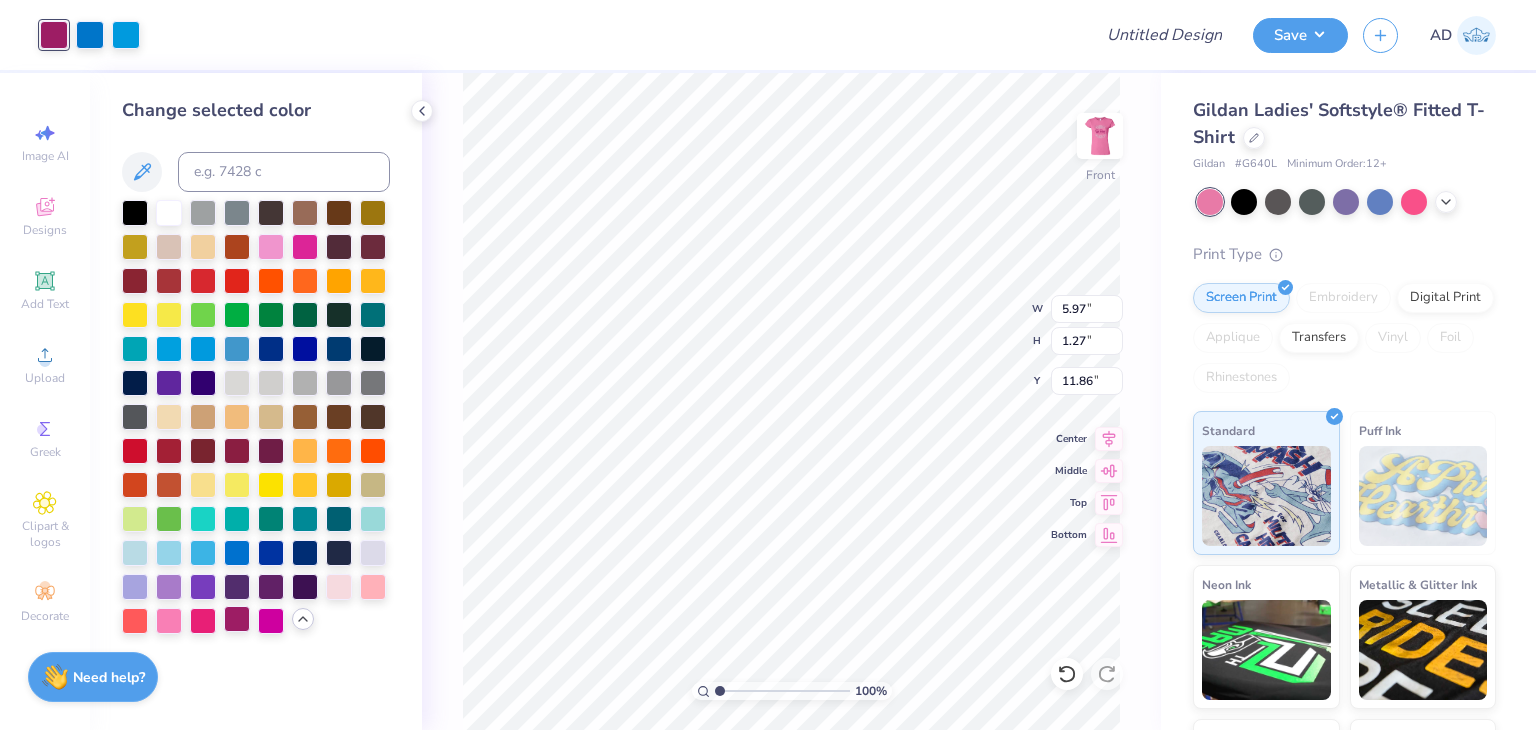 click at bounding box center [237, 619] 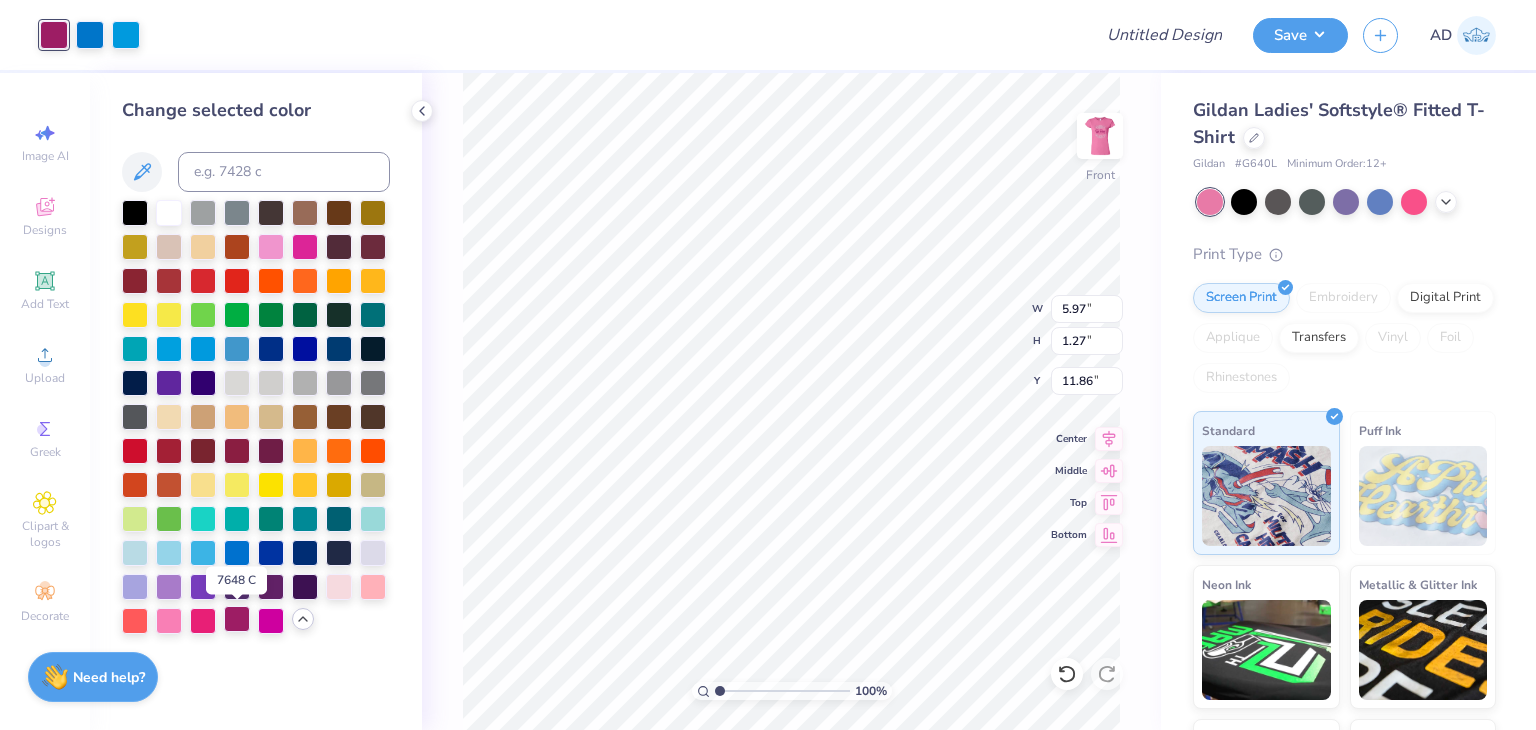 click at bounding box center (237, 619) 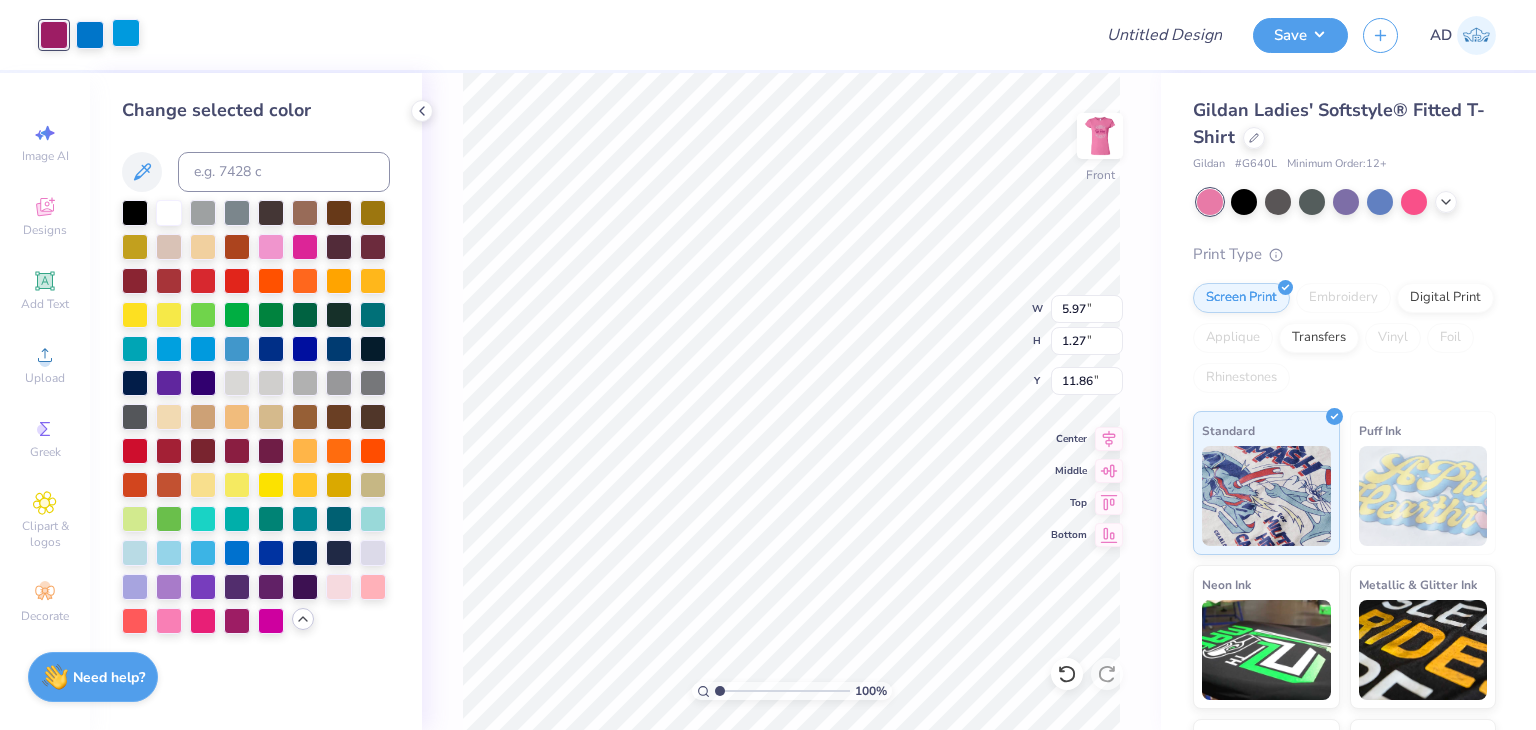 click at bounding box center (126, 33) 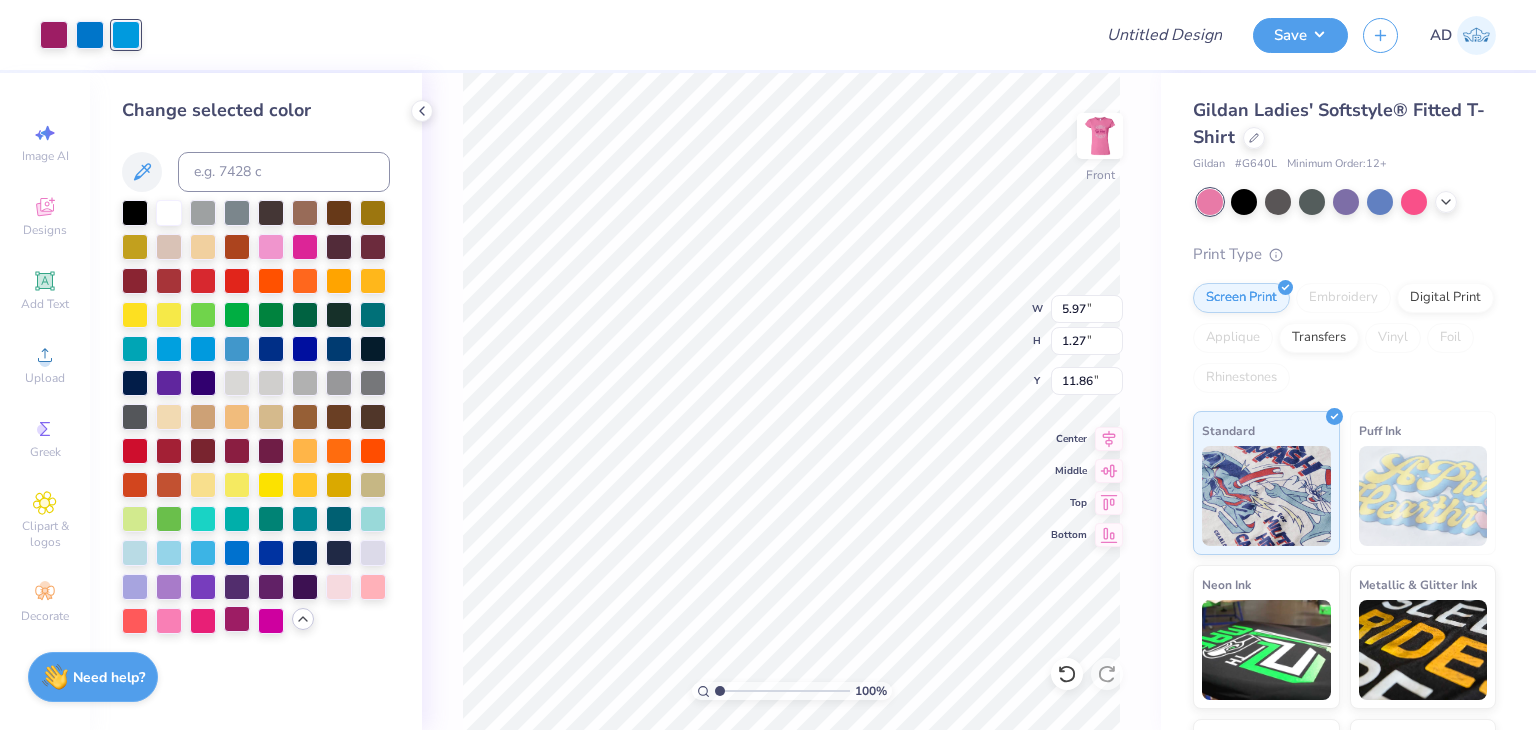 click at bounding box center (237, 619) 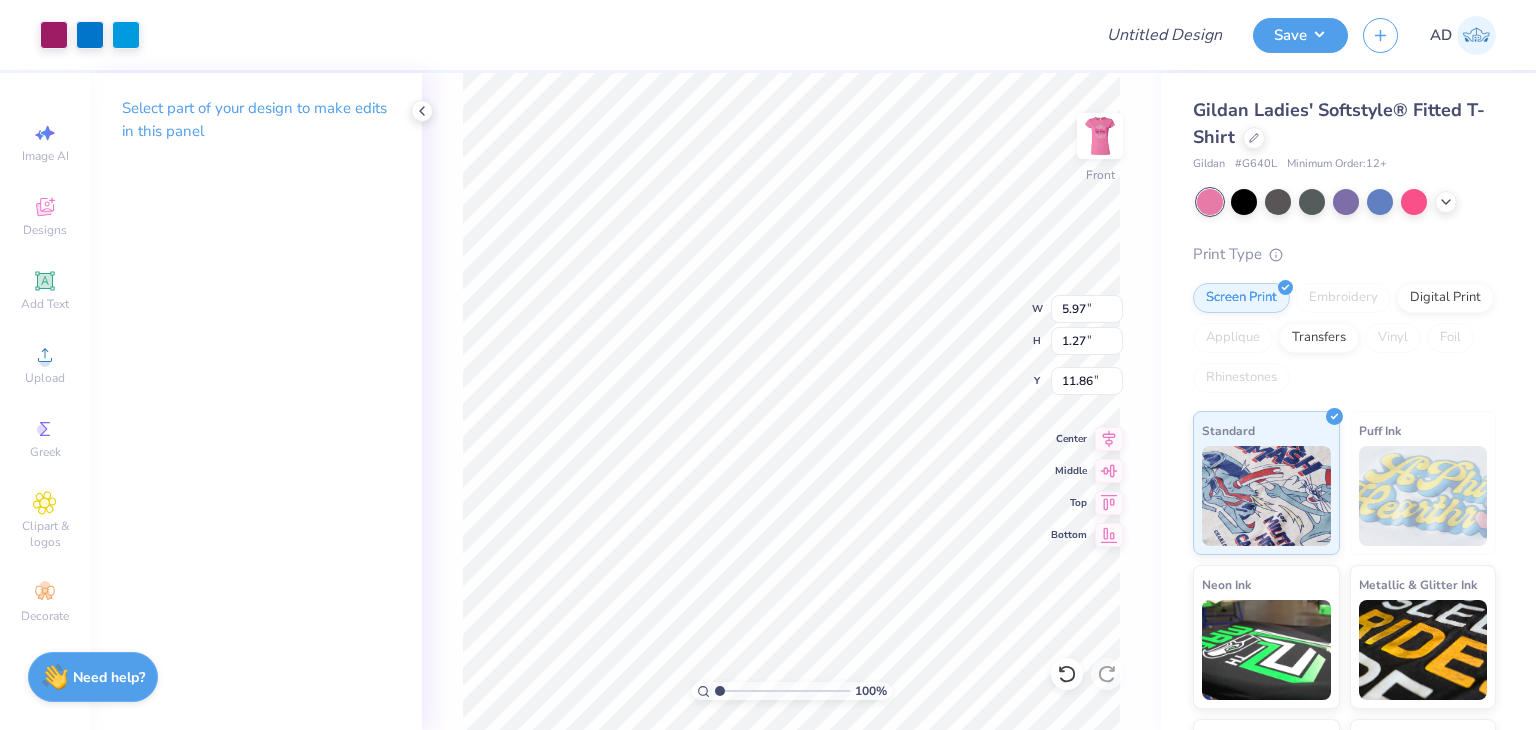 type on "7.99" 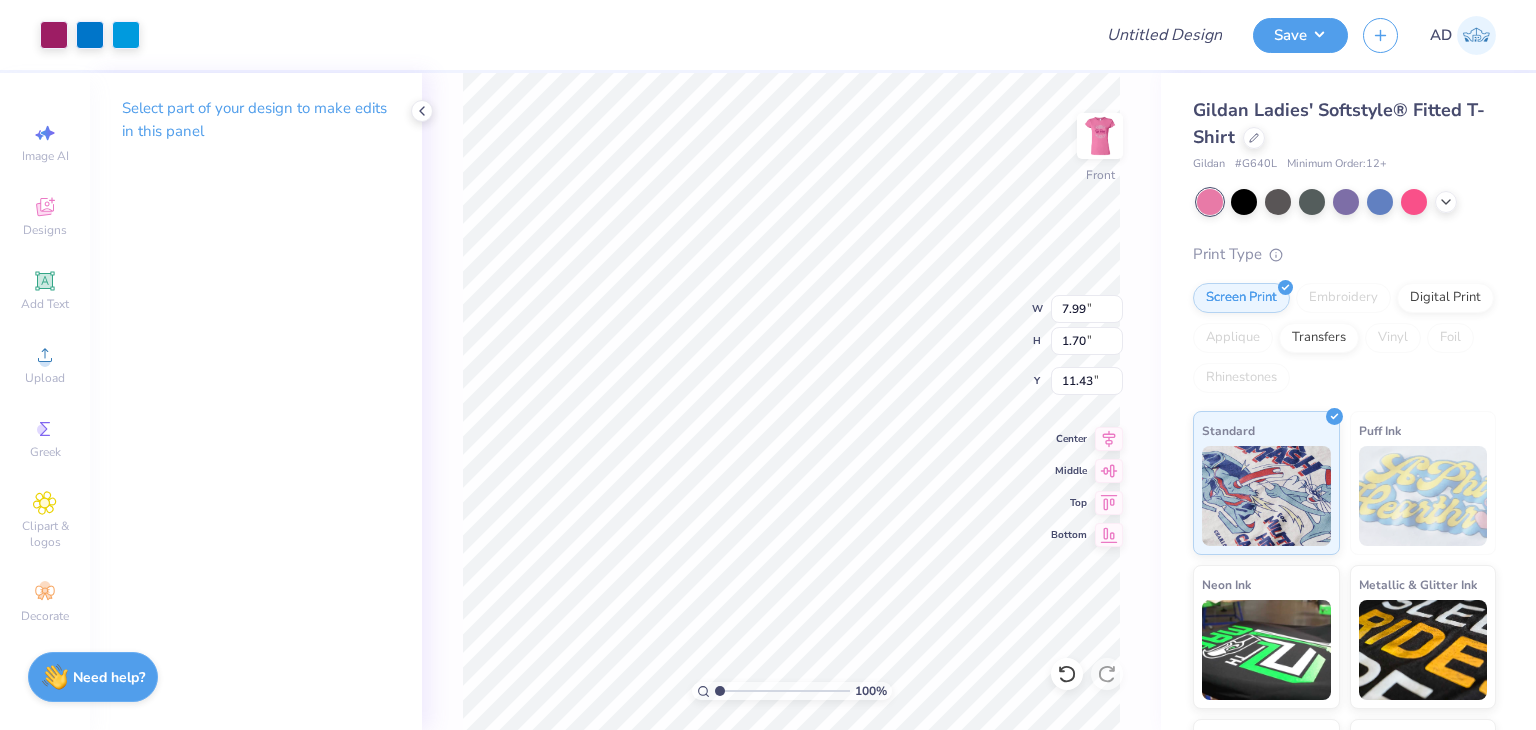 type on "4.91" 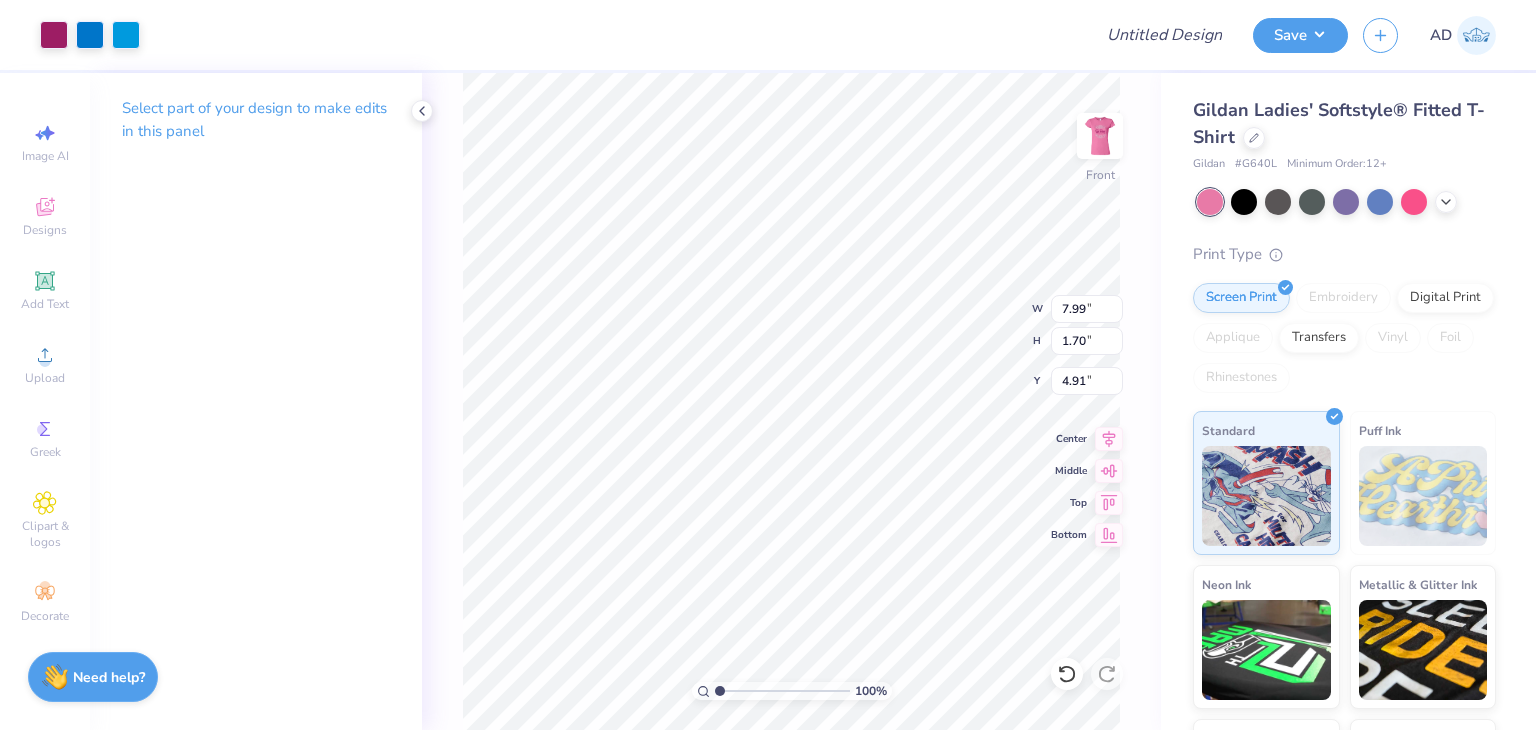 type on "9.93" 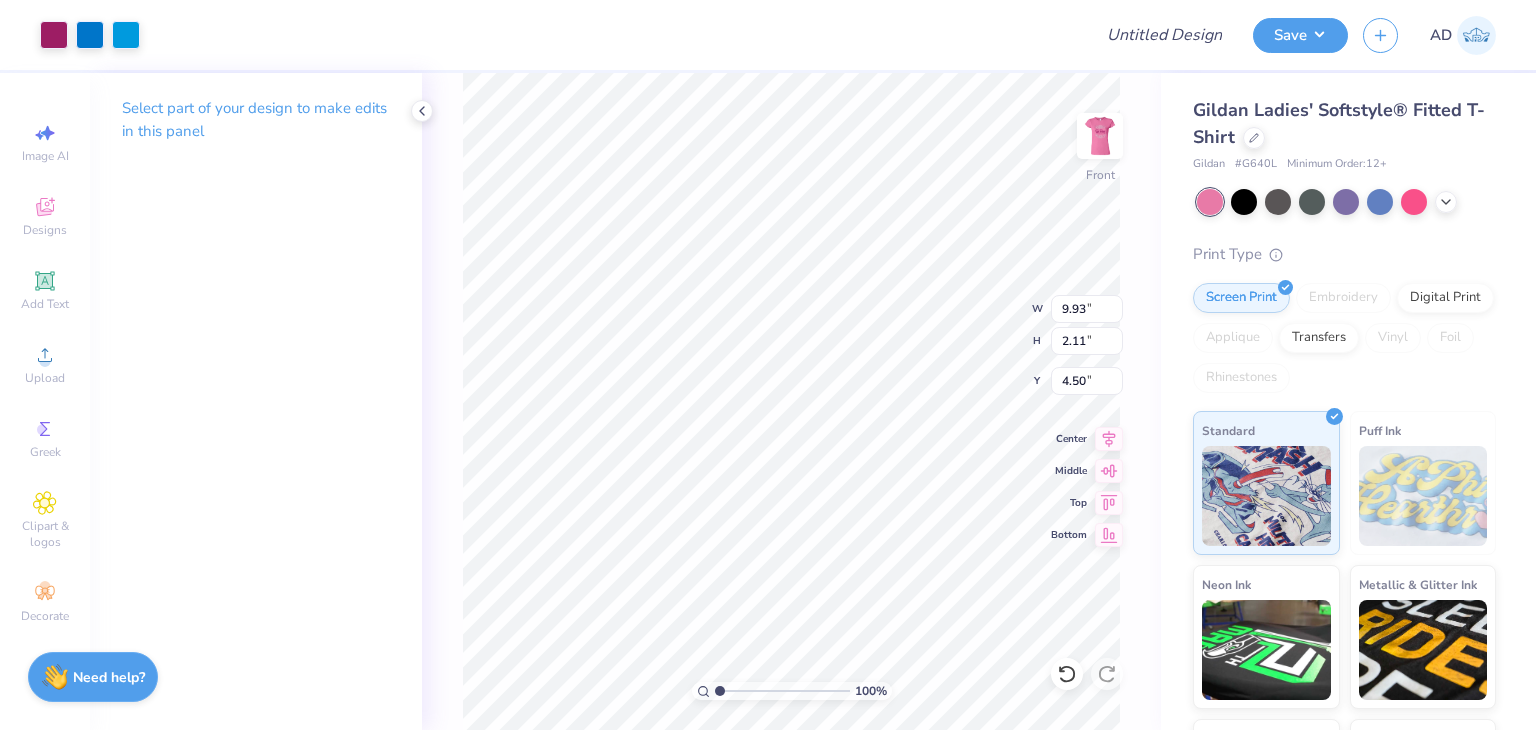 type on "3.58" 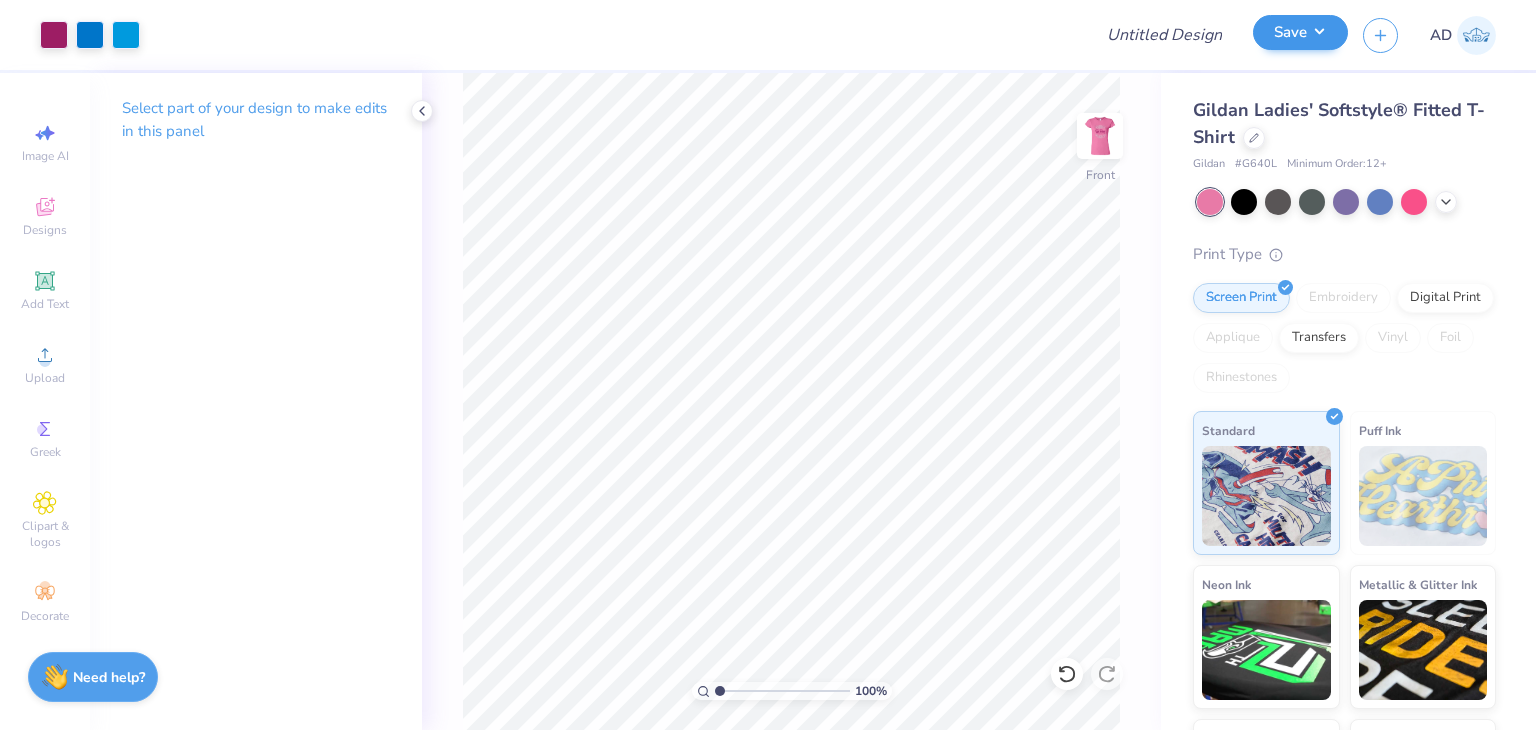 drag, startPoint x: 1329, startPoint y: 15, endPoint x: 1325, endPoint y: 29, distance: 14.56022 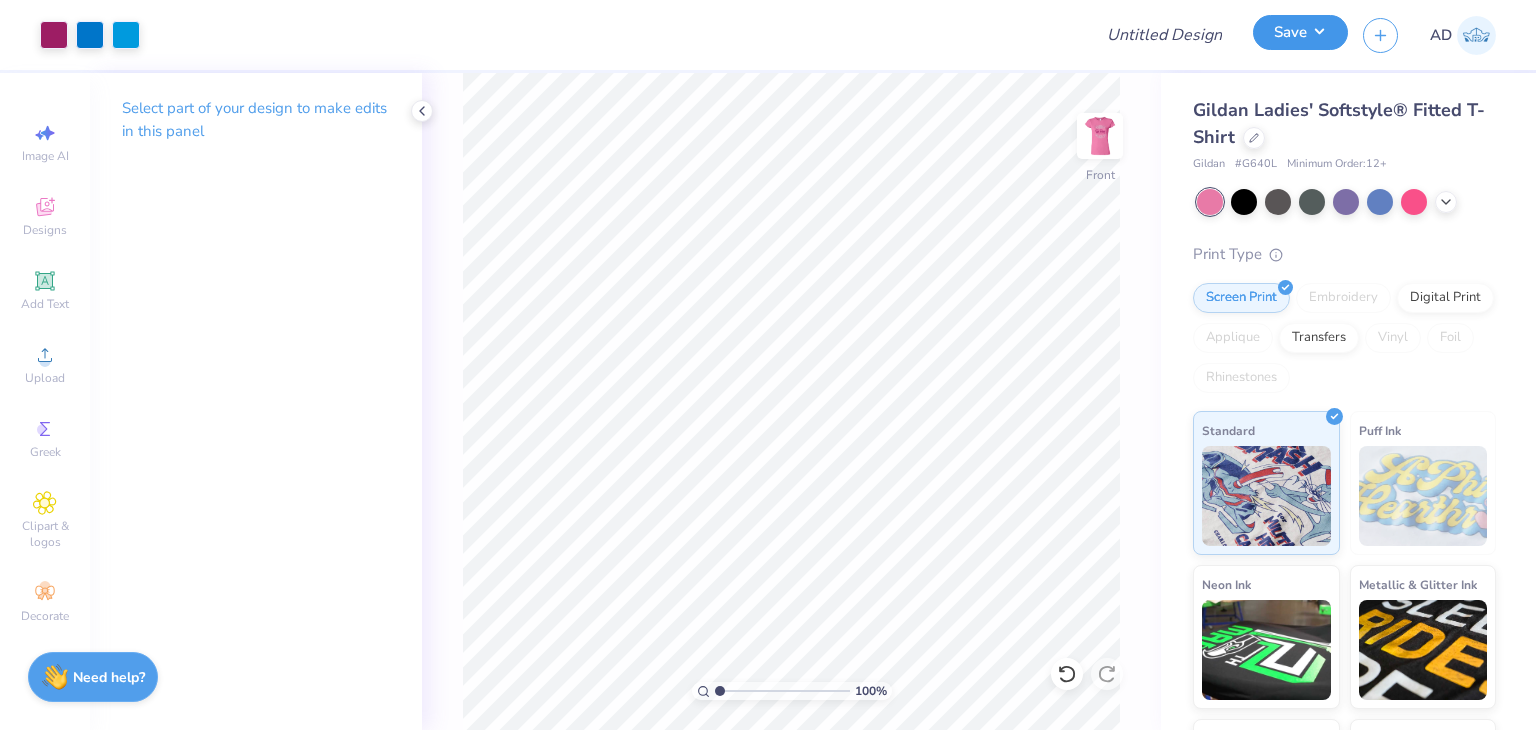 click on "Save" at bounding box center (1300, 32) 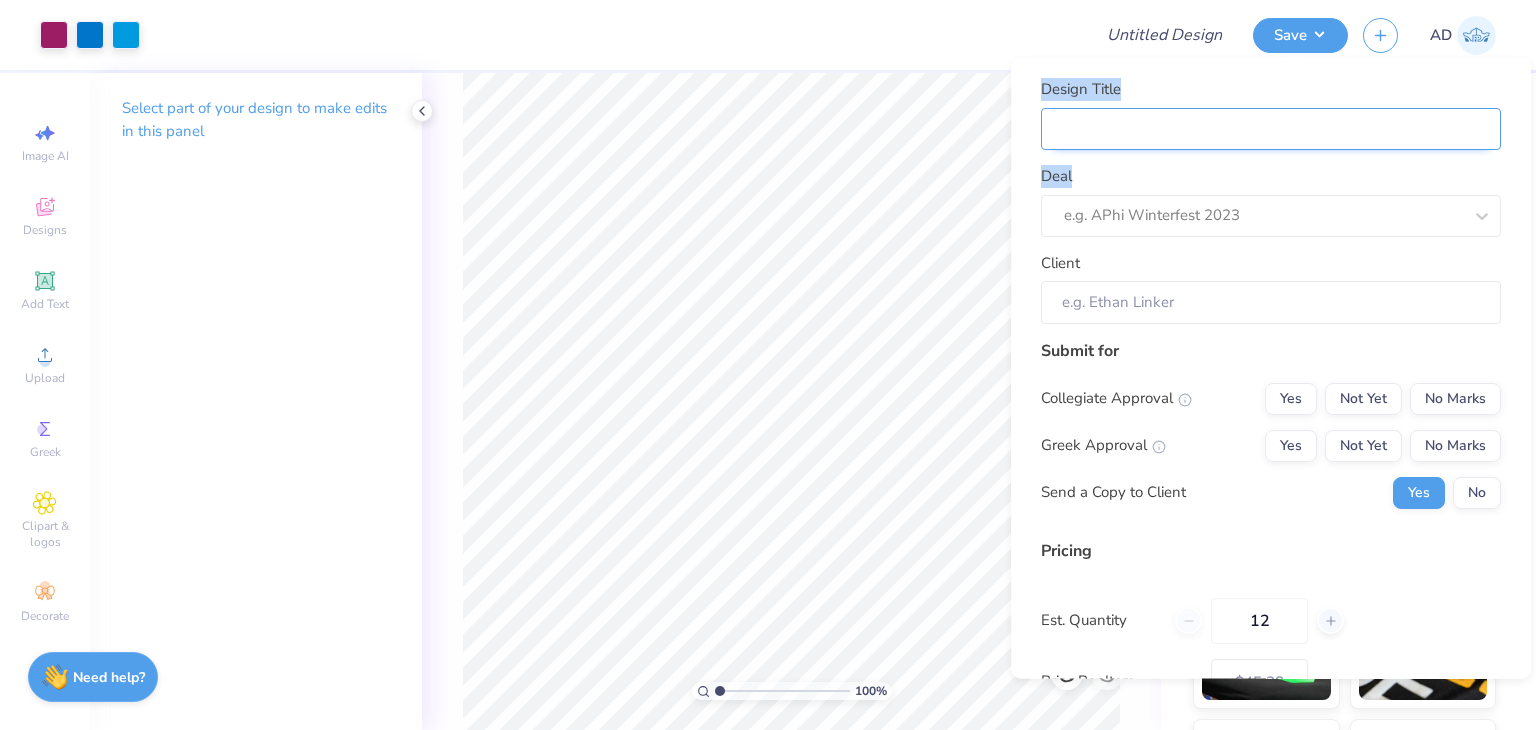 drag, startPoint x: 1171, startPoint y: 153, endPoint x: 1153, endPoint y: 135, distance: 25.455845 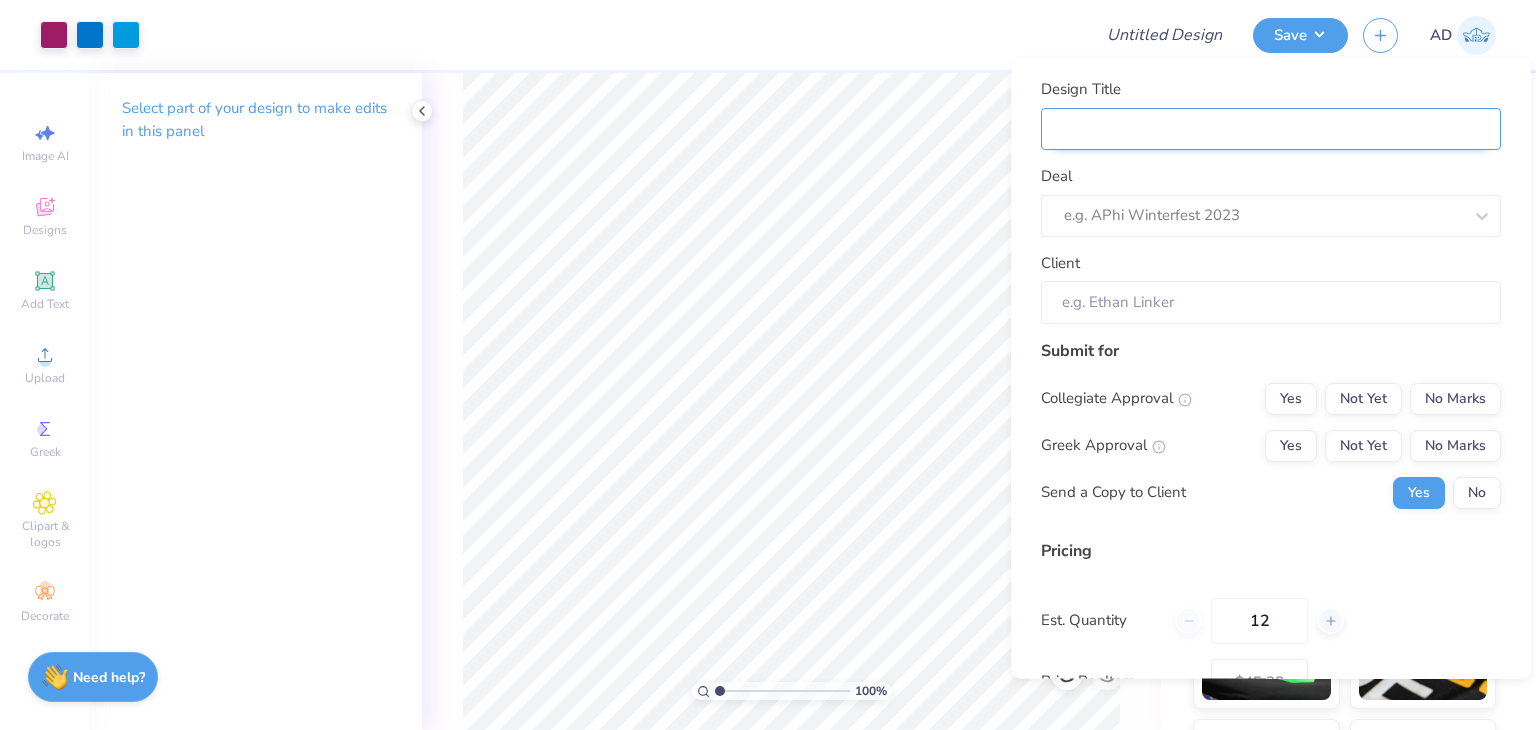 type on "B" 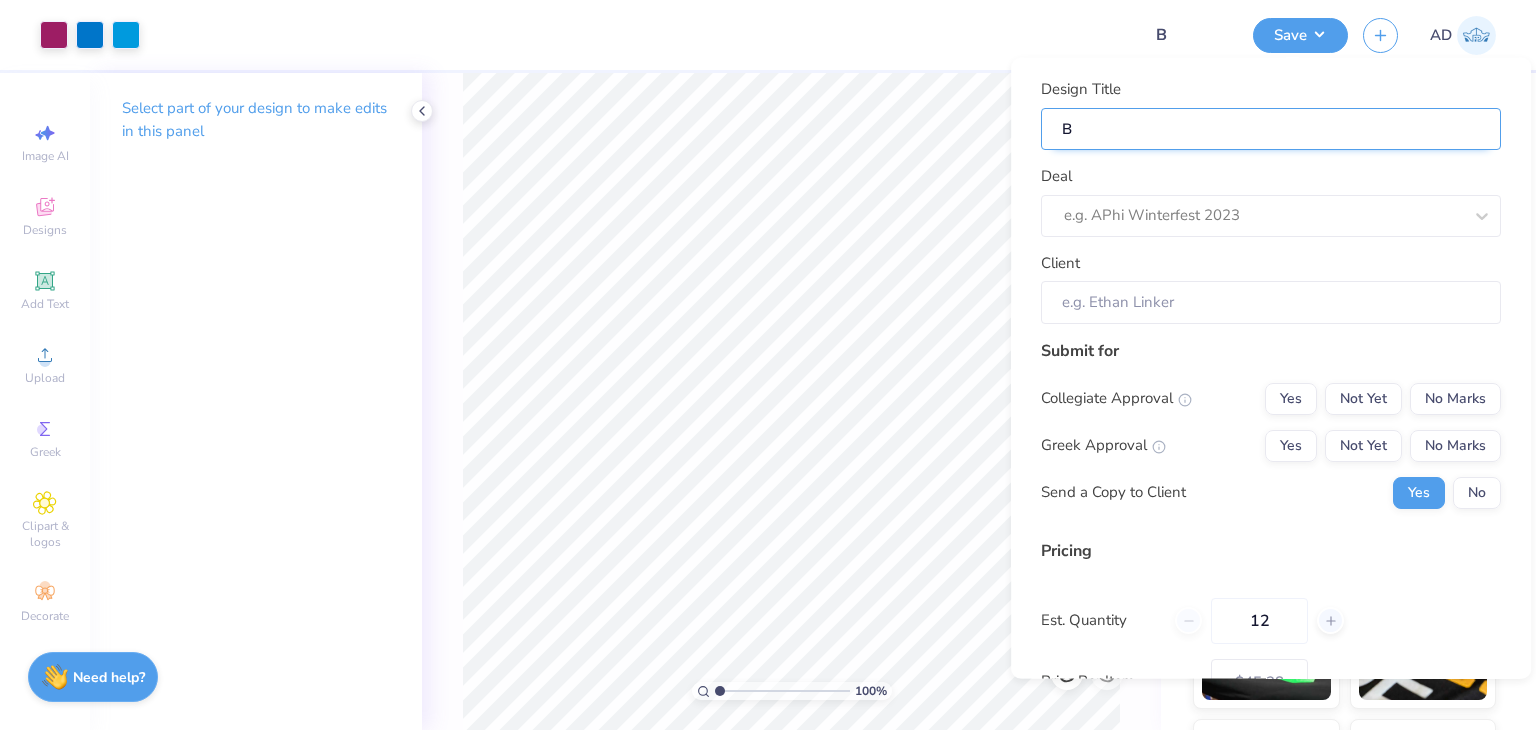 type on "Bi" 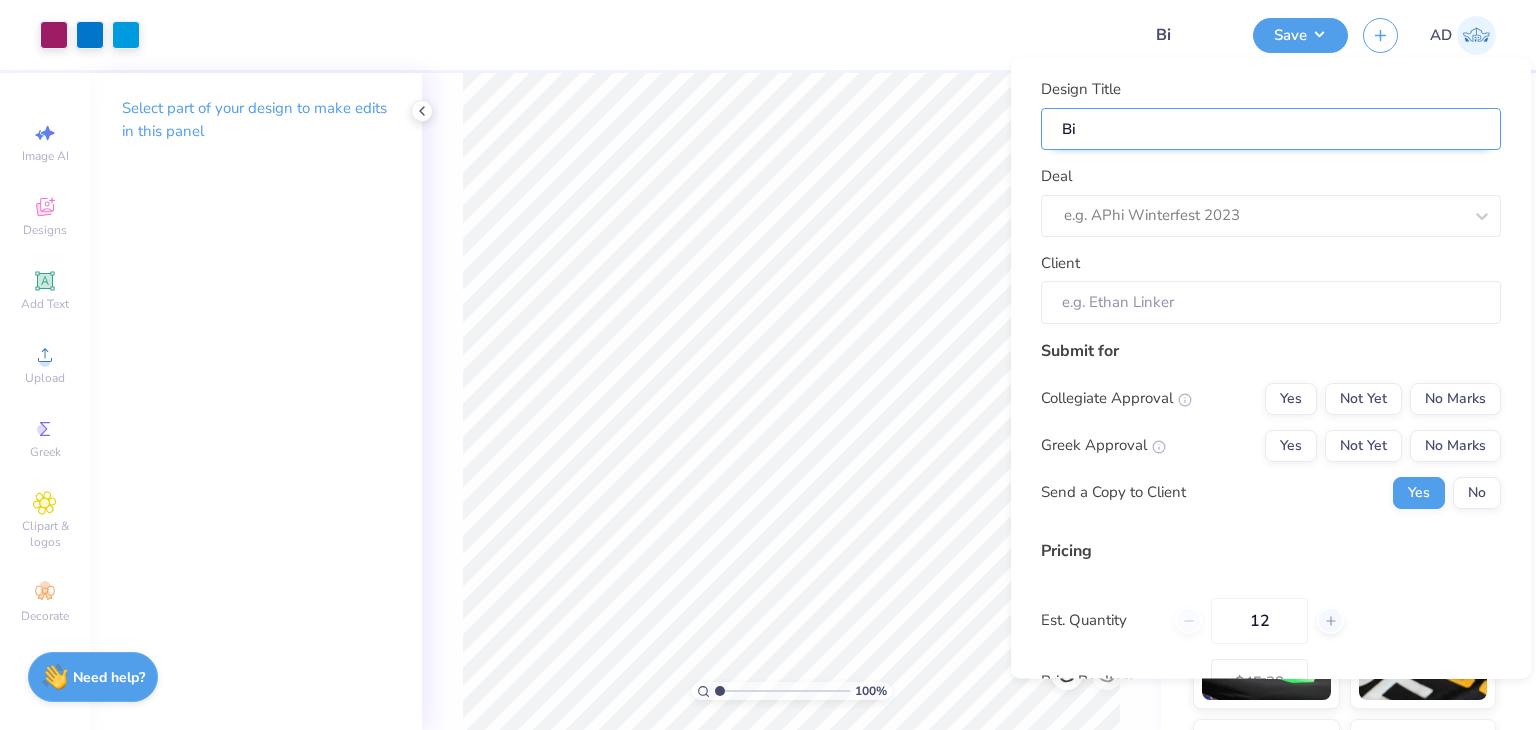 type on "Bib" 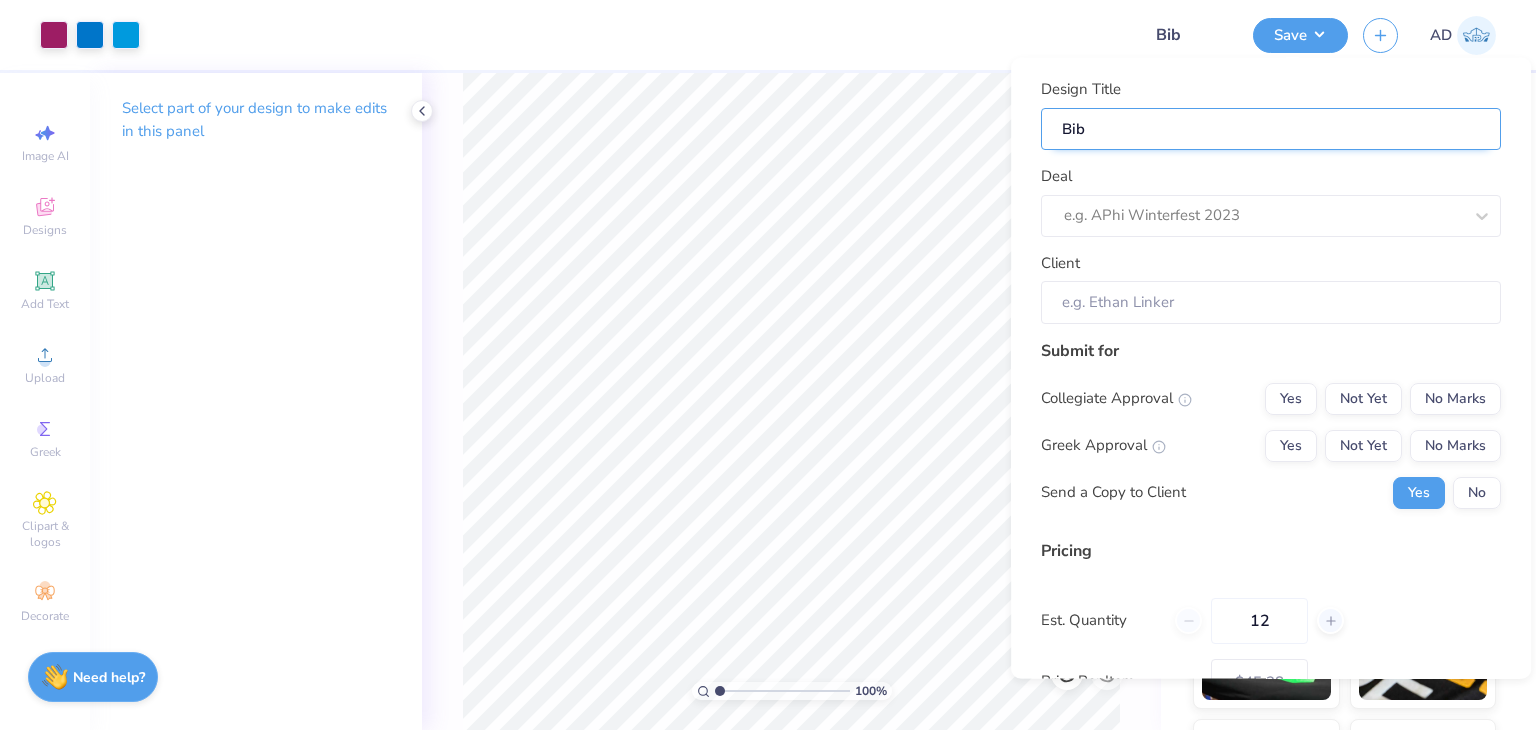 type on "Bibl" 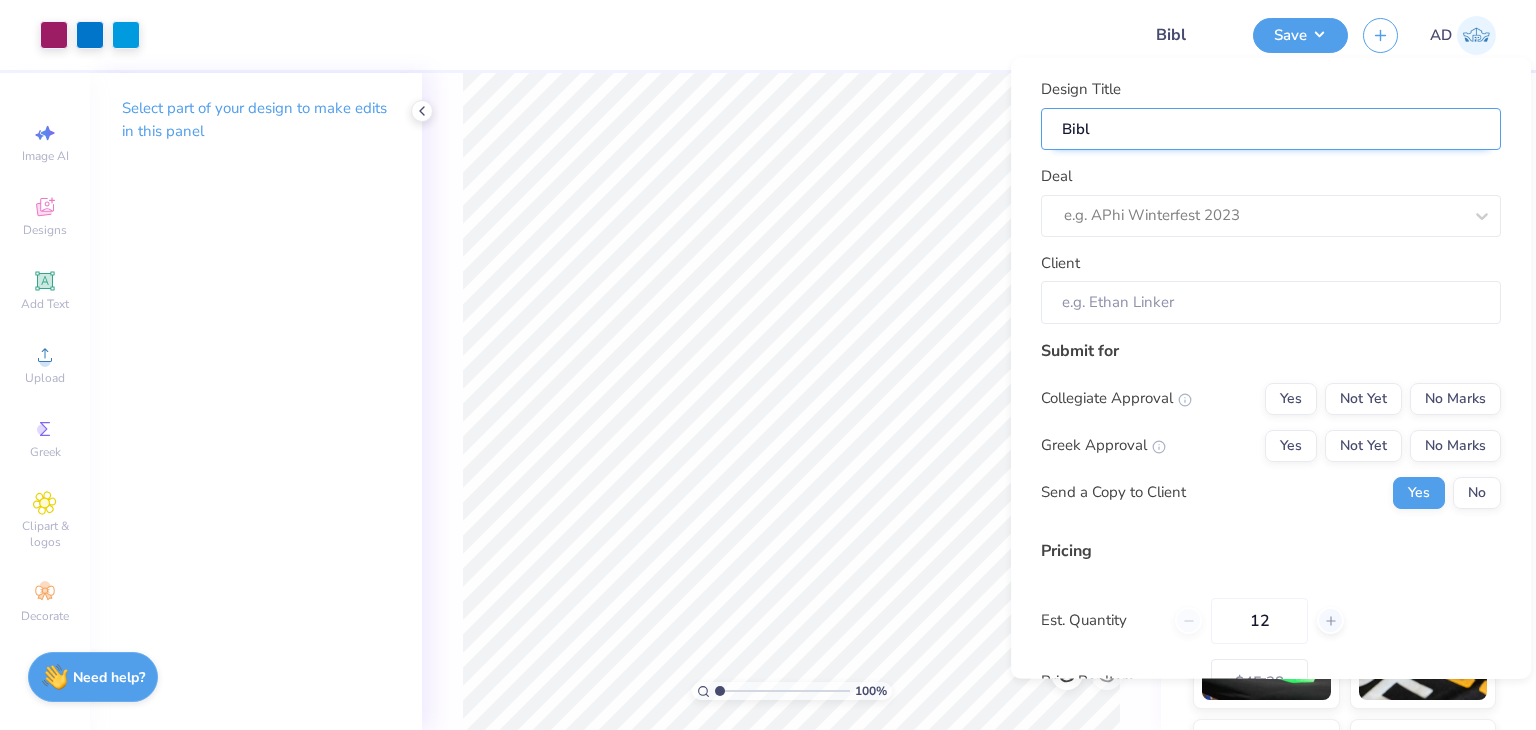 type on "Bible" 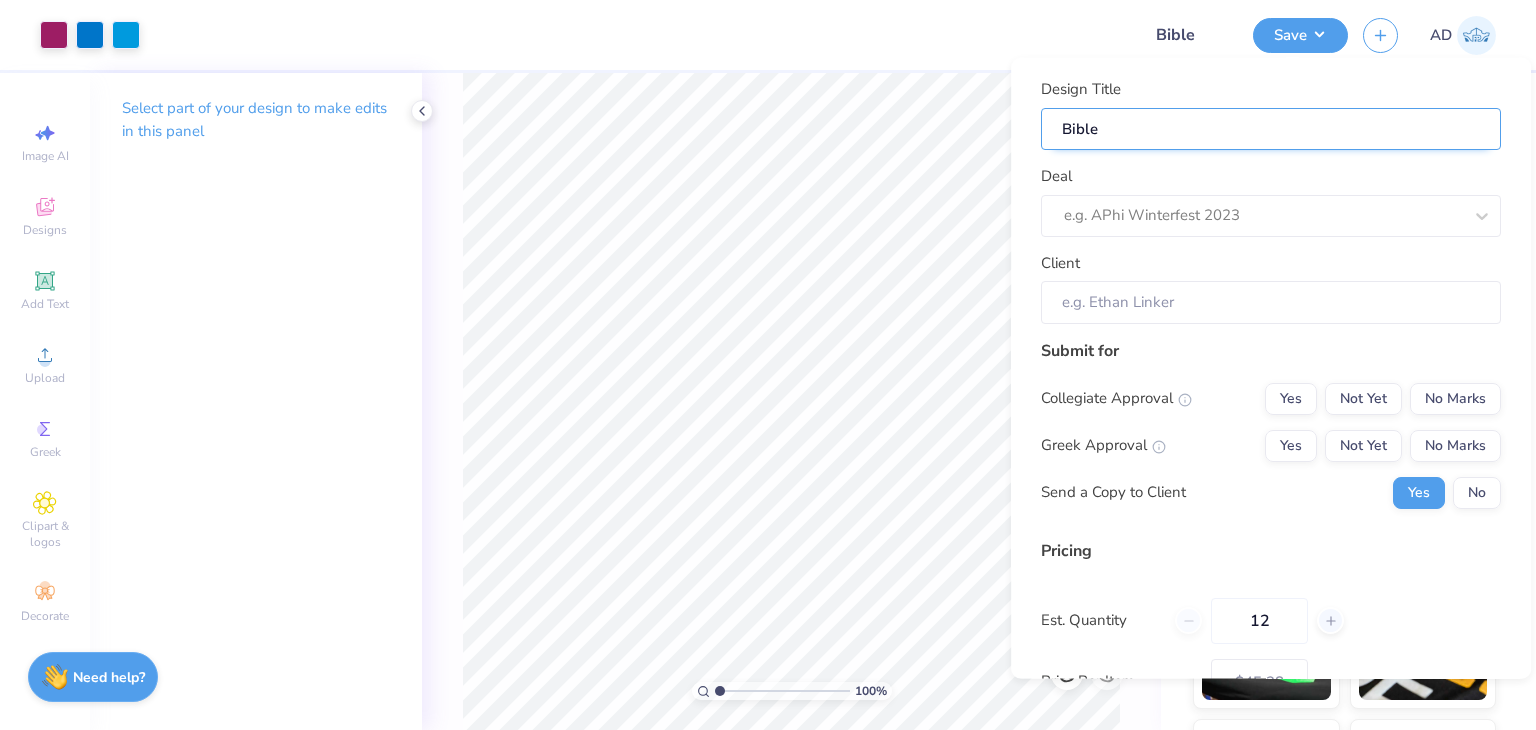 type on "Bible" 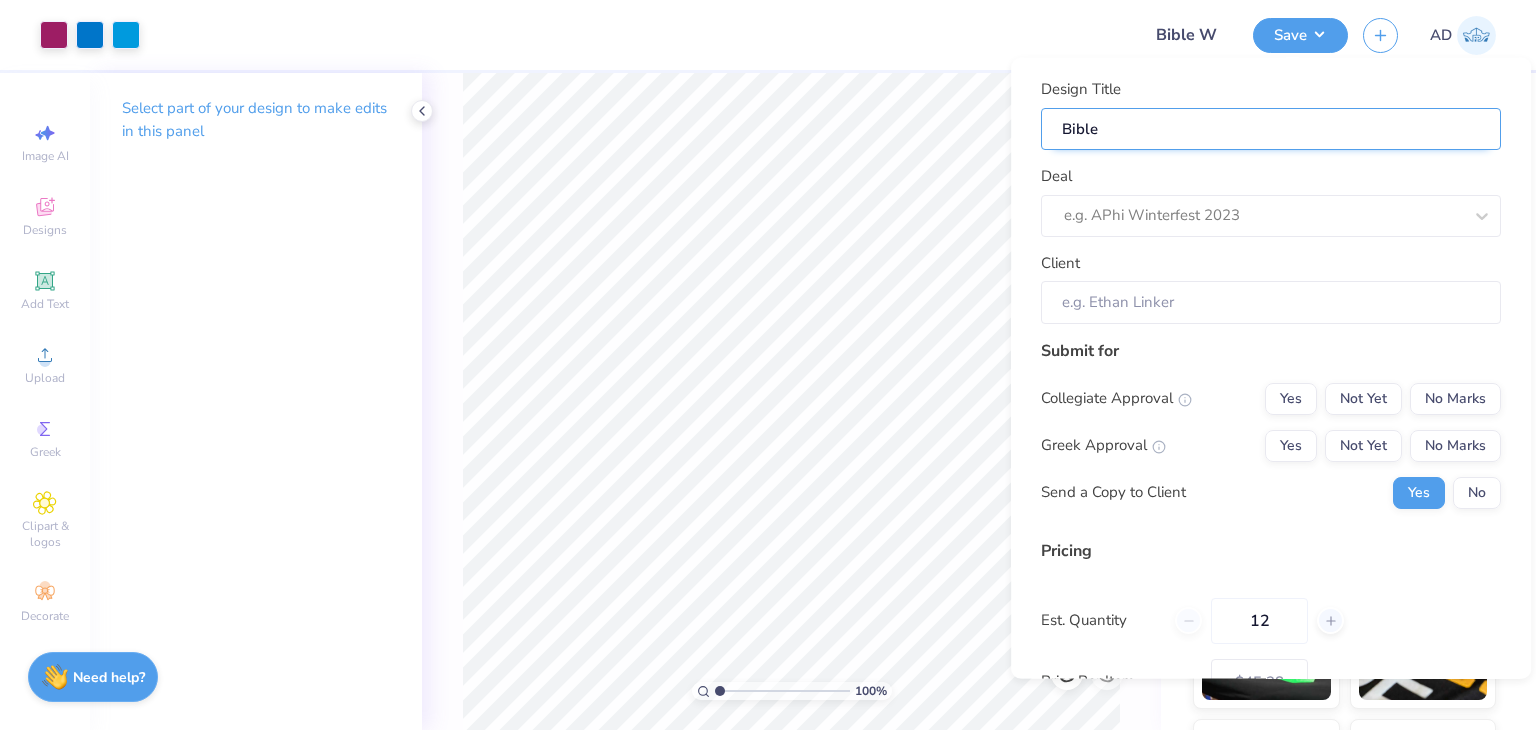 type on "Bible W" 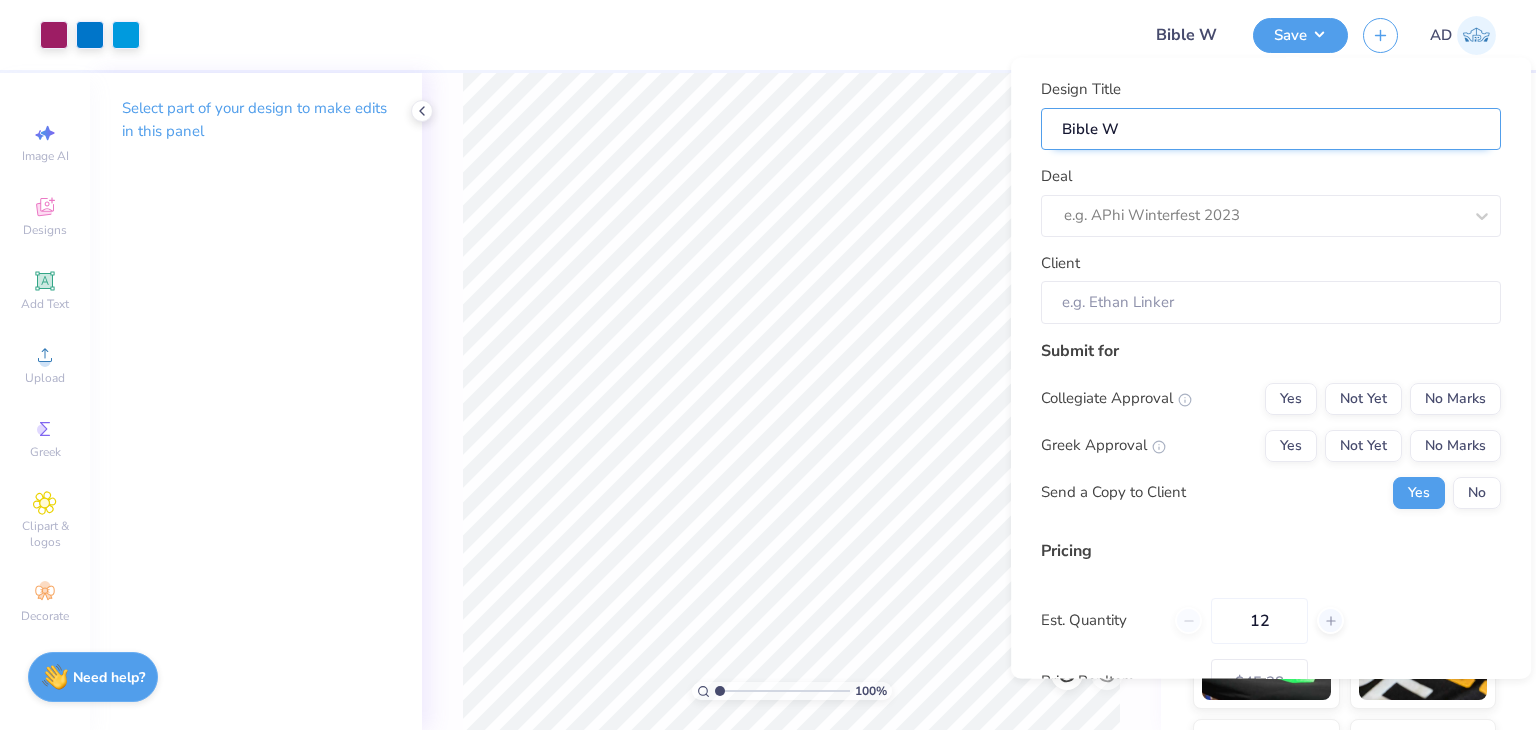 type on "Bible Wa" 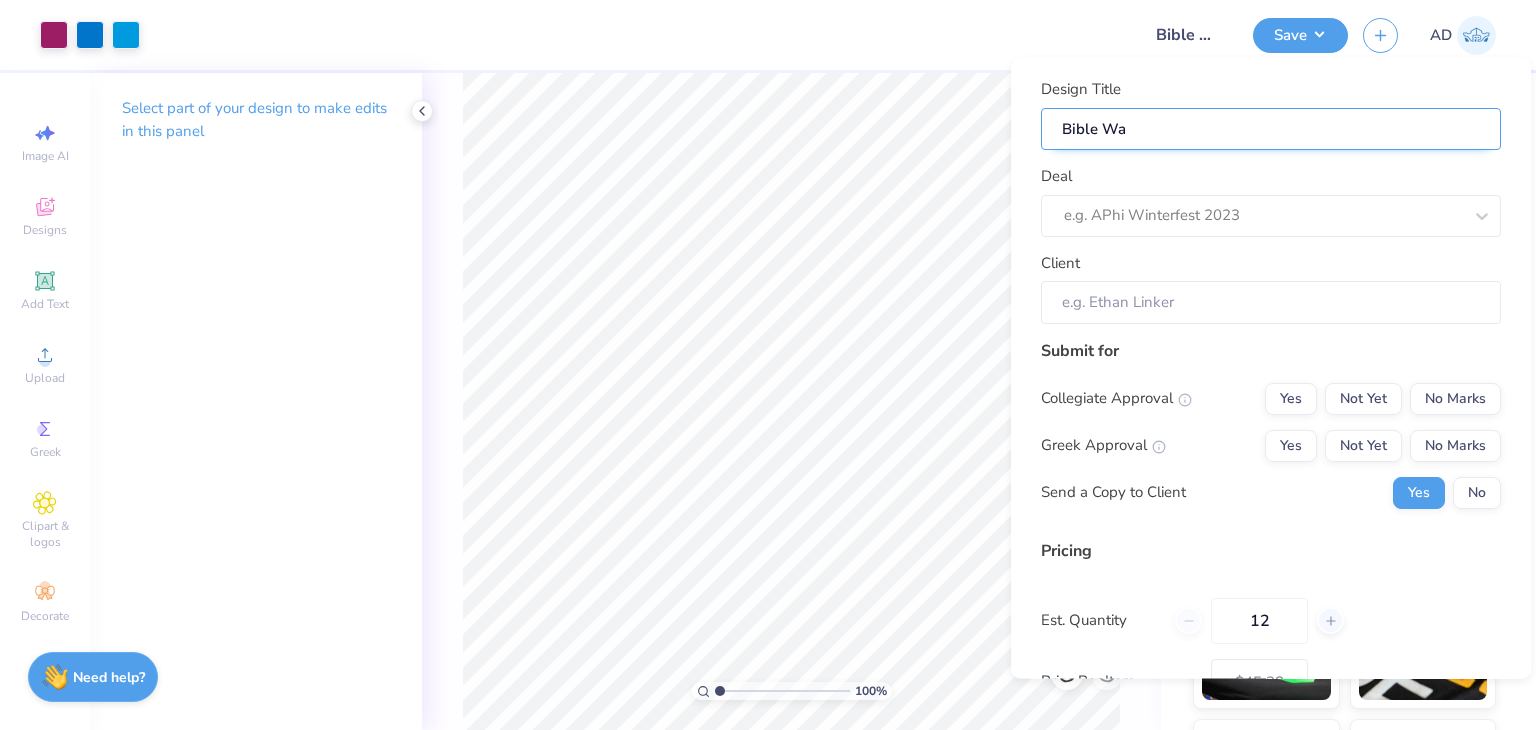 type on "Bible Way" 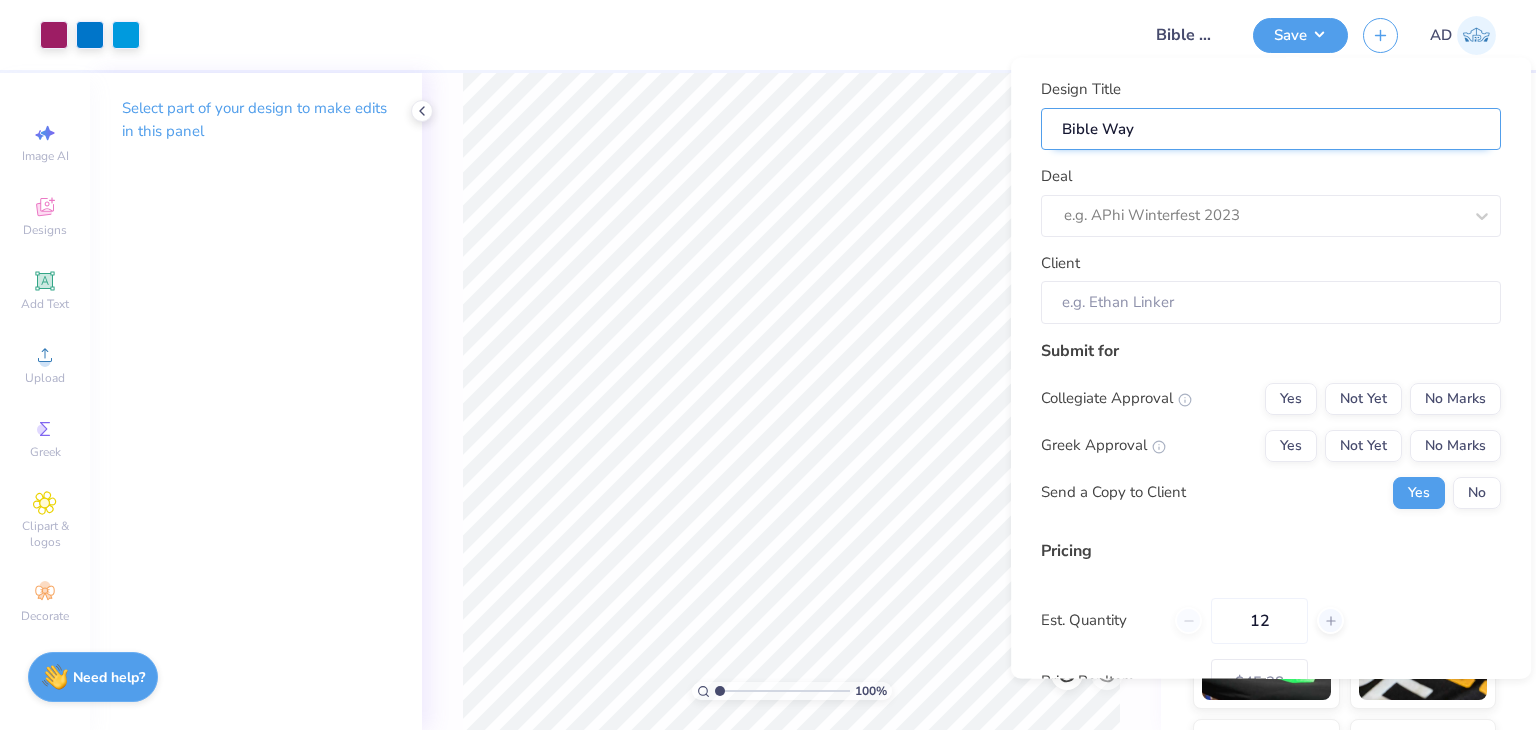 type on "Bible Way" 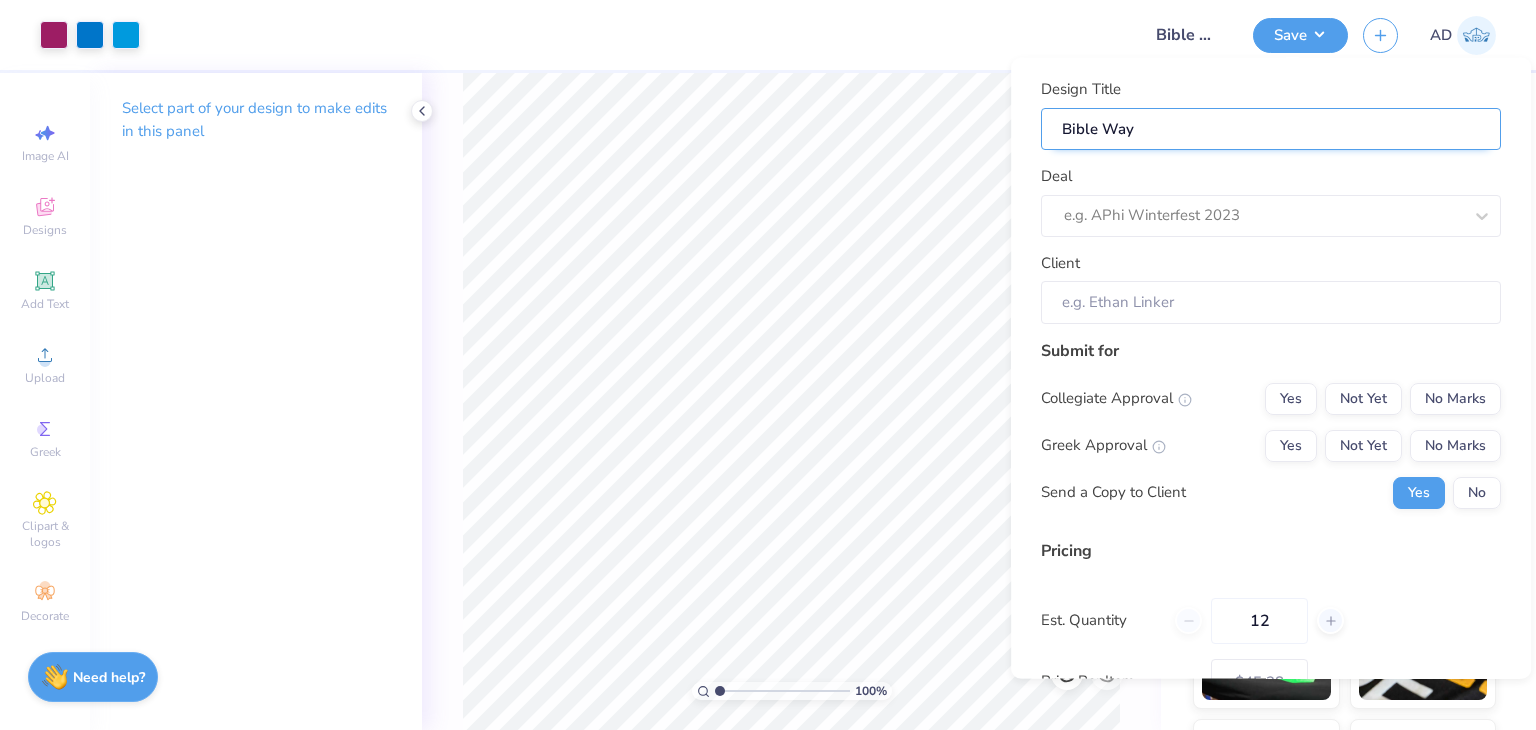 type on "Bible Way r" 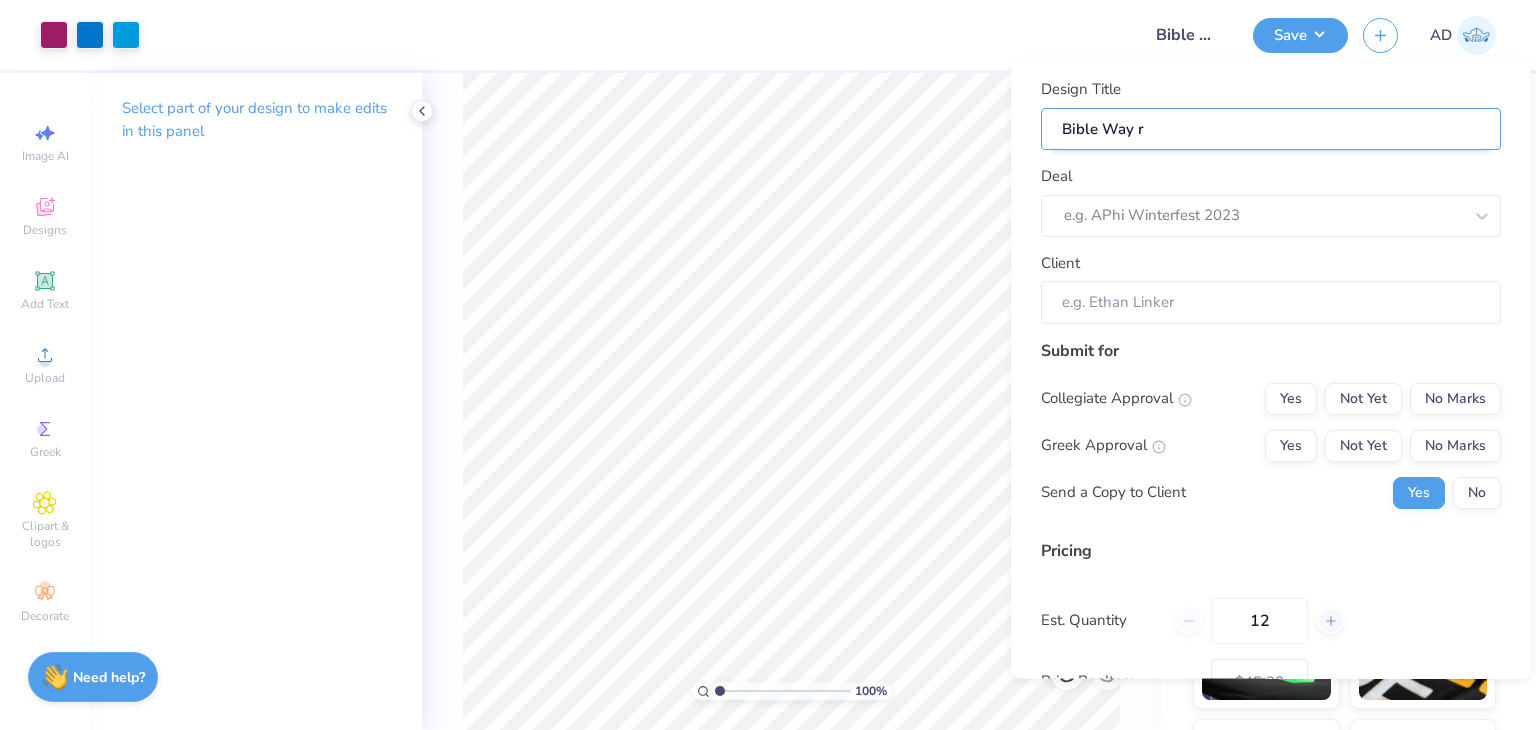 type on "Bible Way re" 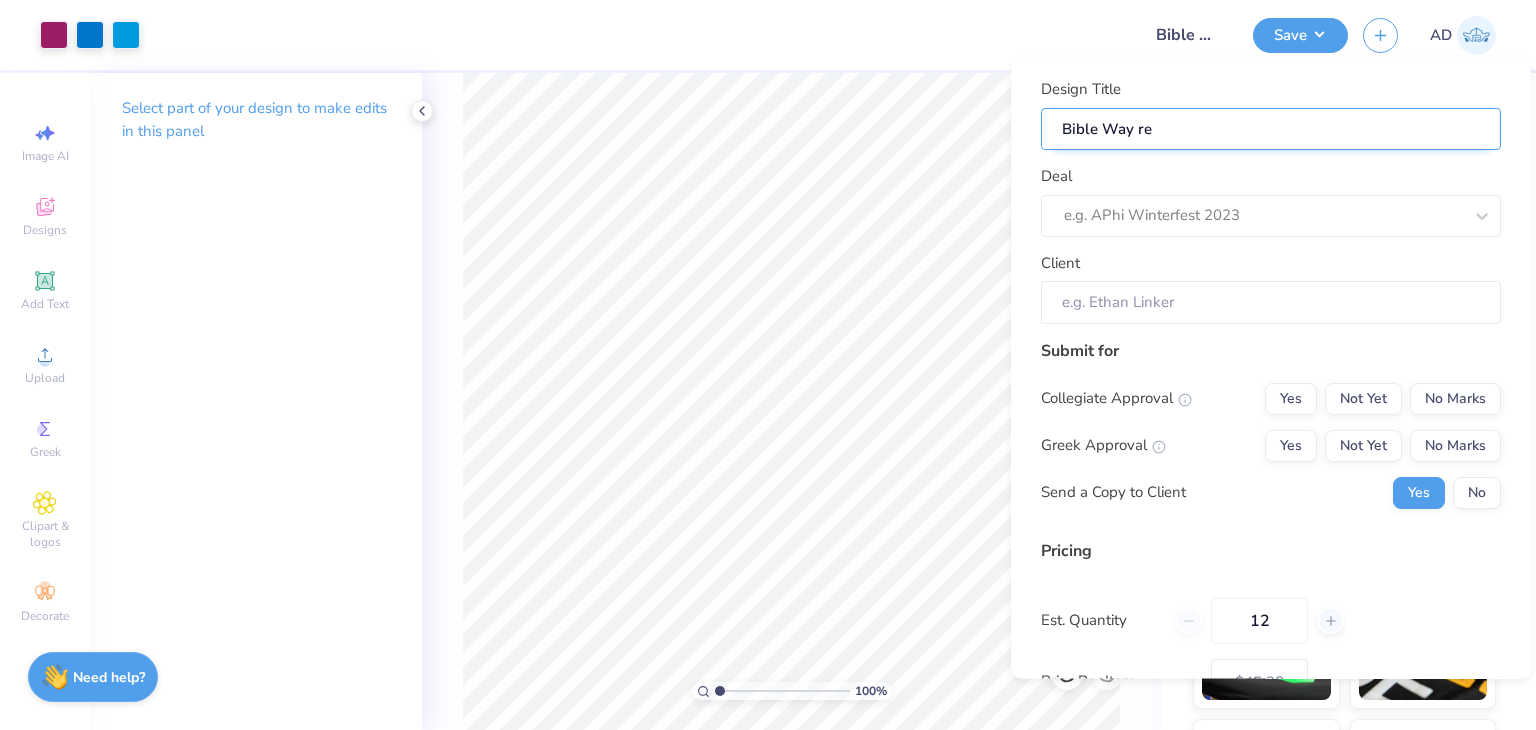 type on "Bible Way ret" 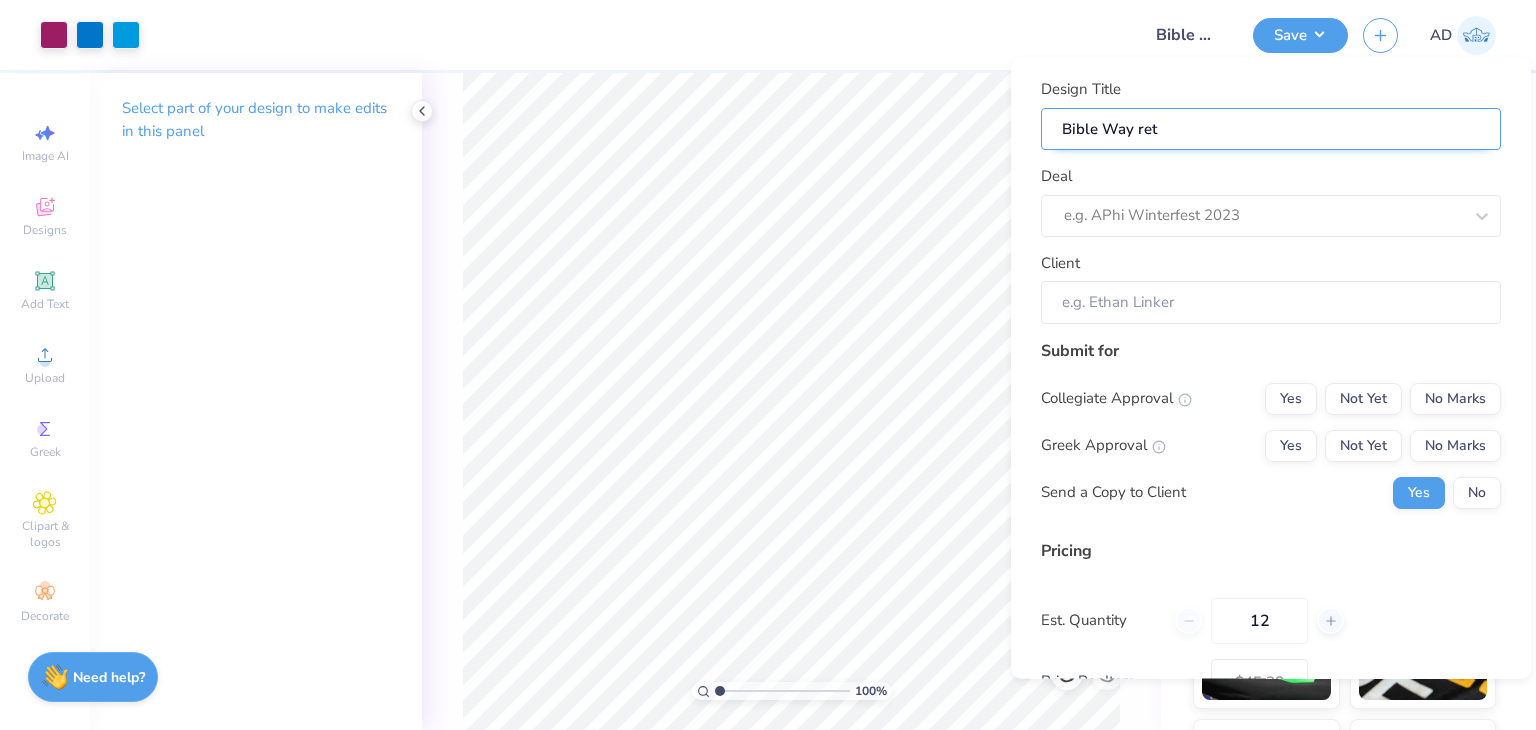 type on "Bible Way retr" 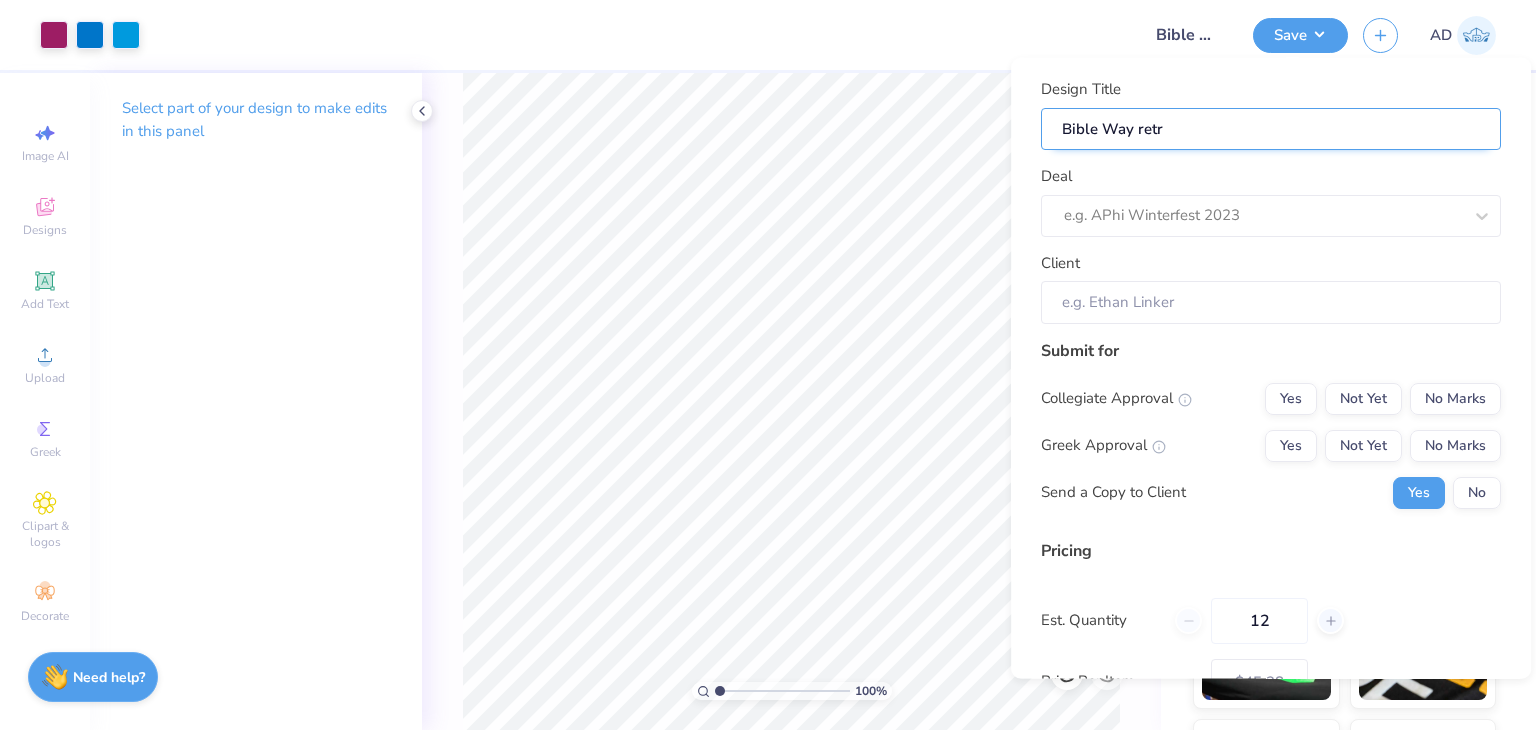 type on "Bible Way retre" 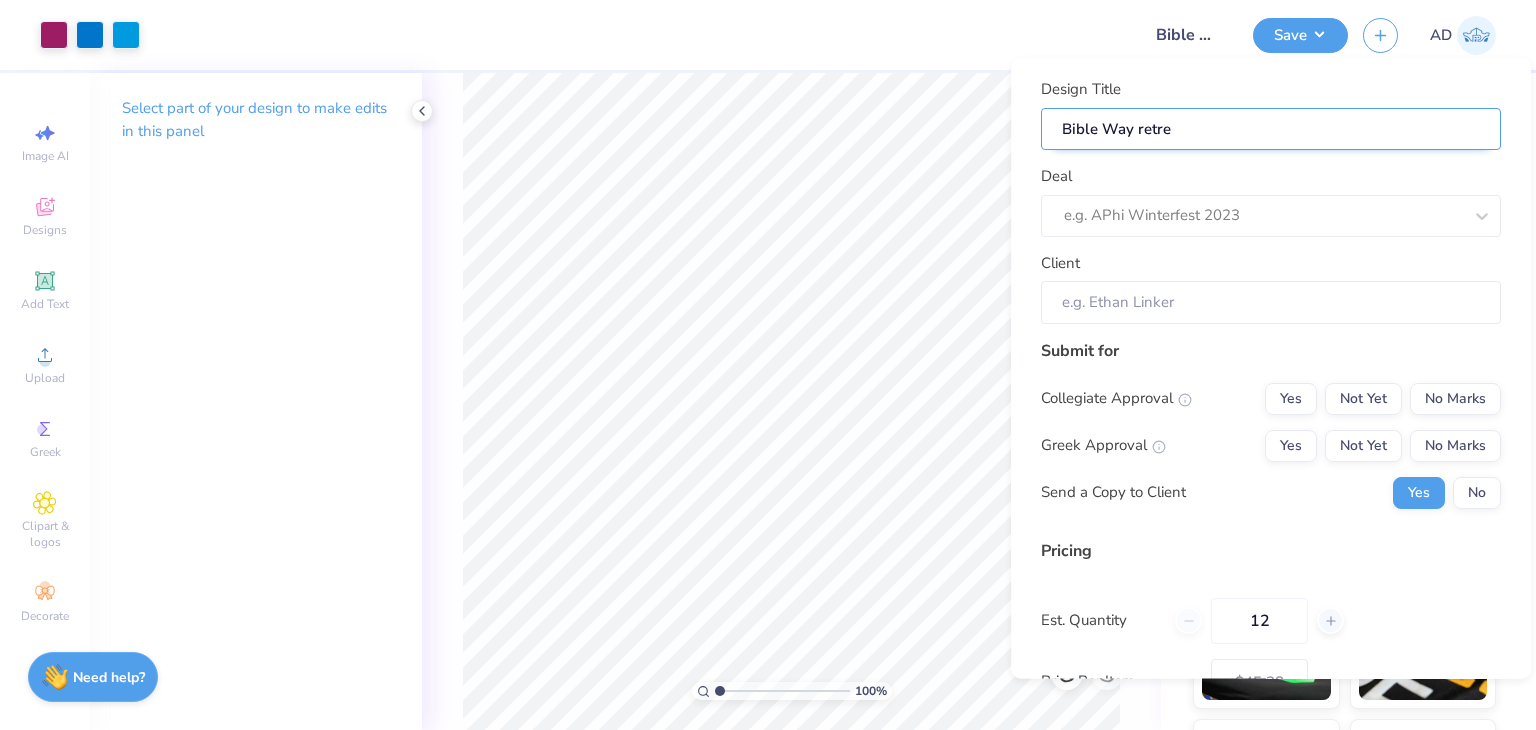 type on "Bible Way retrea" 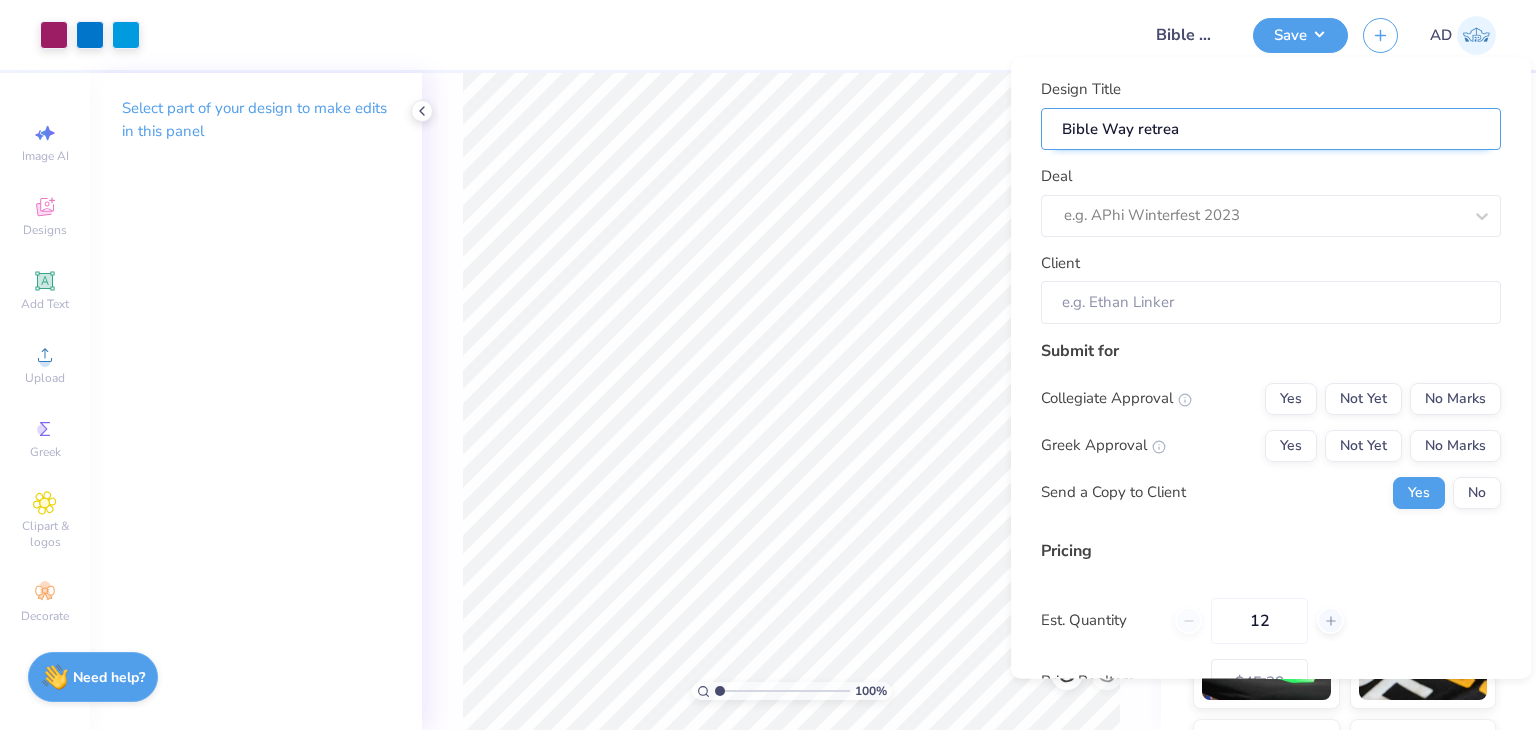 type on "Bible Way retreat" 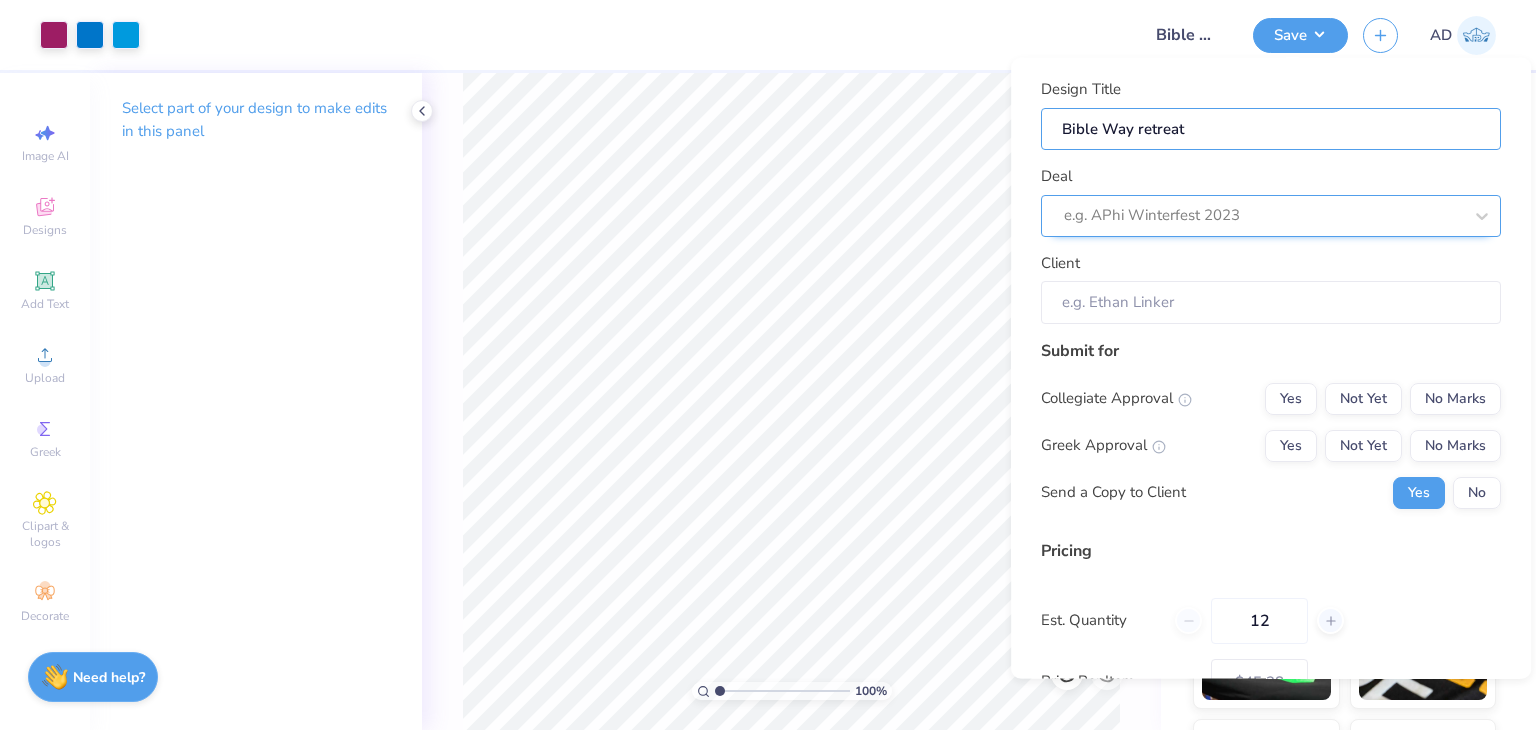 type on "Bible Way retreat shirts" 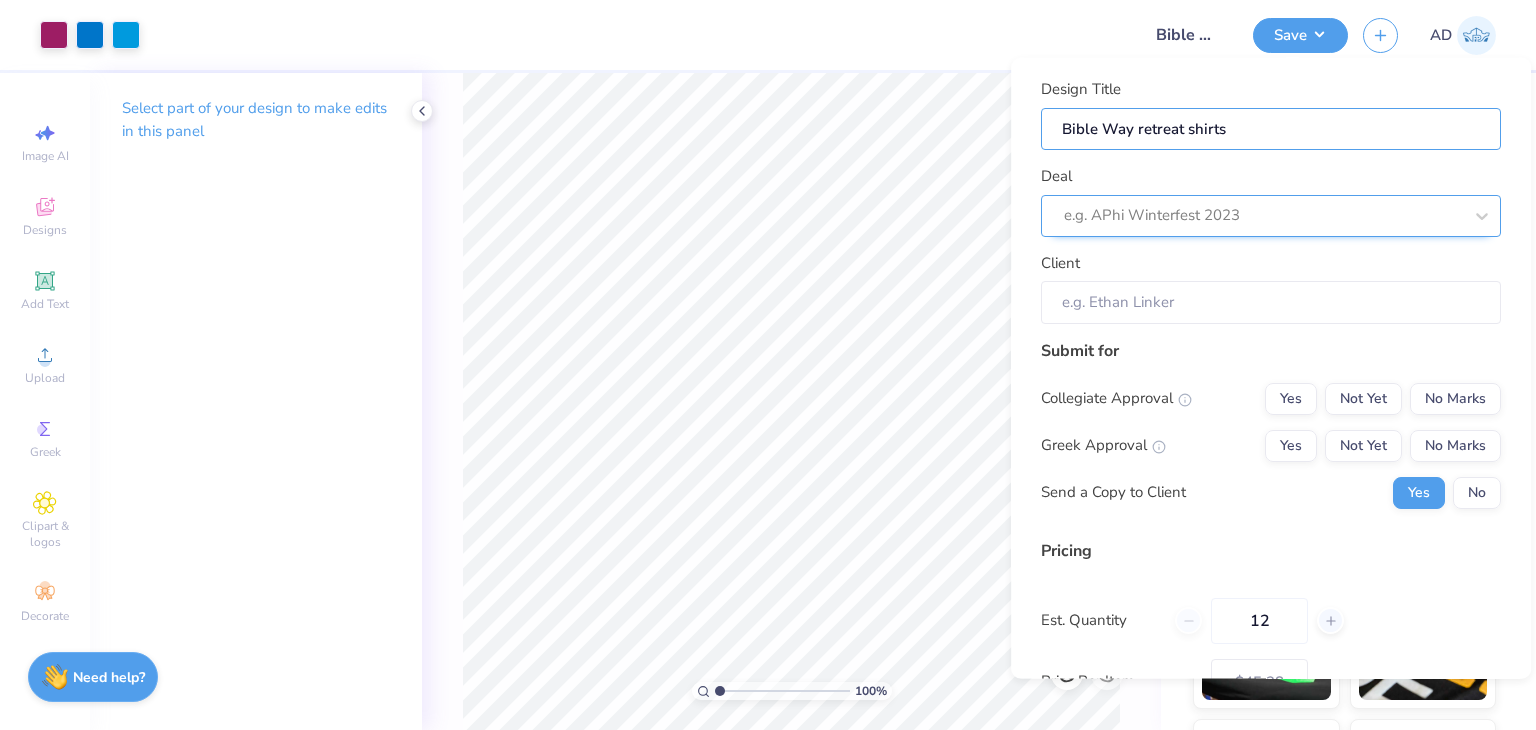 type on "Bible Way retreat shirts" 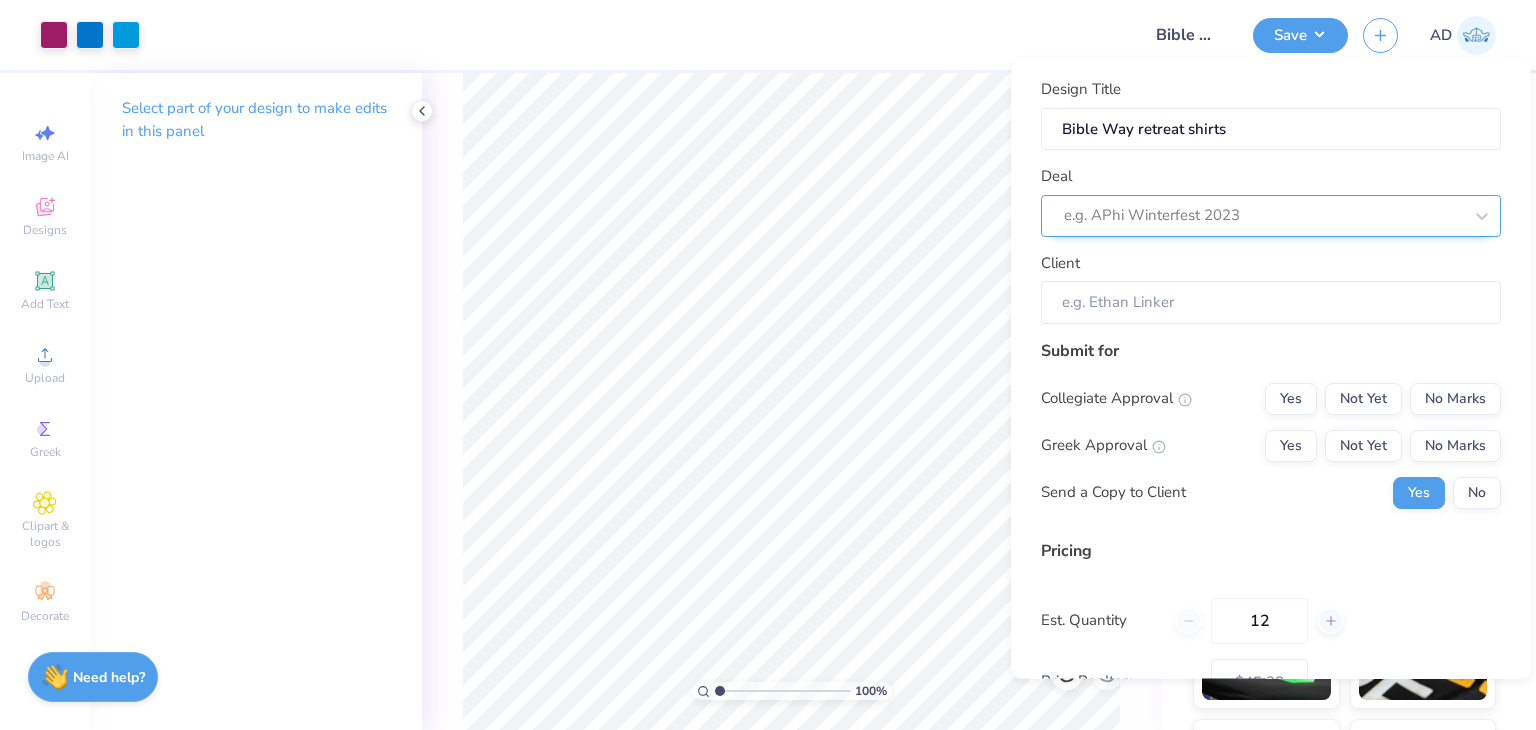 click at bounding box center [1263, 215] 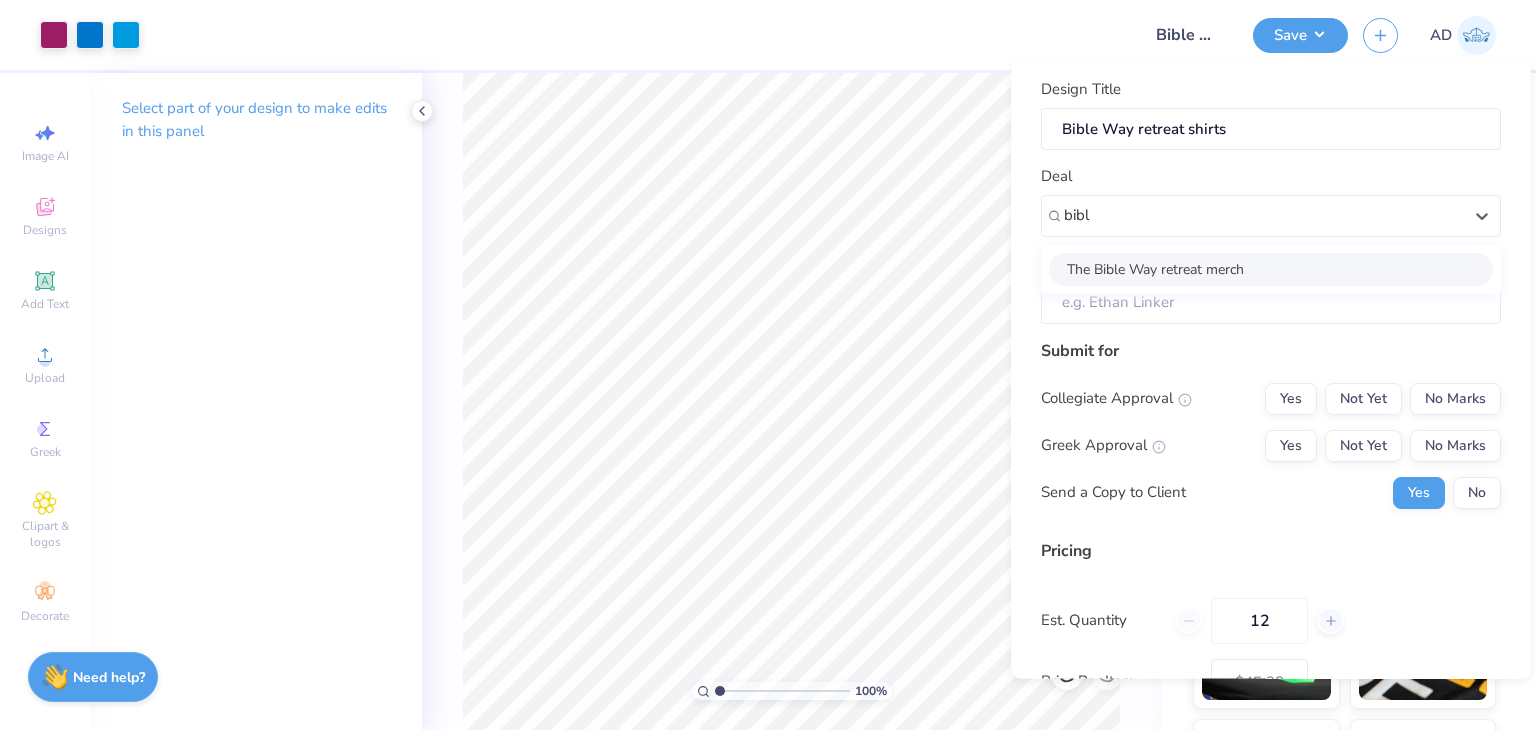 click on "The Bible Way retreat merch" at bounding box center [1271, 268] 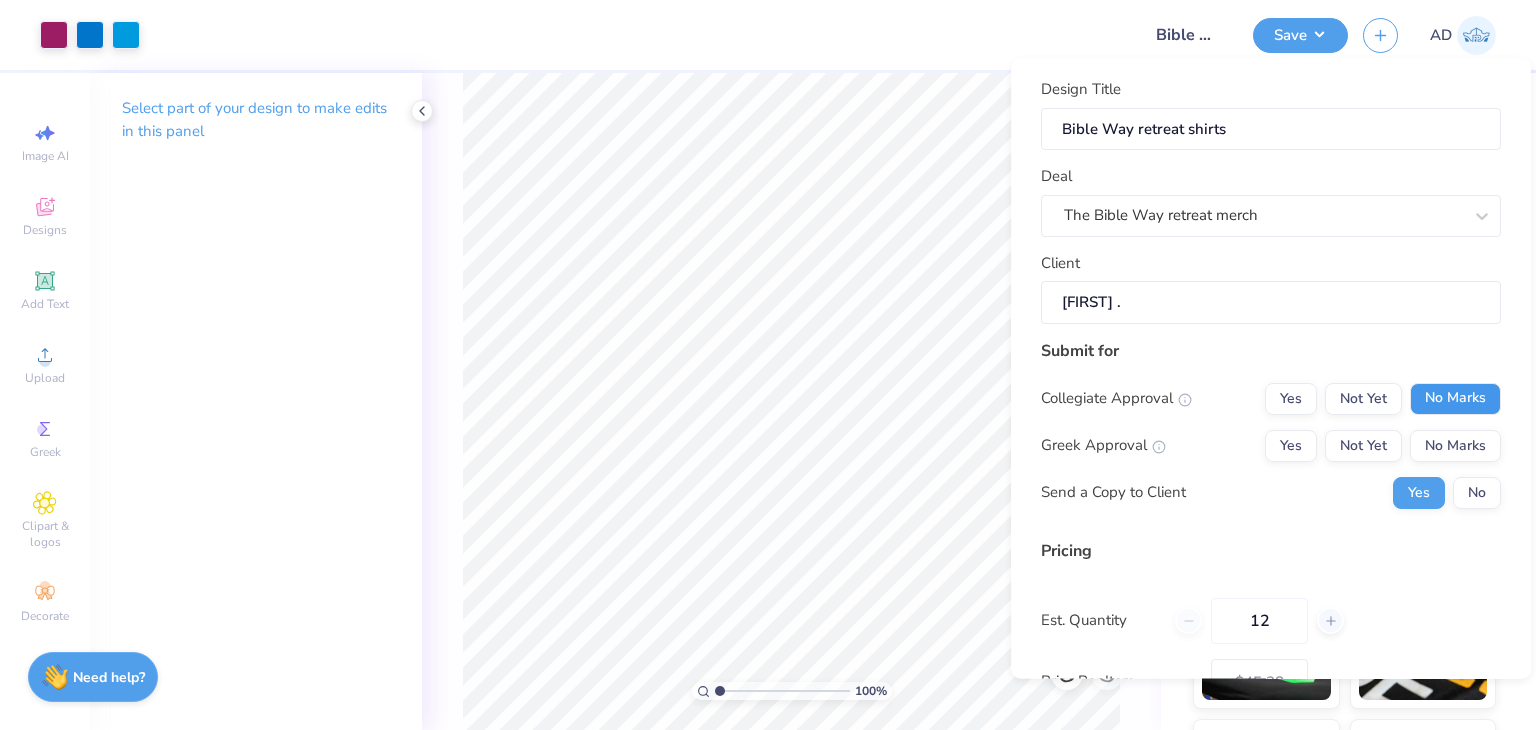 click on "No Marks" at bounding box center [1455, 398] 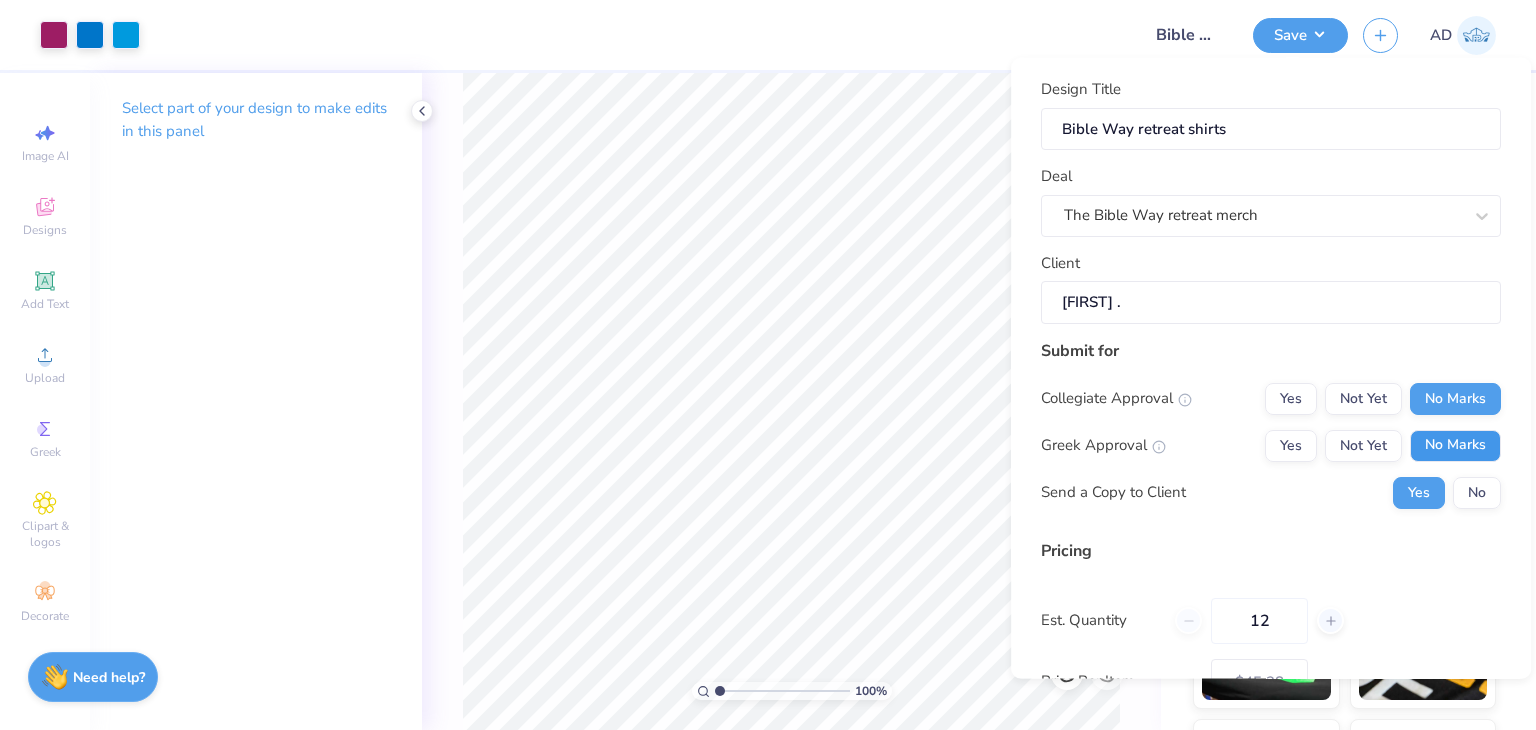click on "No Marks" at bounding box center [1455, 445] 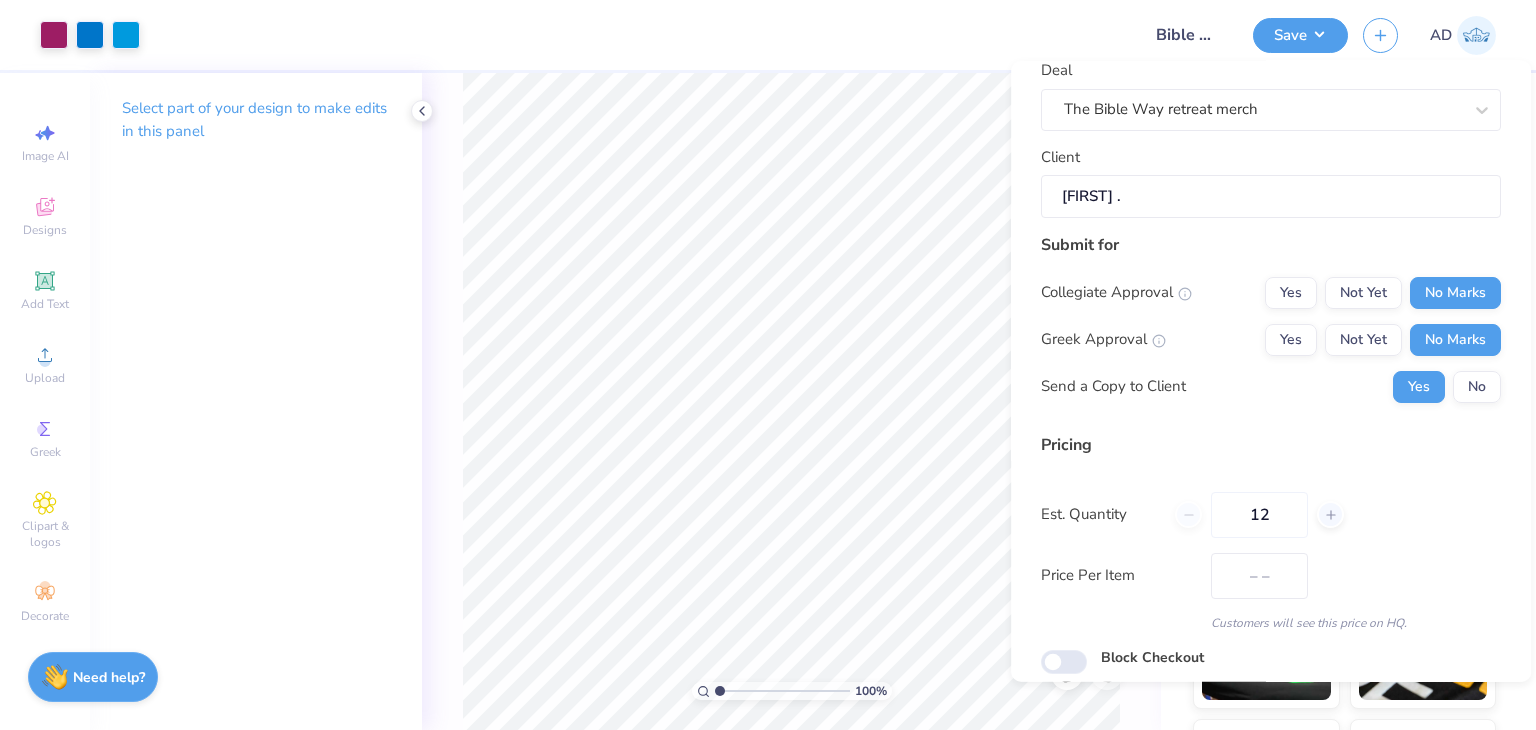 scroll, scrollTop: 183, scrollLeft: 0, axis: vertical 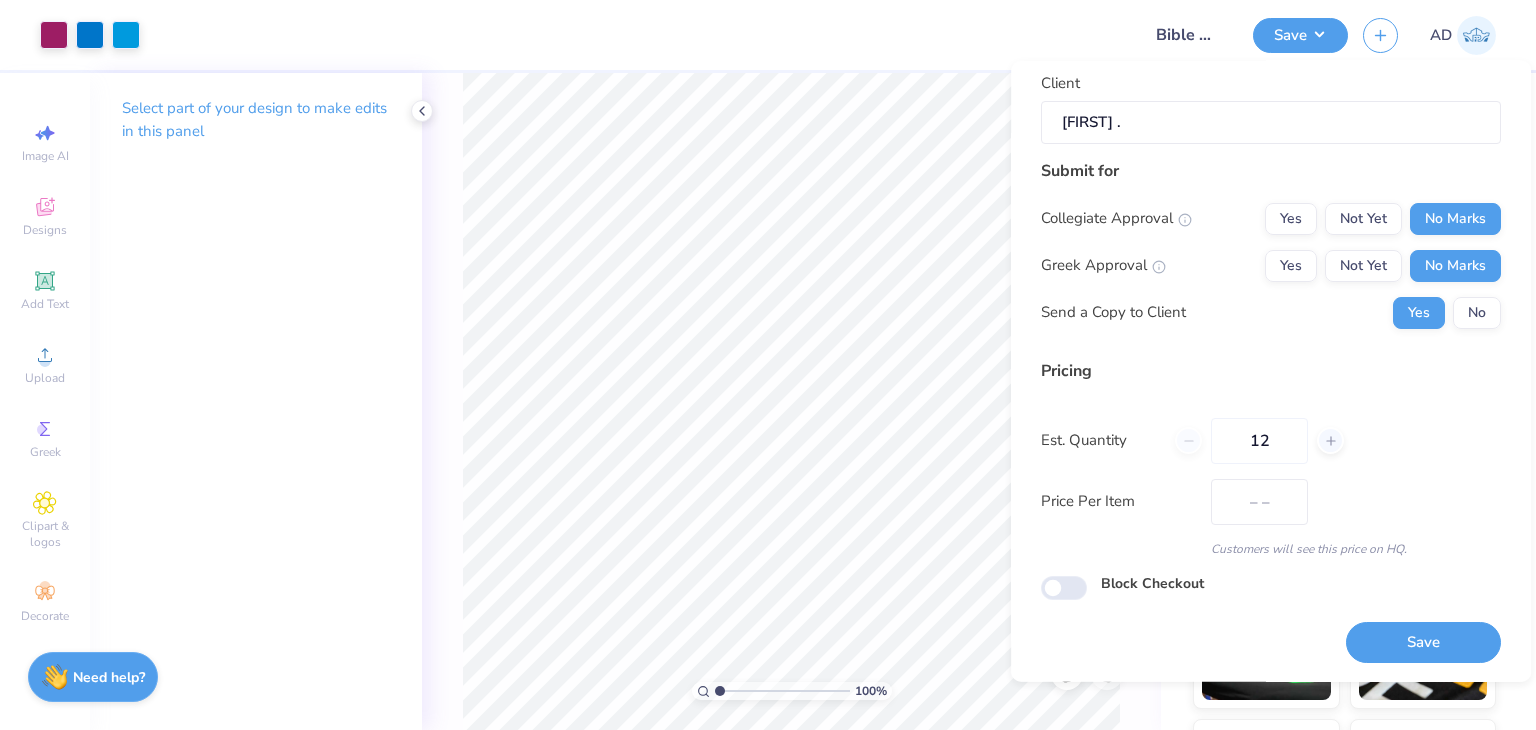 type on "$45.38" 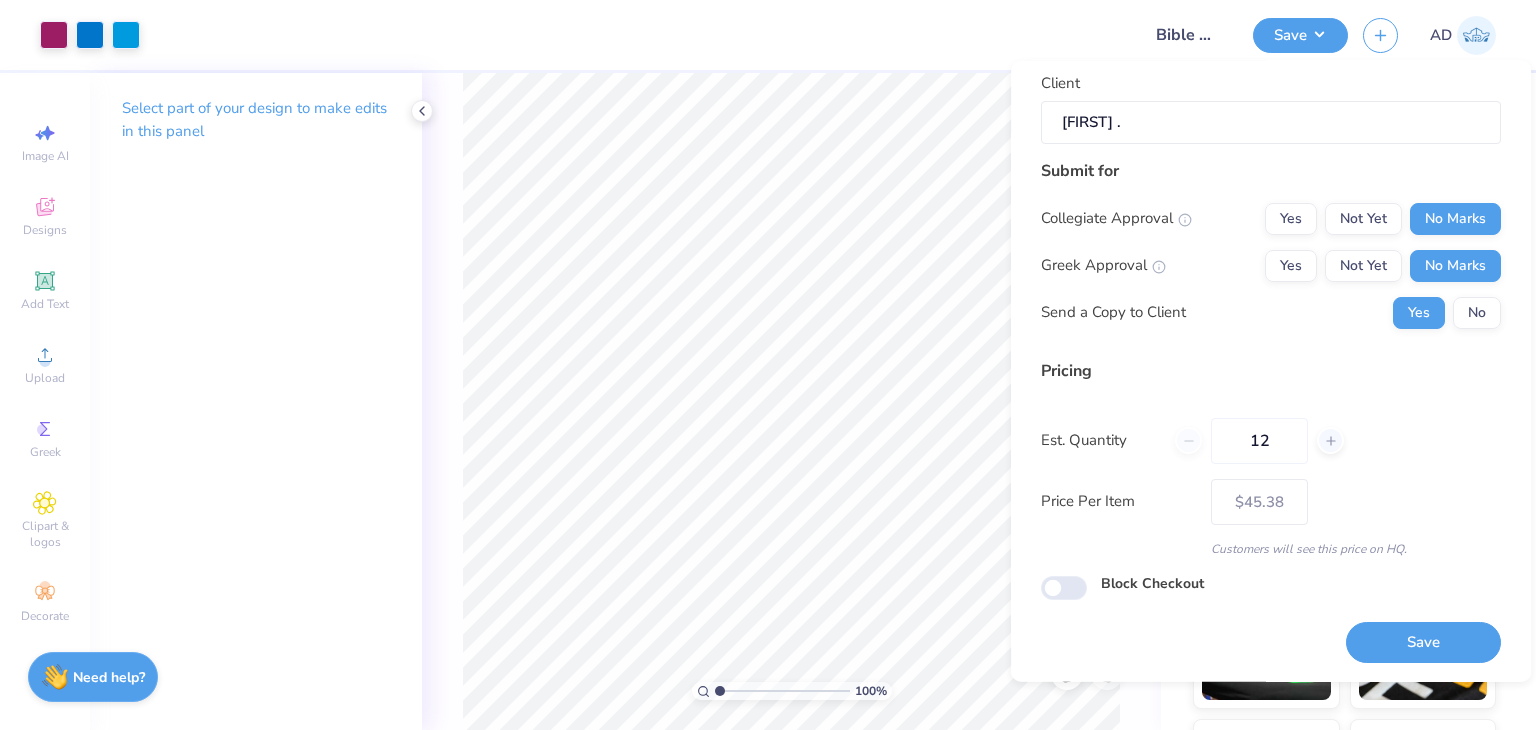 drag, startPoint x: 1278, startPoint y: 445, endPoint x: 1091, endPoint y: 437, distance: 187.17105 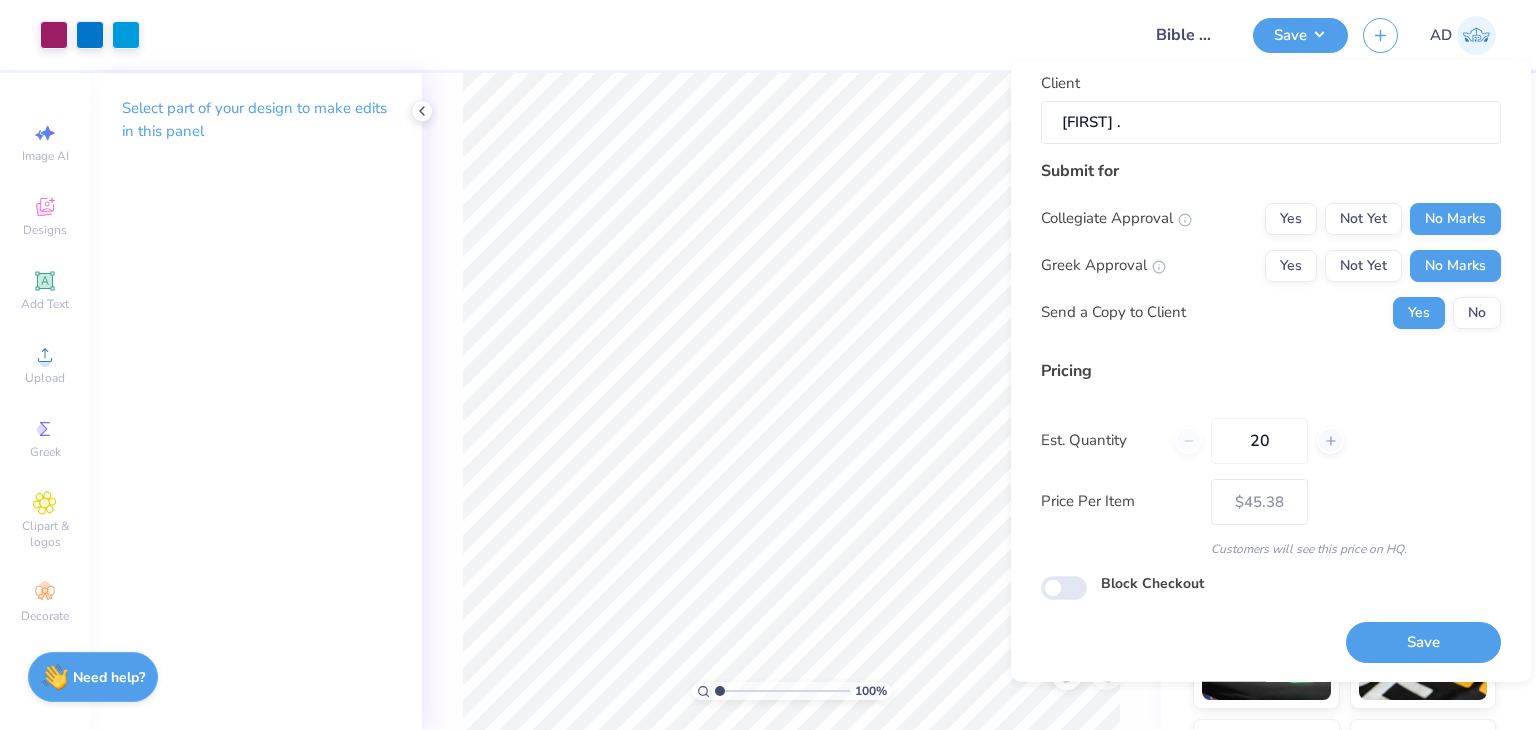 type on "200" 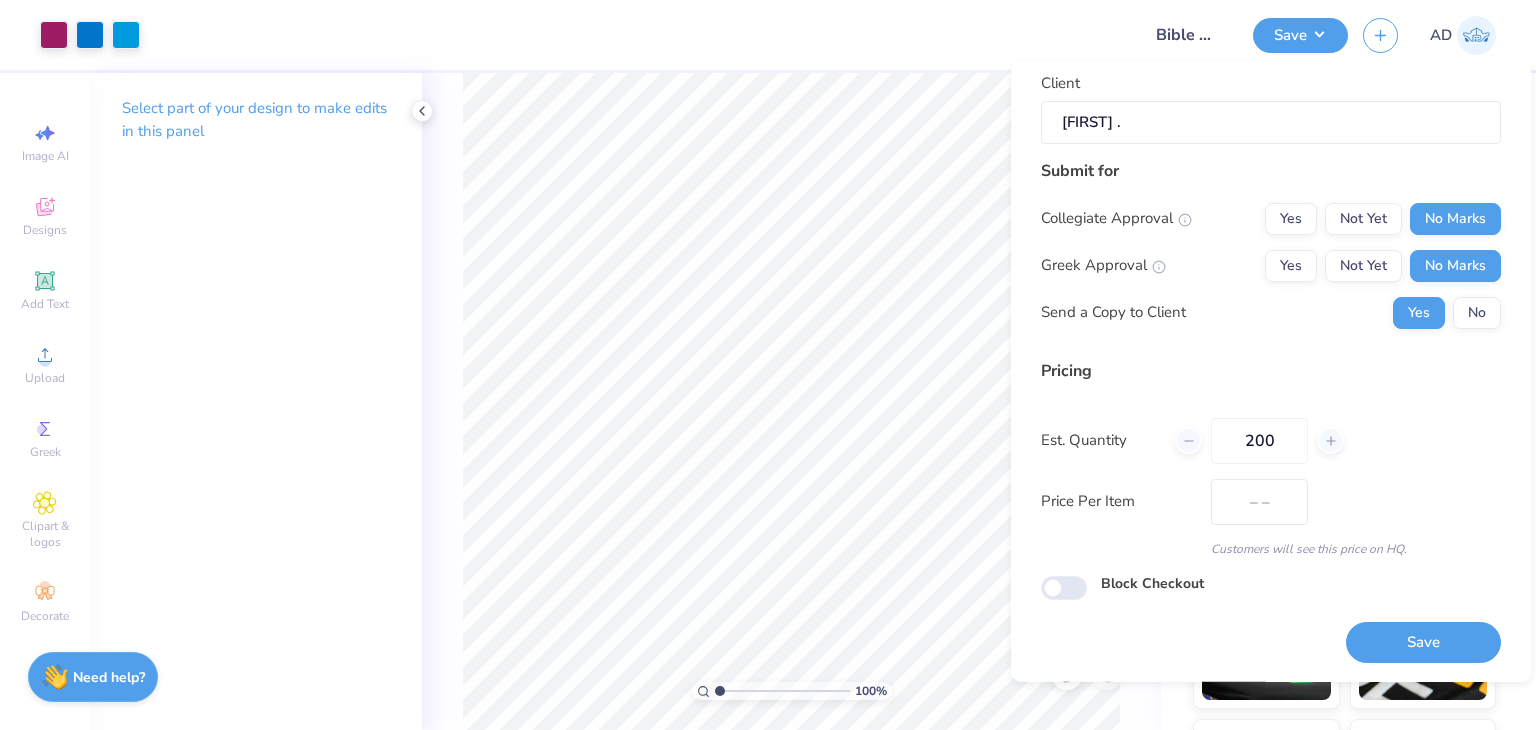 type on "$12.81" 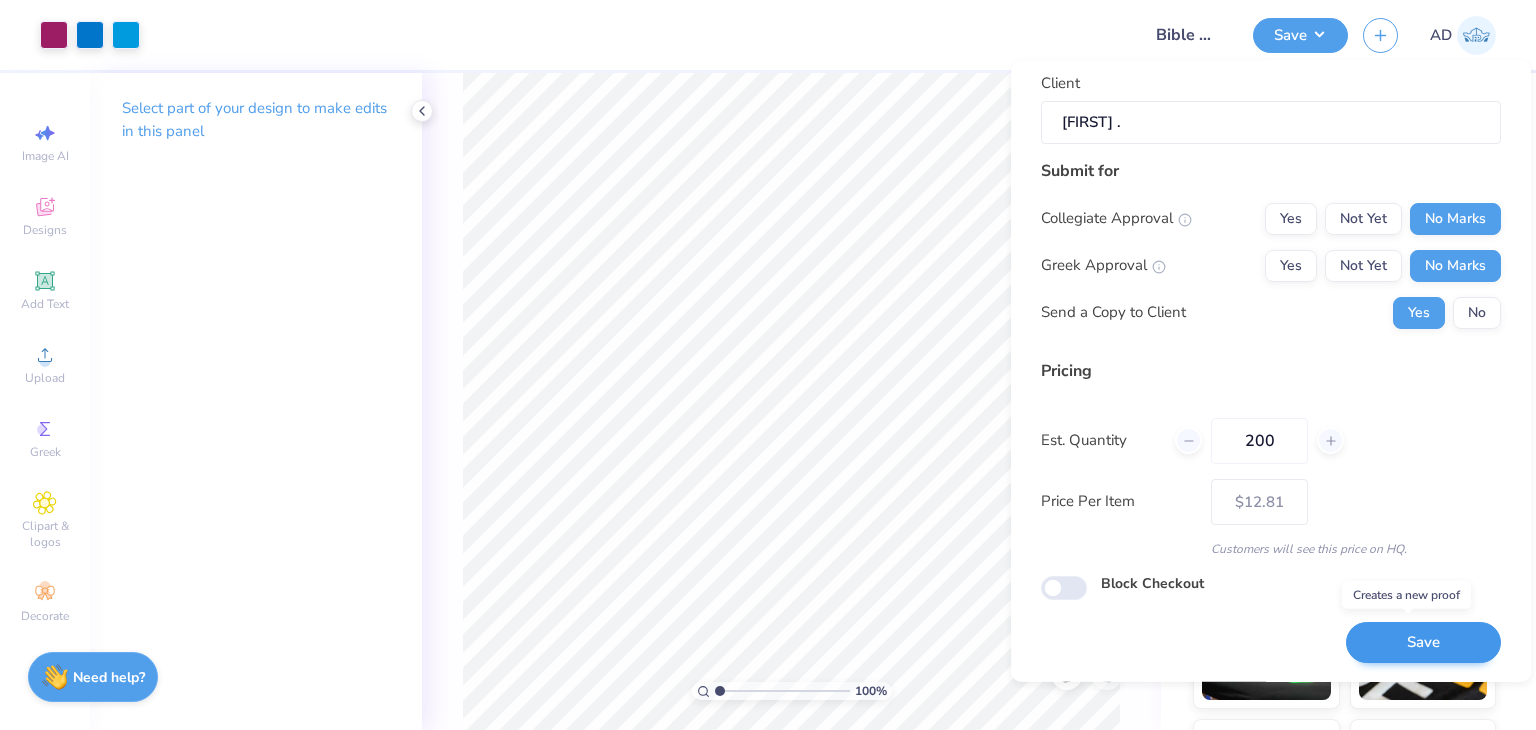 type on "200" 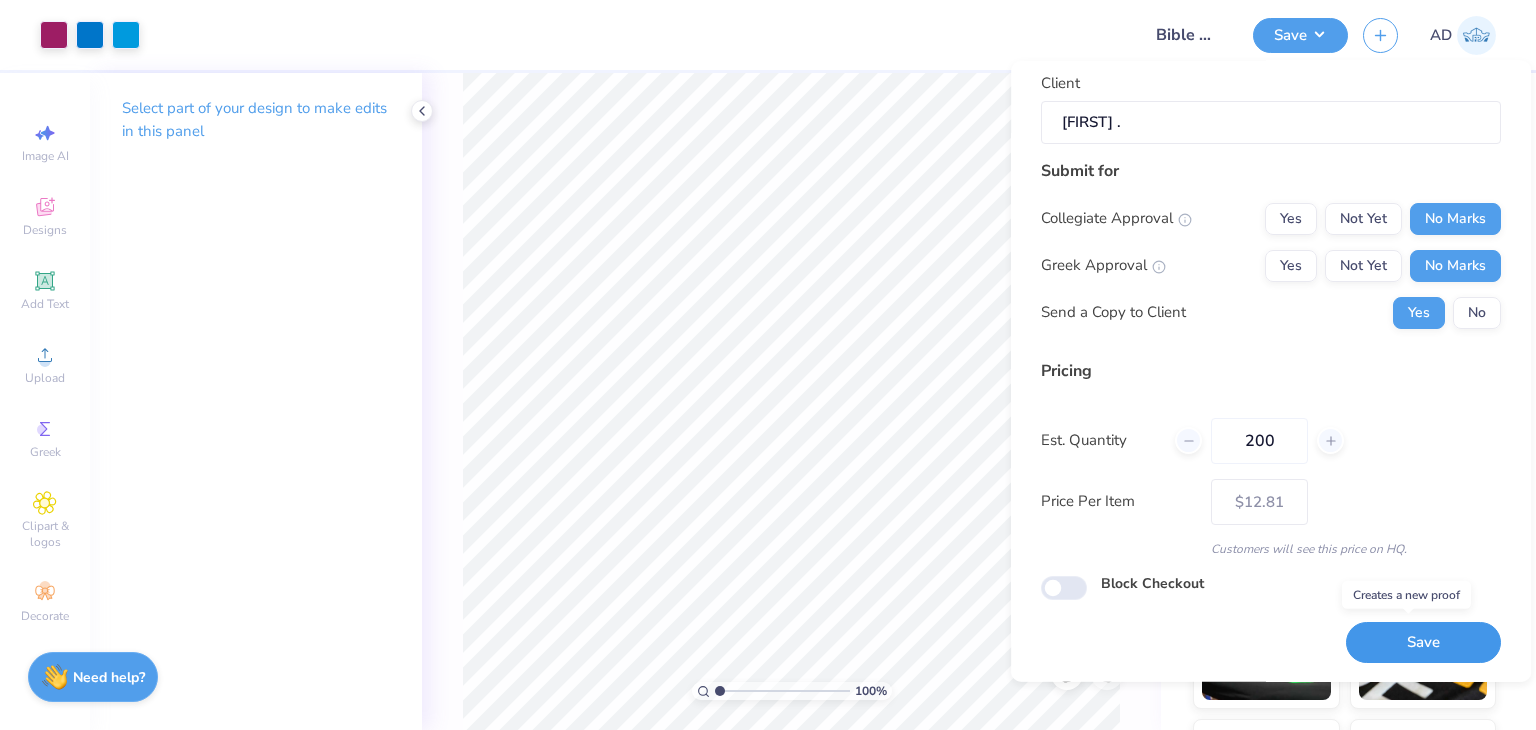 click on "Save" at bounding box center (1423, 642) 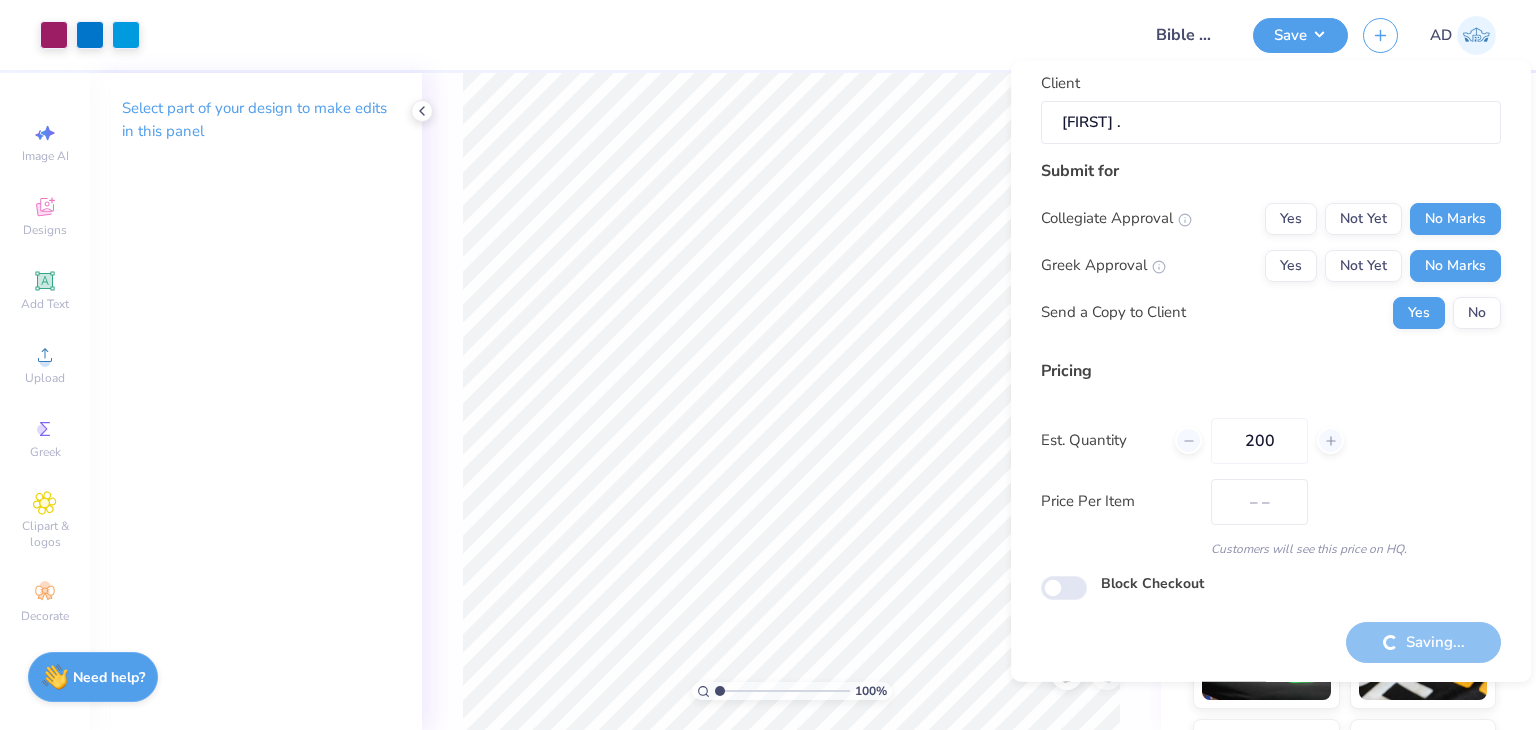 type on "$12.81" 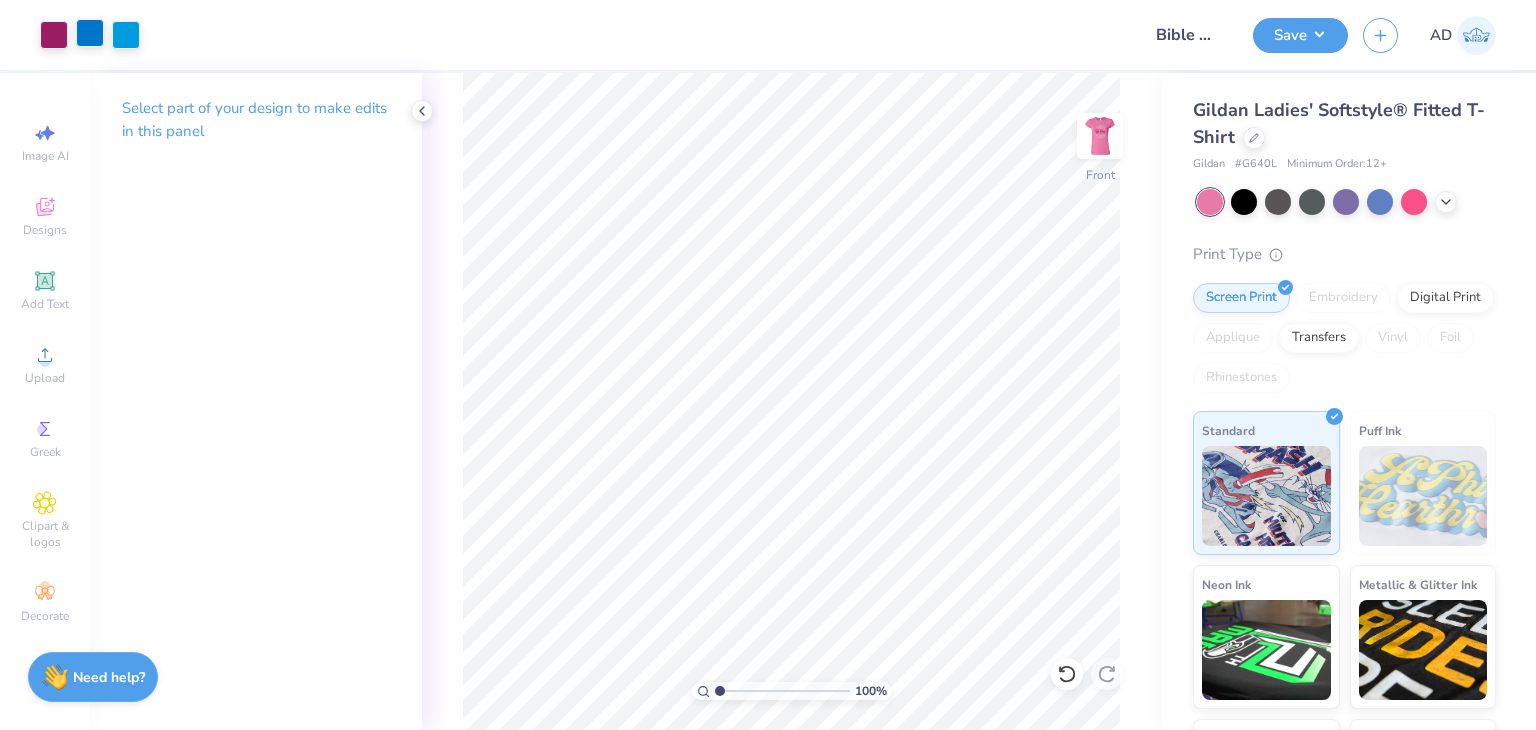 click at bounding box center (90, 33) 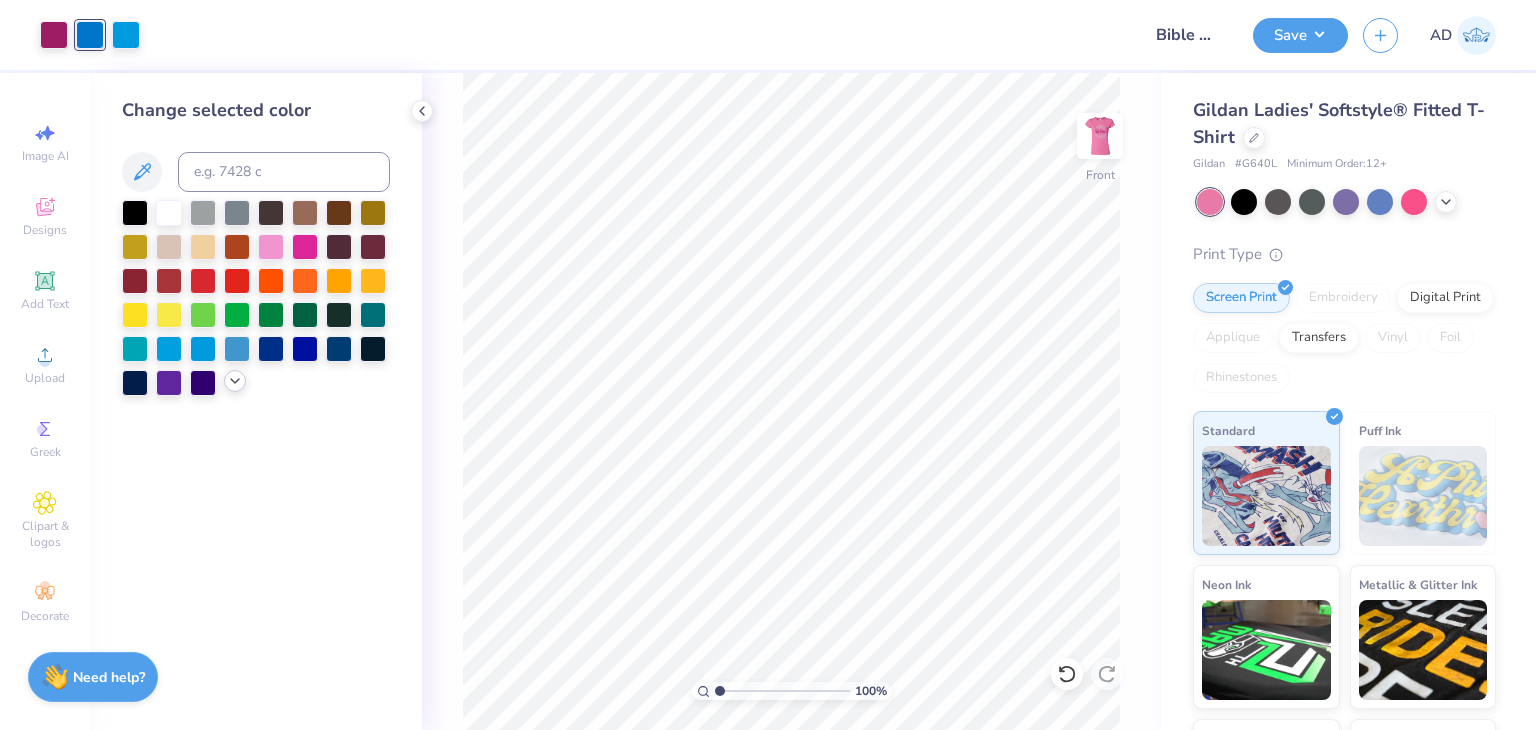click at bounding box center [235, 381] 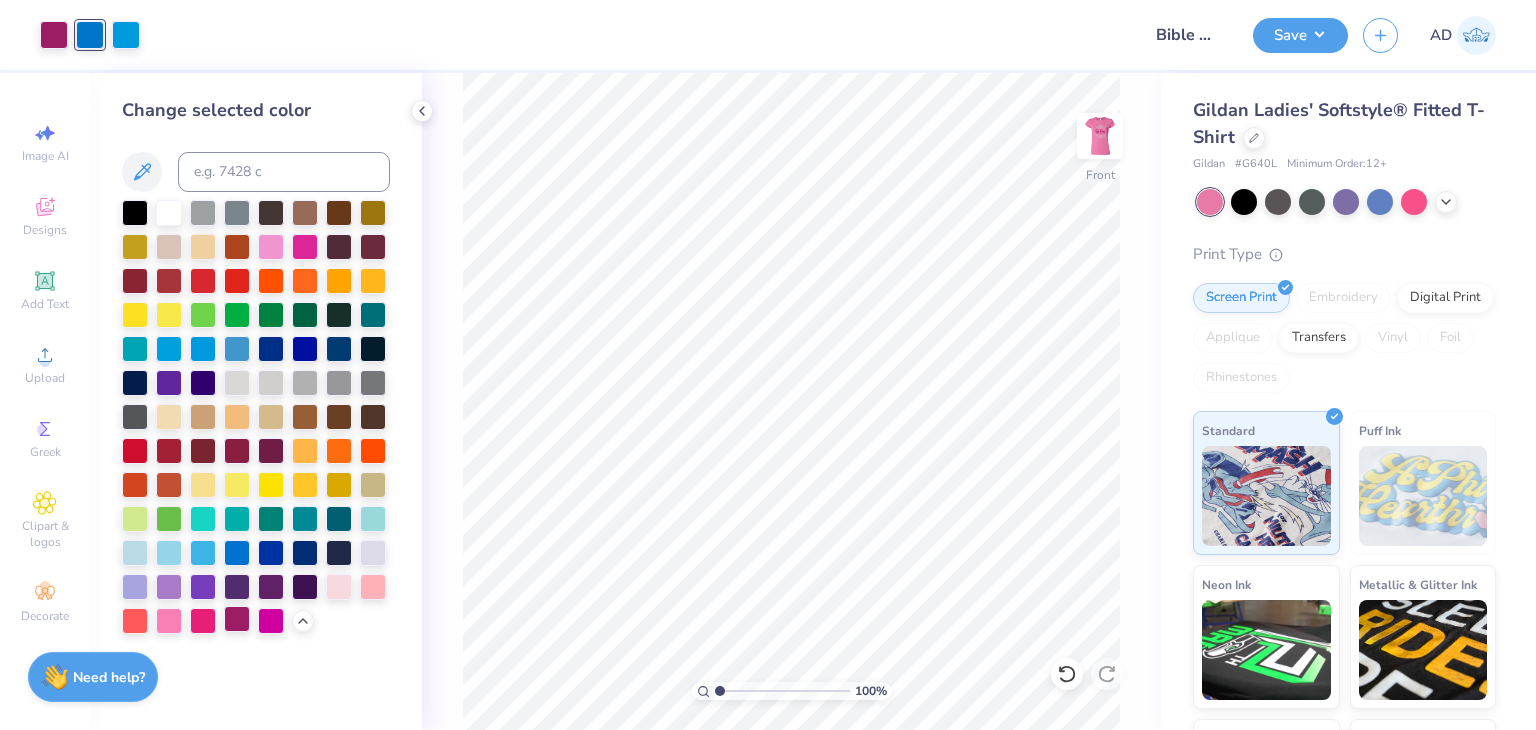 click at bounding box center (237, 619) 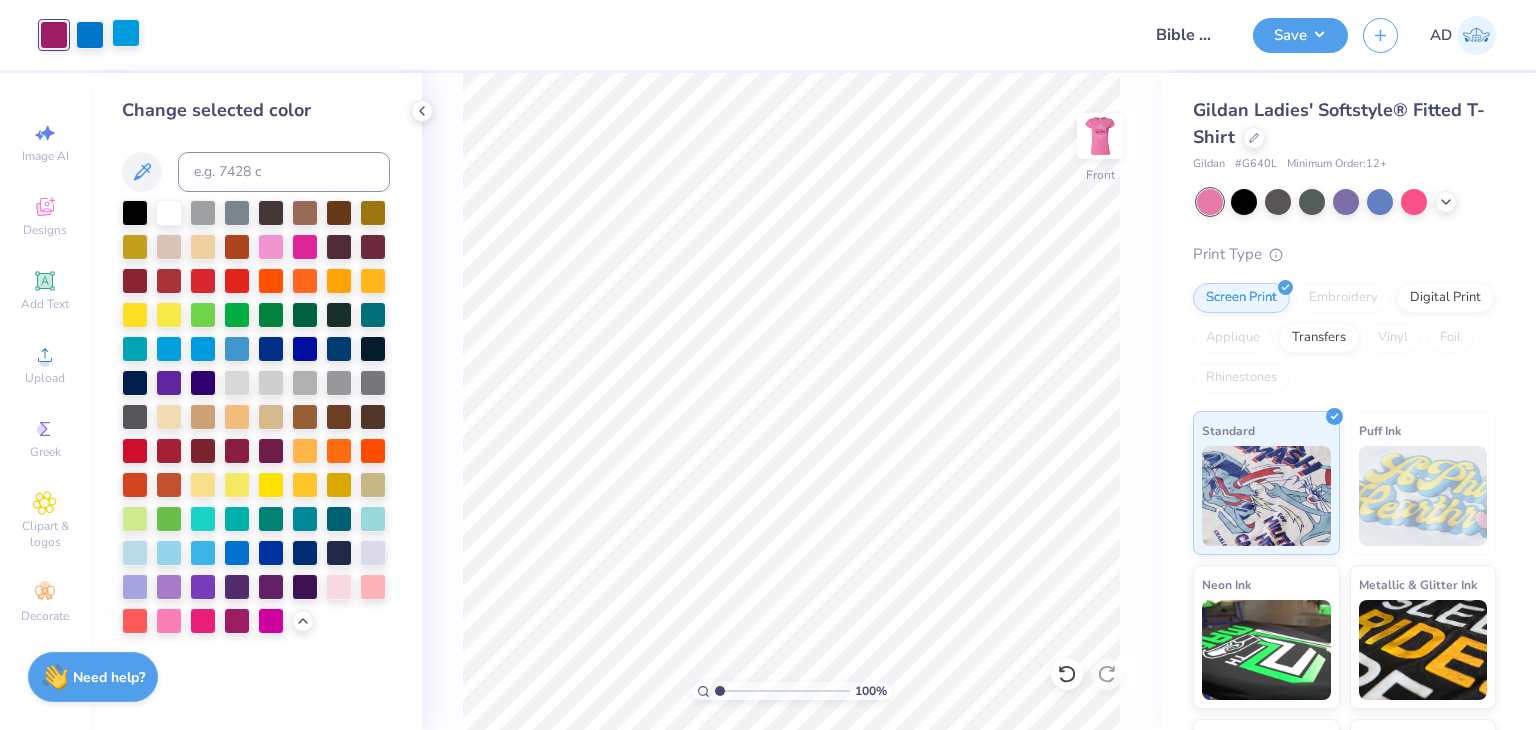 click at bounding box center (126, 33) 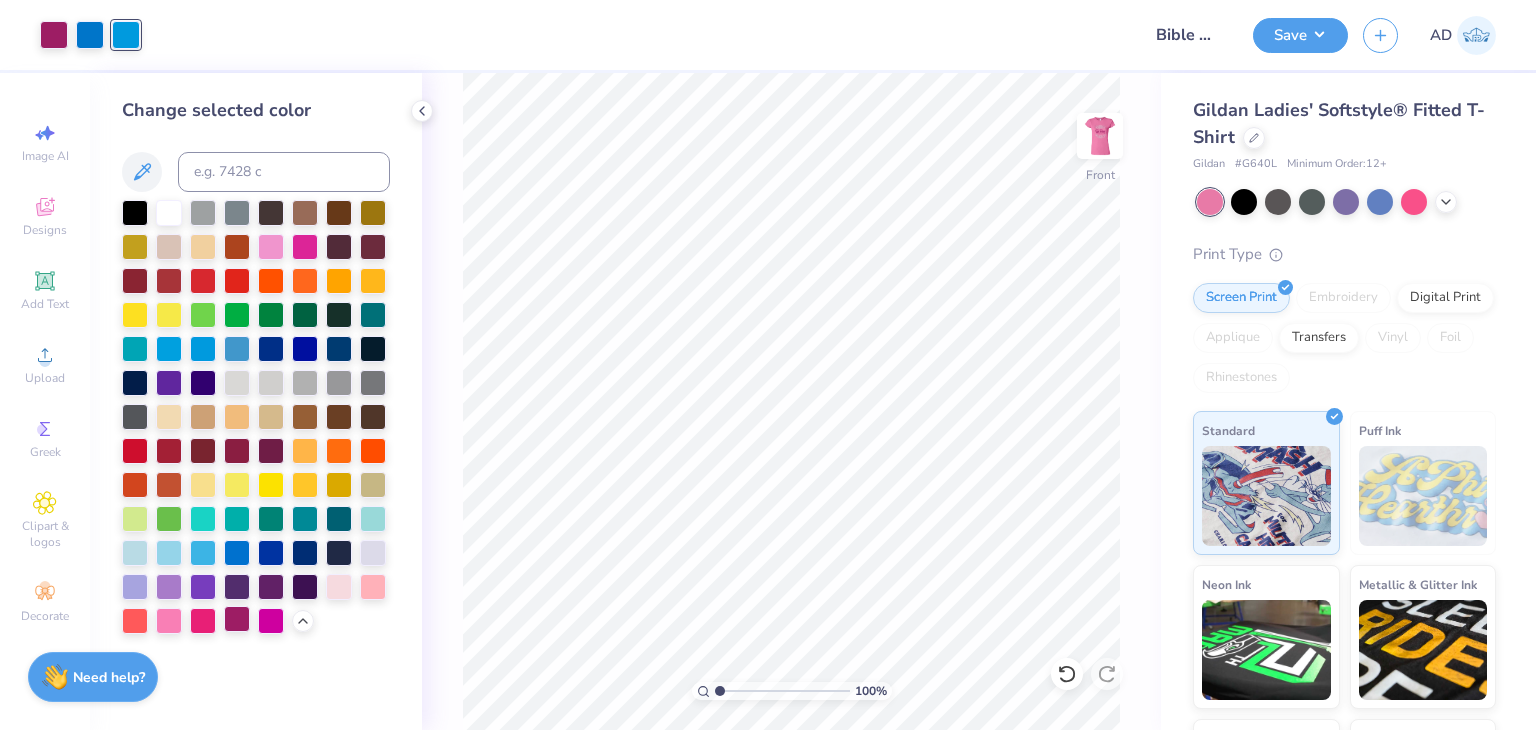 click at bounding box center [237, 619] 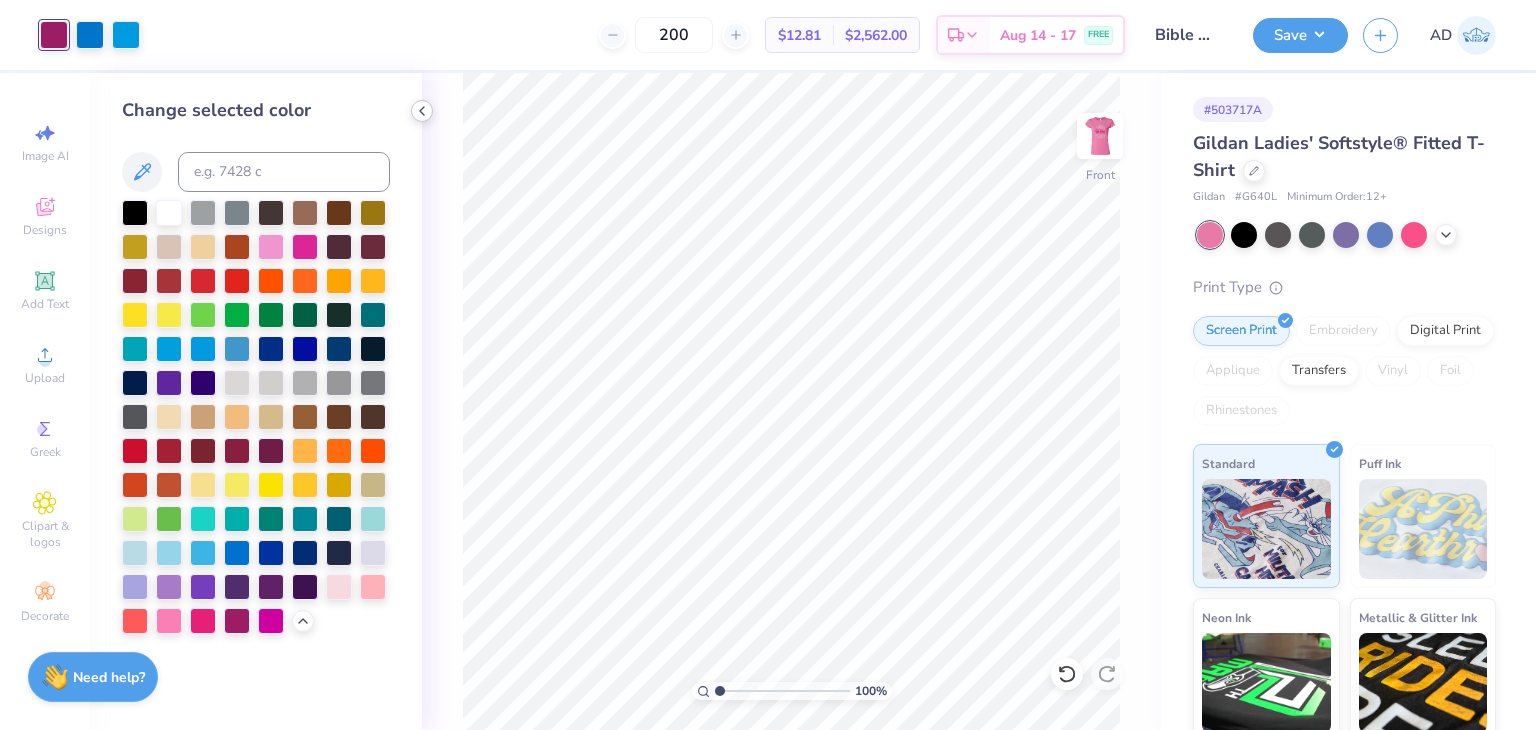 click at bounding box center [422, 111] 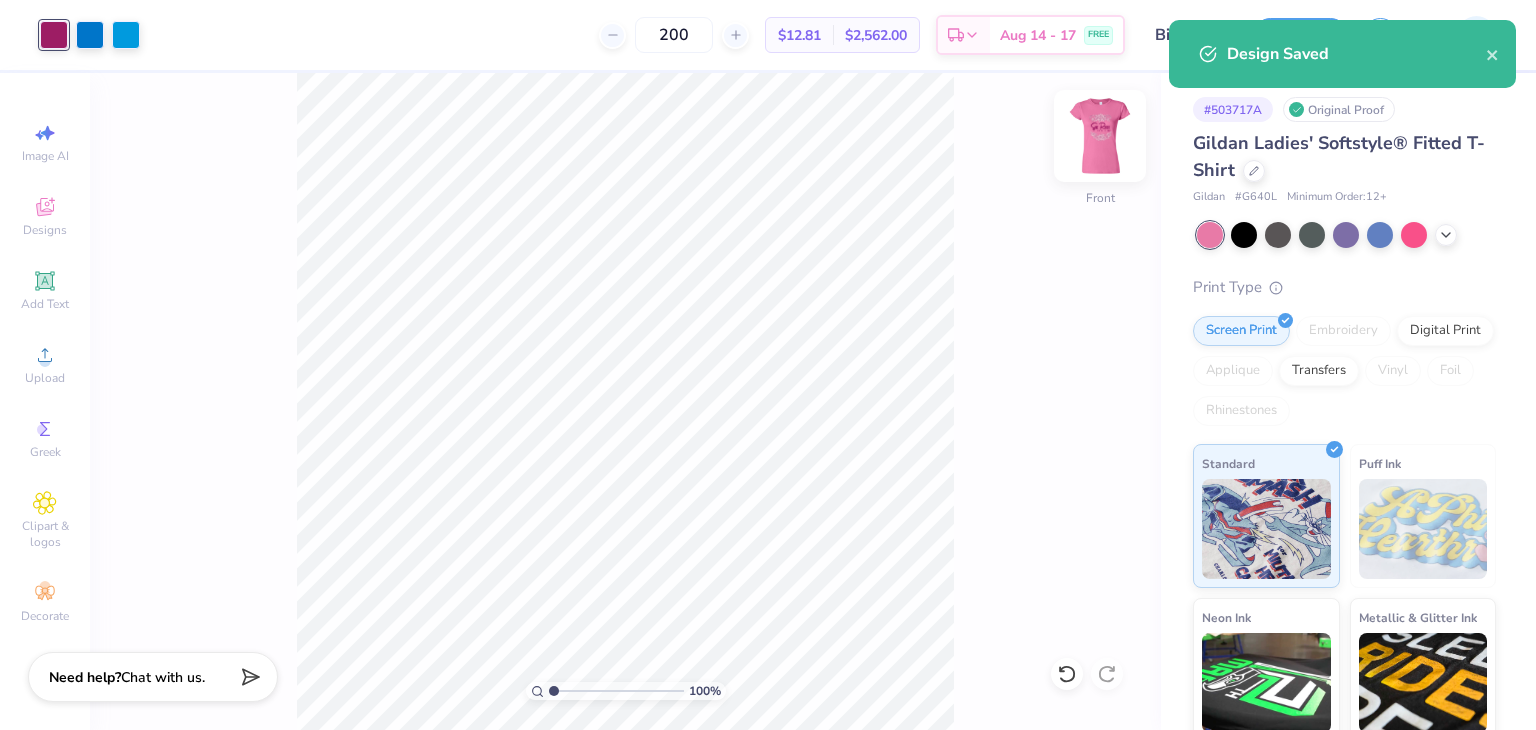 click at bounding box center [1100, 136] 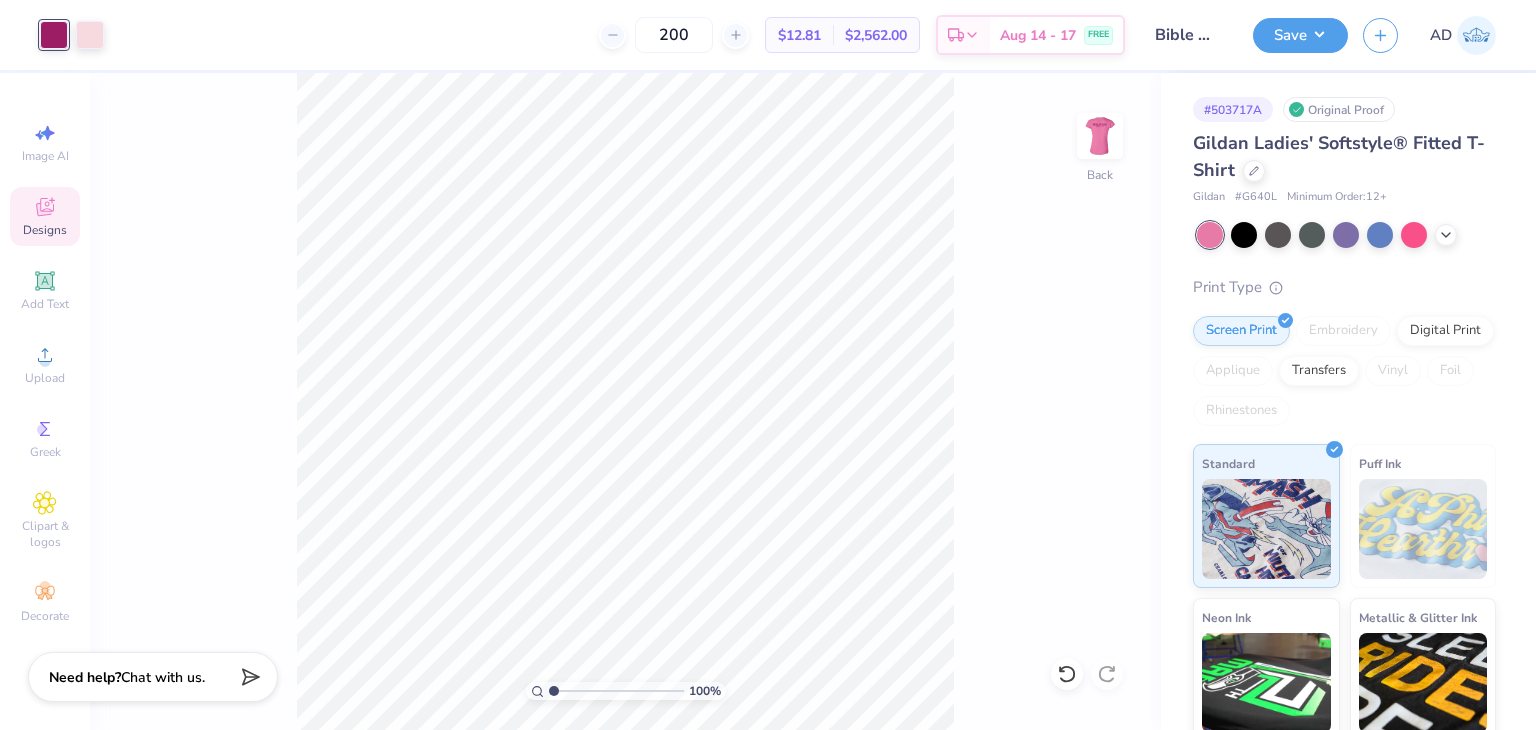 click 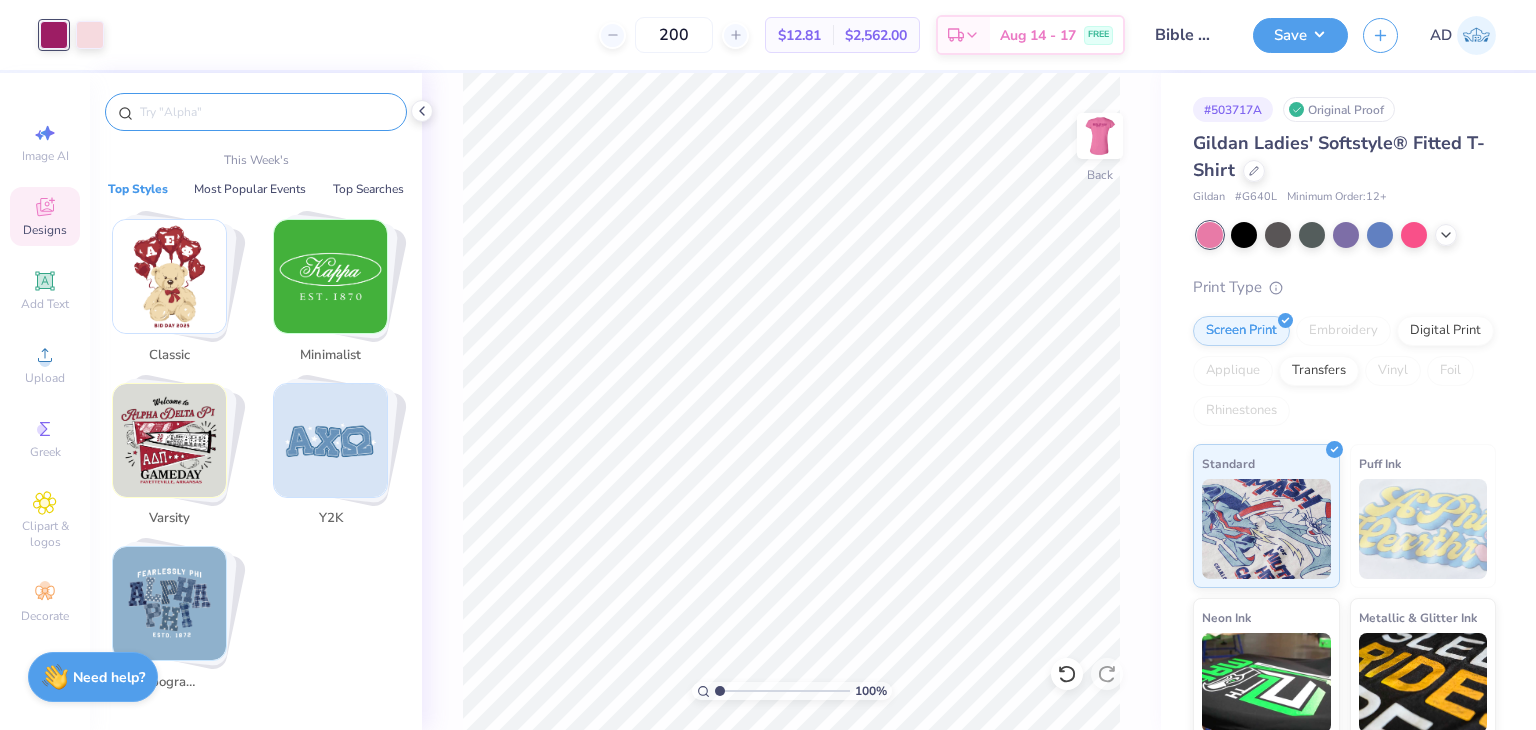 click at bounding box center [266, 112] 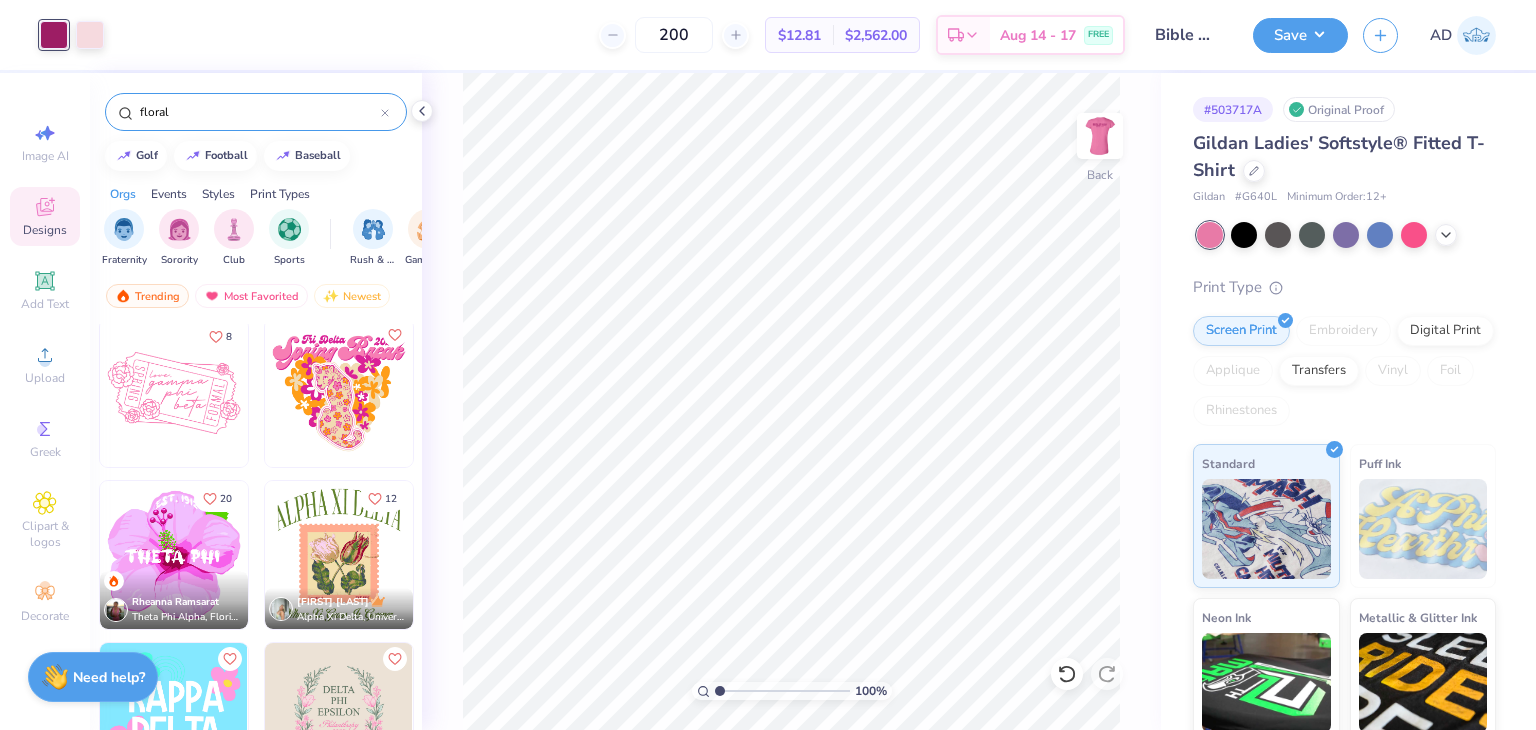 scroll, scrollTop: 500, scrollLeft: 0, axis: vertical 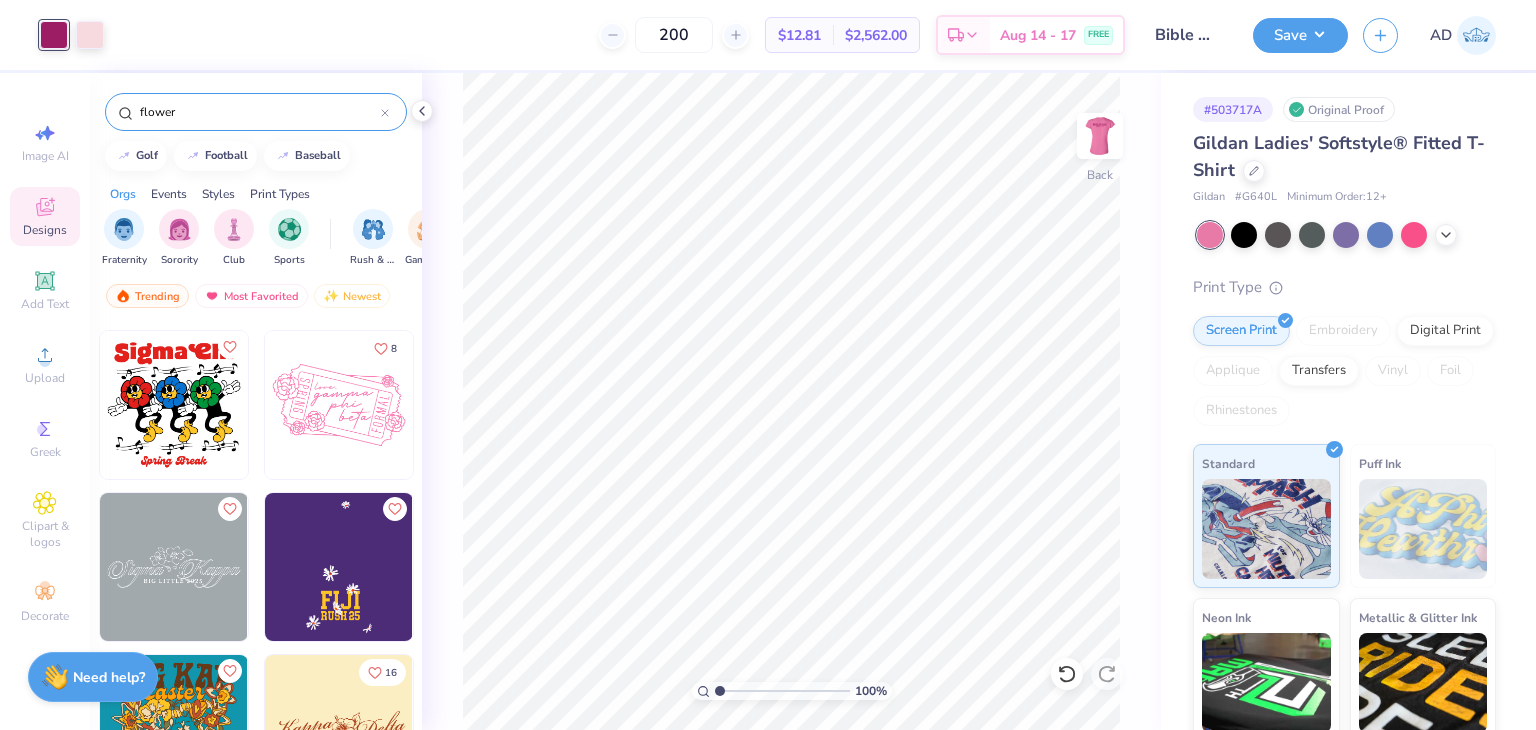 type on "flower" 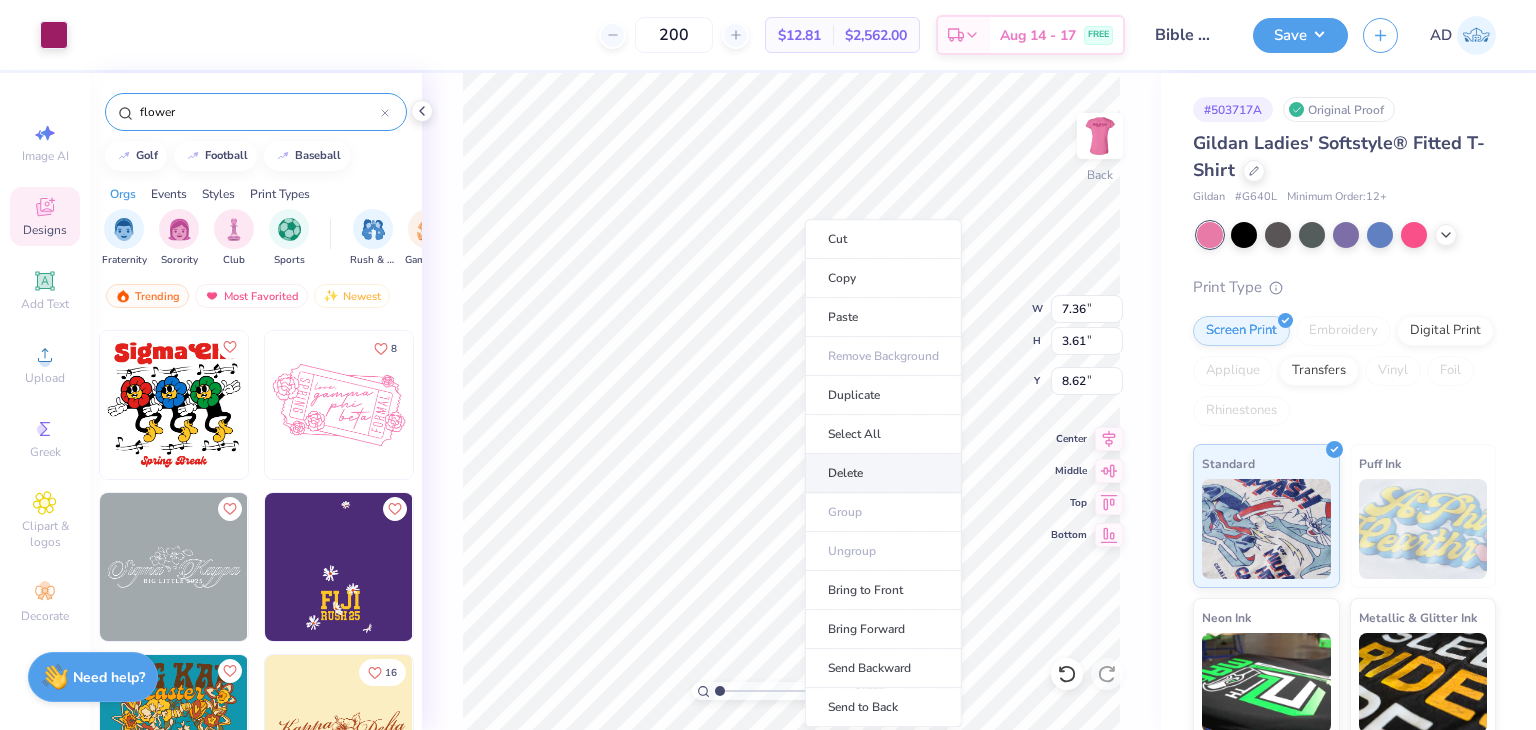 click on "Delete" at bounding box center [883, 473] 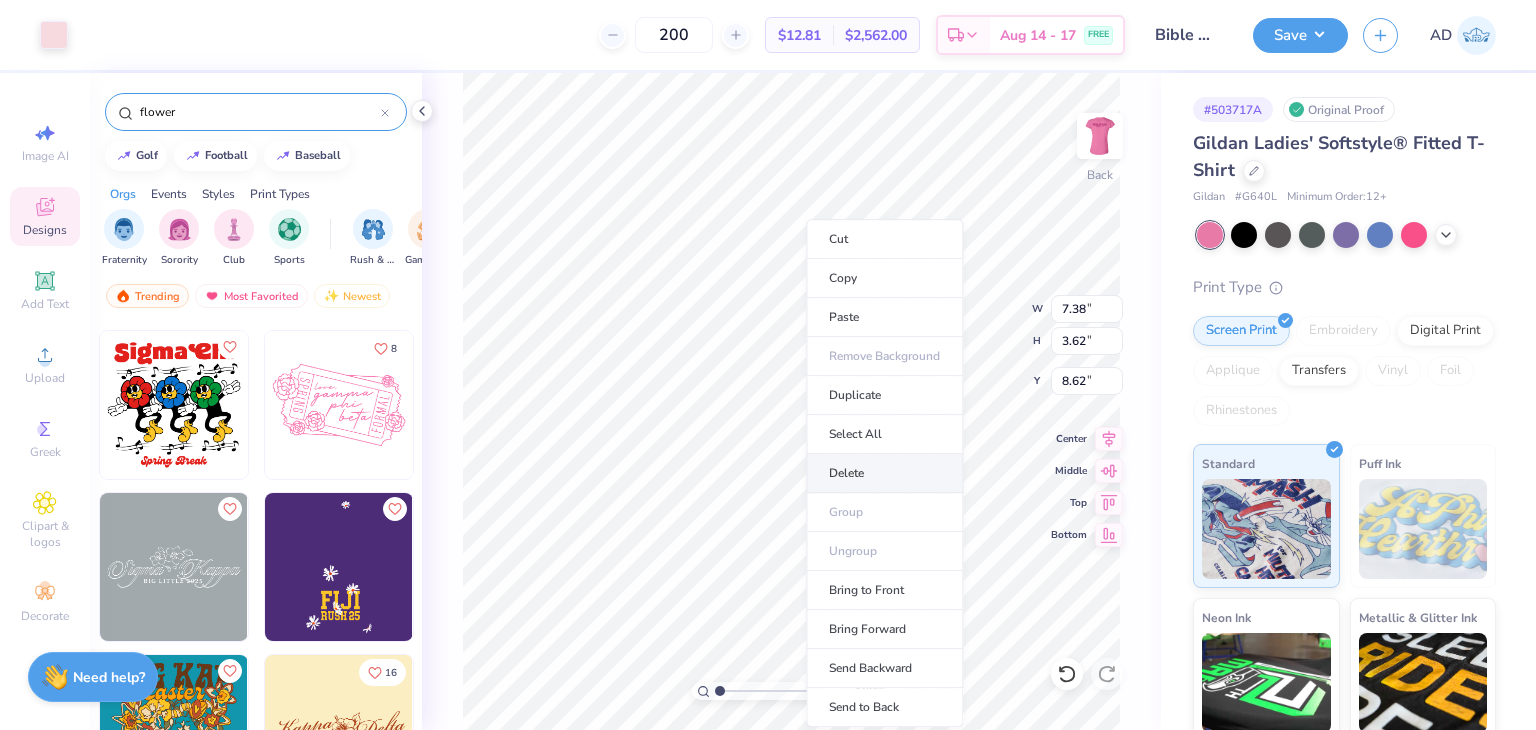 click on "Delete" at bounding box center [884, 473] 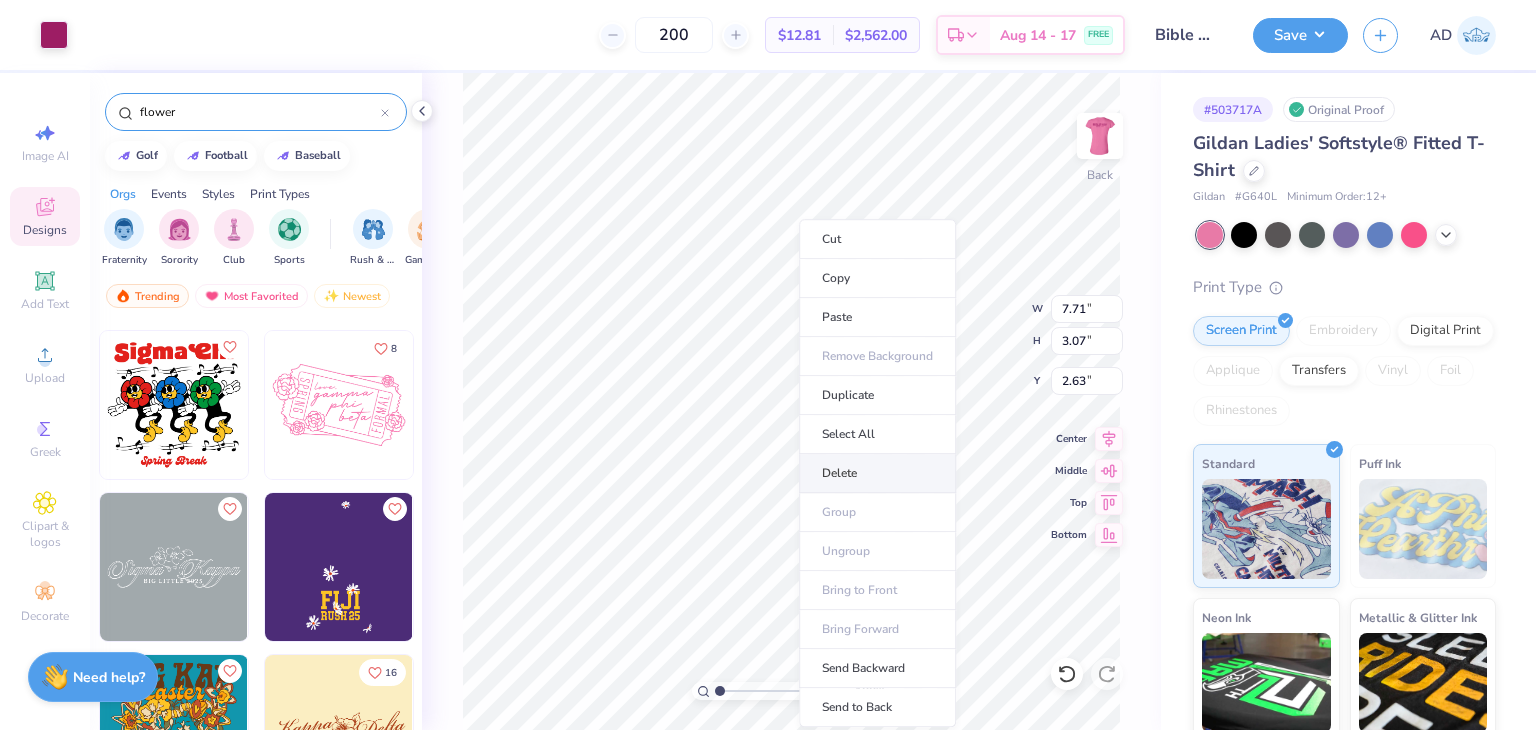 click on "Delete" at bounding box center (877, 473) 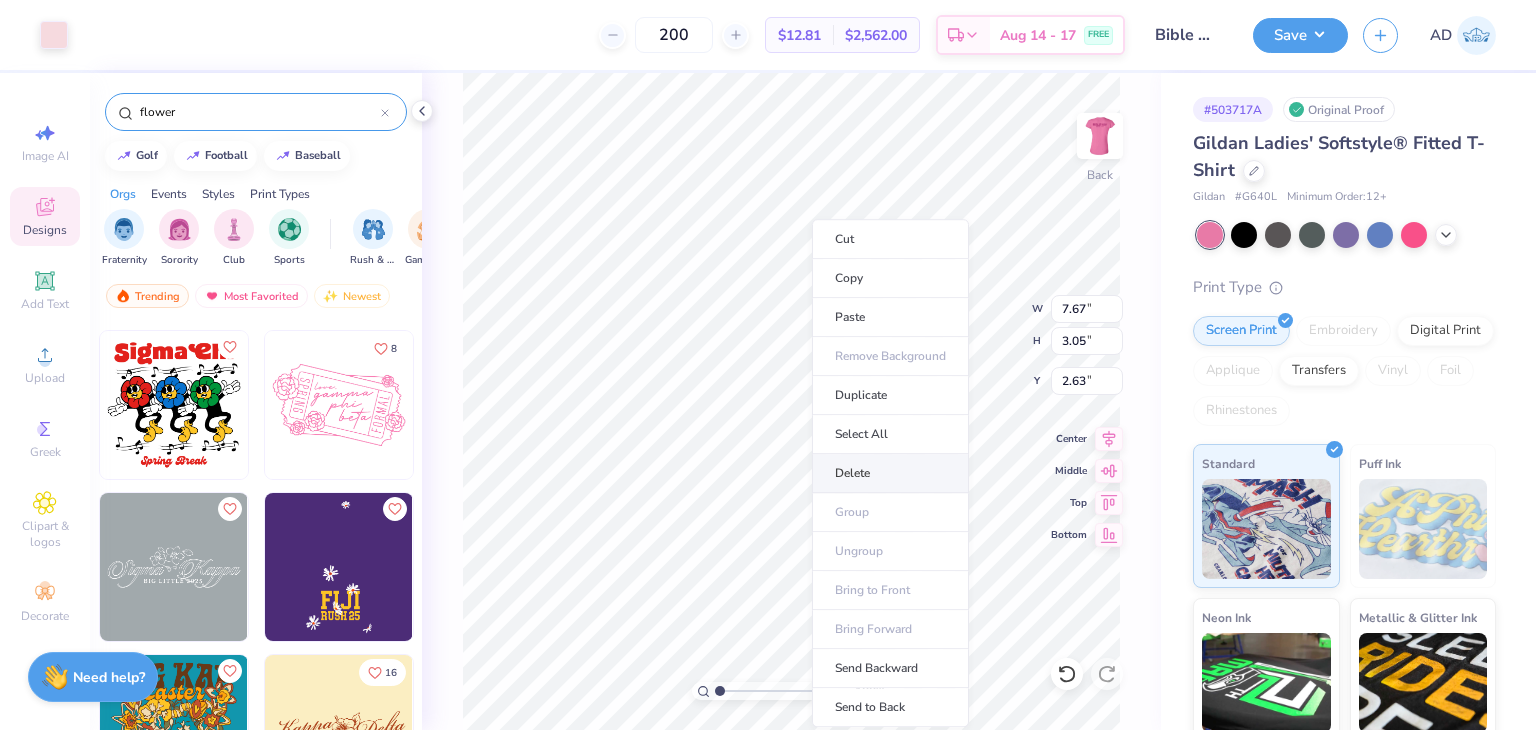 click on "Delete" at bounding box center (890, 473) 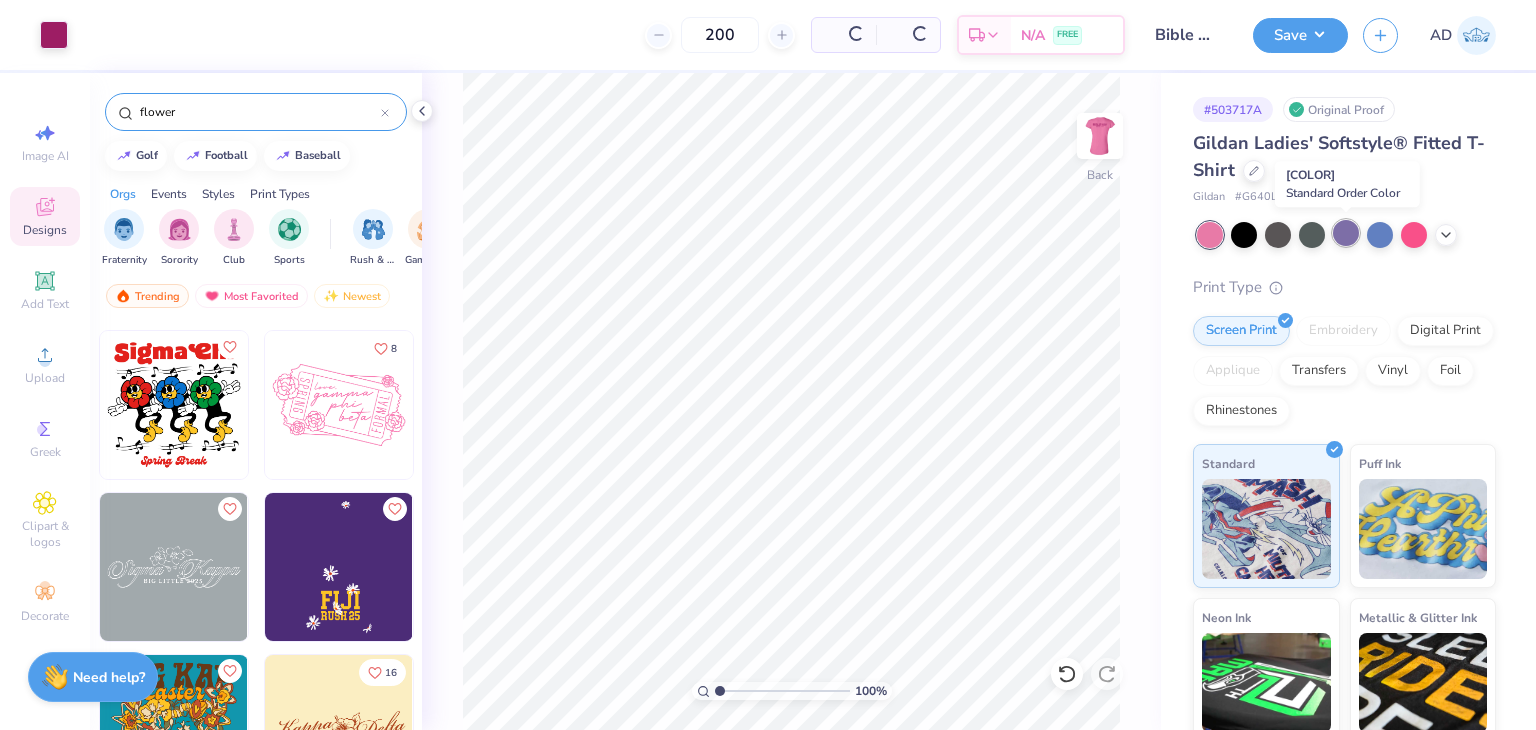 click at bounding box center (1346, 233) 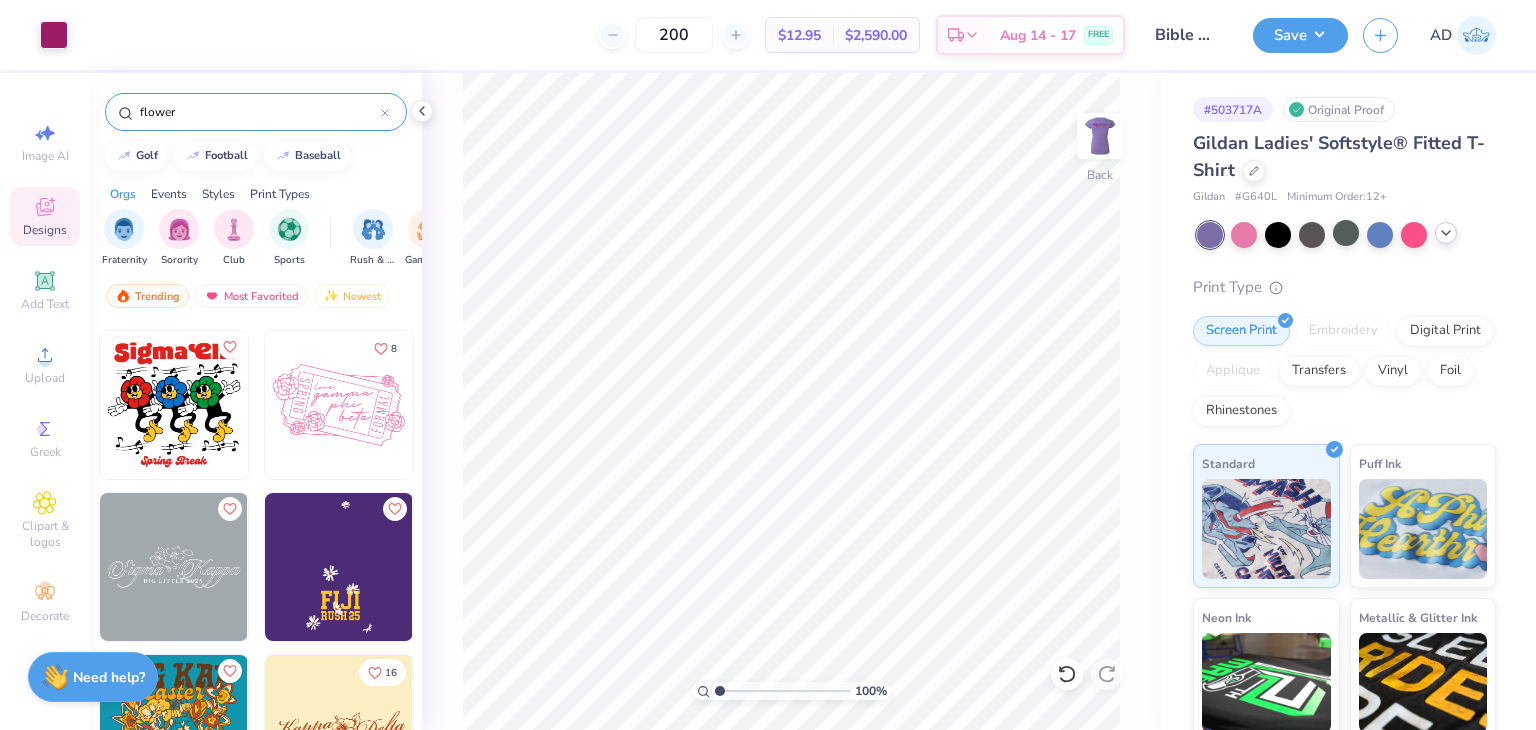 click 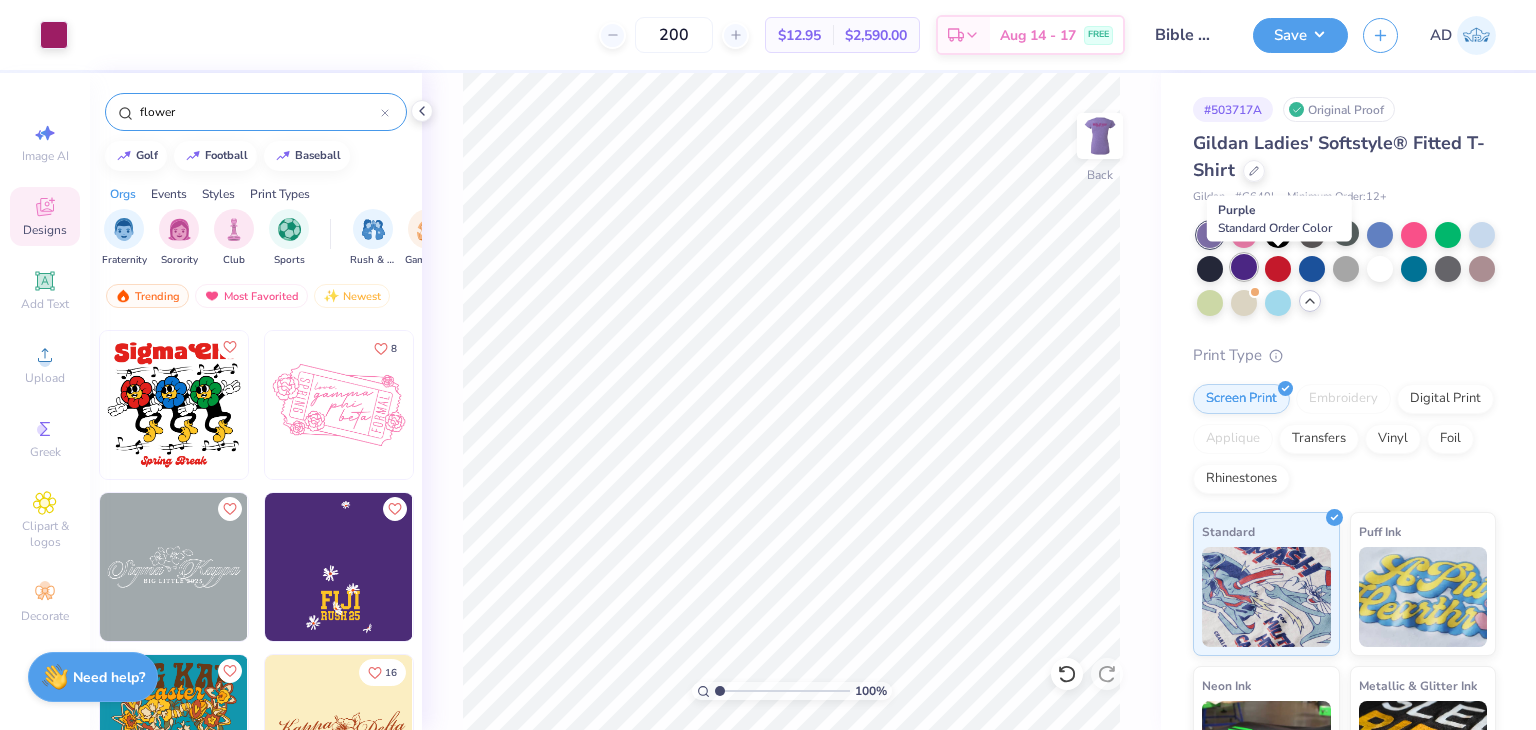 click at bounding box center [1244, 267] 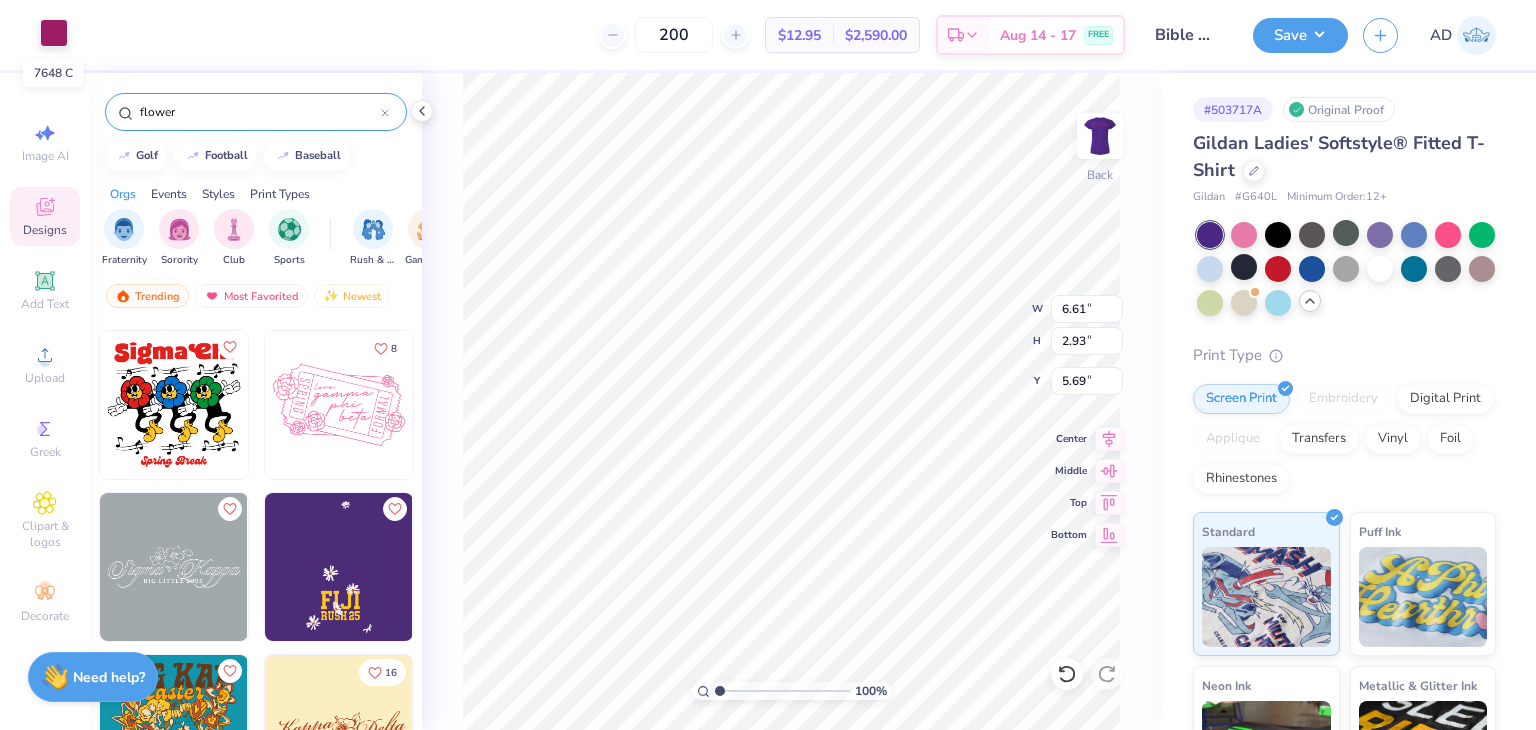 click at bounding box center (54, 33) 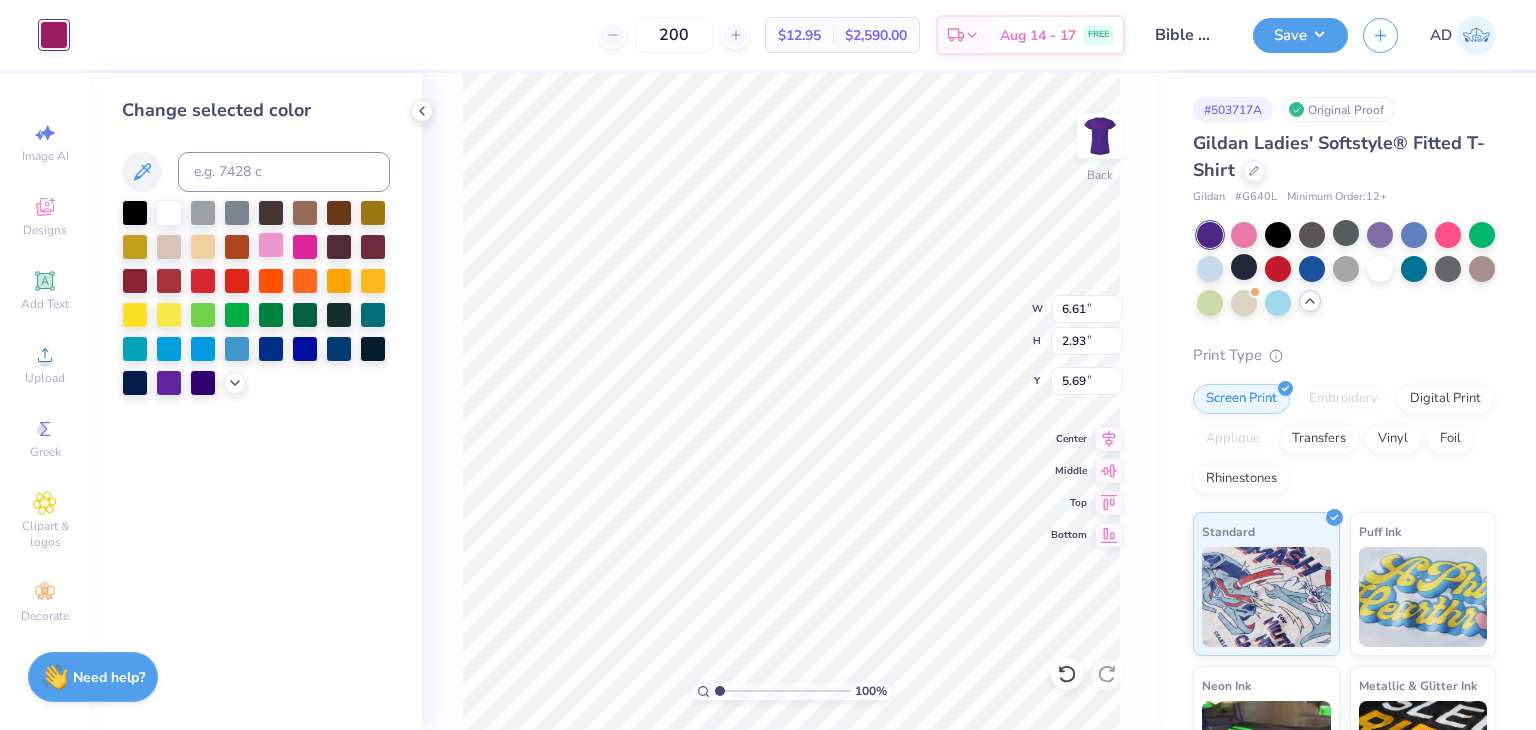 click at bounding box center [271, 245] 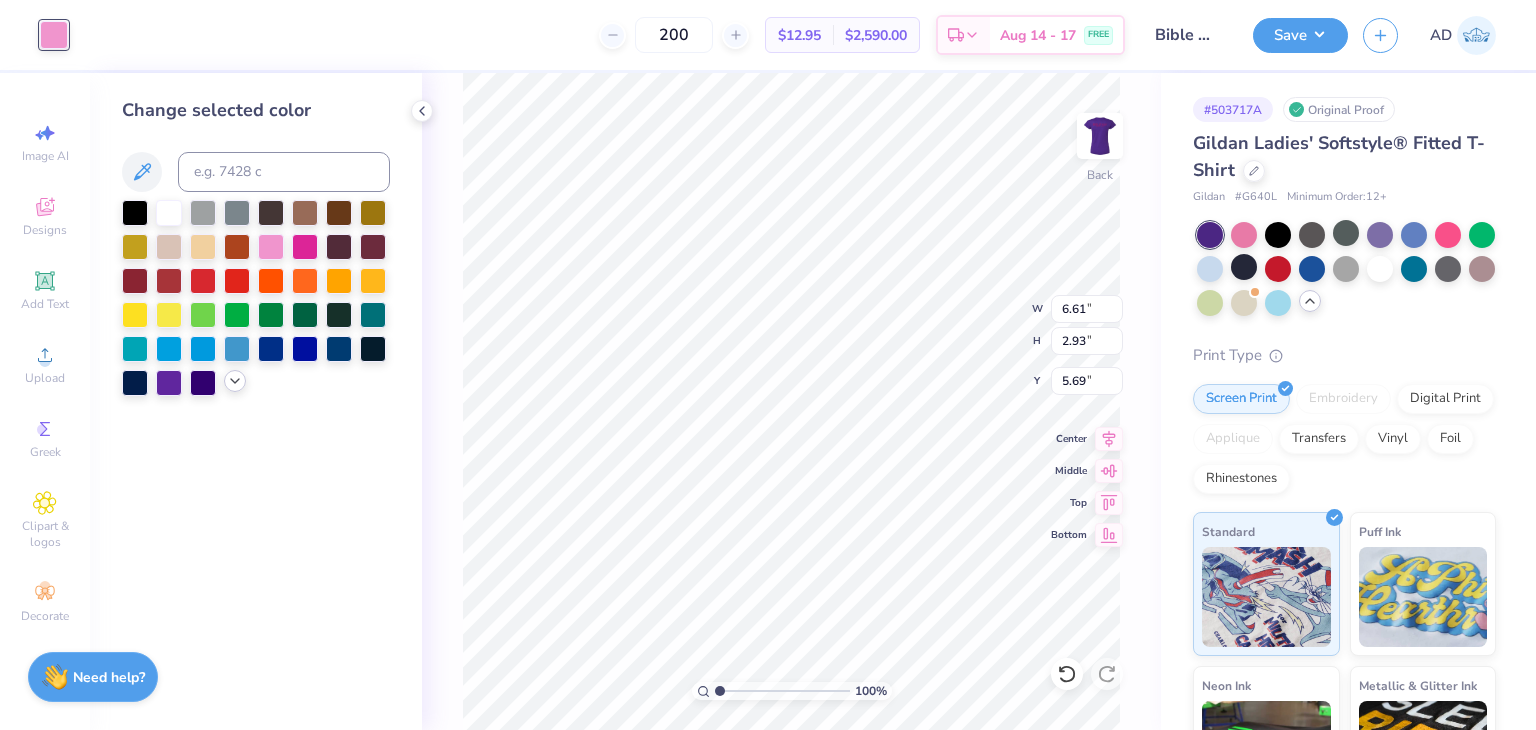 click 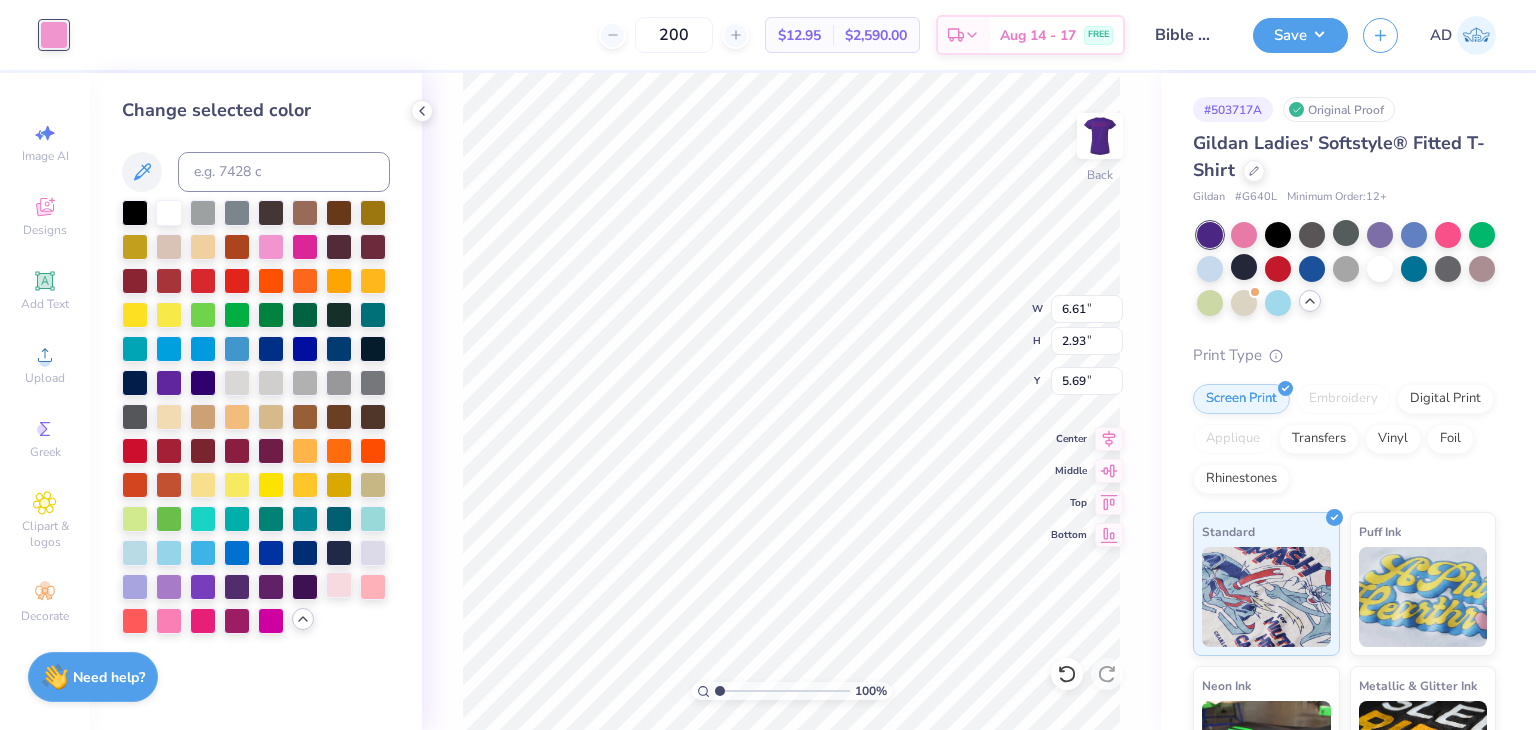 click at bounding box center (339, 585) 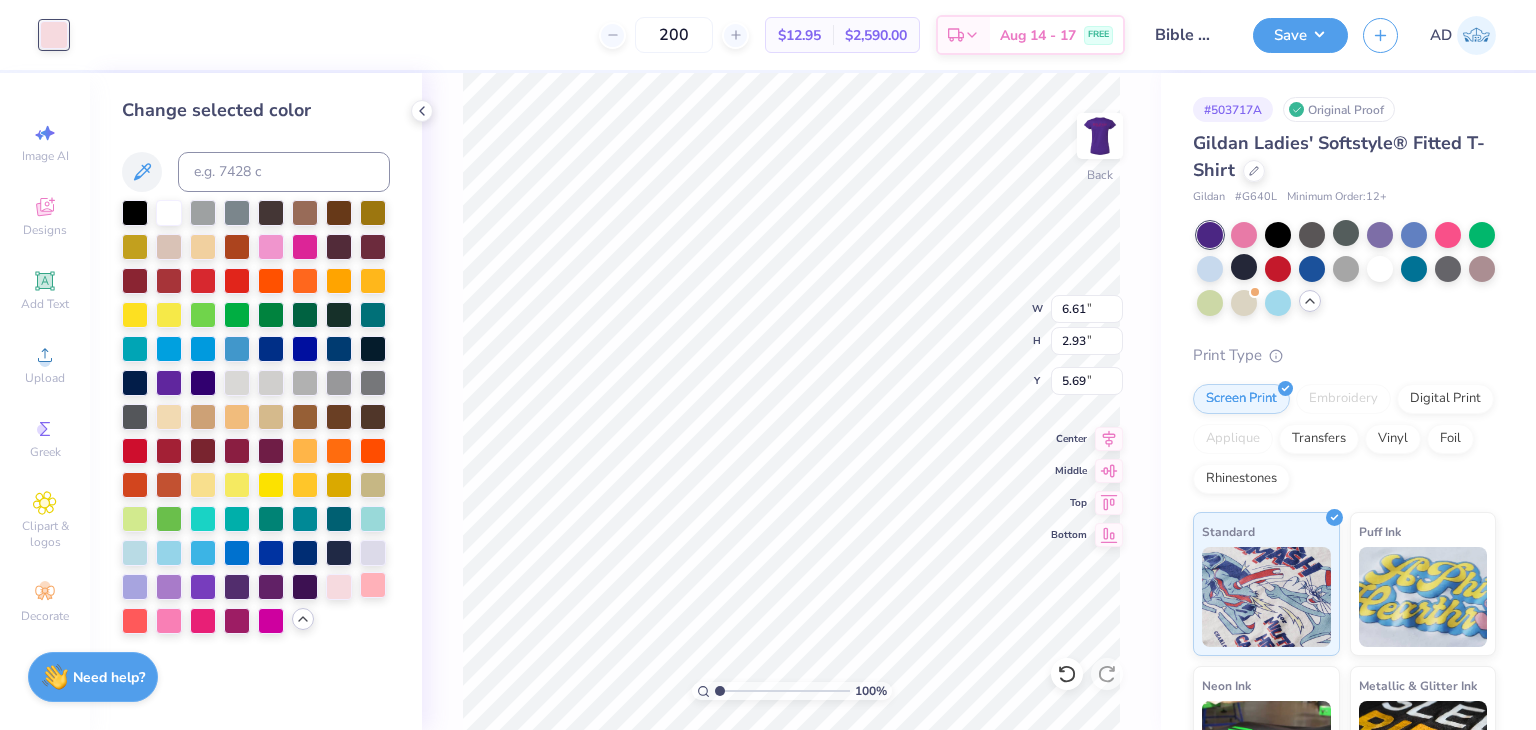 click at bounding box center [373, 585] 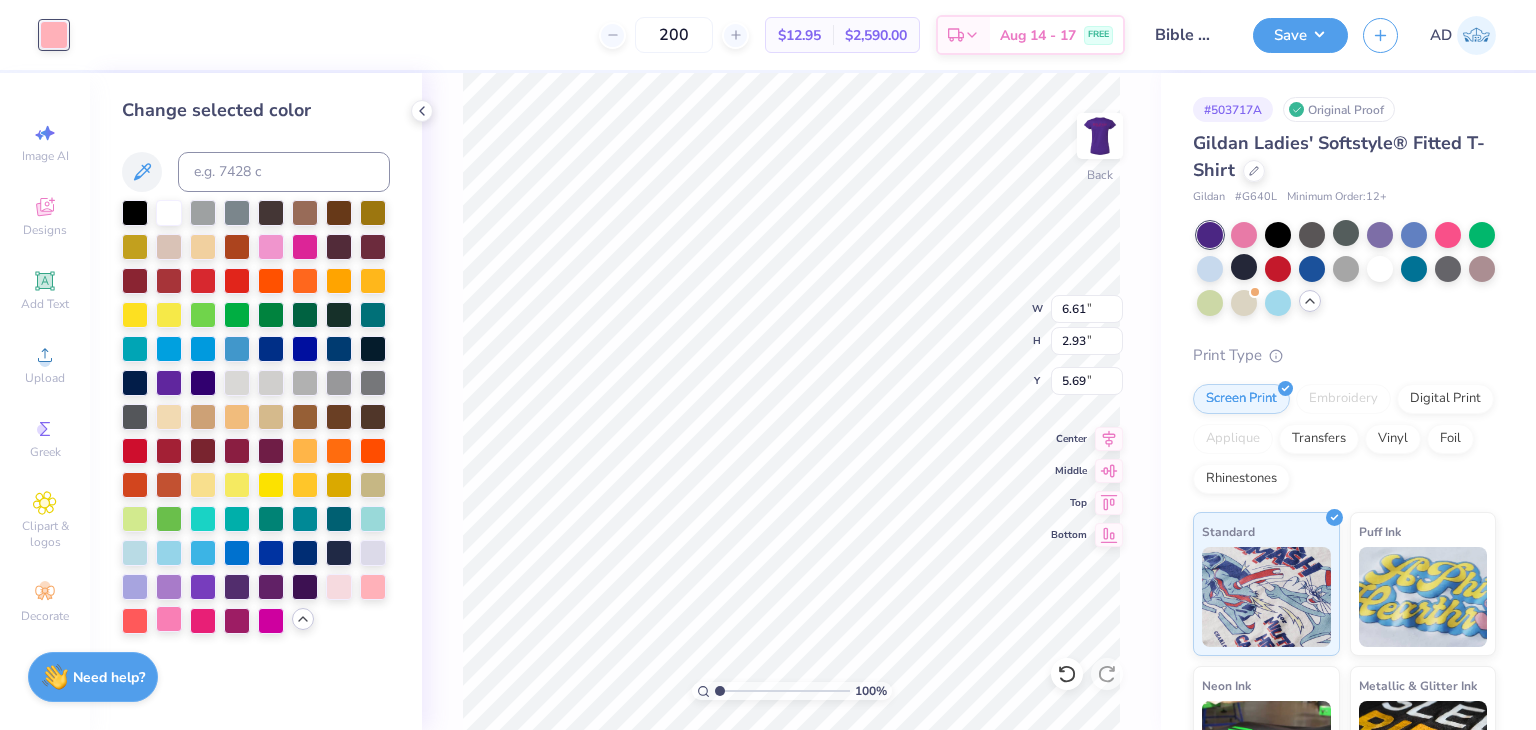 click at bounding box center (169, 619) 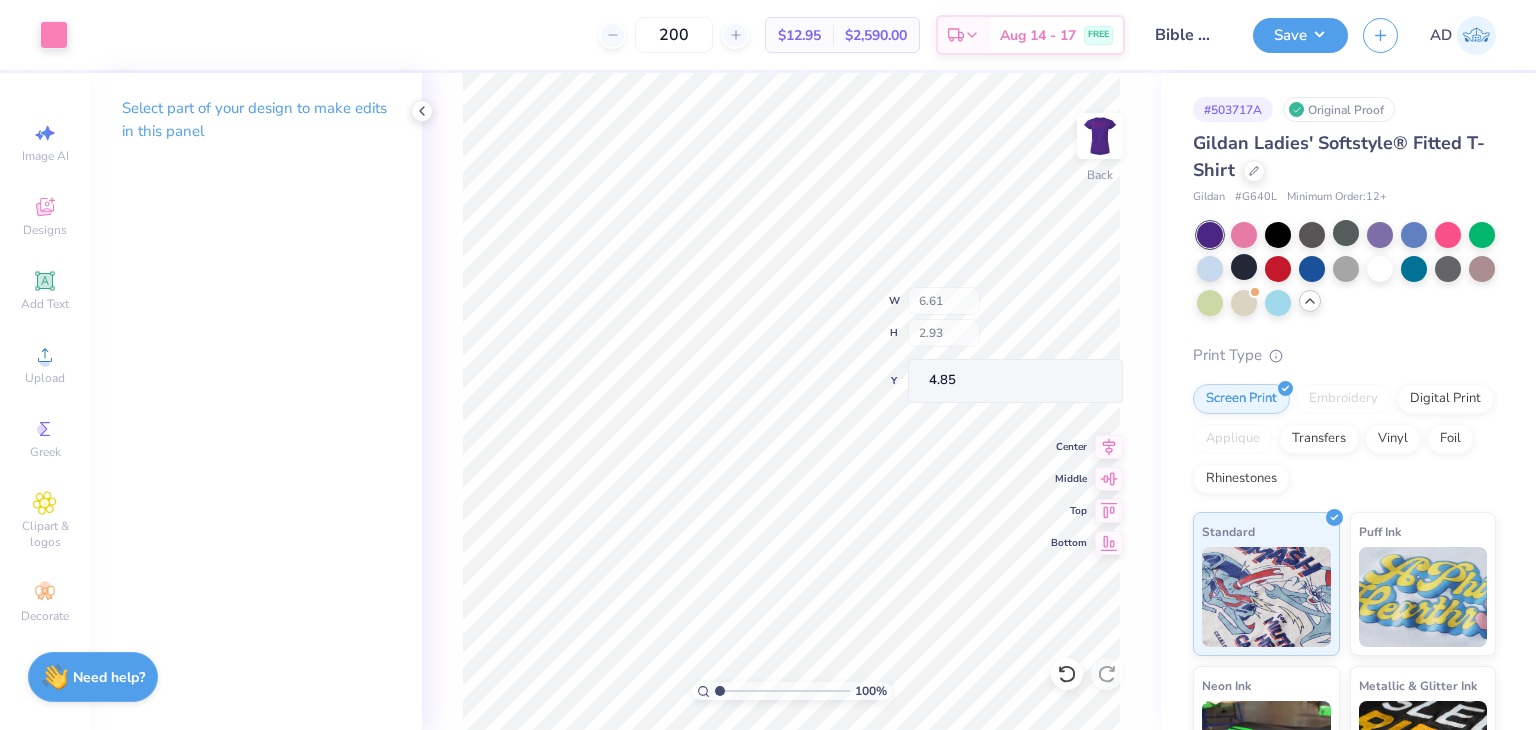 type on "4.85" 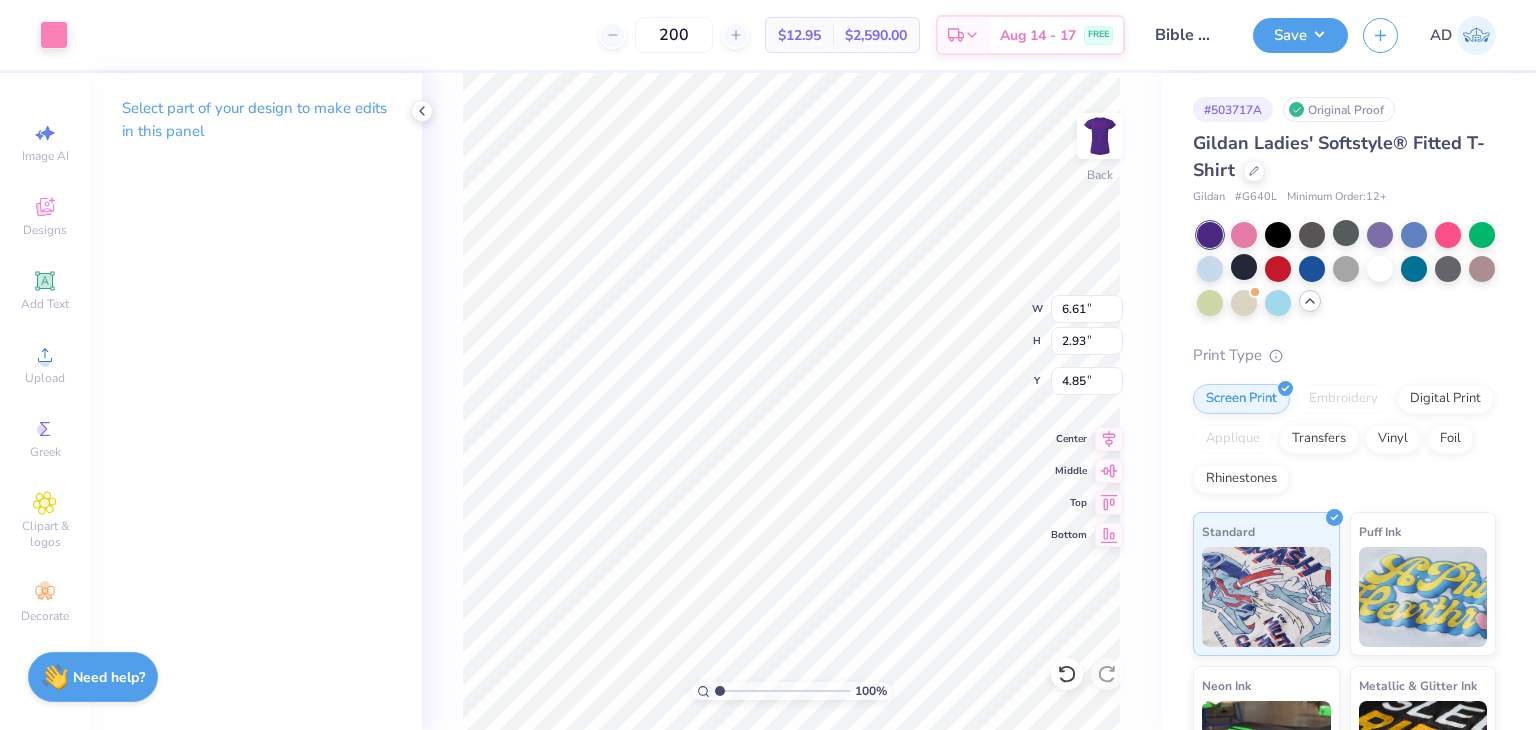 click on "Art colors 200 $12.95 Per Item $2,590.00 Total Est.  Delivery Aug 14 - 17 FREE Design Title Bible Way retreat shirts Save AD" at bounding box center [768, 35] 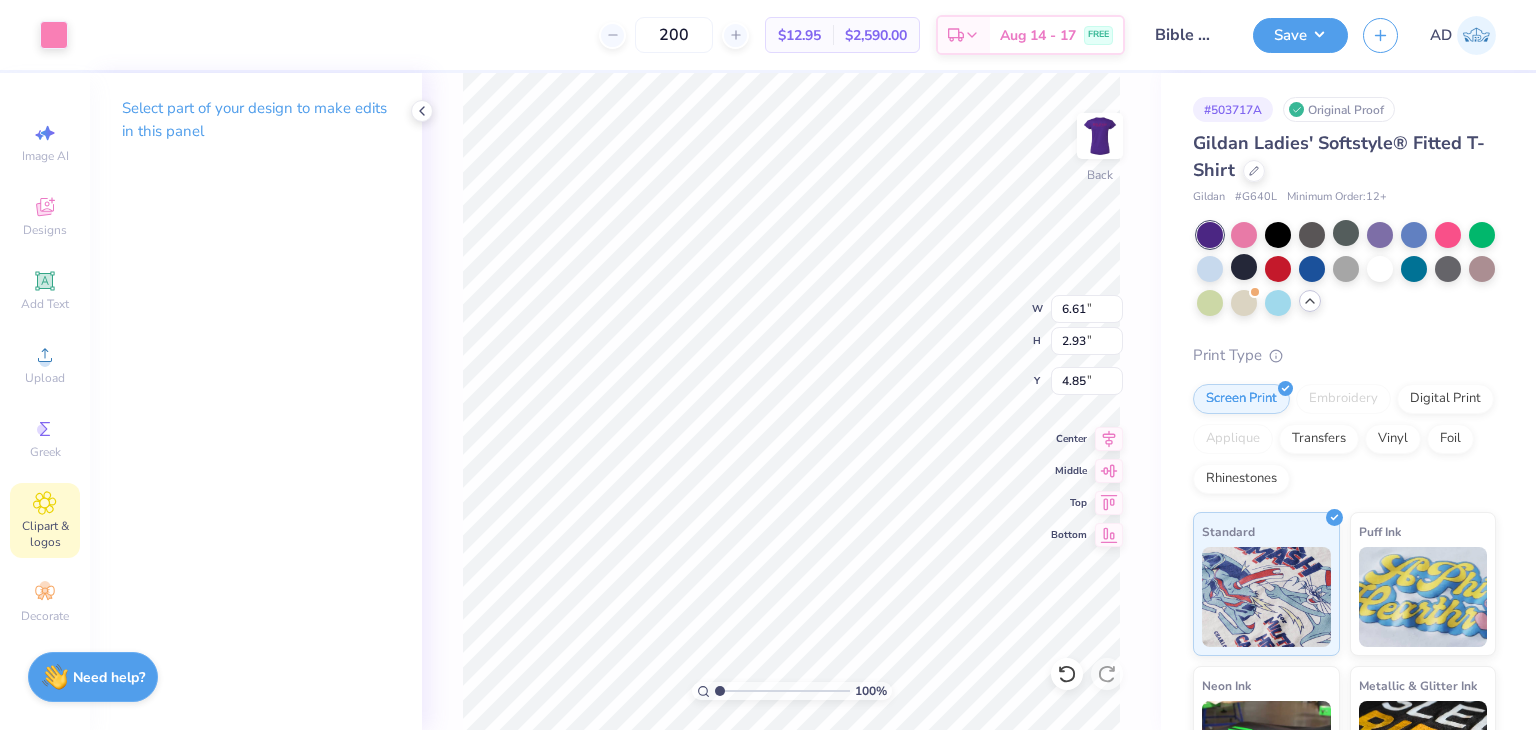 click 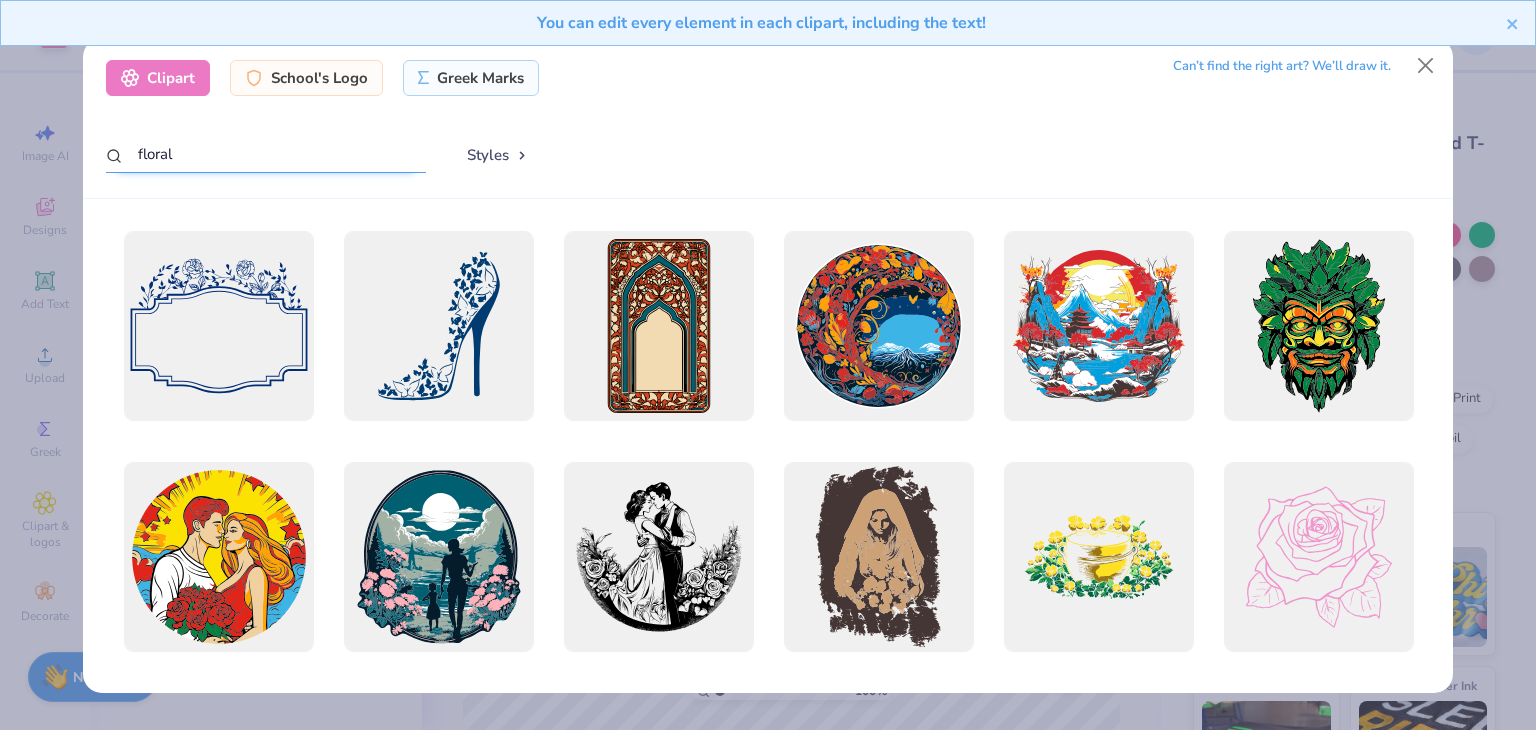 click on "floral" at bounding box center [266, 154] 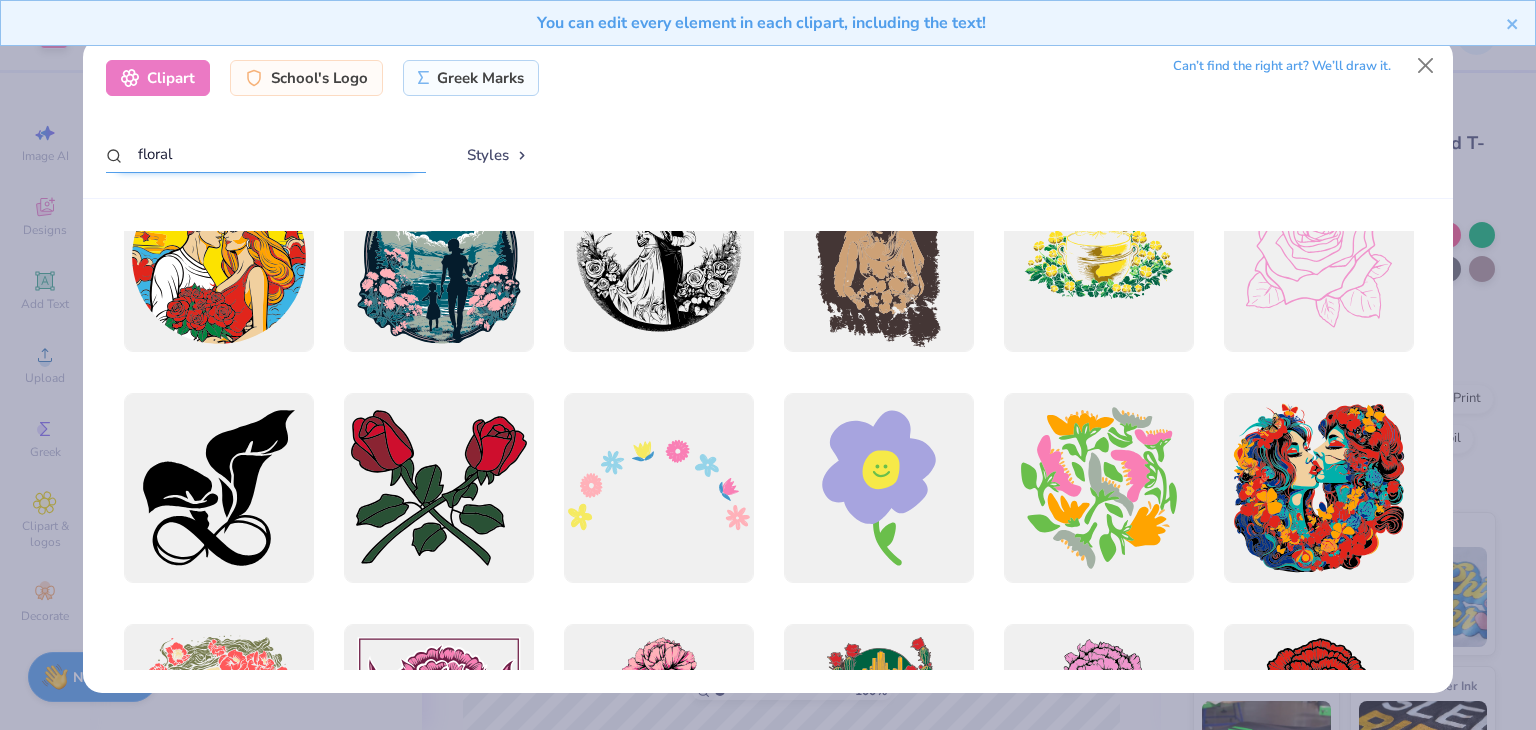 scroll, scrollTop: 400, scrollLeft: 0, axis: vertical 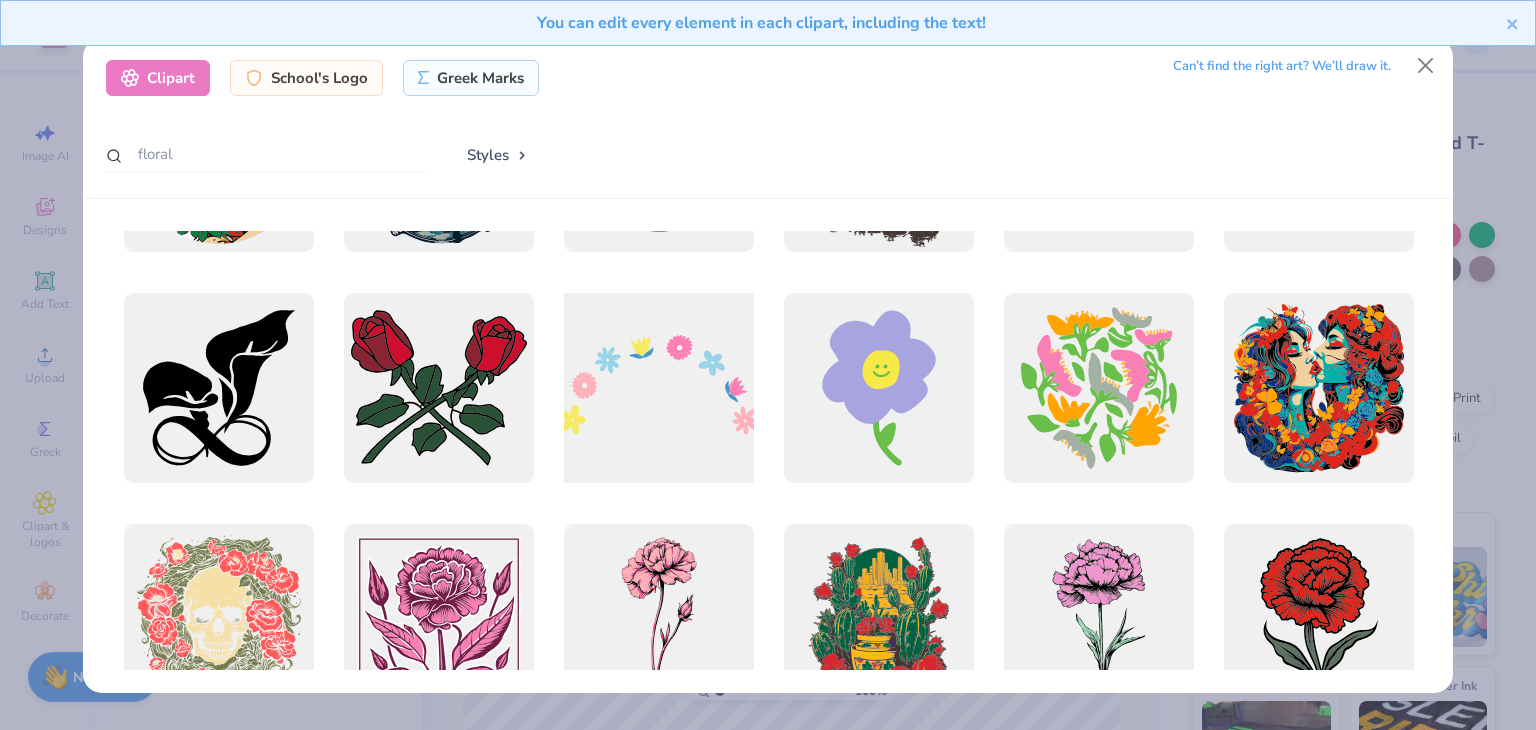 click at bounding box center [658, 388] 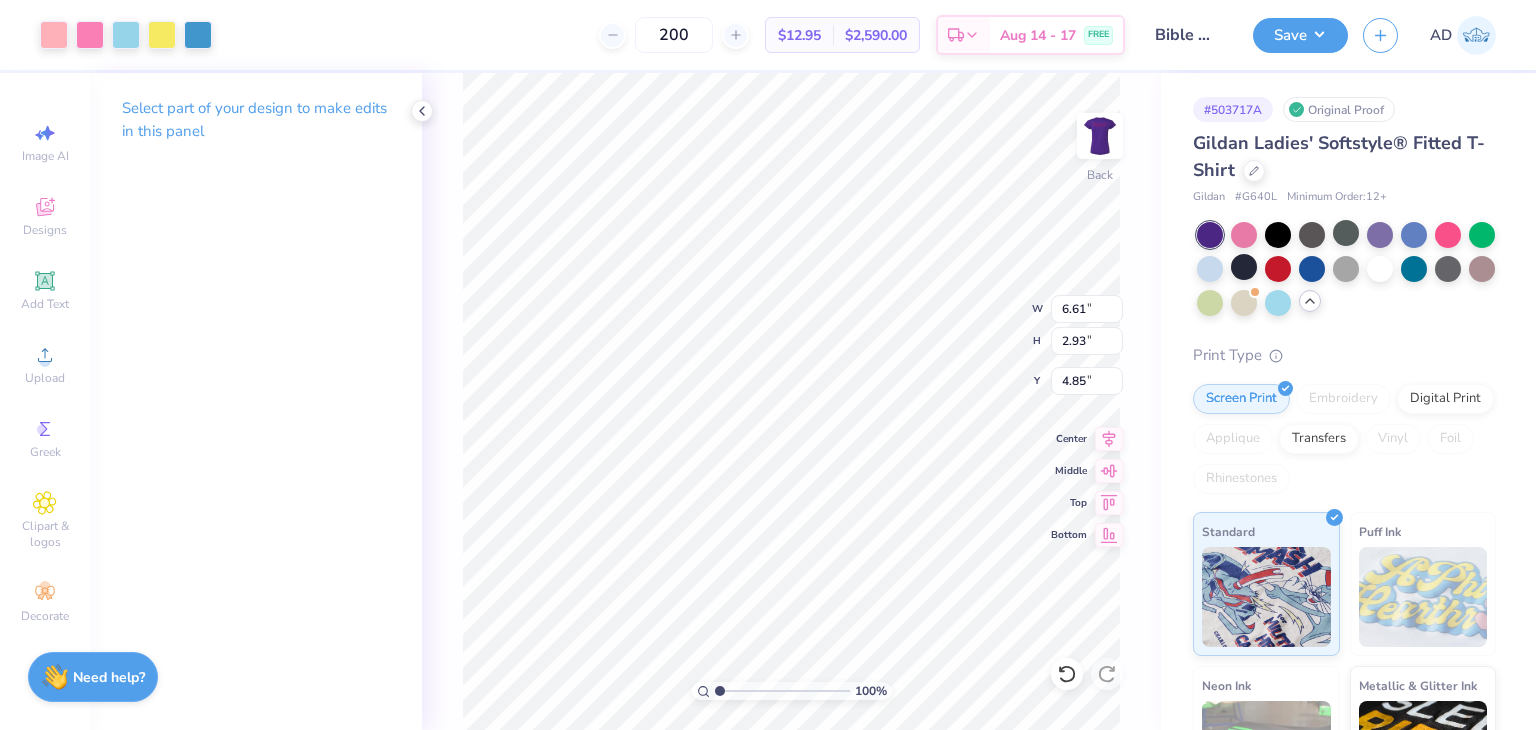 type on "13.23" 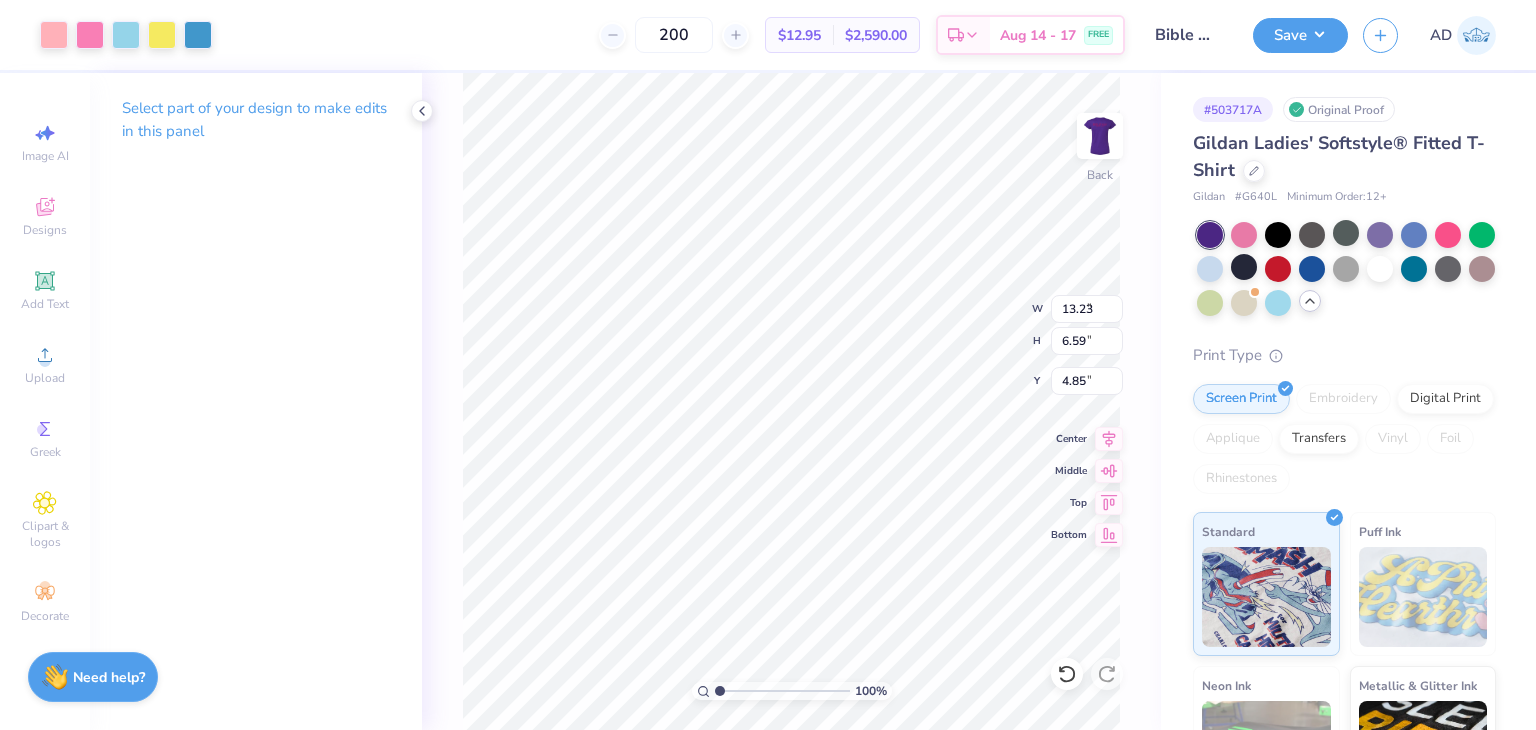 type on "3.00" 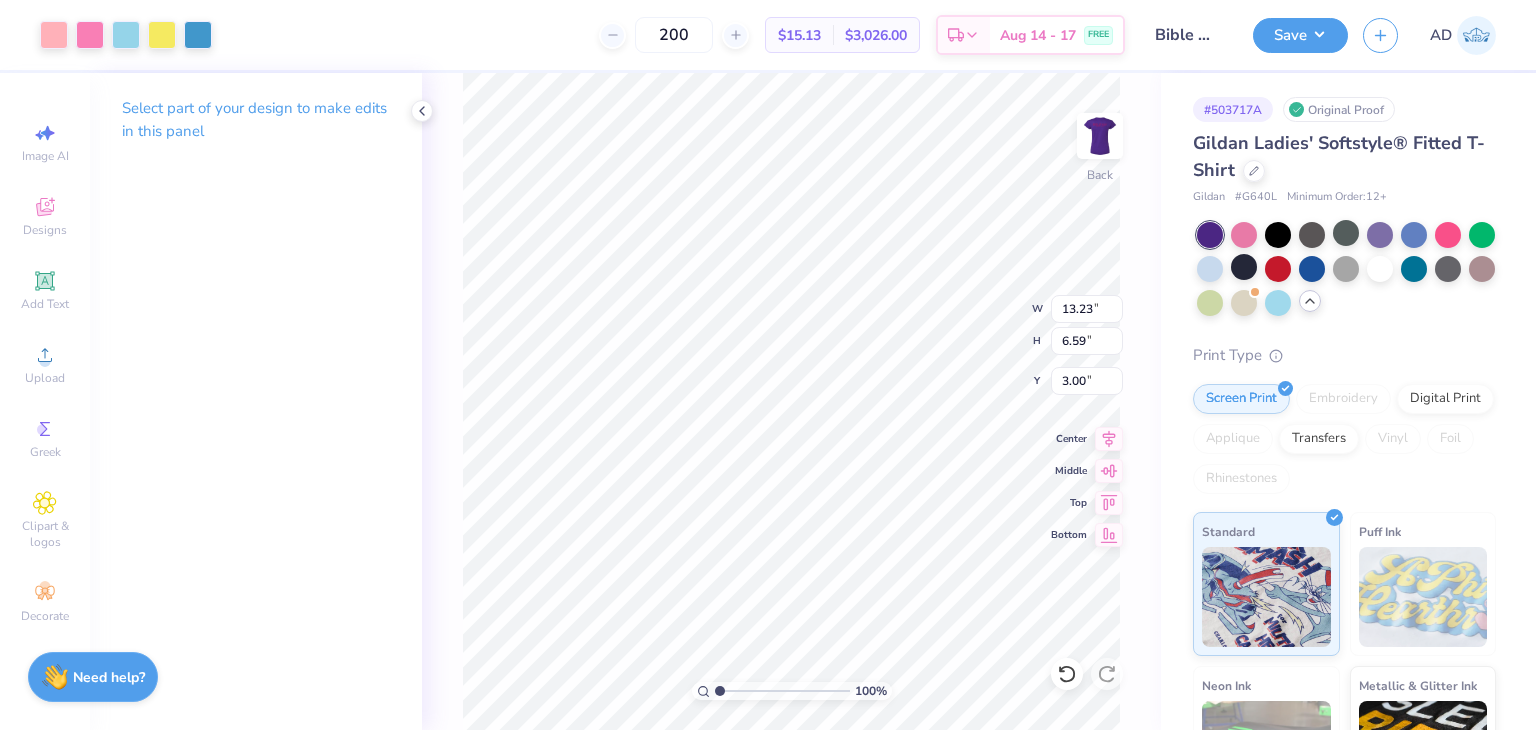 type on "10.22" 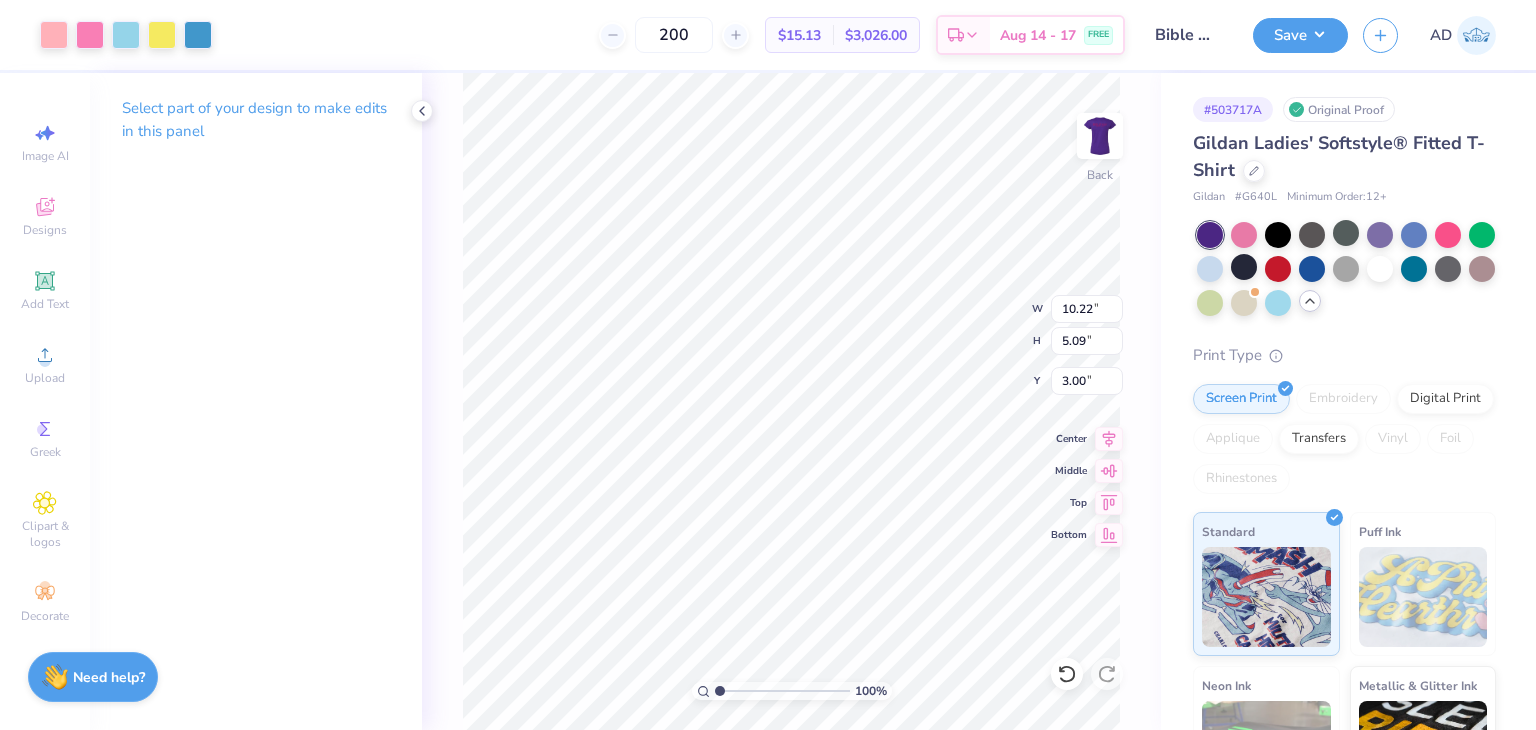 type on "2.30" 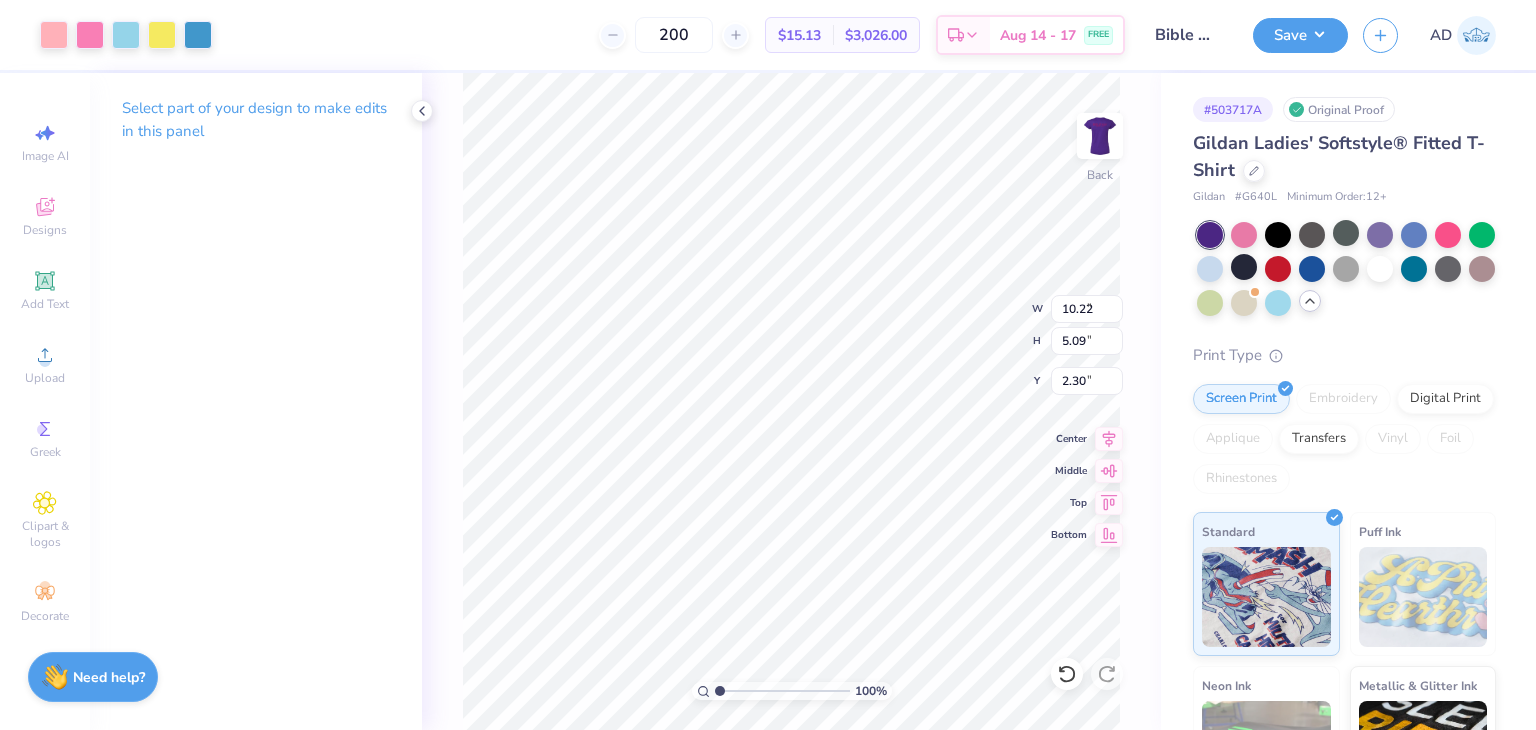 type on "8.67" 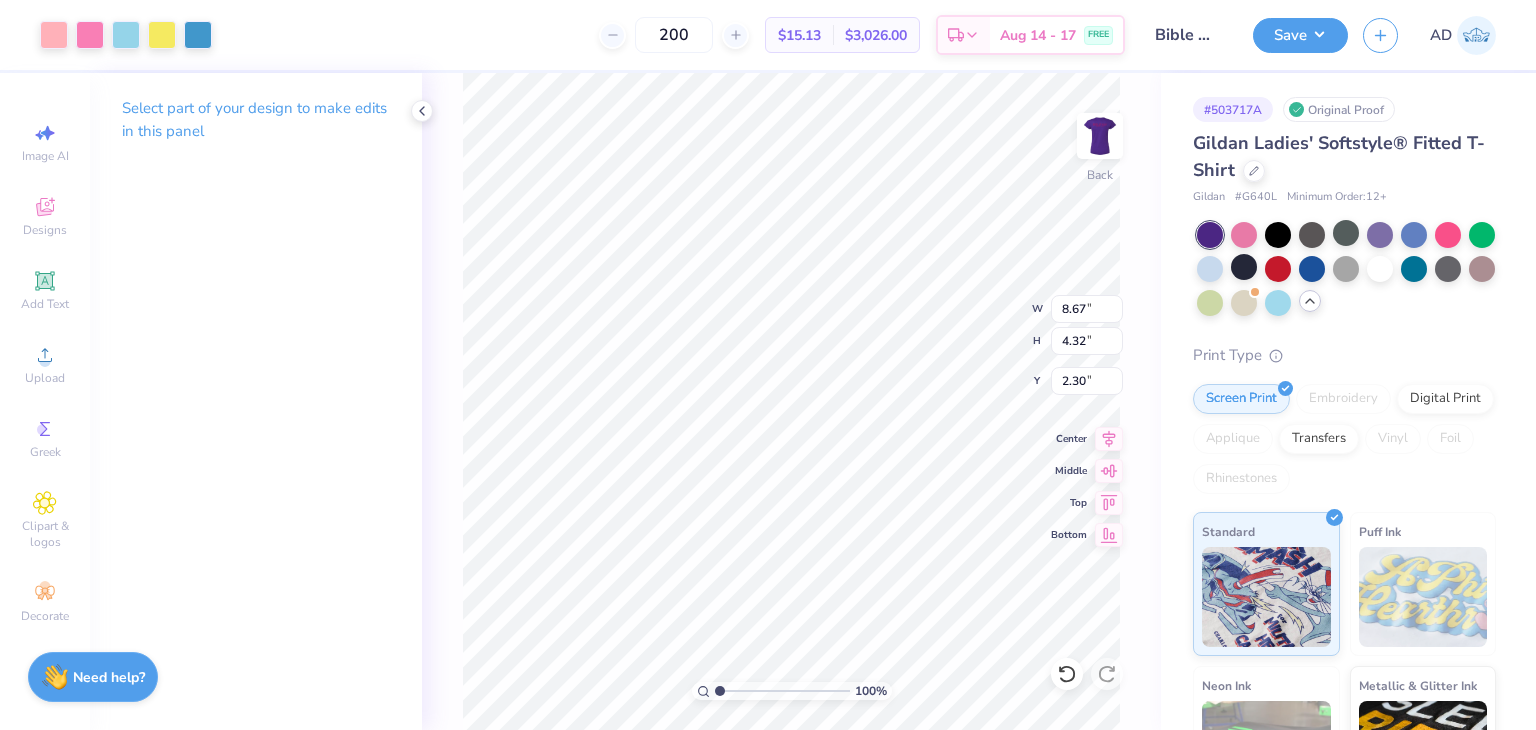 type on "9.69" 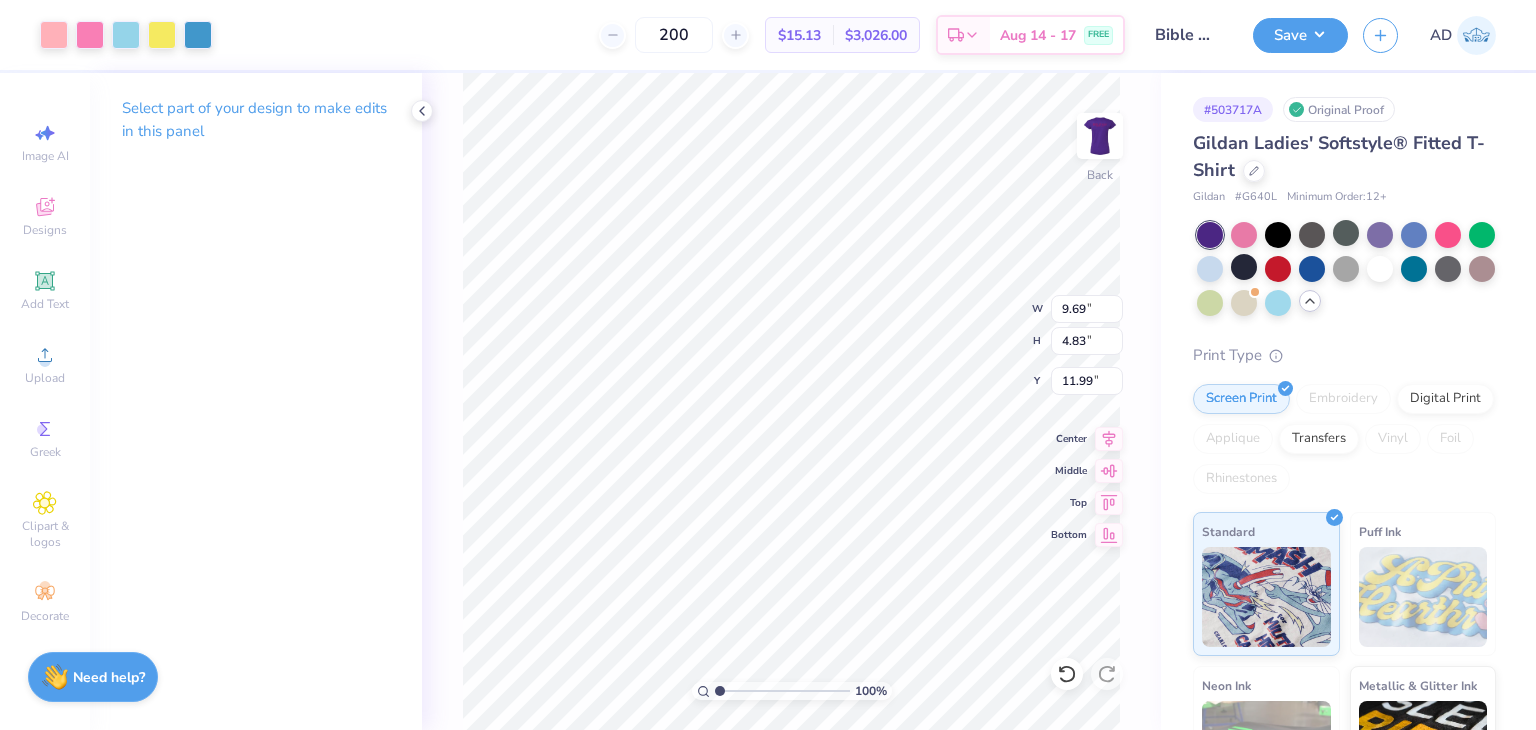 type on "11.99" 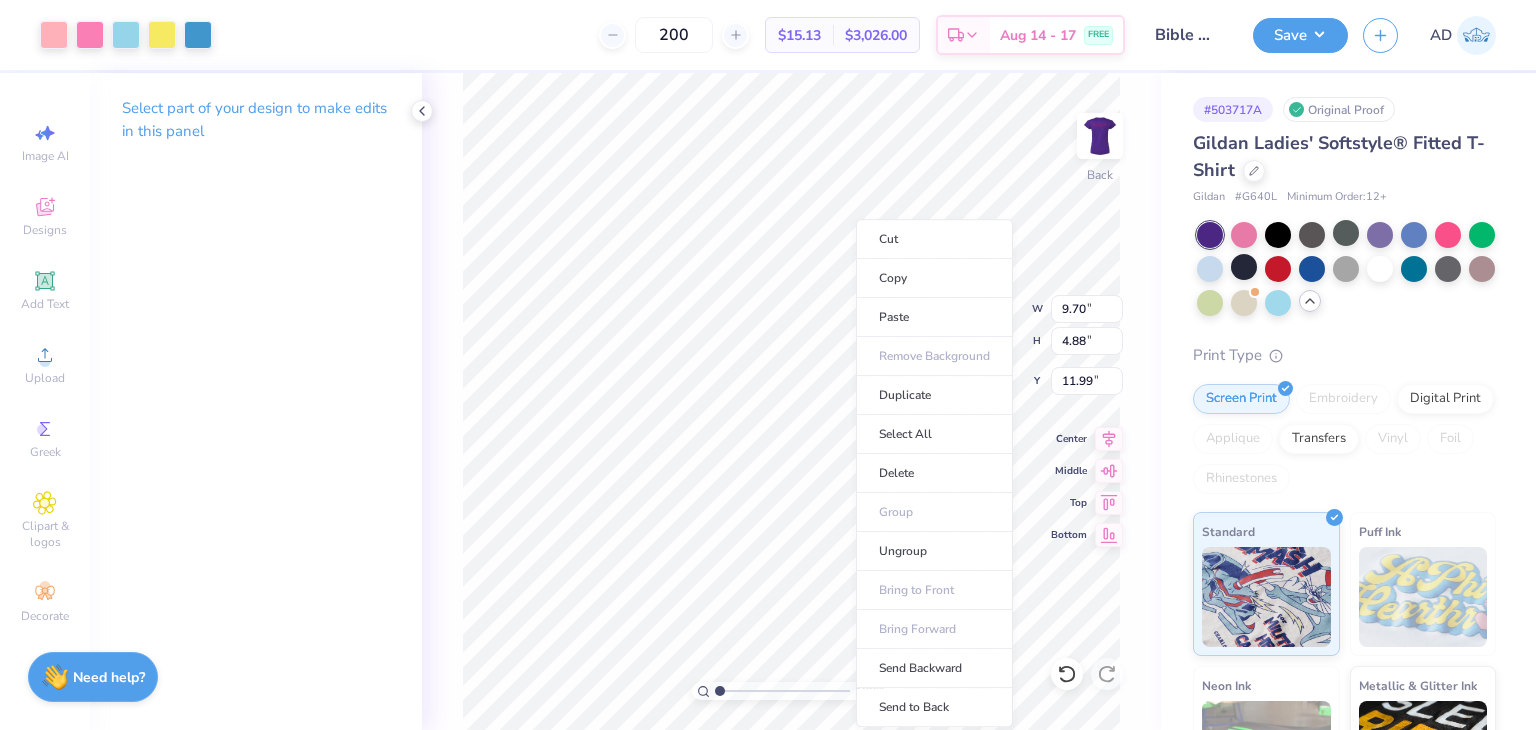 type on "9.70" 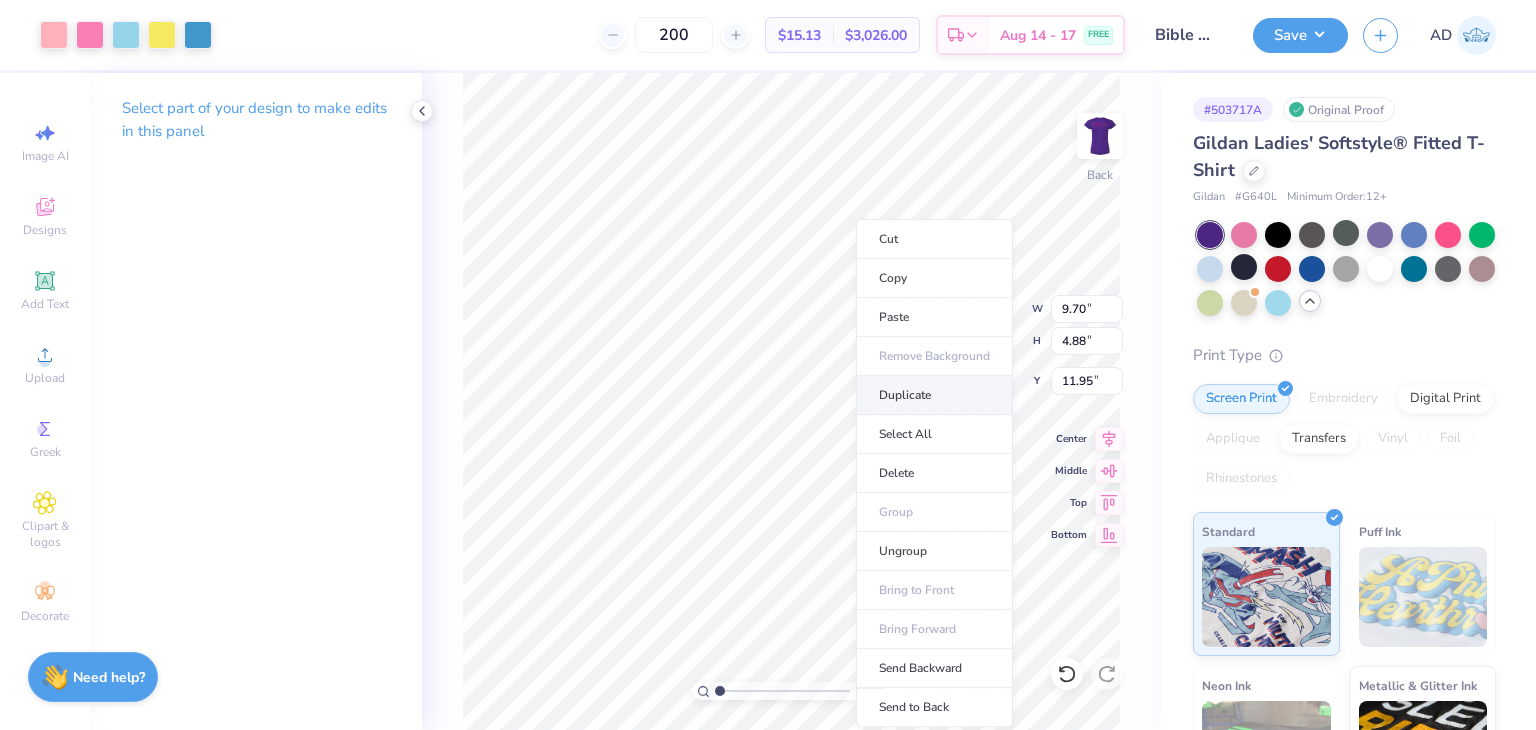 click on "Duplicate" at bounding box center [934, 395] 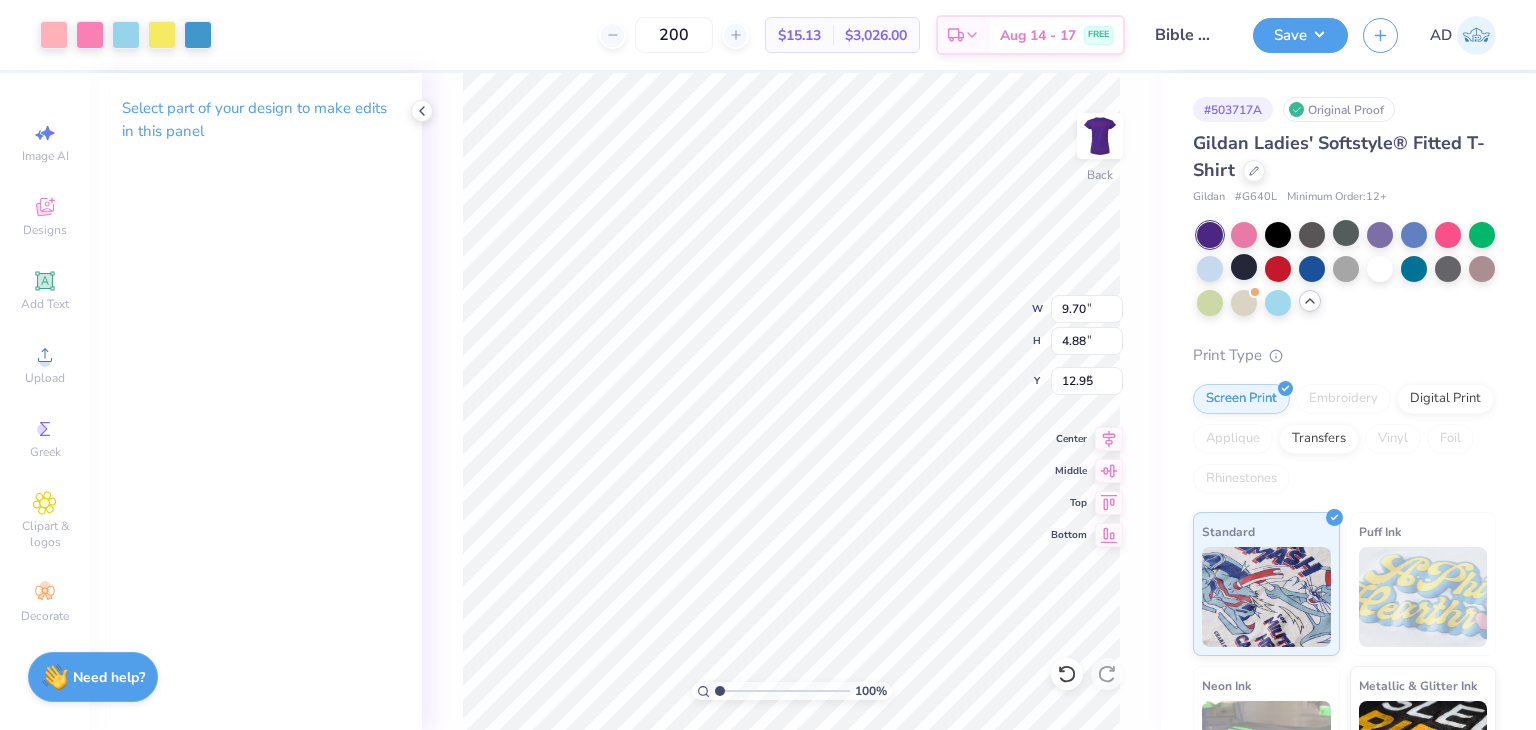 type on "7.78" 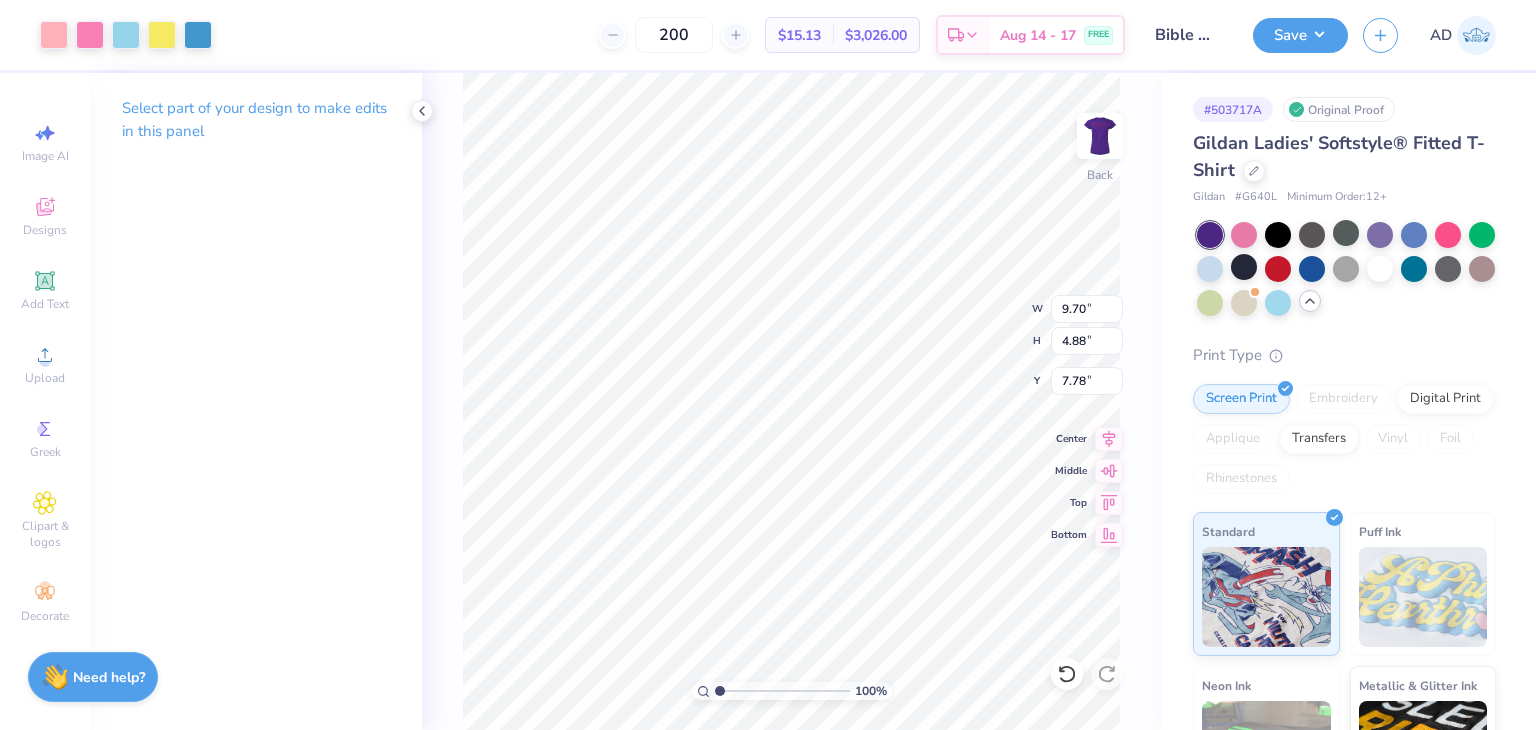 type on "9.64" 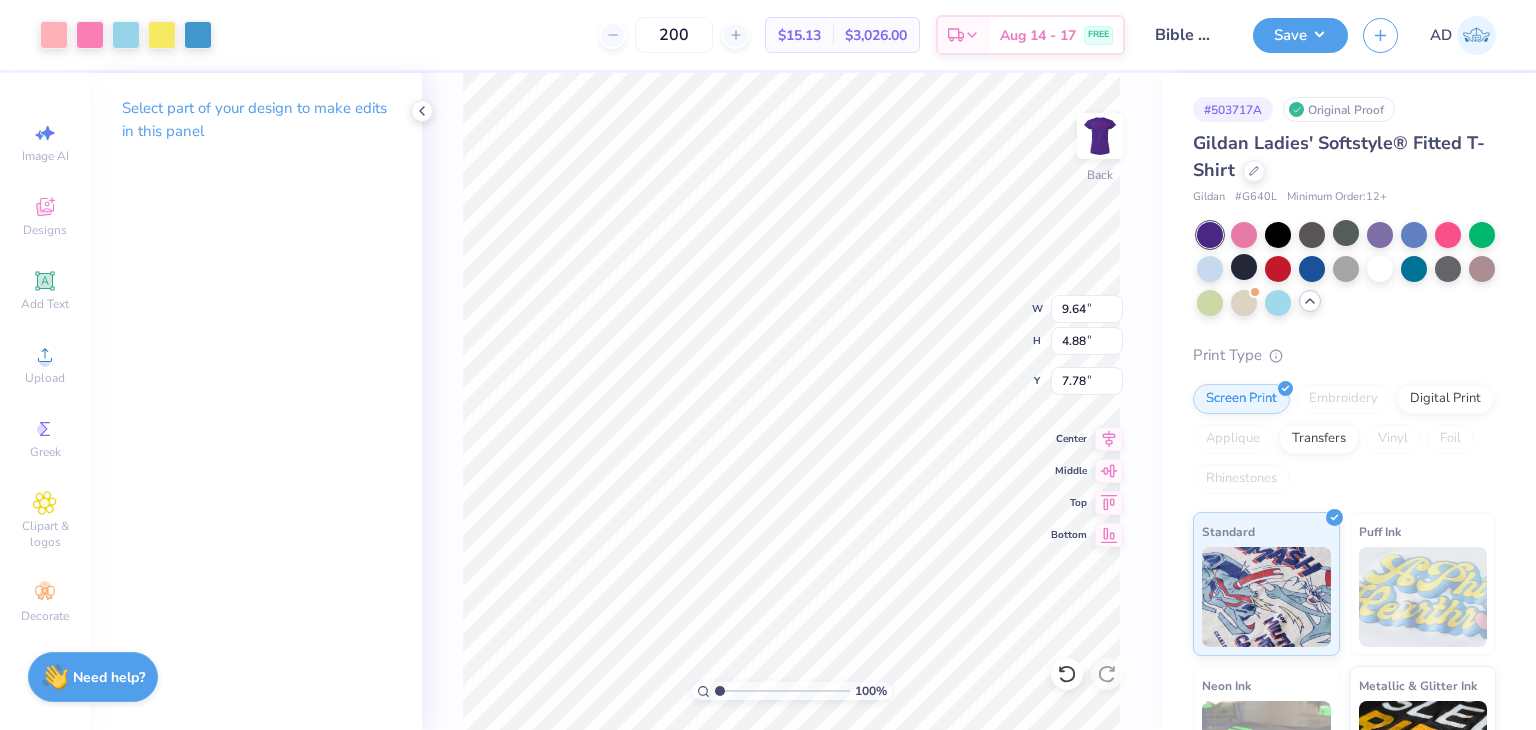 type on "5.10" 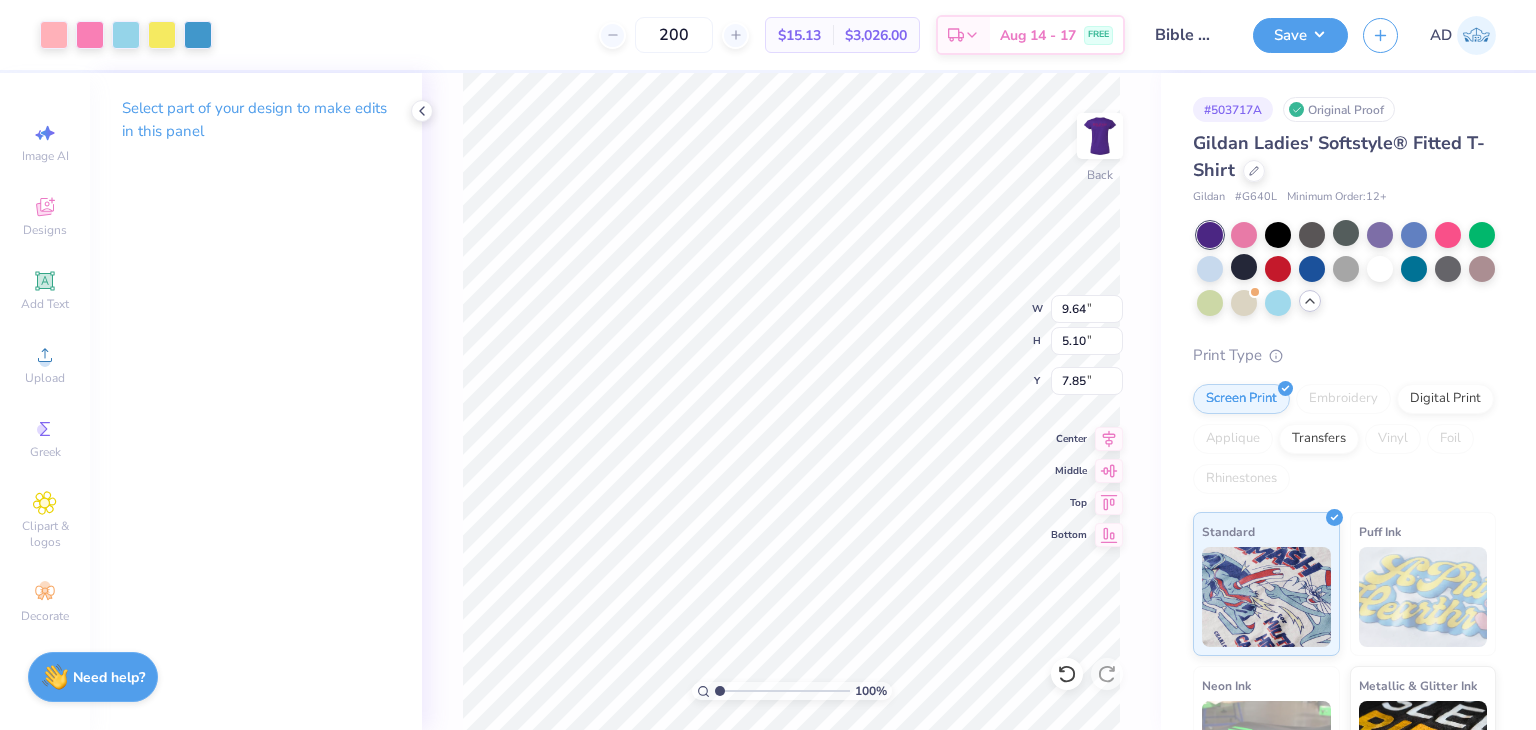 type on "2.30" 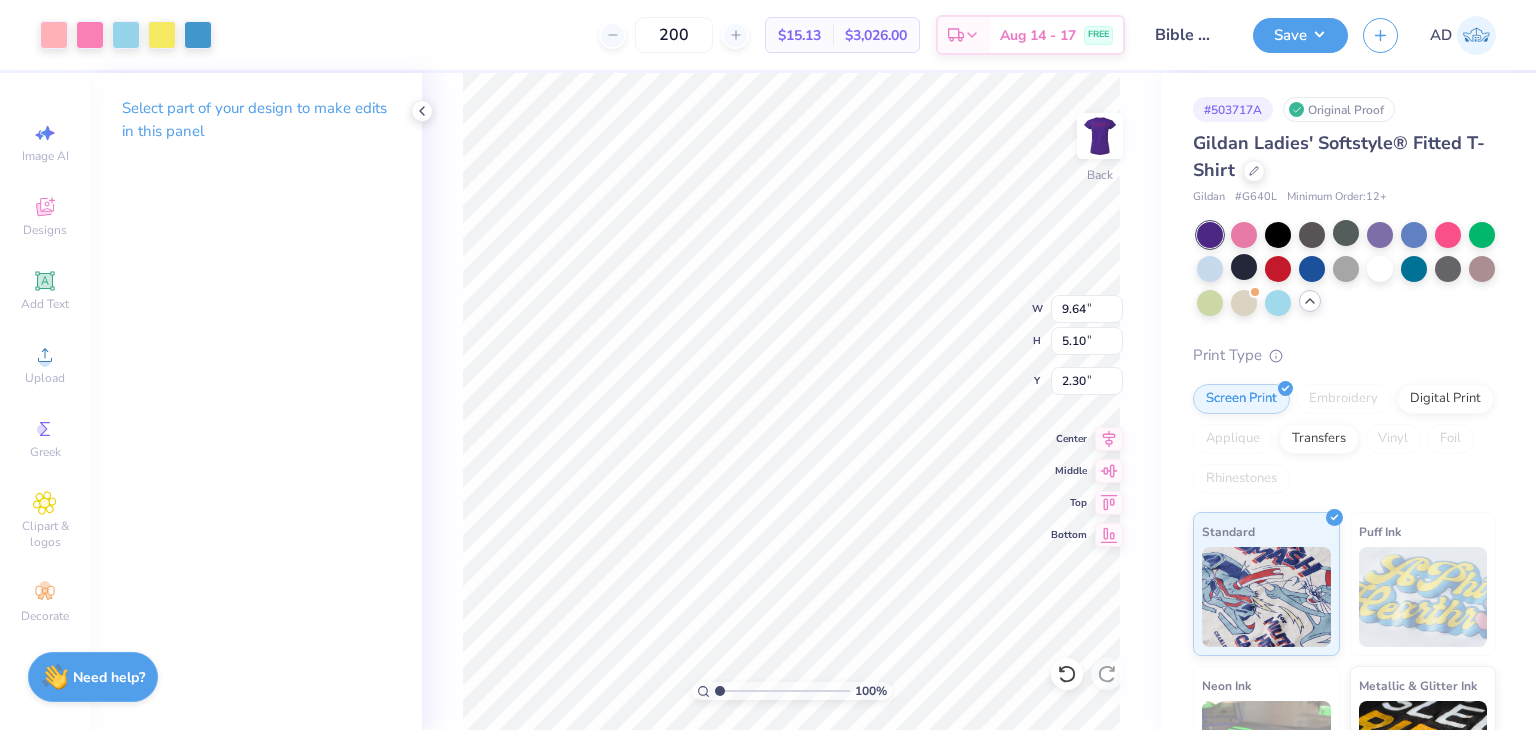 type on "9.70" 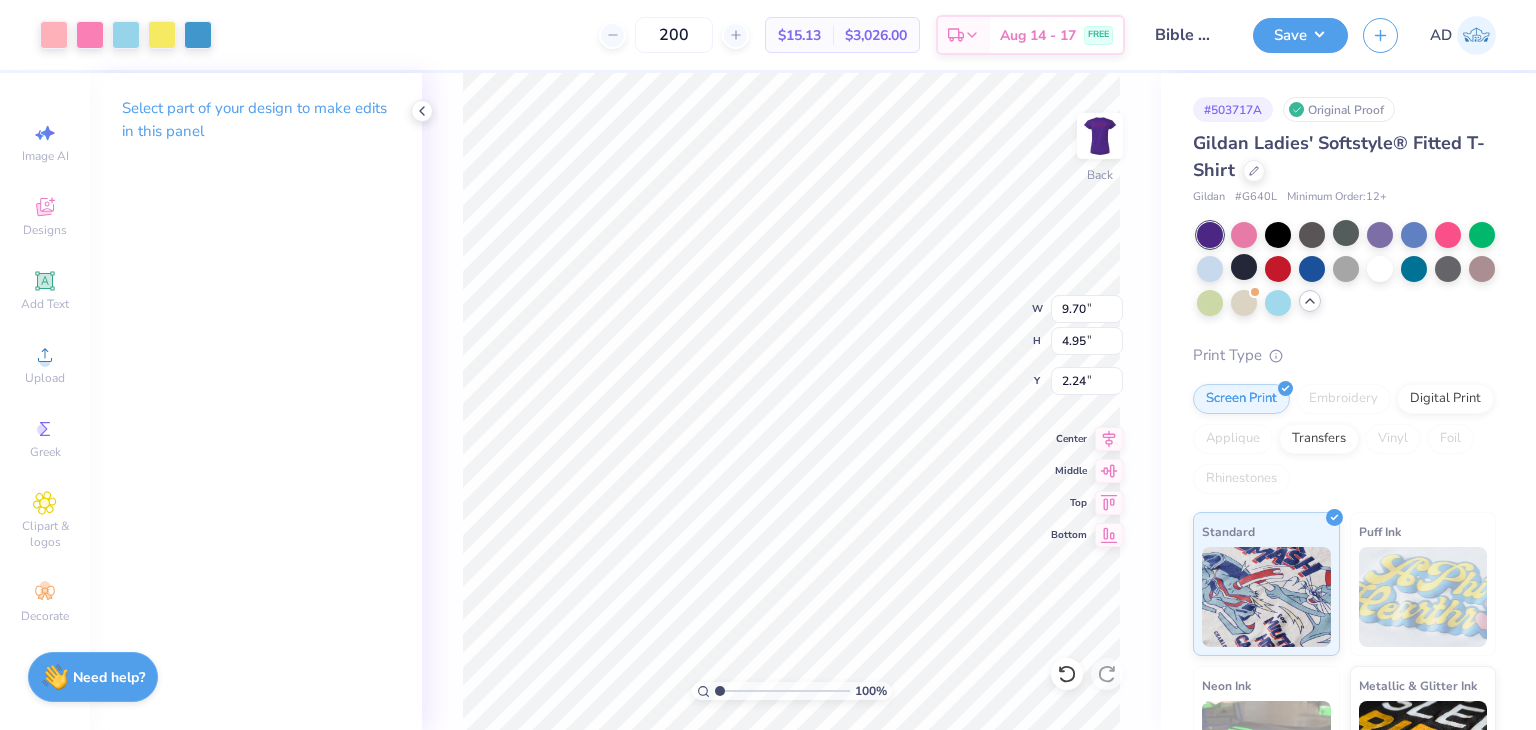 type on "9.31" 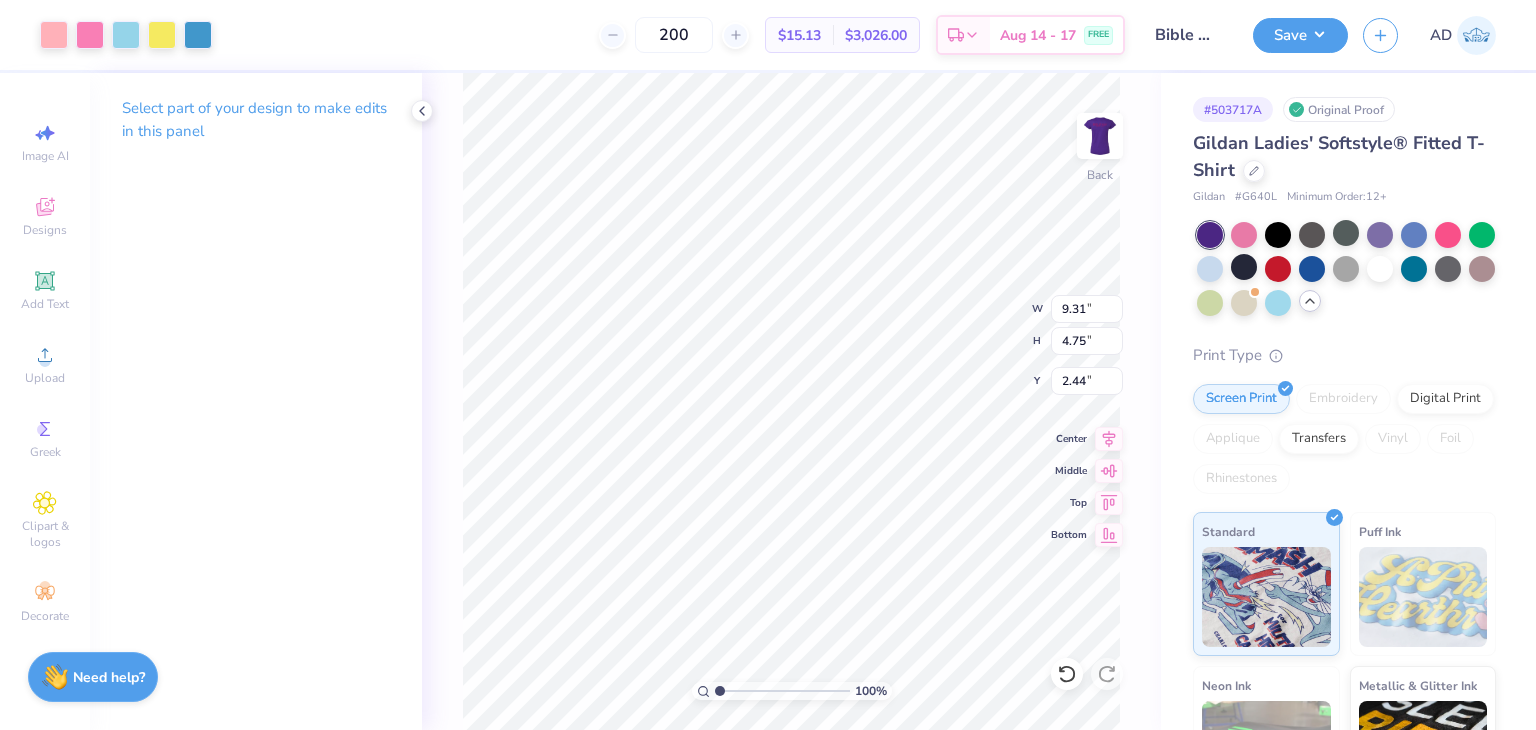 type on "2.47" 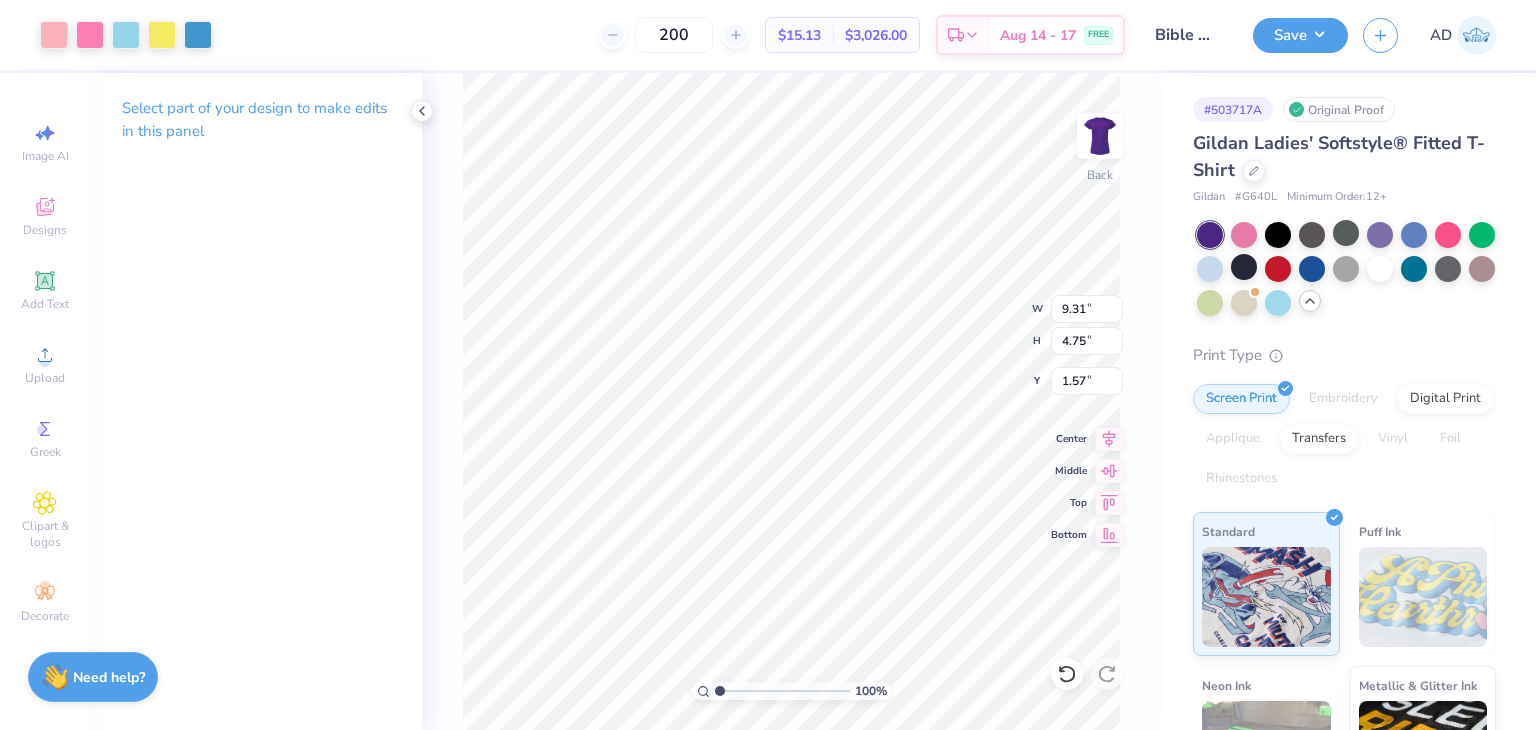 type on "1.57" 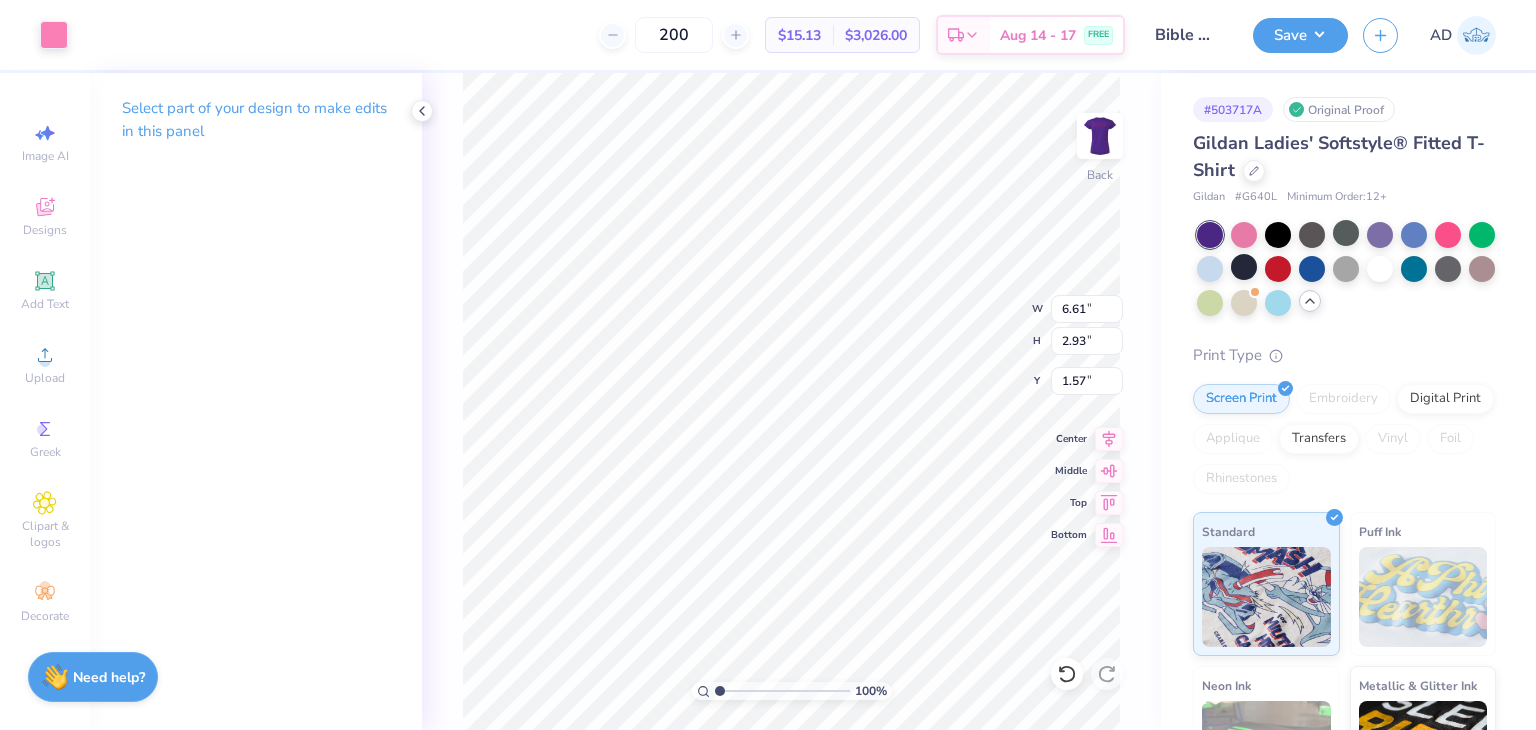 type on "6.61" 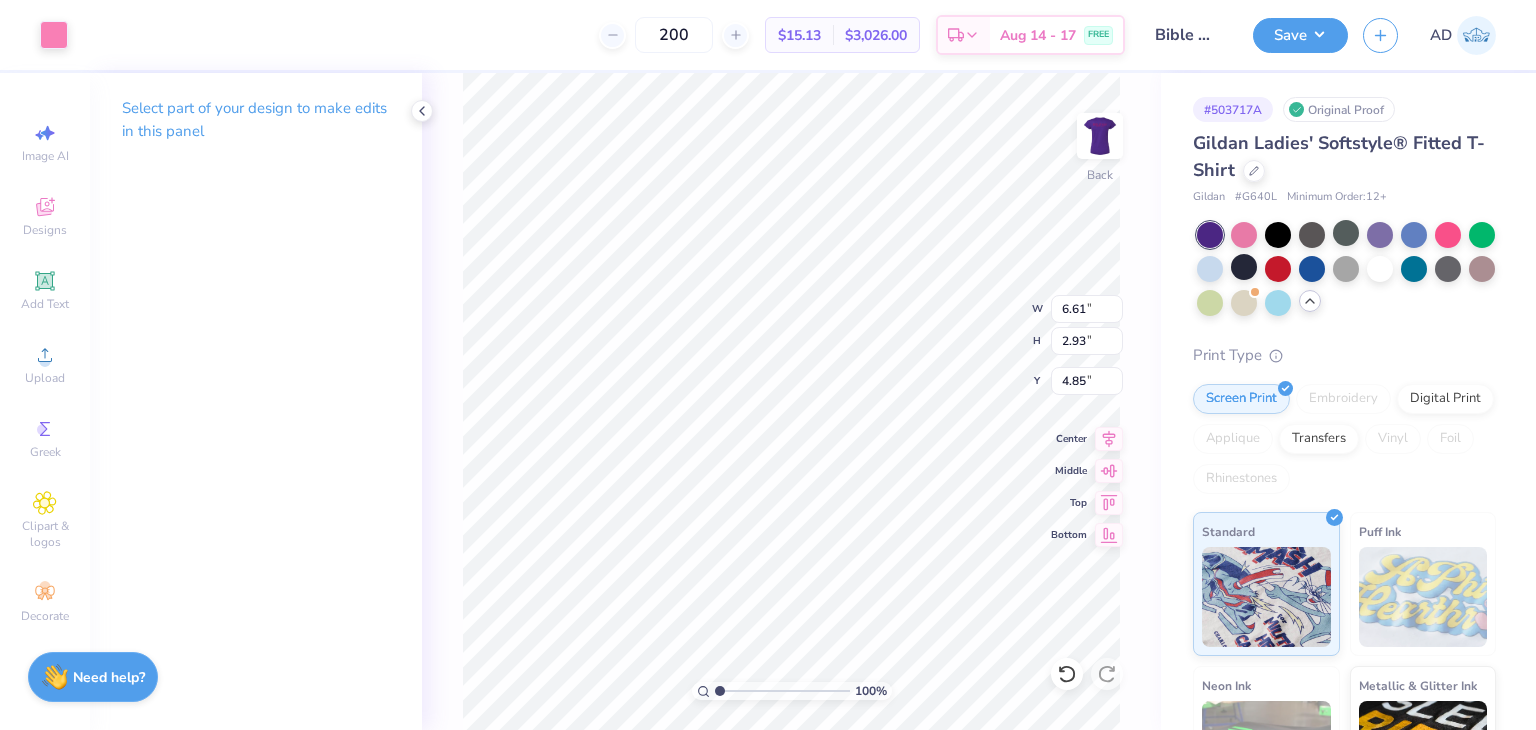 type on "4.98" 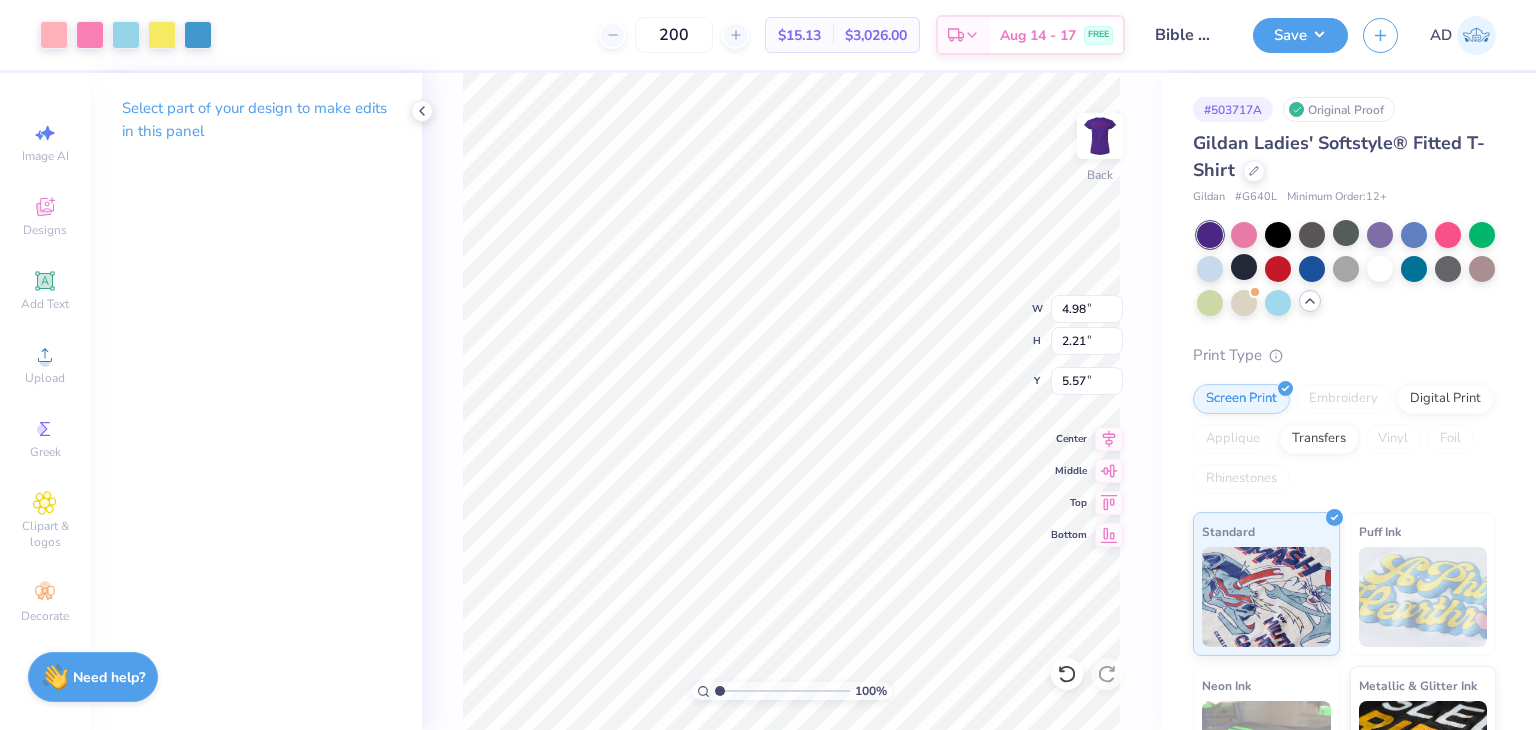 type on "9.31" 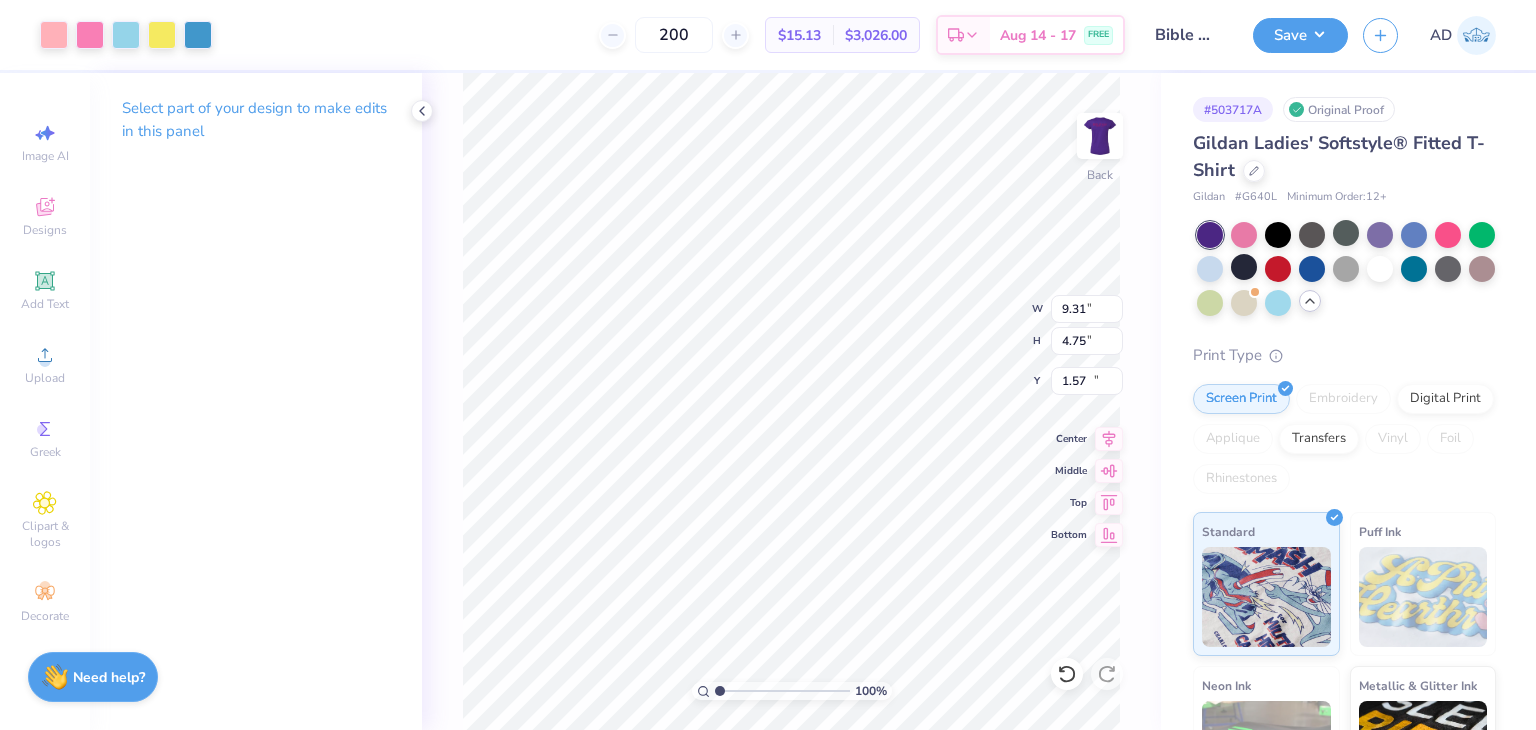 type on "9.70" 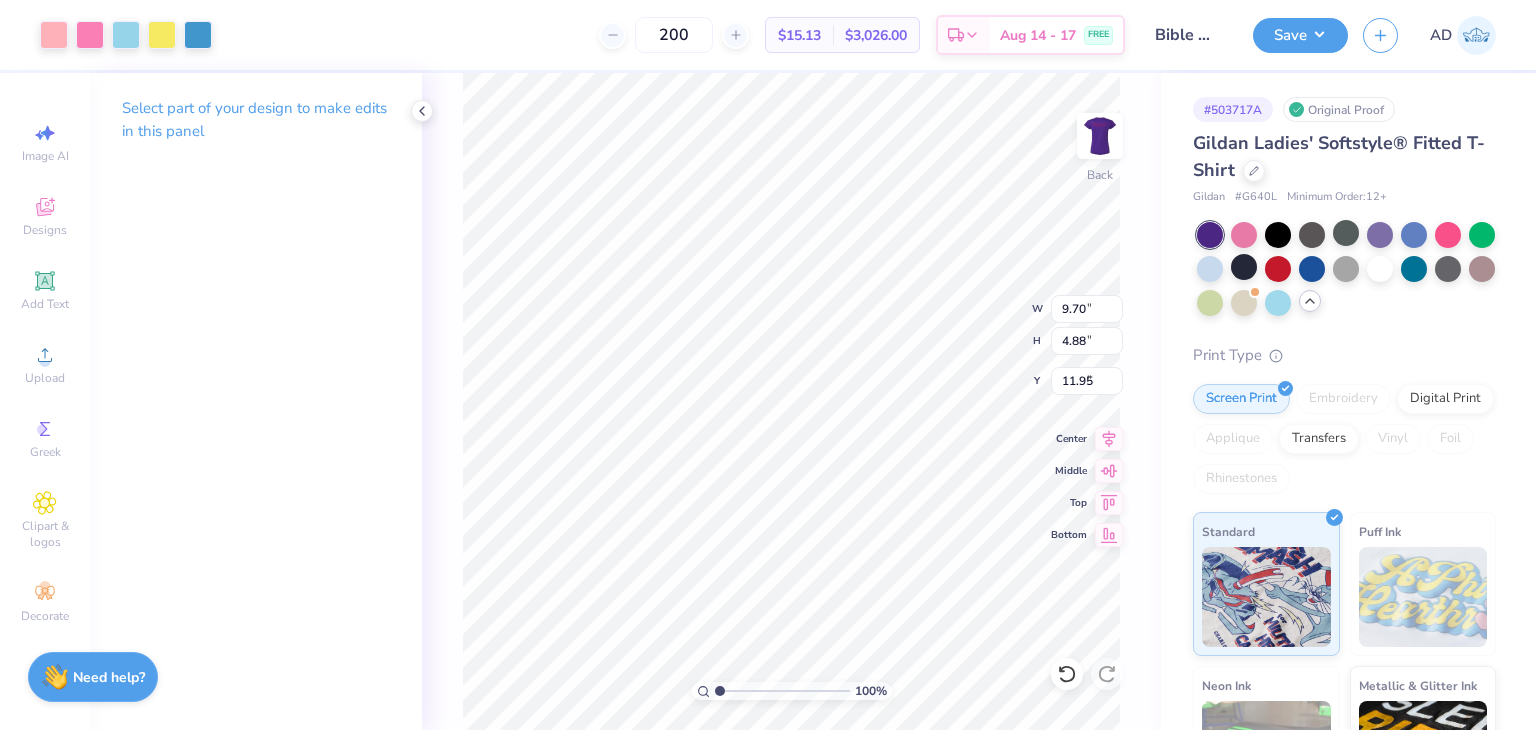 type on "5.67" 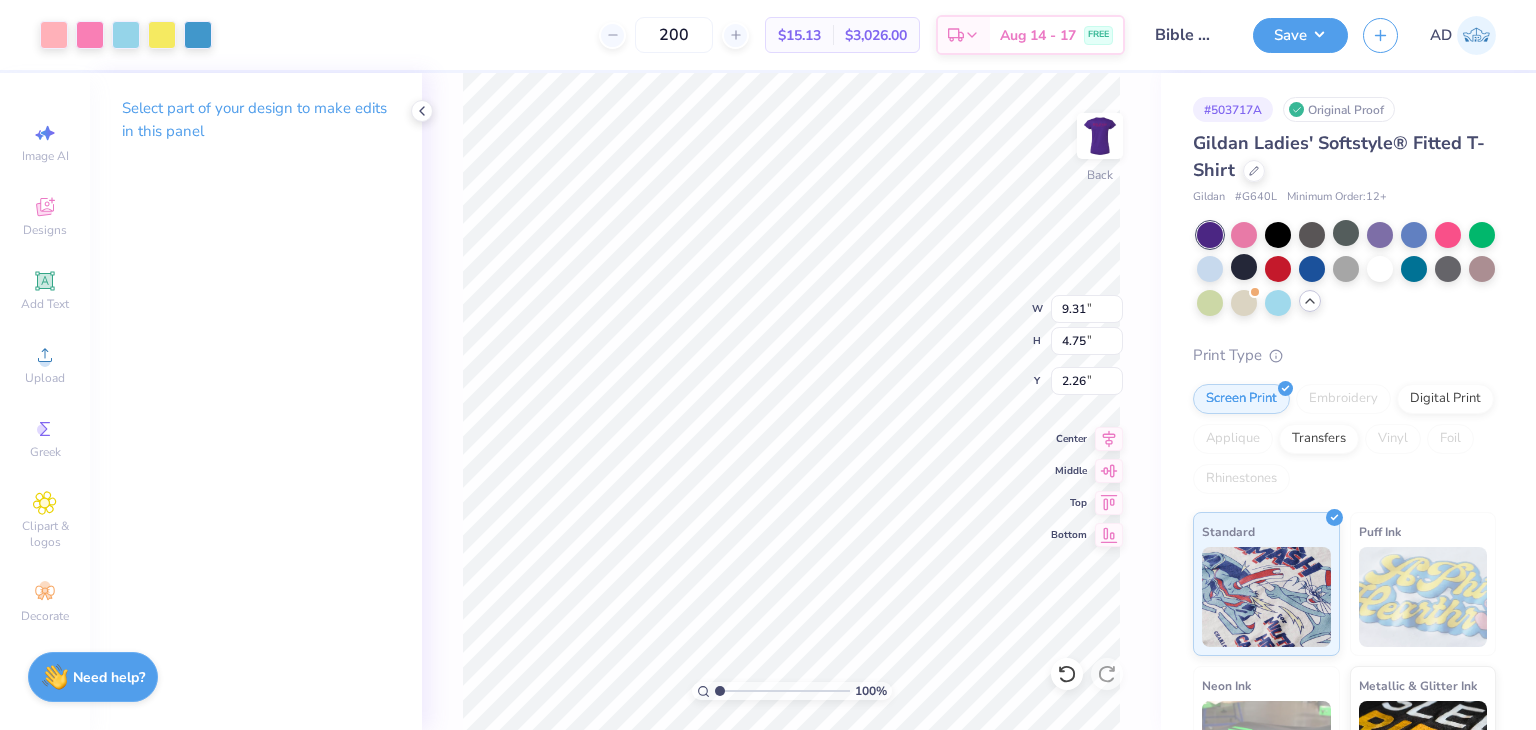 type on "9.31" 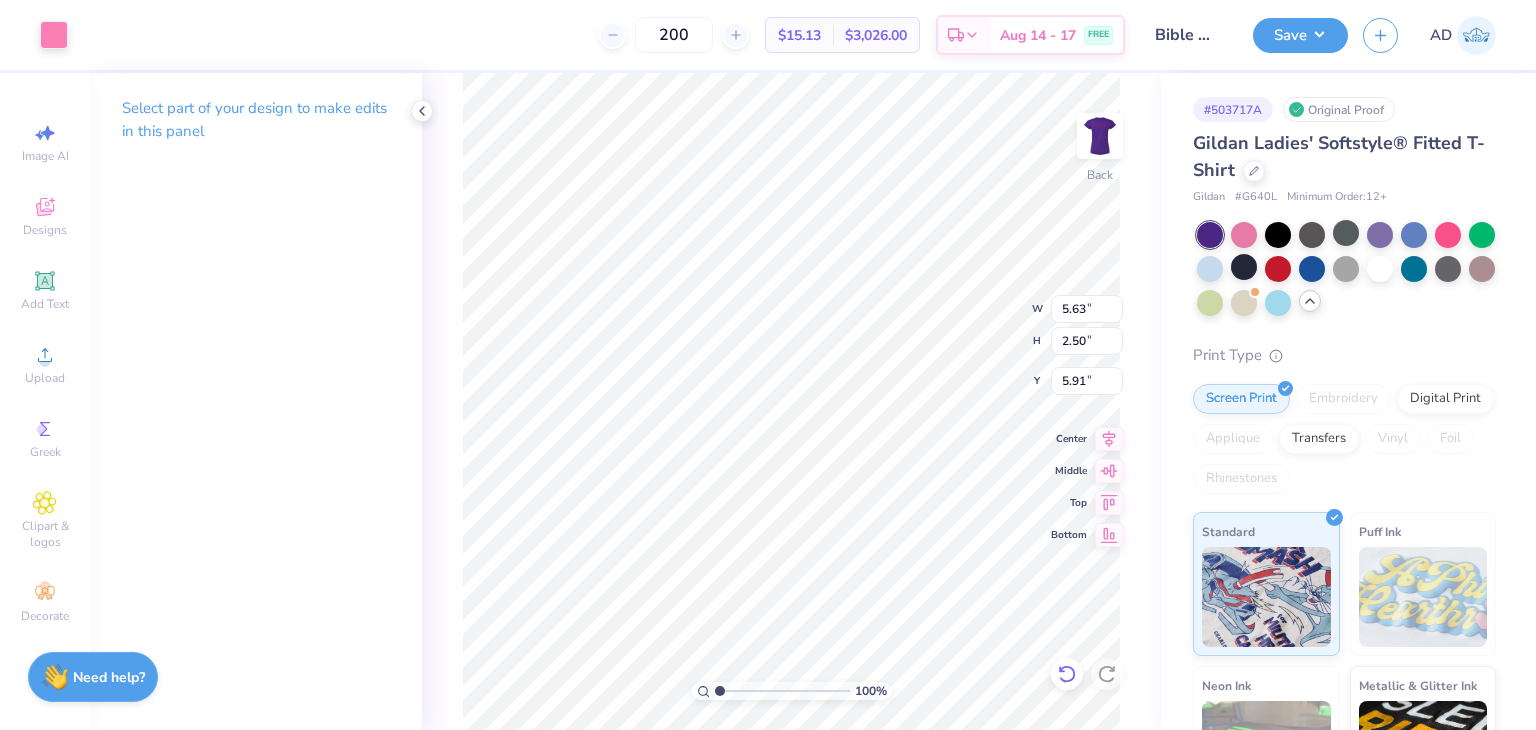 type on "5.63" 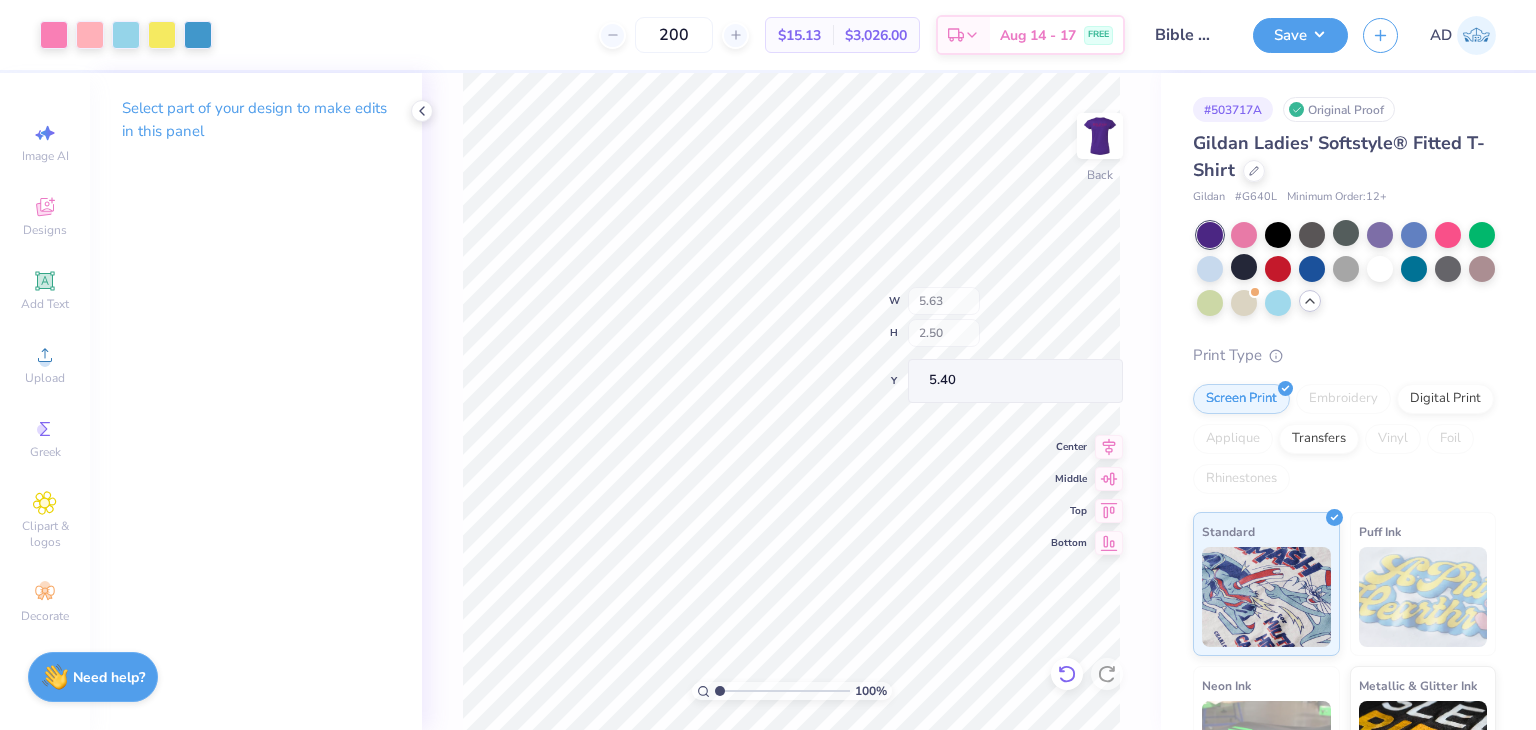 type on "5.40" 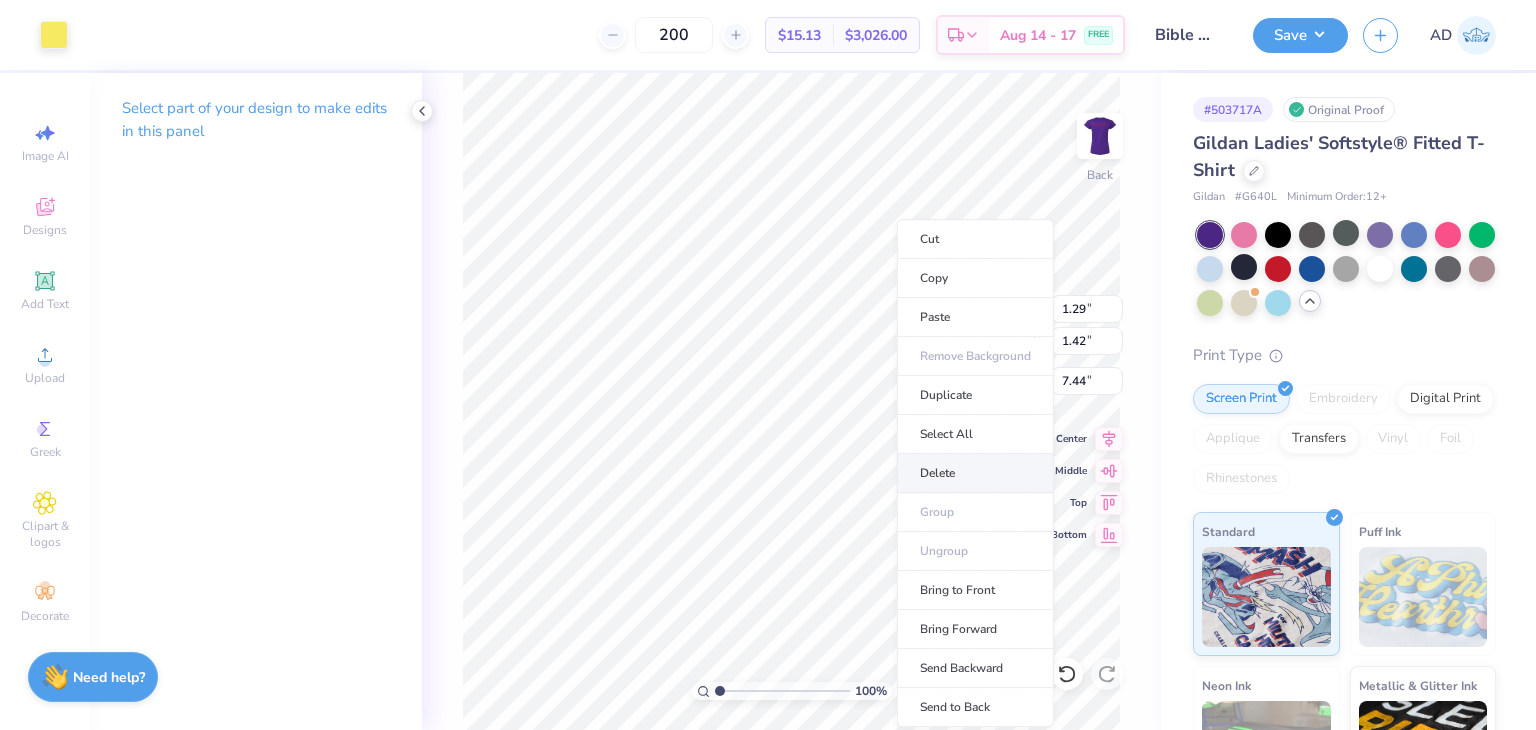 click on "Delete" at bounding box center (975, 473) 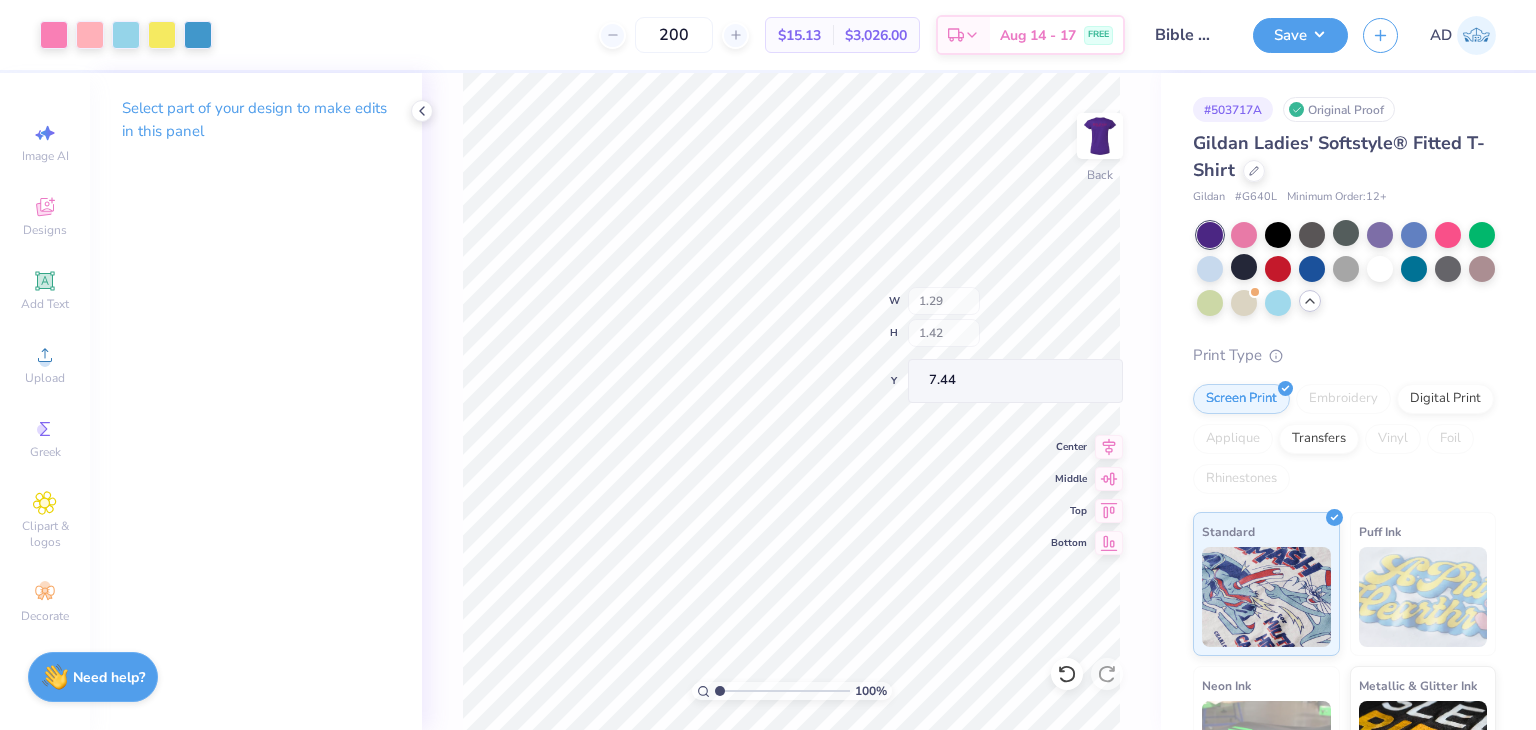 type on "1.28" 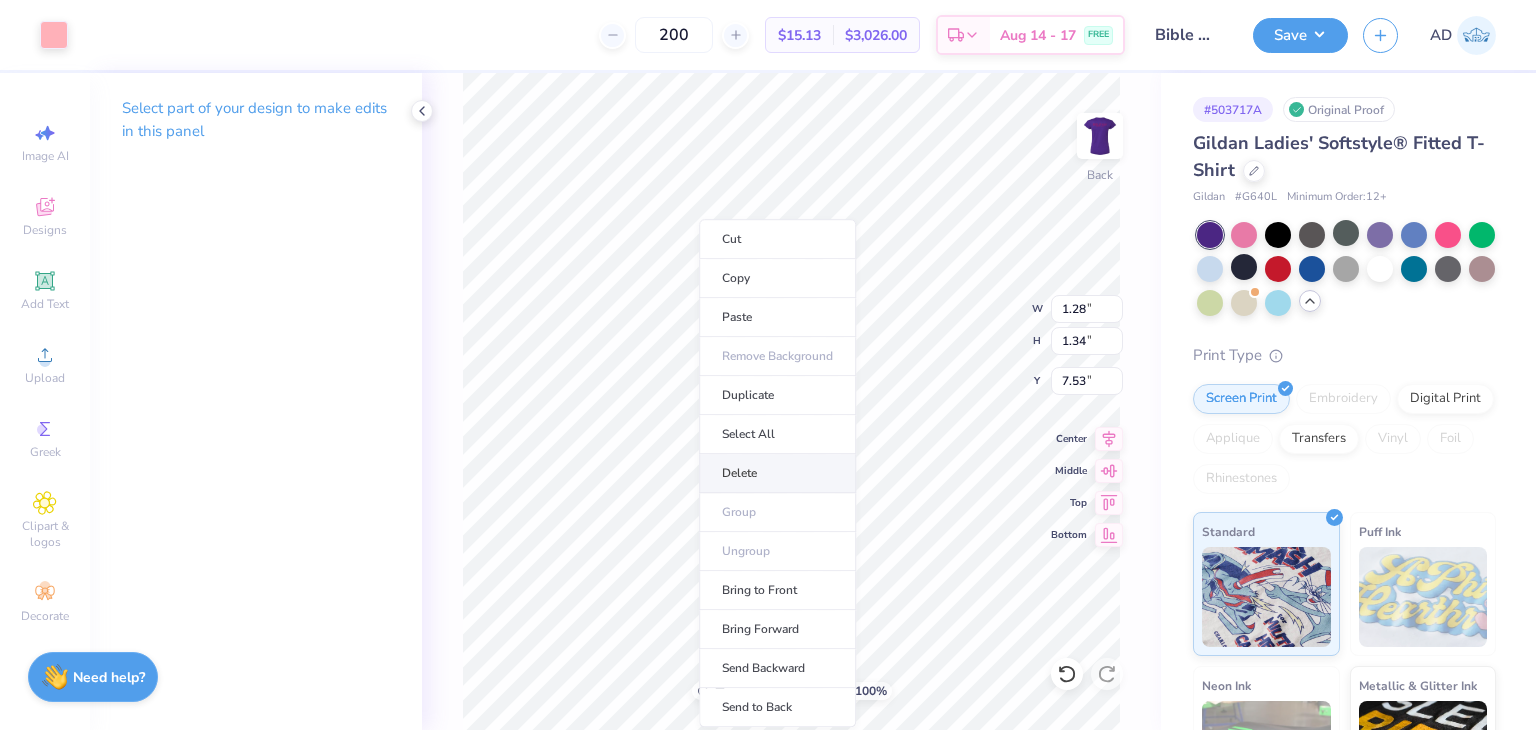 click on "Delete" at bounding box center [777, 473] 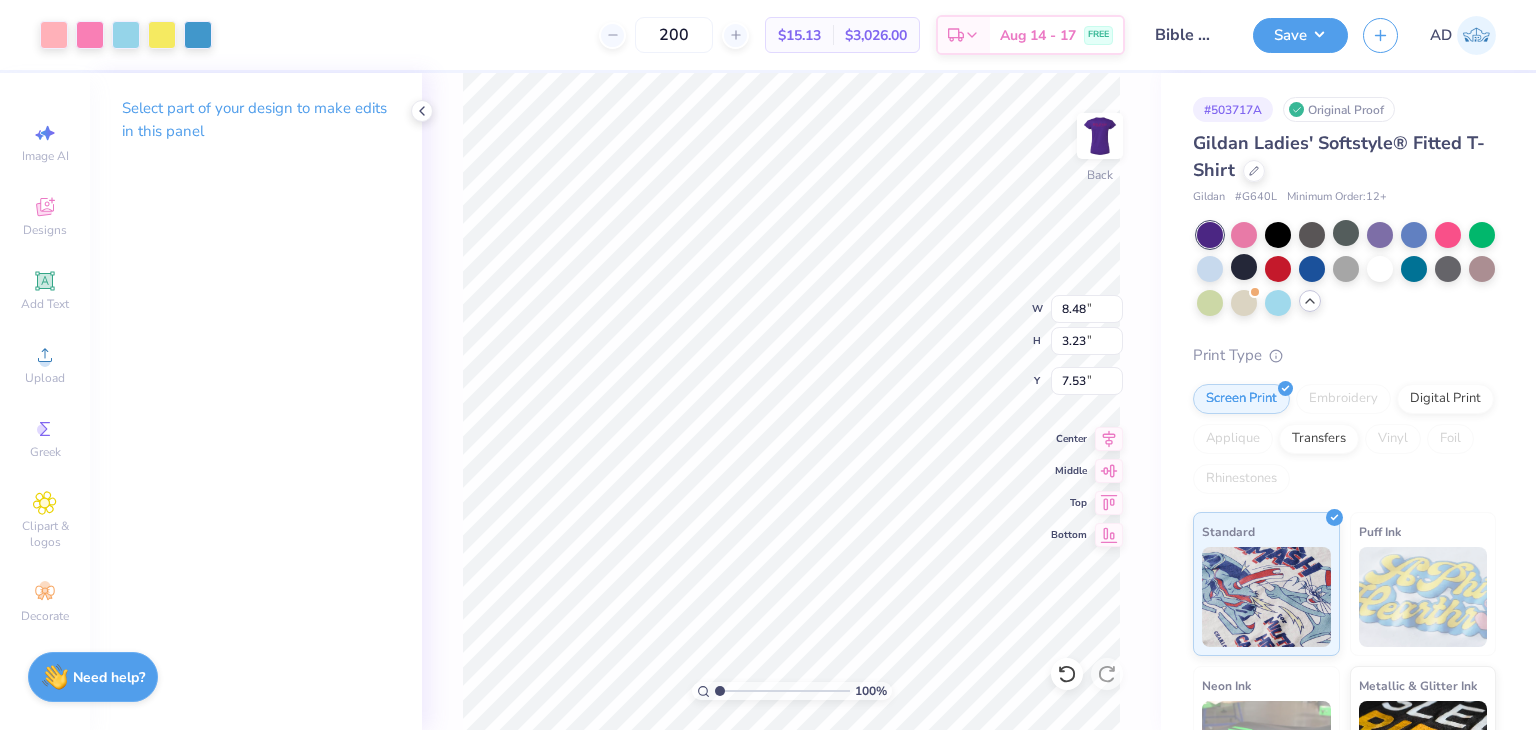 type on "7.53" 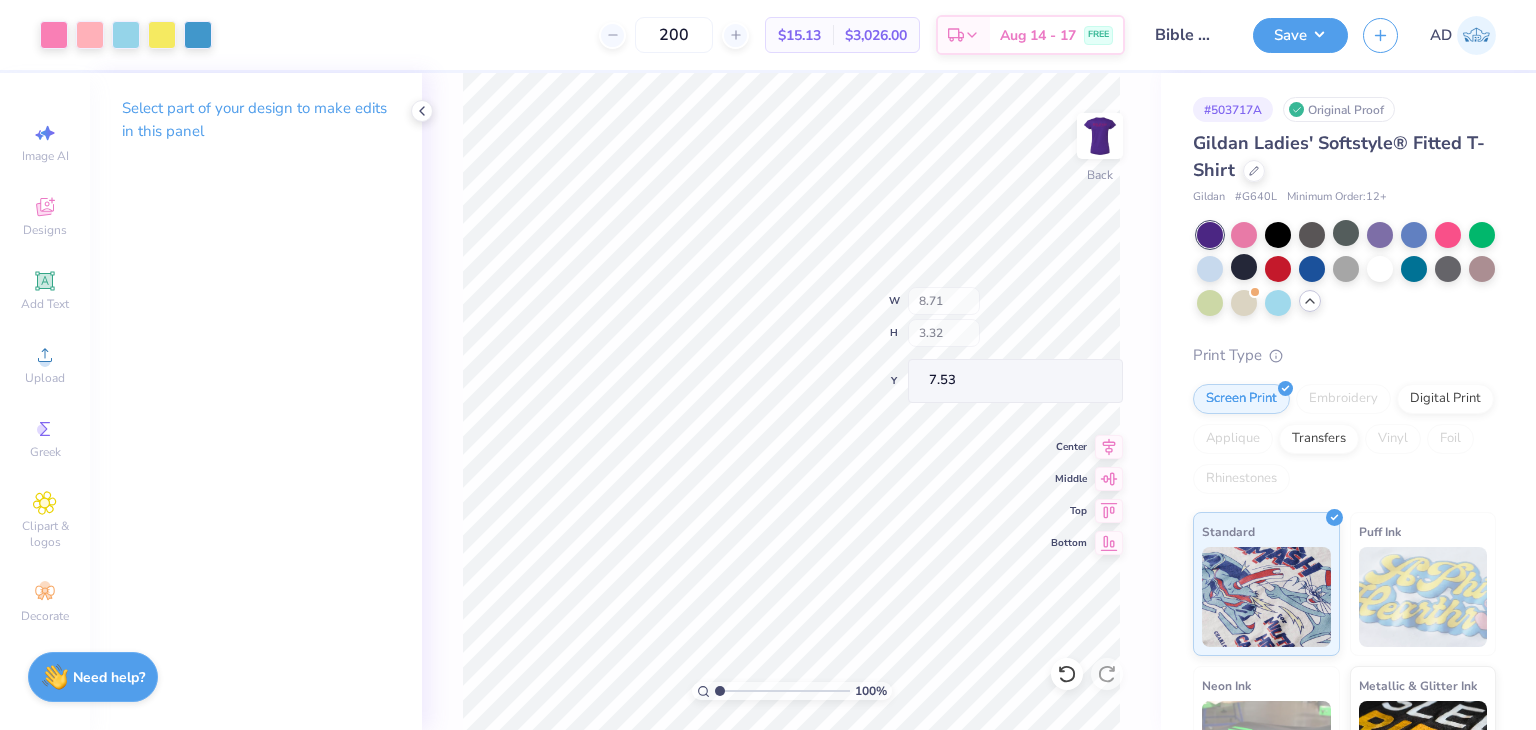 type on "8.71" 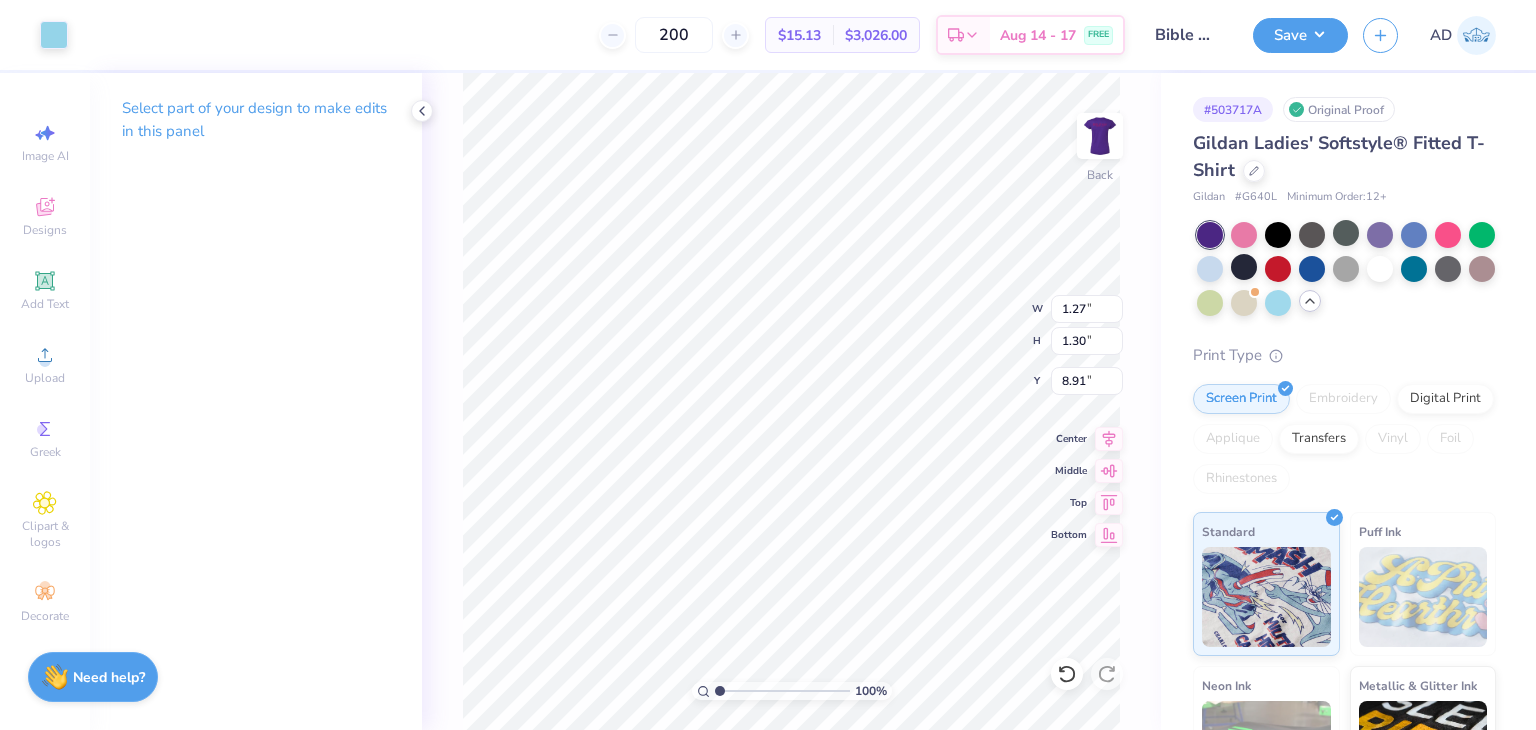 type on "1.27" 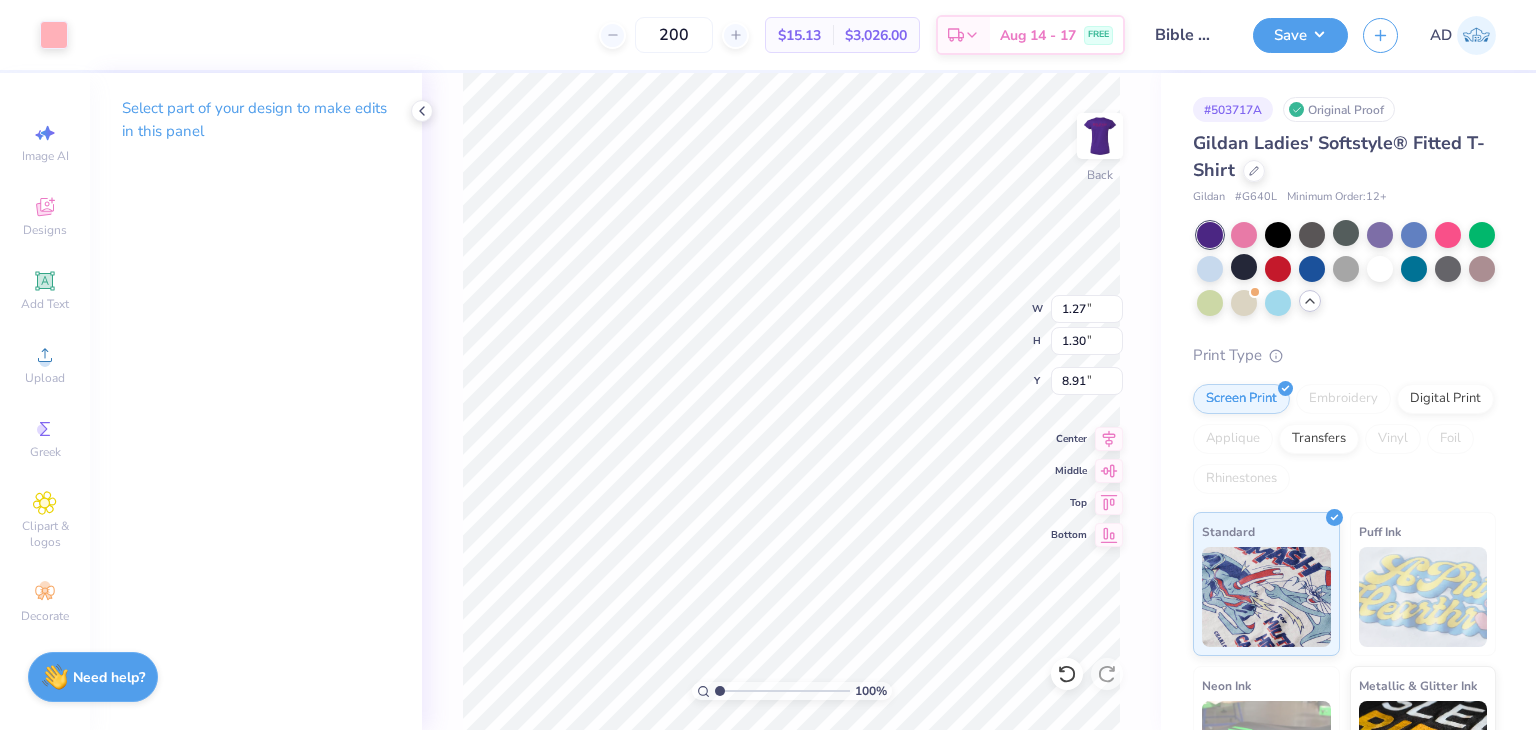 type on "1.24" 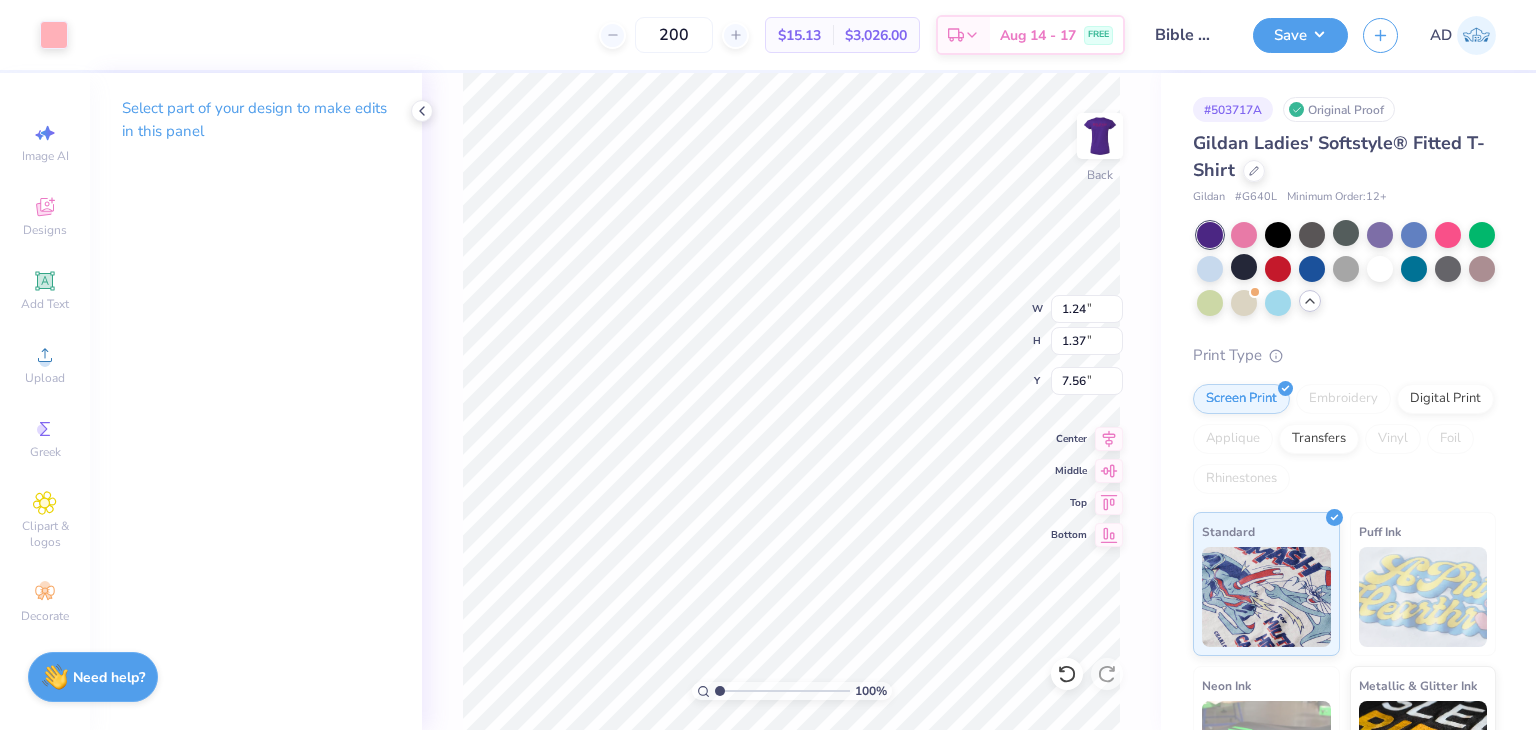 type on "0.94" 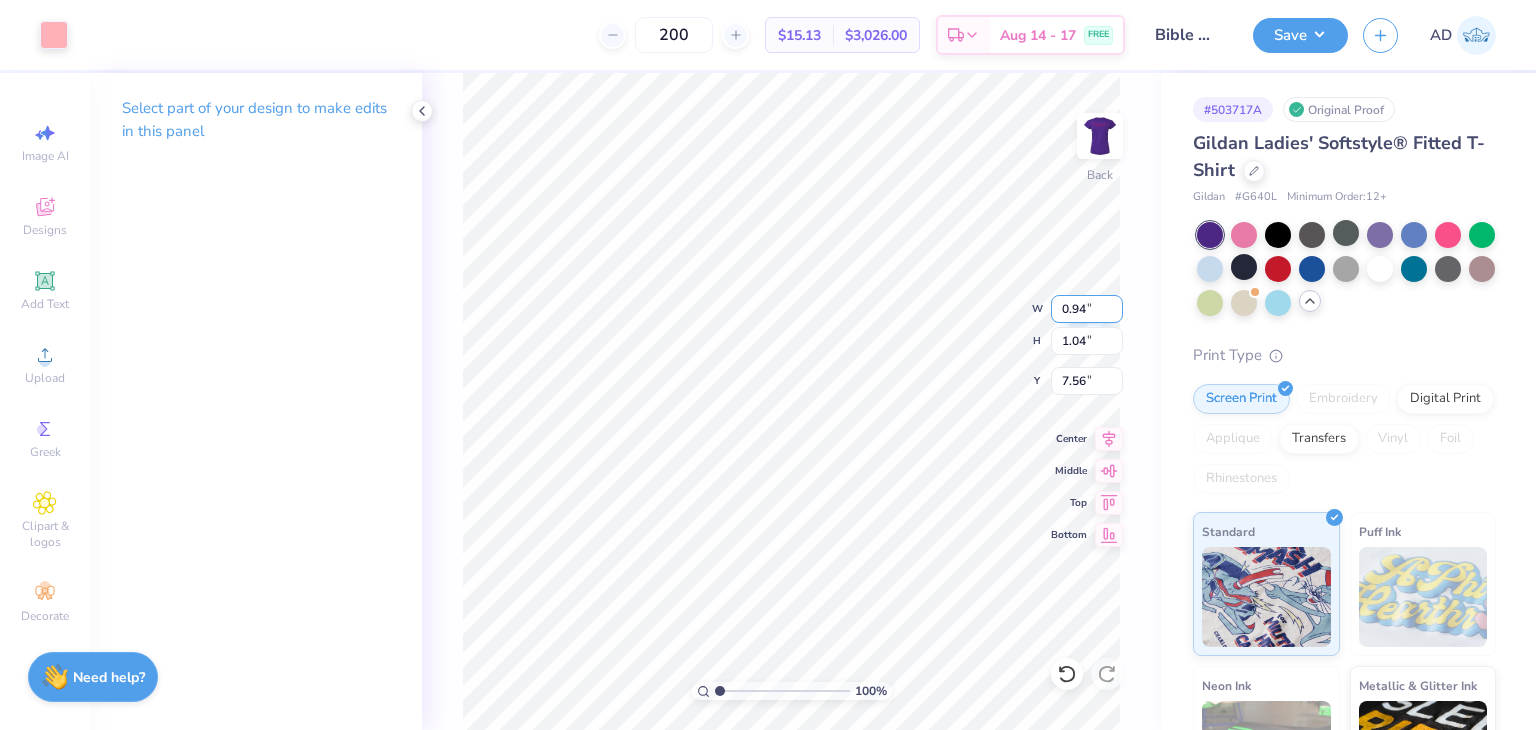 click on "100  % Back W 0.94 0.94 " H 1.04 1.04 " Y 7.56 7.56 " Center Middle Top Bottom" at bounding box center [791, 401] 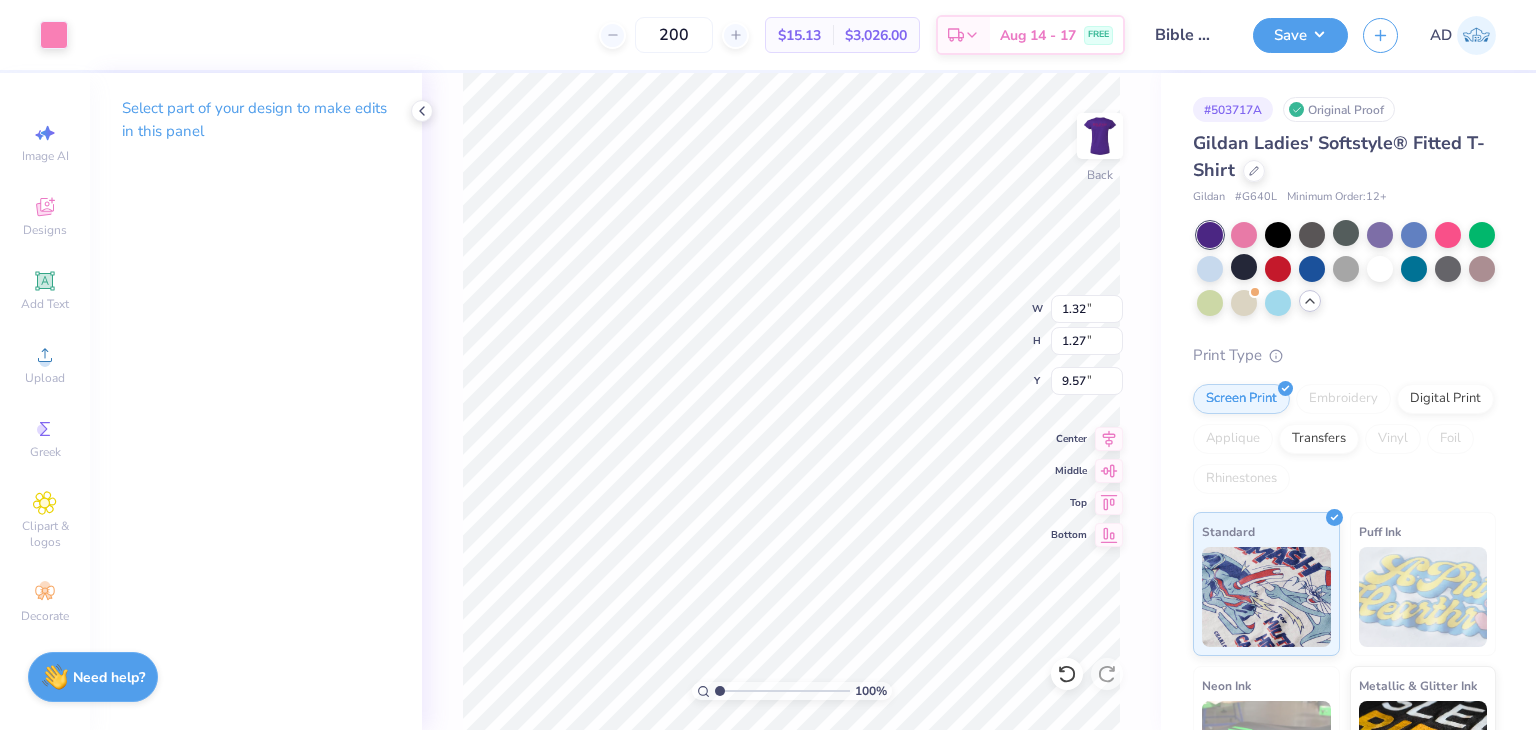 type on "1.32" 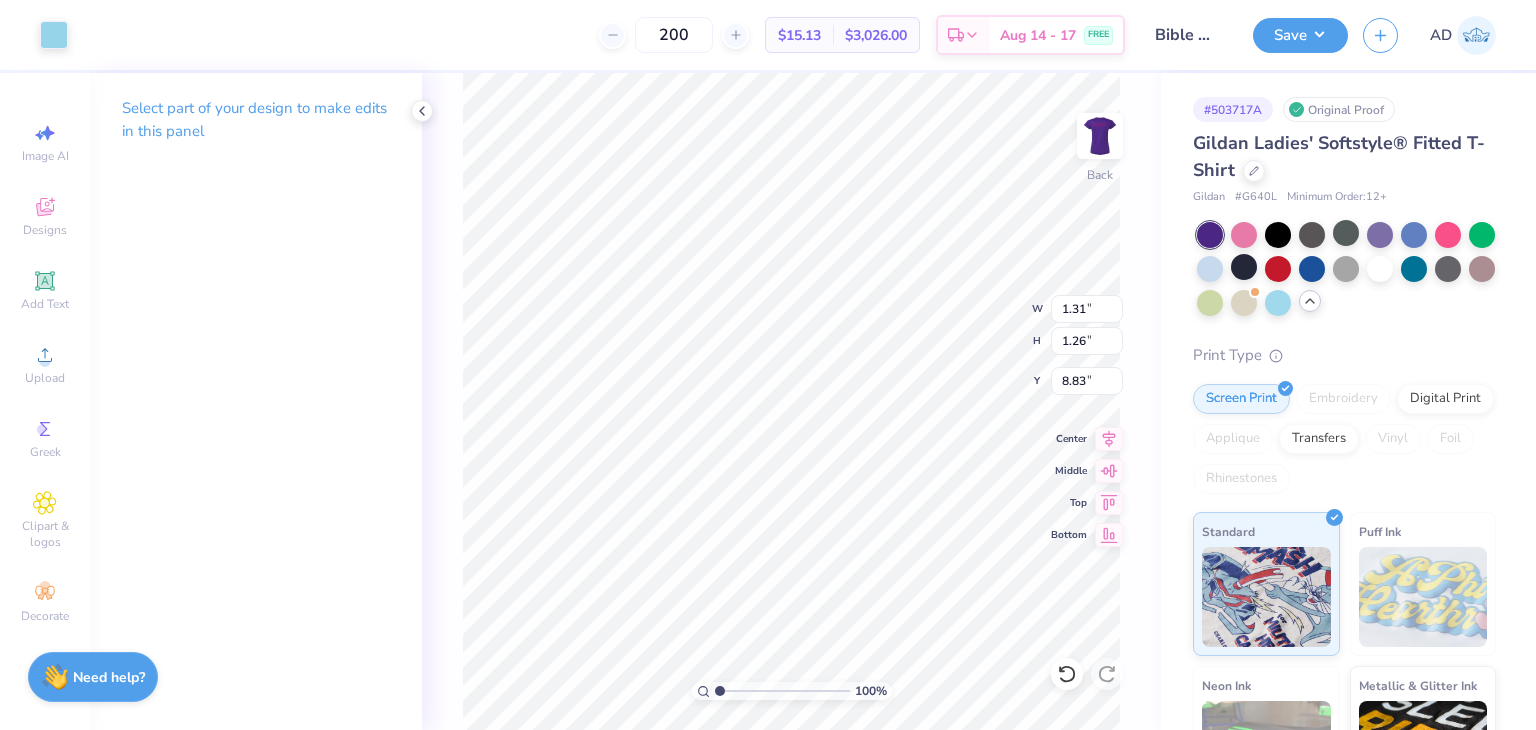 type on "1.31" 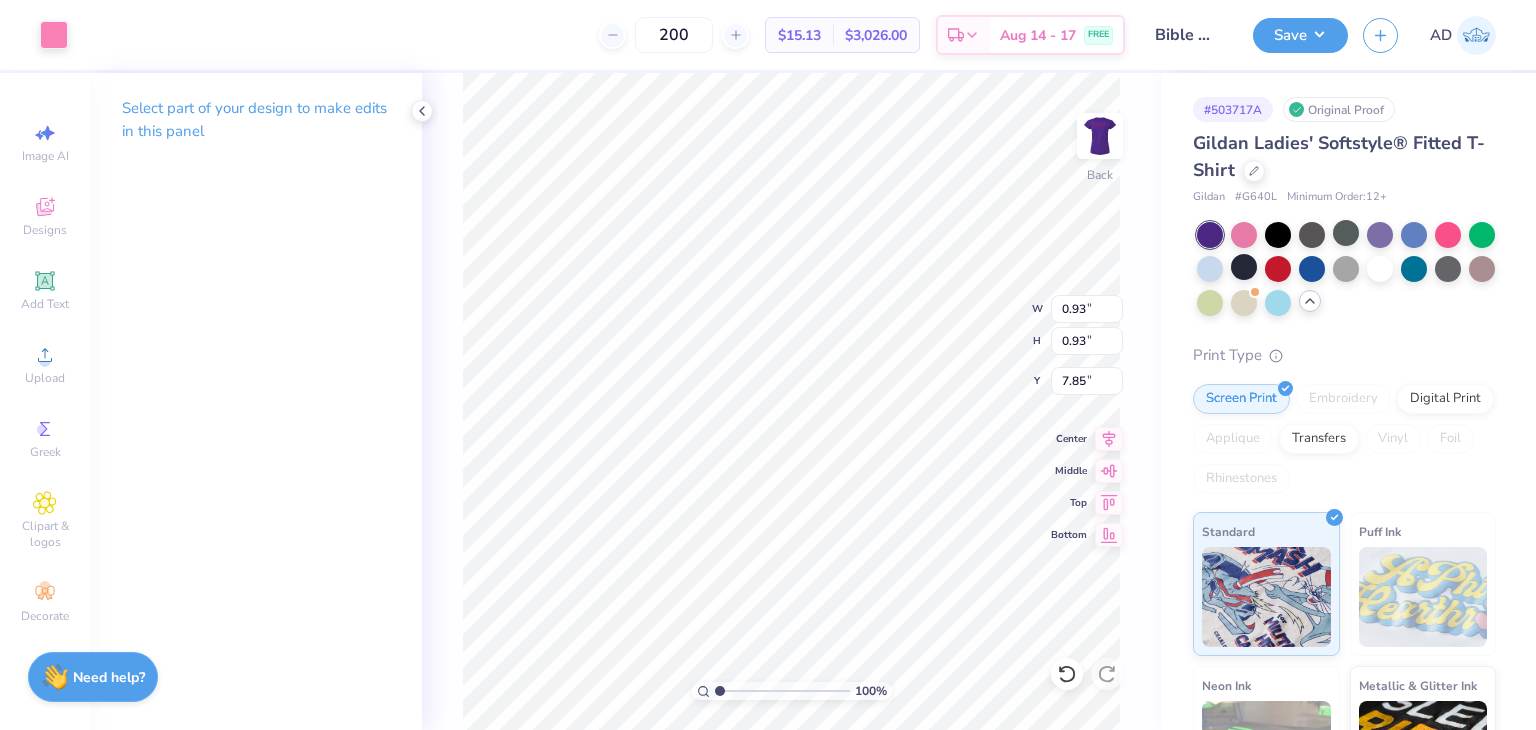 click on "100  % Back W 0.93 0.93 " H 0.93 0.93 " Y 7.85 7.85 " Center Middle Top Bottom" at bounding box center (791, 401) 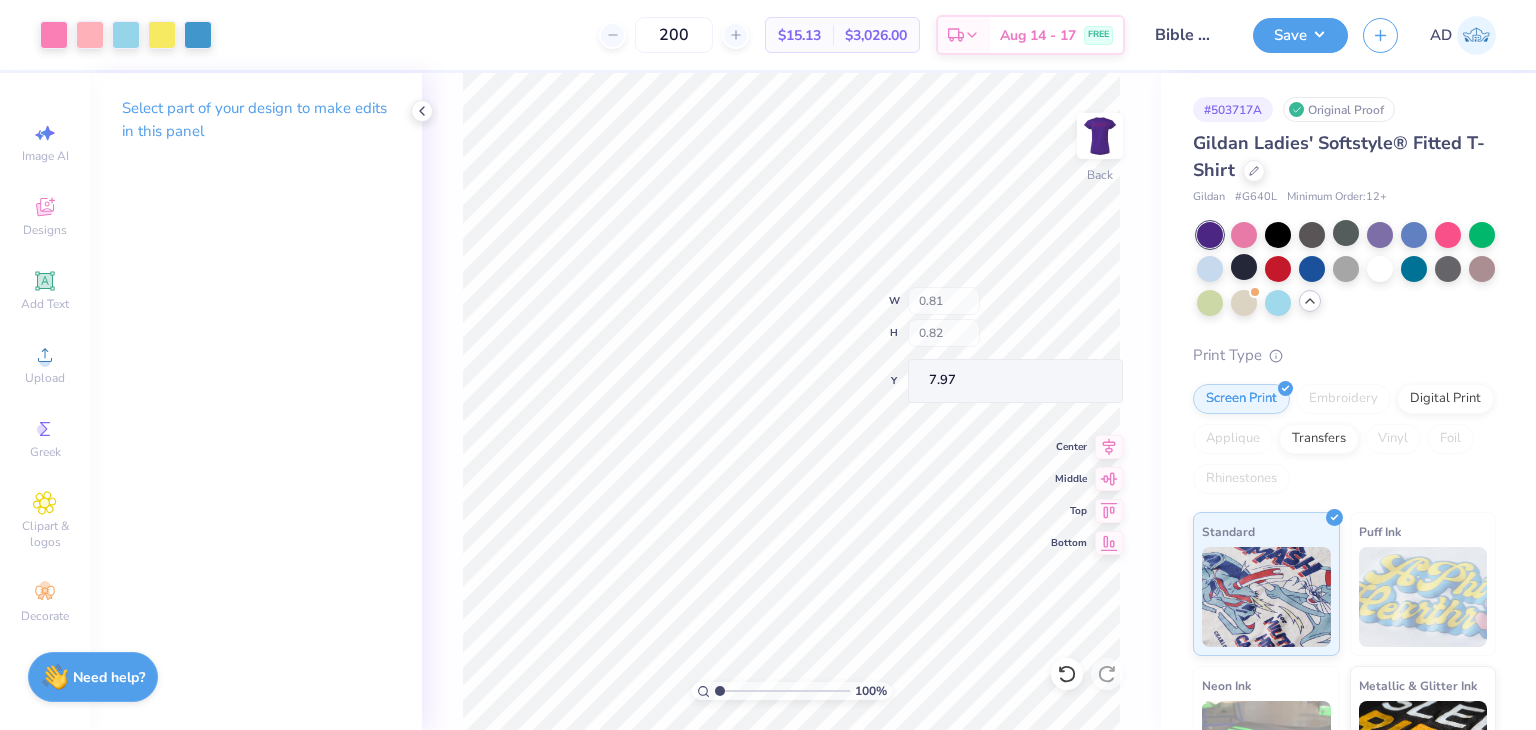 type on "0.81" 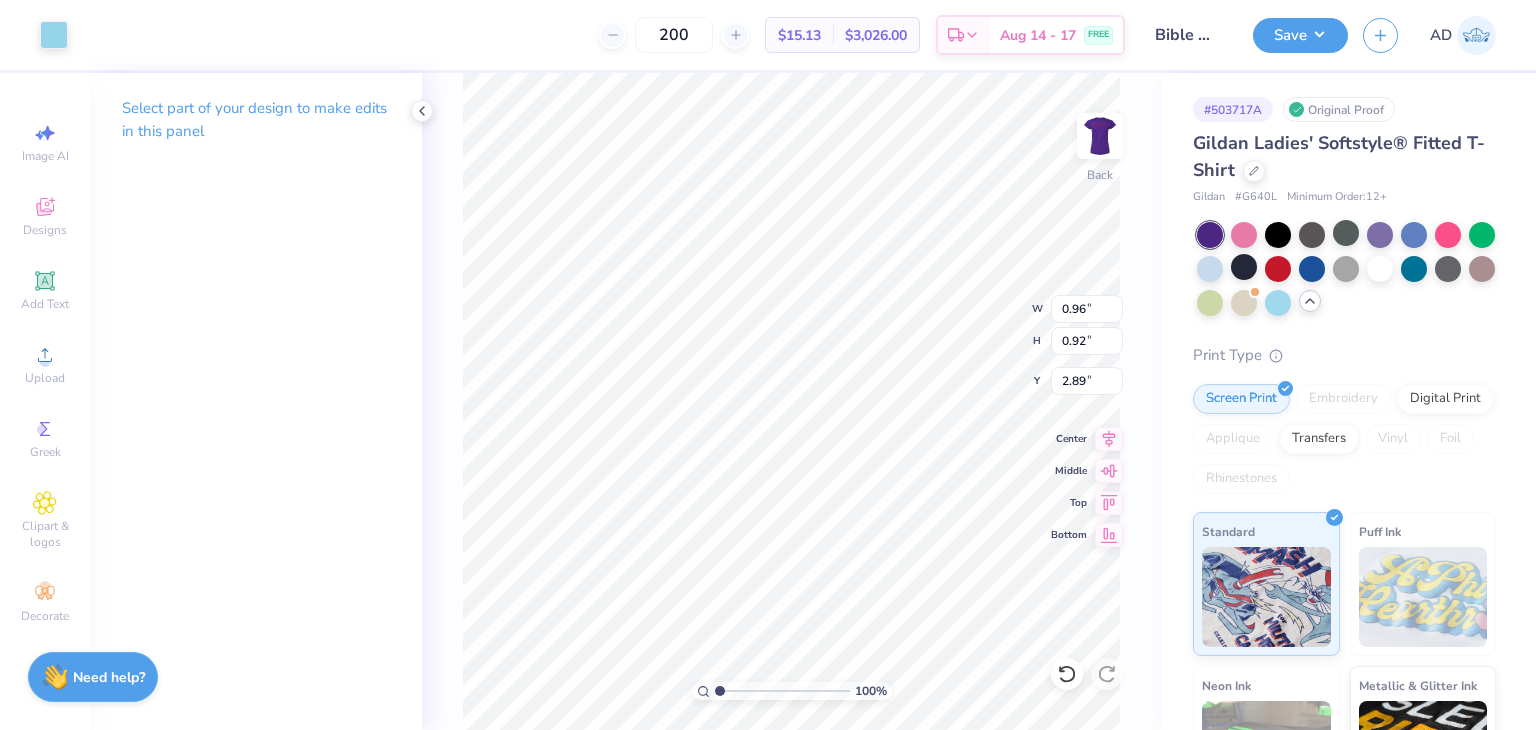 click on "100  % Back W 0.96 0.96 " H 0.92 0.92 " Y 2.89 2.89 " Center Middle Top Bottom" at bounding box center [791, 401] 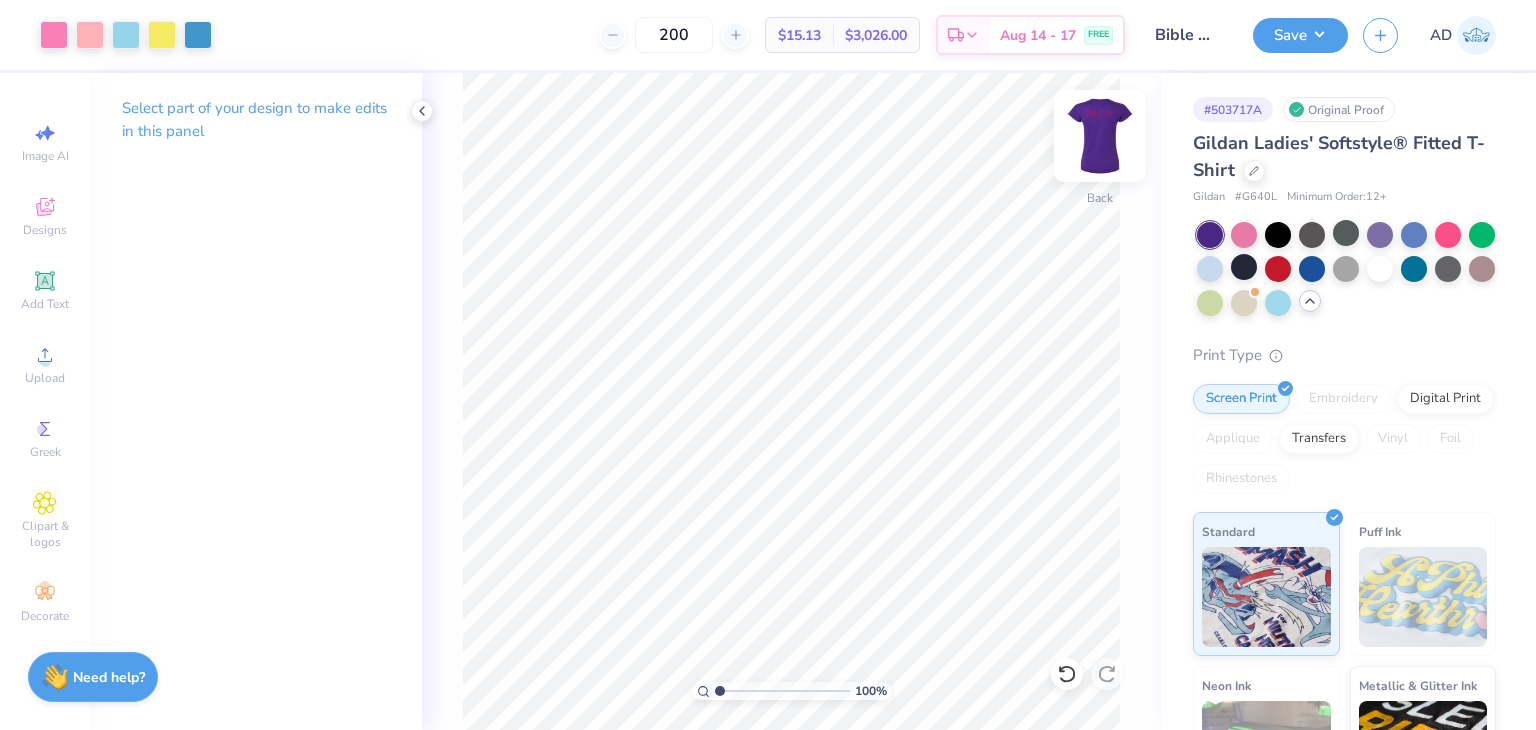 click at bounding box center [1100, 136] 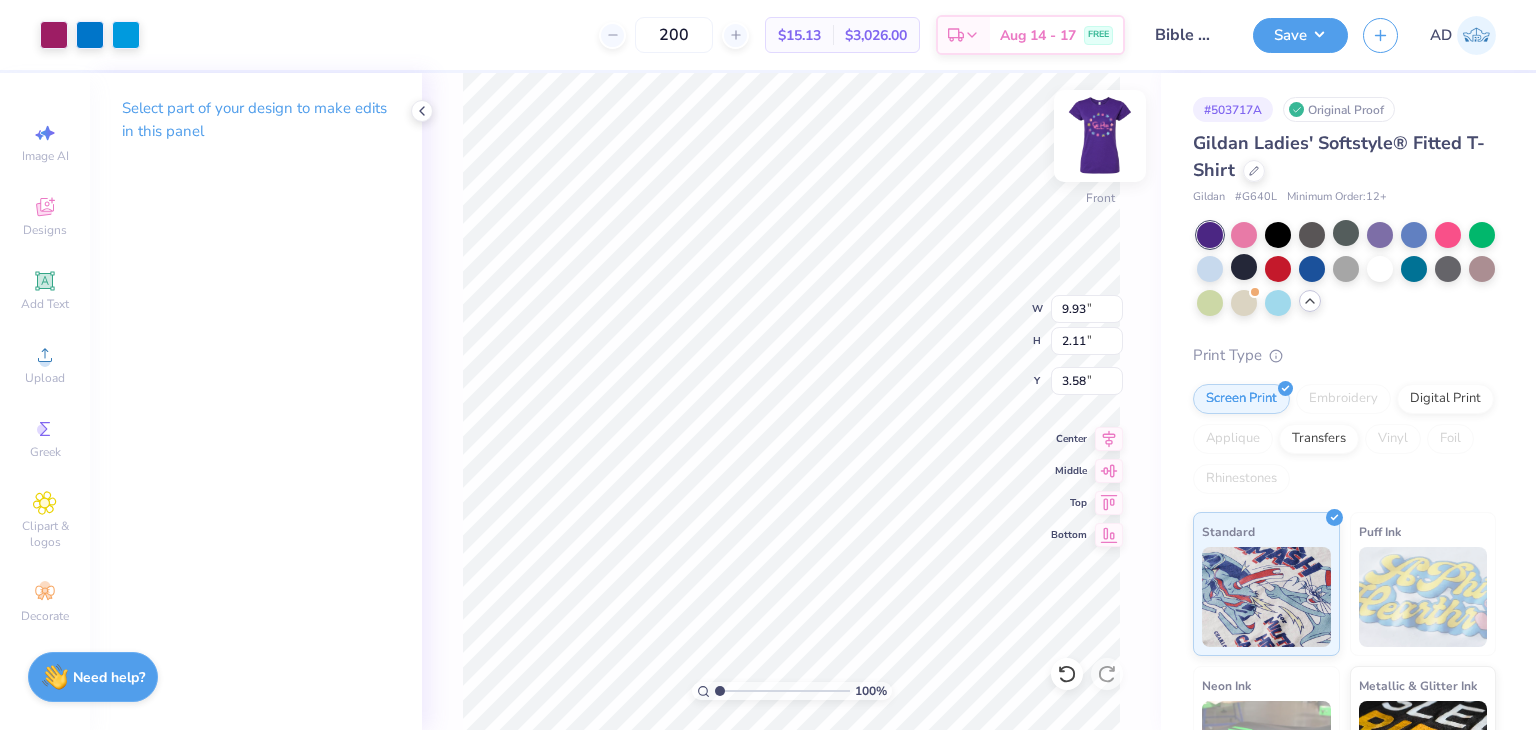 click at bounding box center (1100, 136) 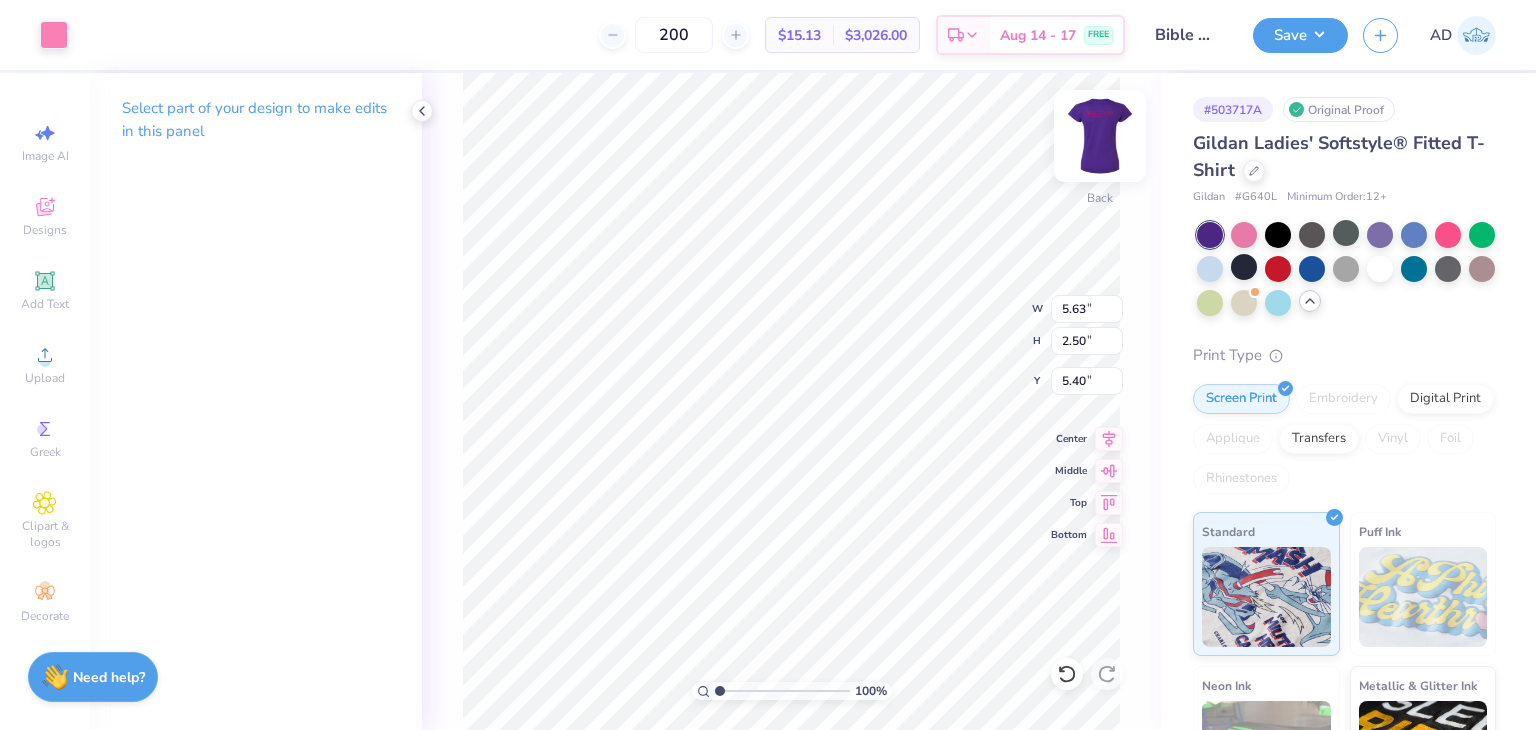 click at bounding box center (1100, 136) 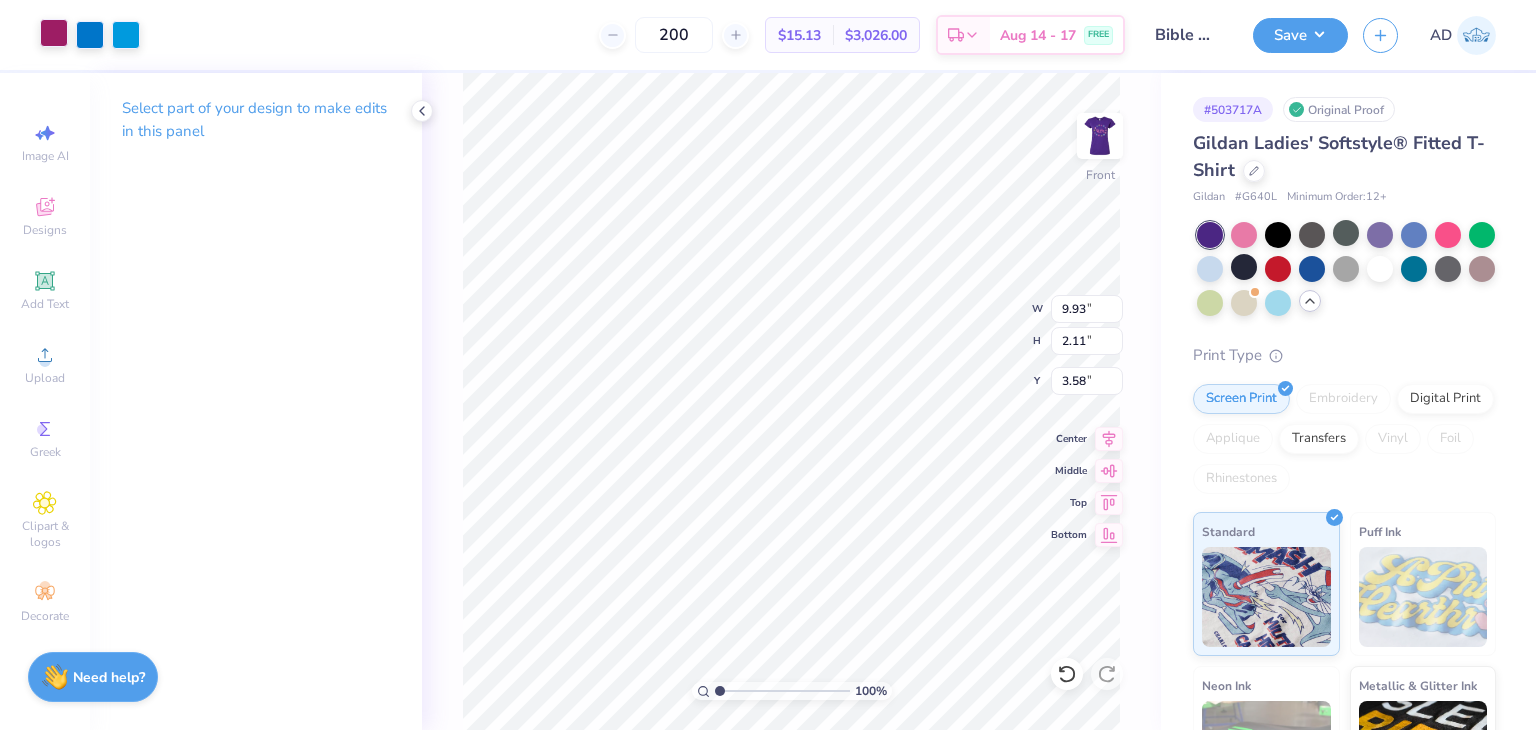 click at bounding box center [54, 33] 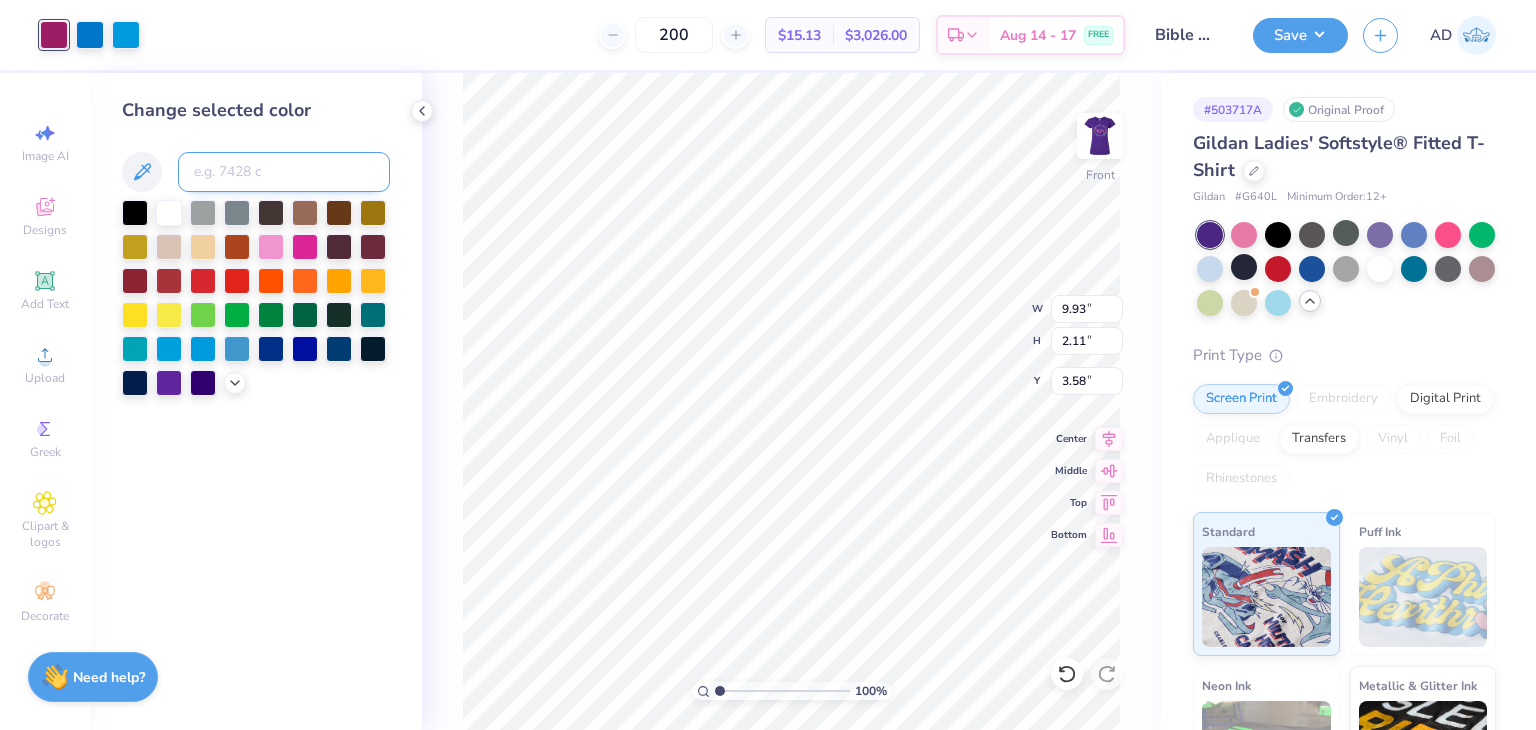 click at bounding box center (284, 172) 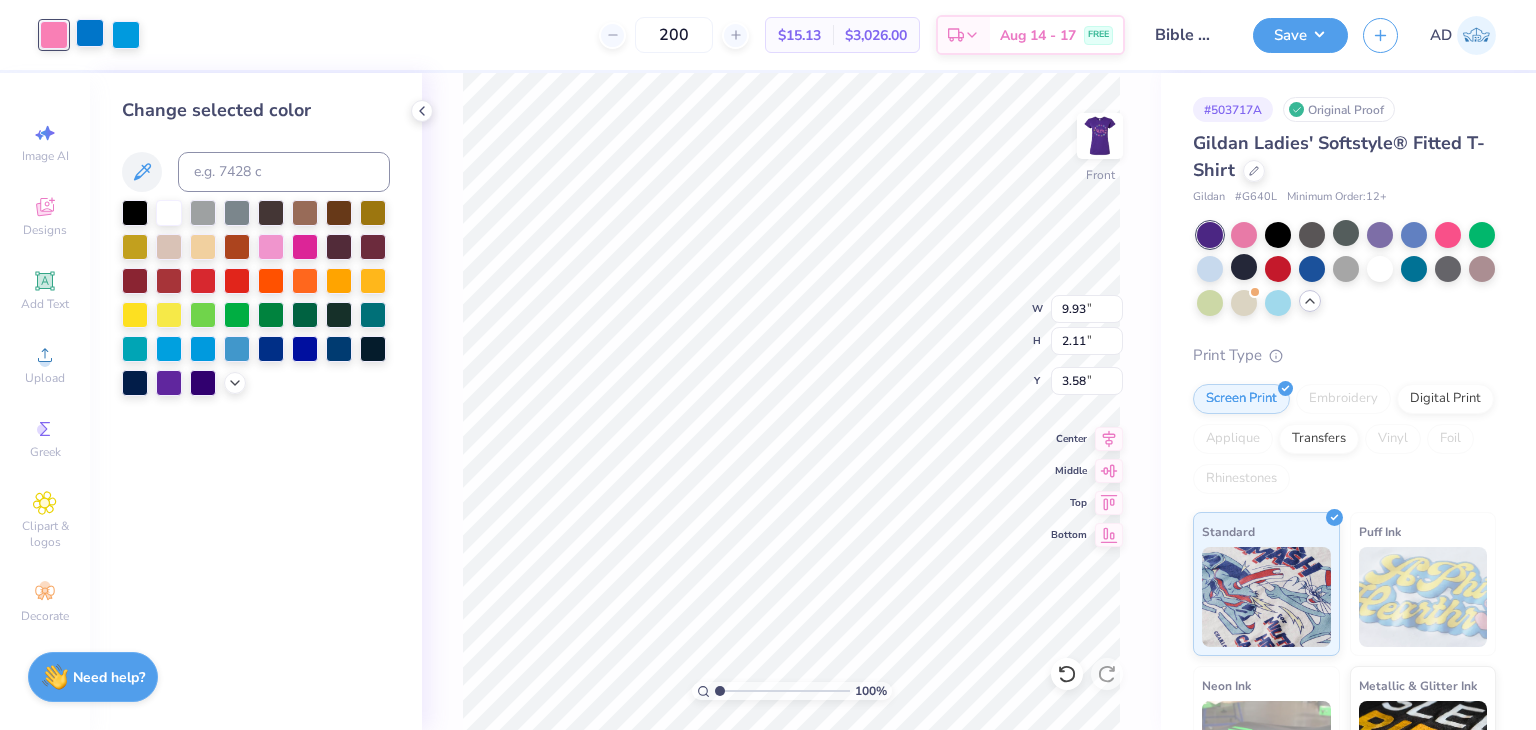 click at bounding box center (90, 33) 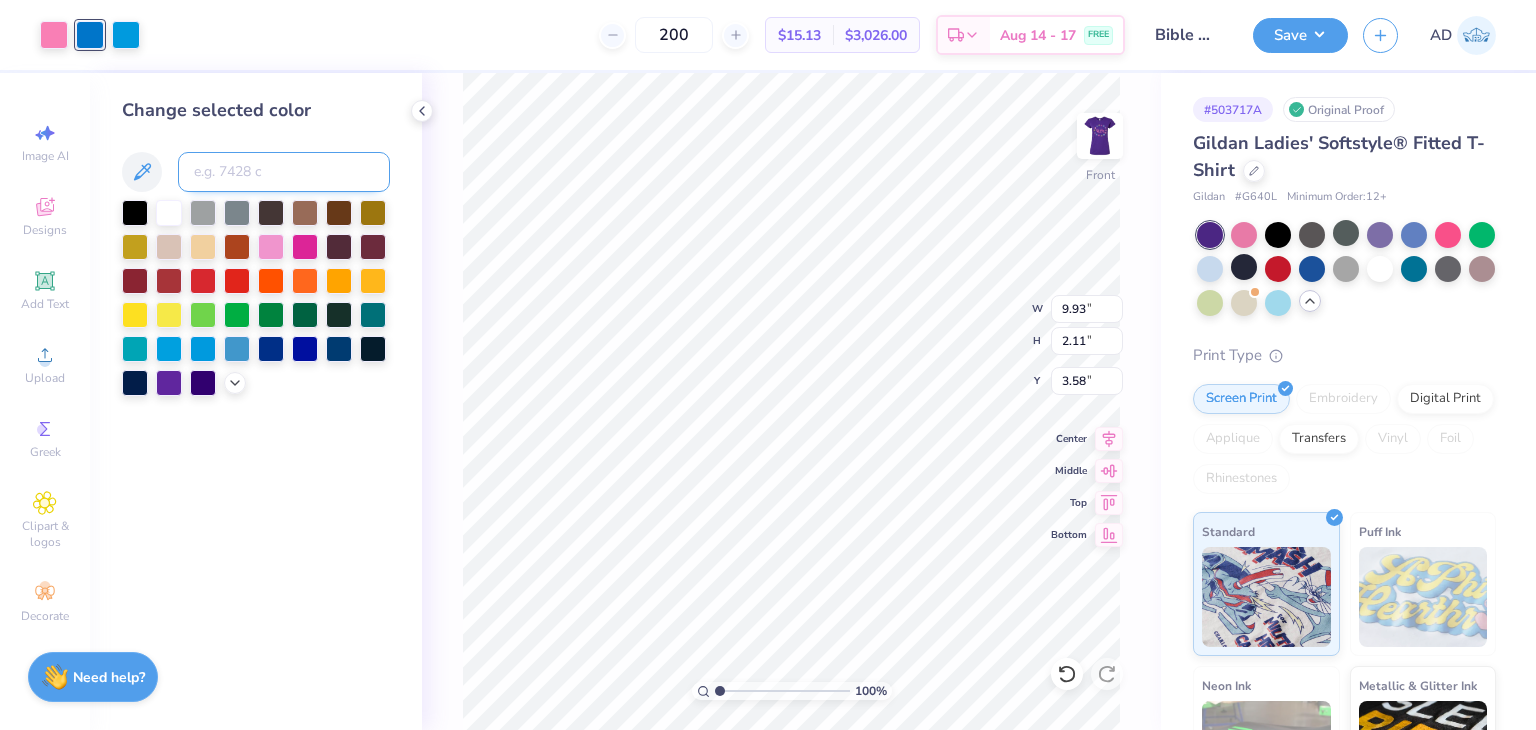 click at bounding box center (284, 172) 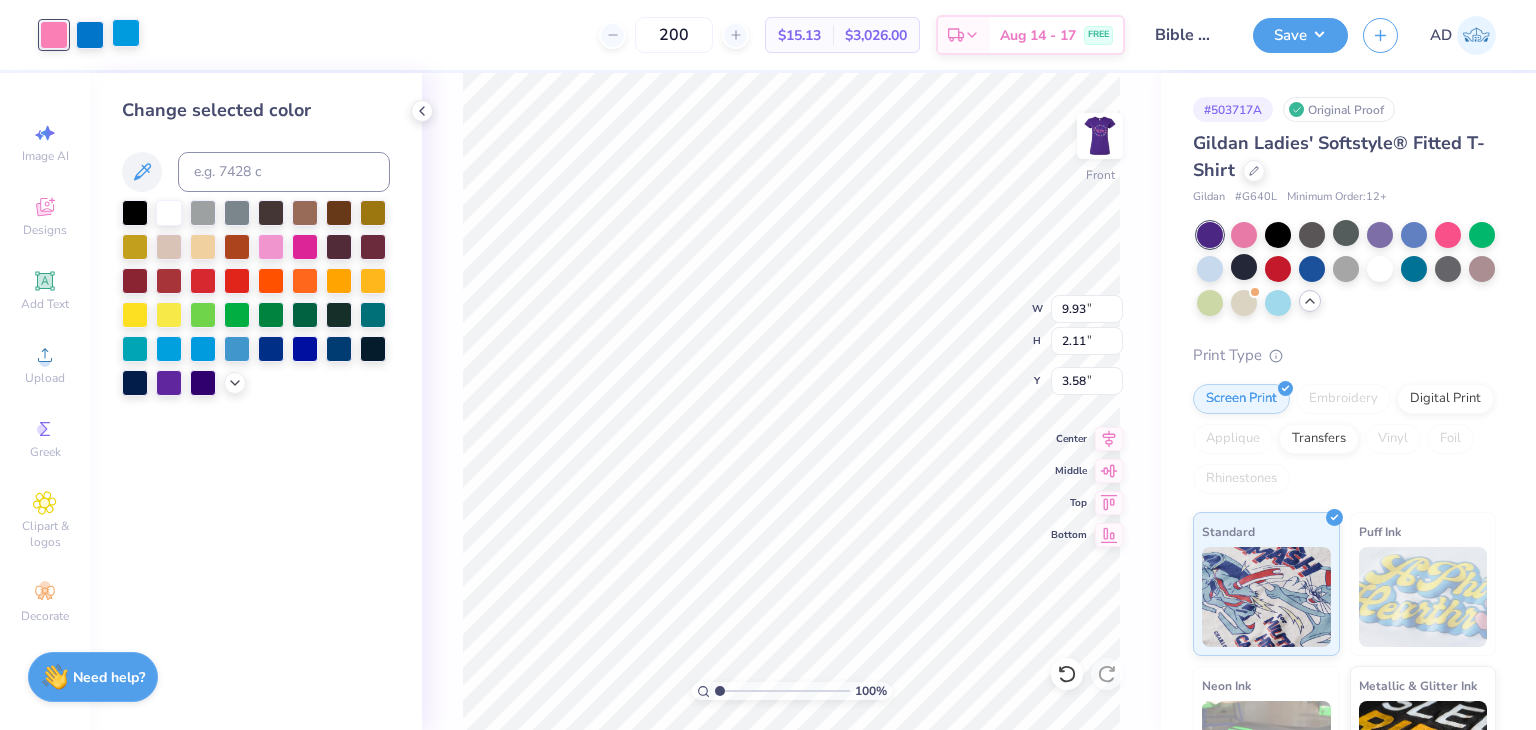 click at bounding box center (126, 33) 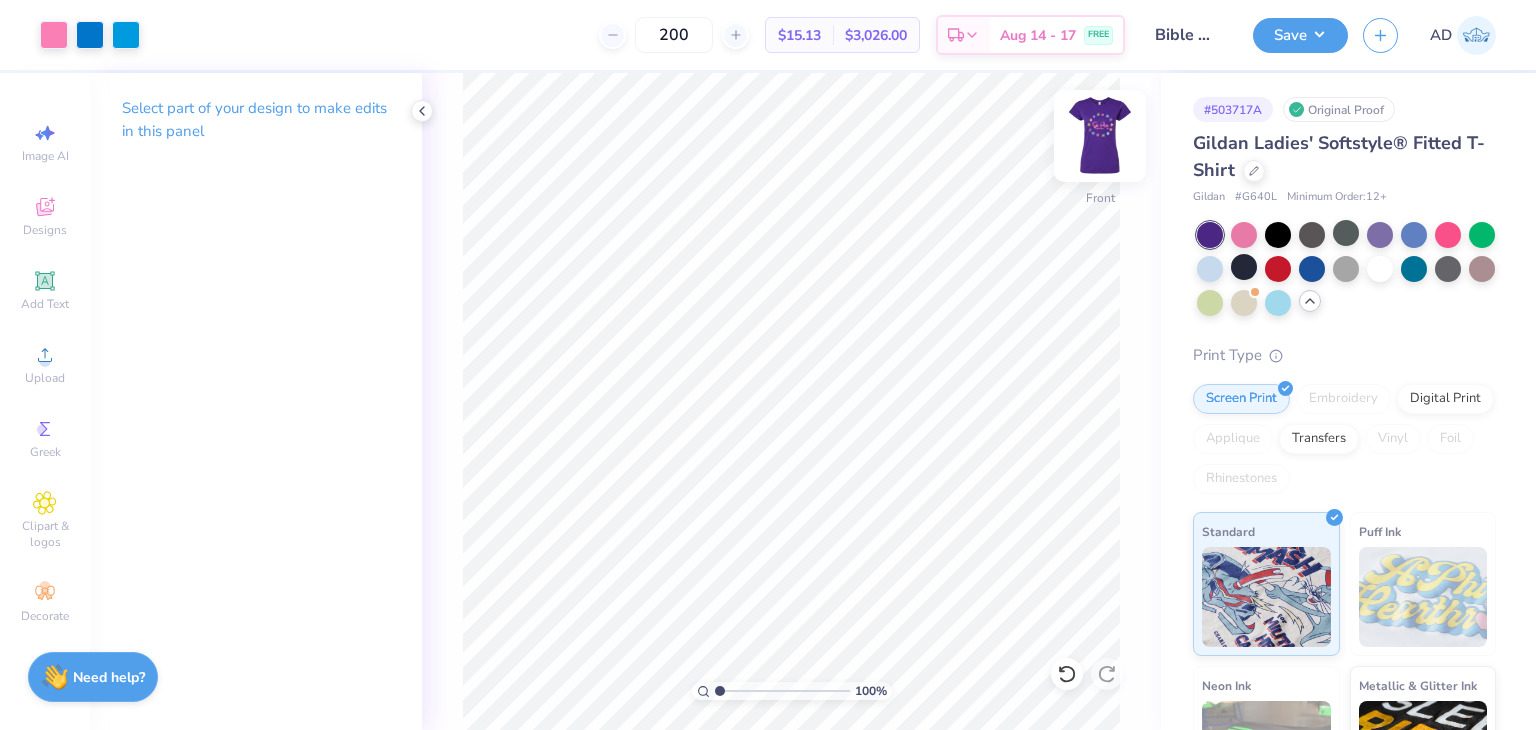 click at bounding box center [1100, 136] 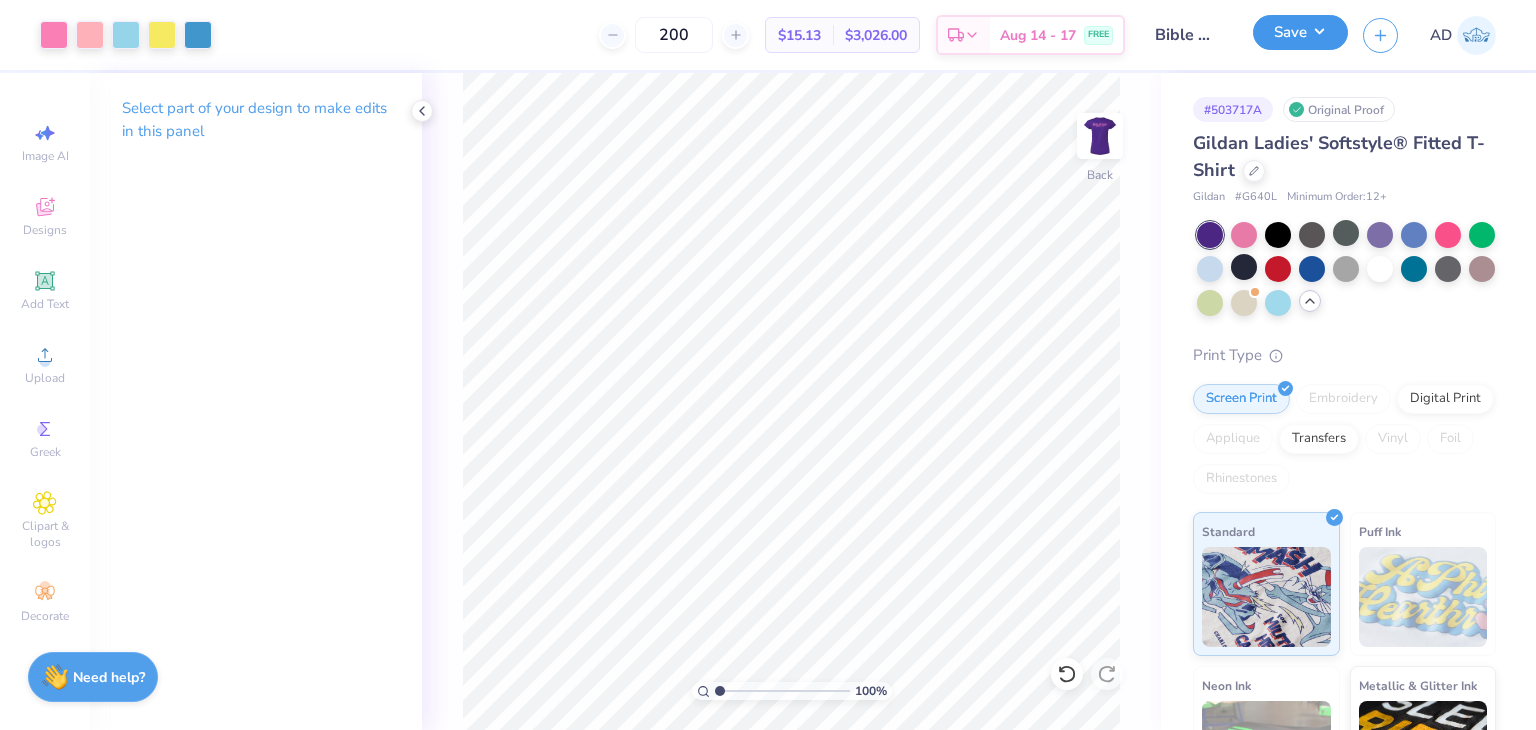 click on "Save" at bounding box center [1300, 32] 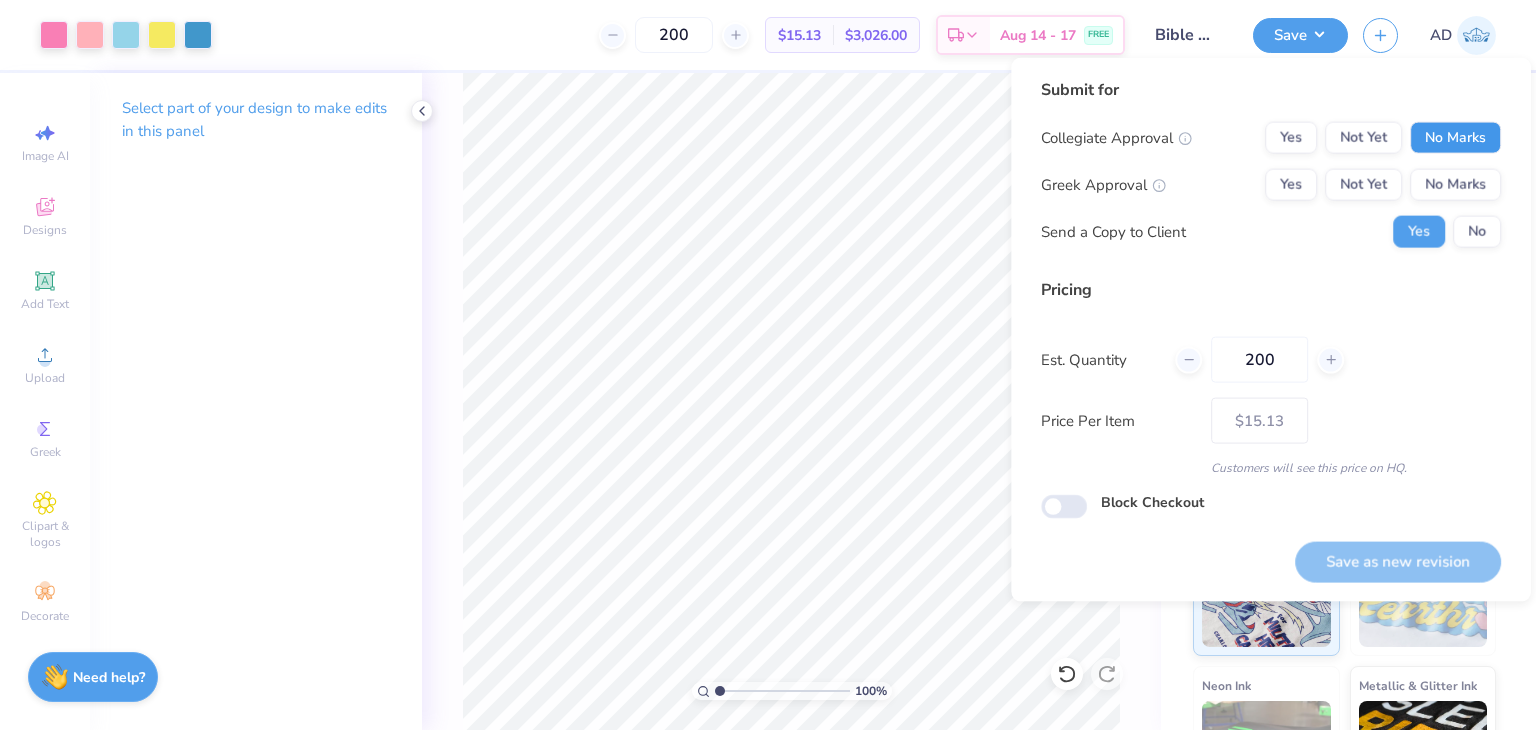 click on "No Marks" at bounding box center (1455, 138) 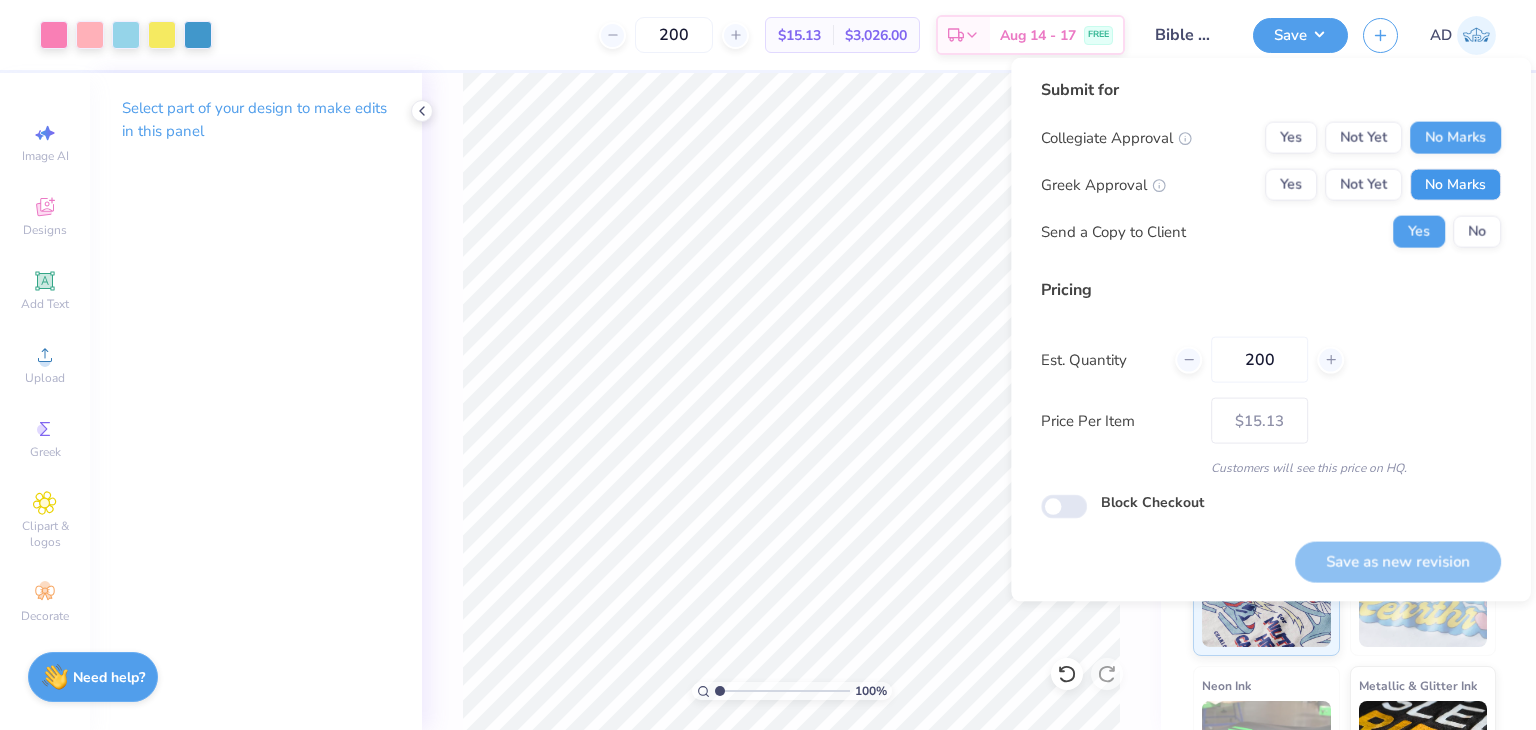 click on "No Marks" at bounding box center [1455, 185] 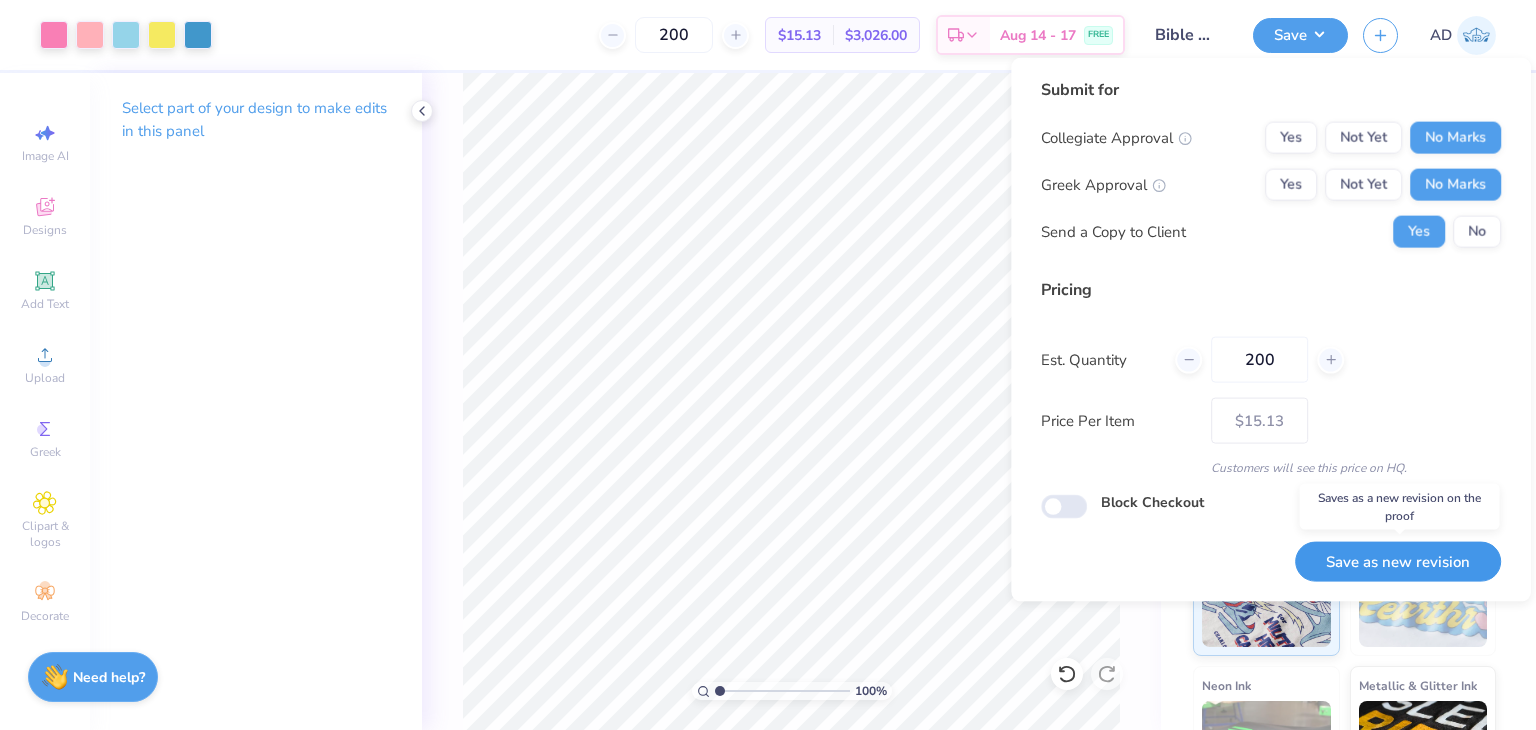 click on "Save as new revision" at bounding box center [1398, 561] 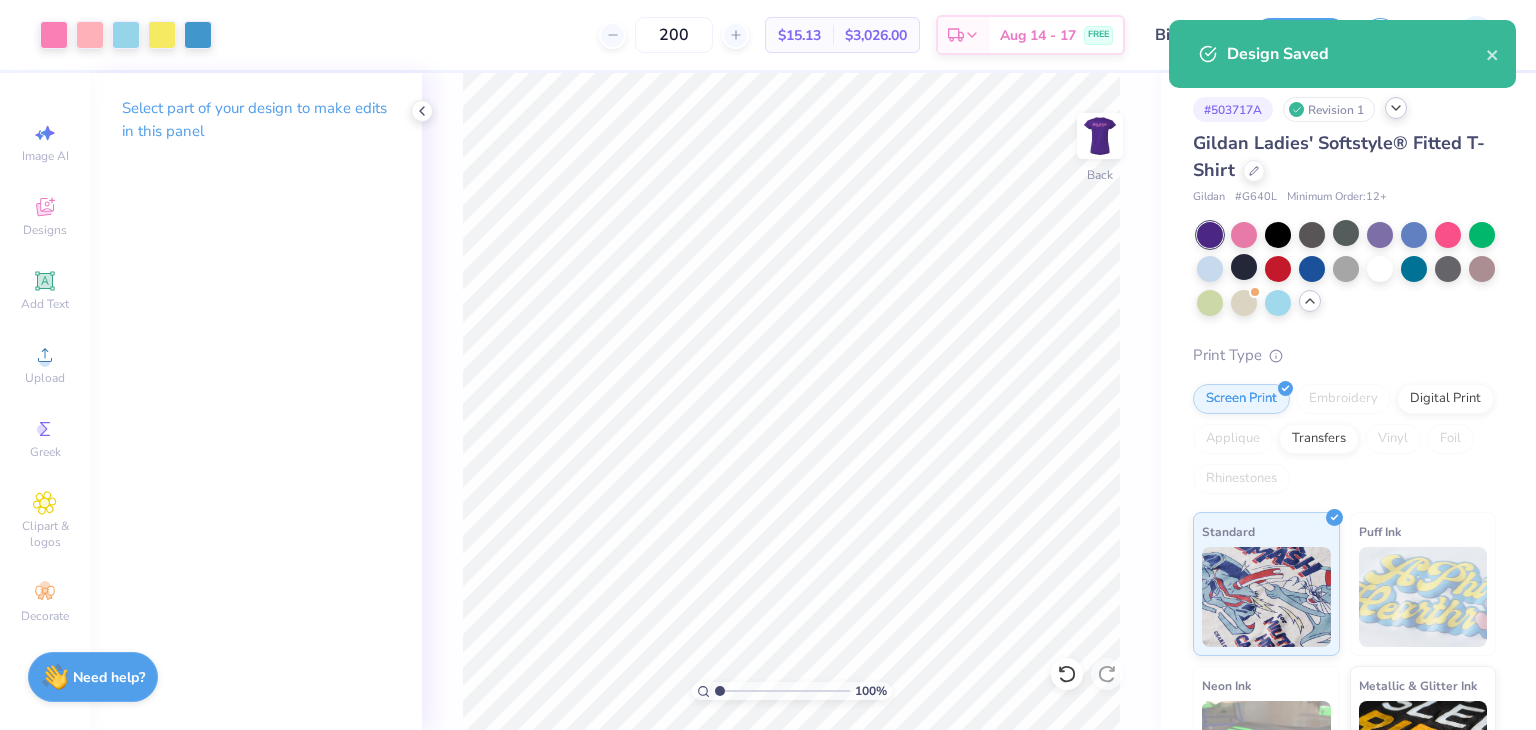 click 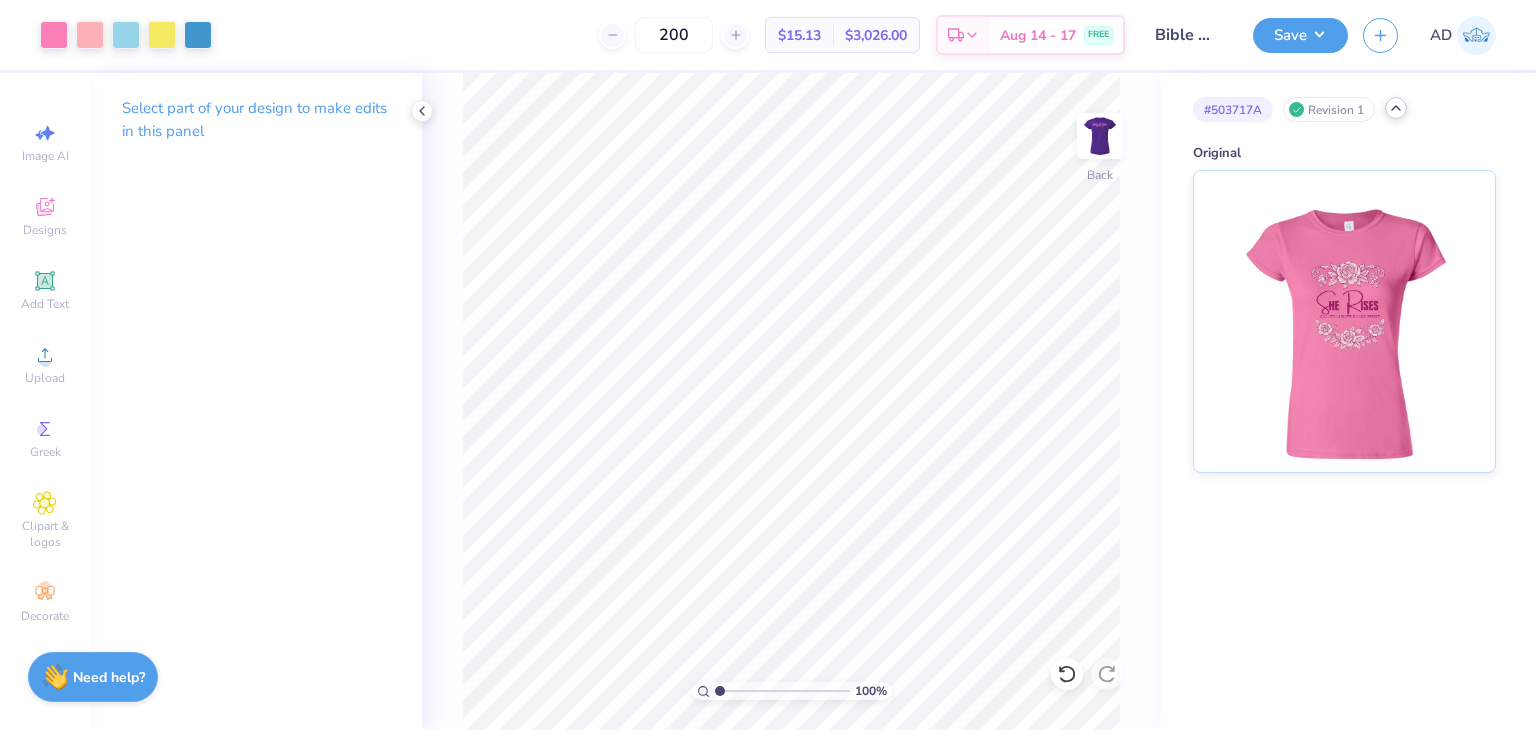 click 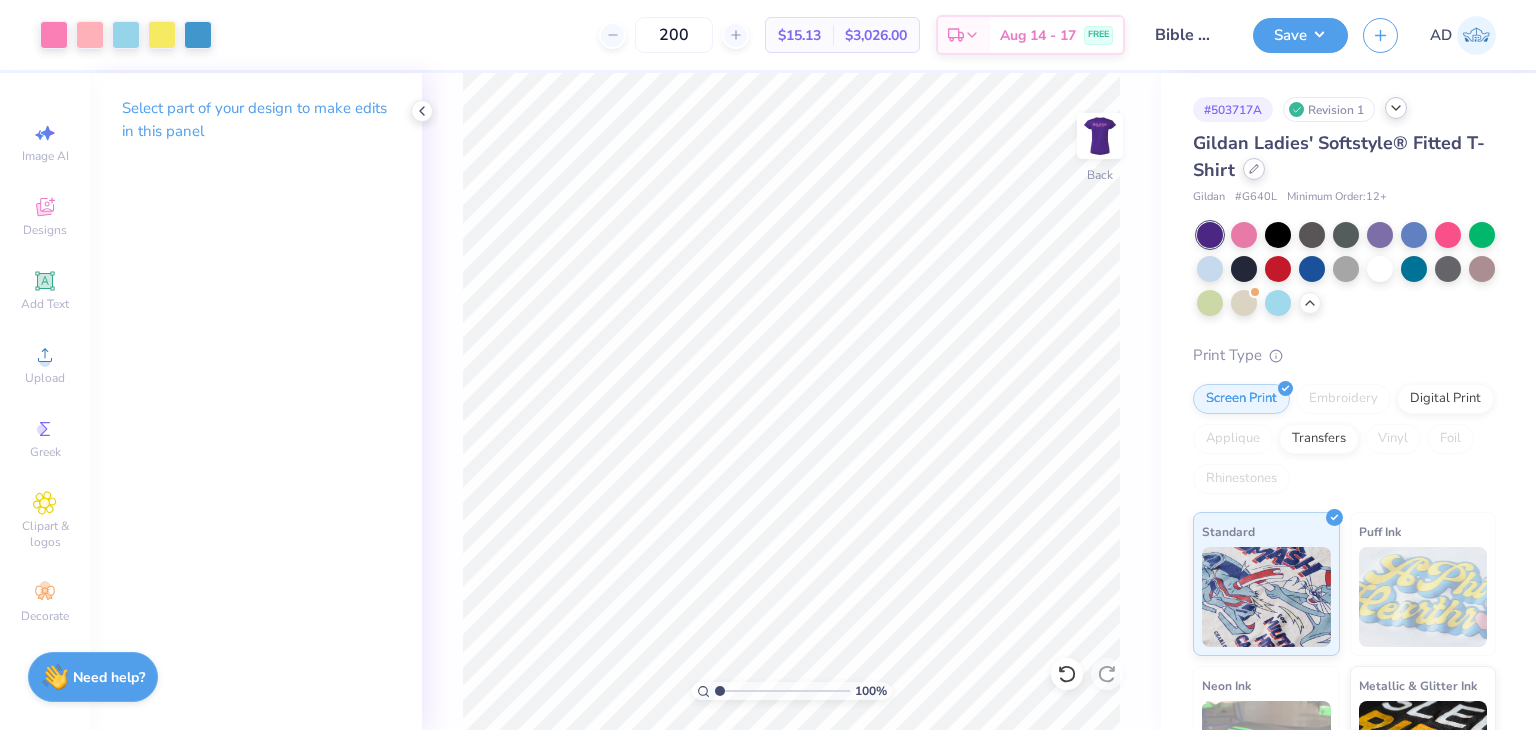 click 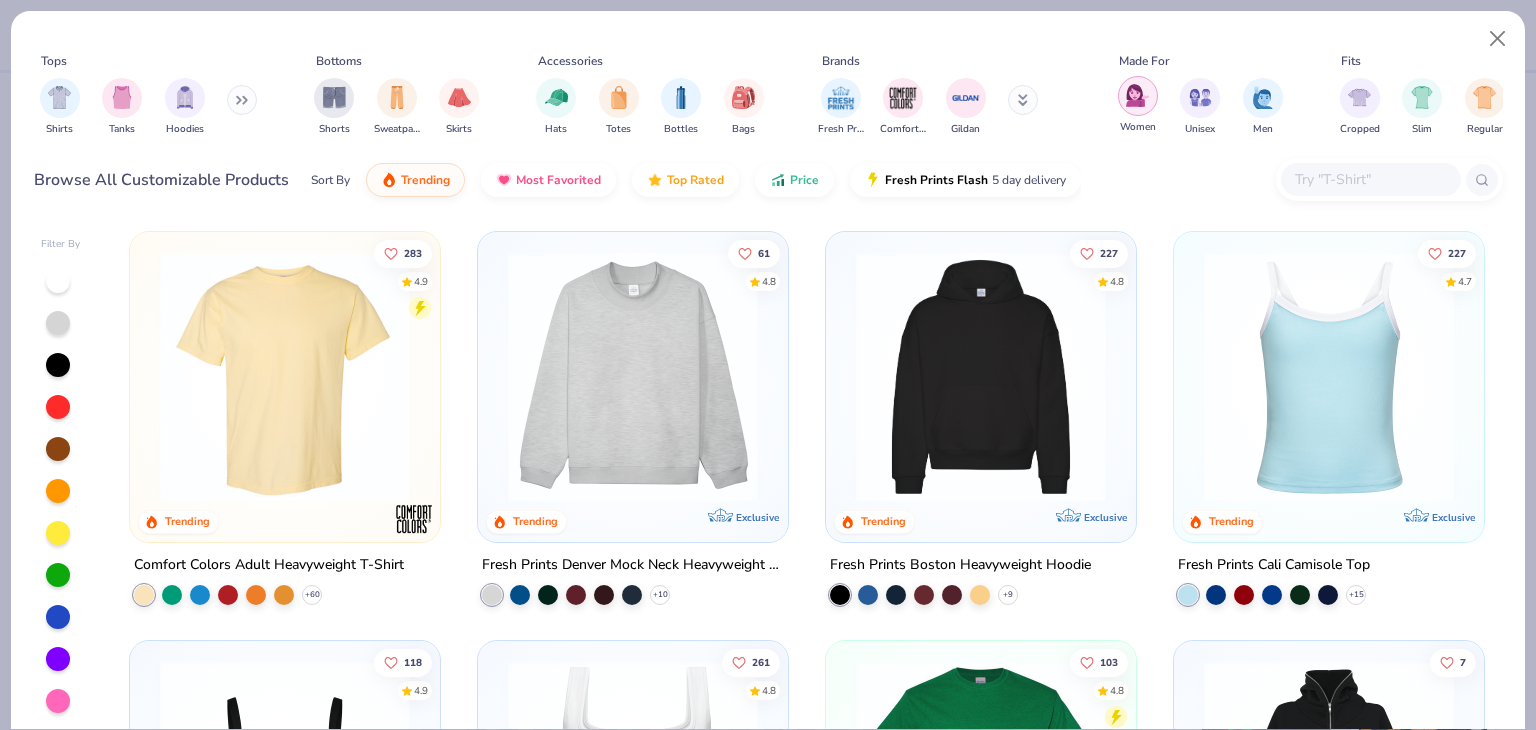 click at bounding box center [1137, 95] 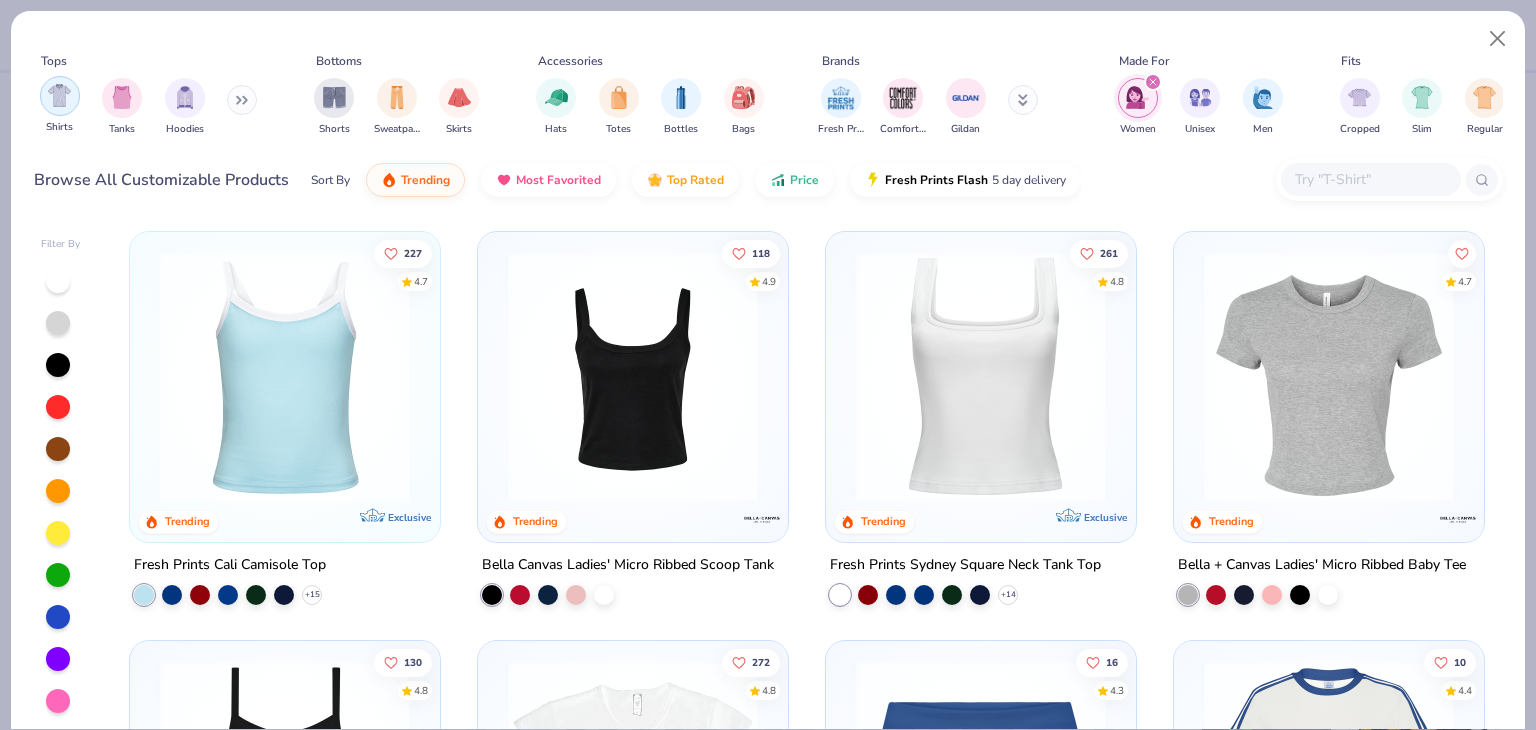 click at bounding box center [60, 96] 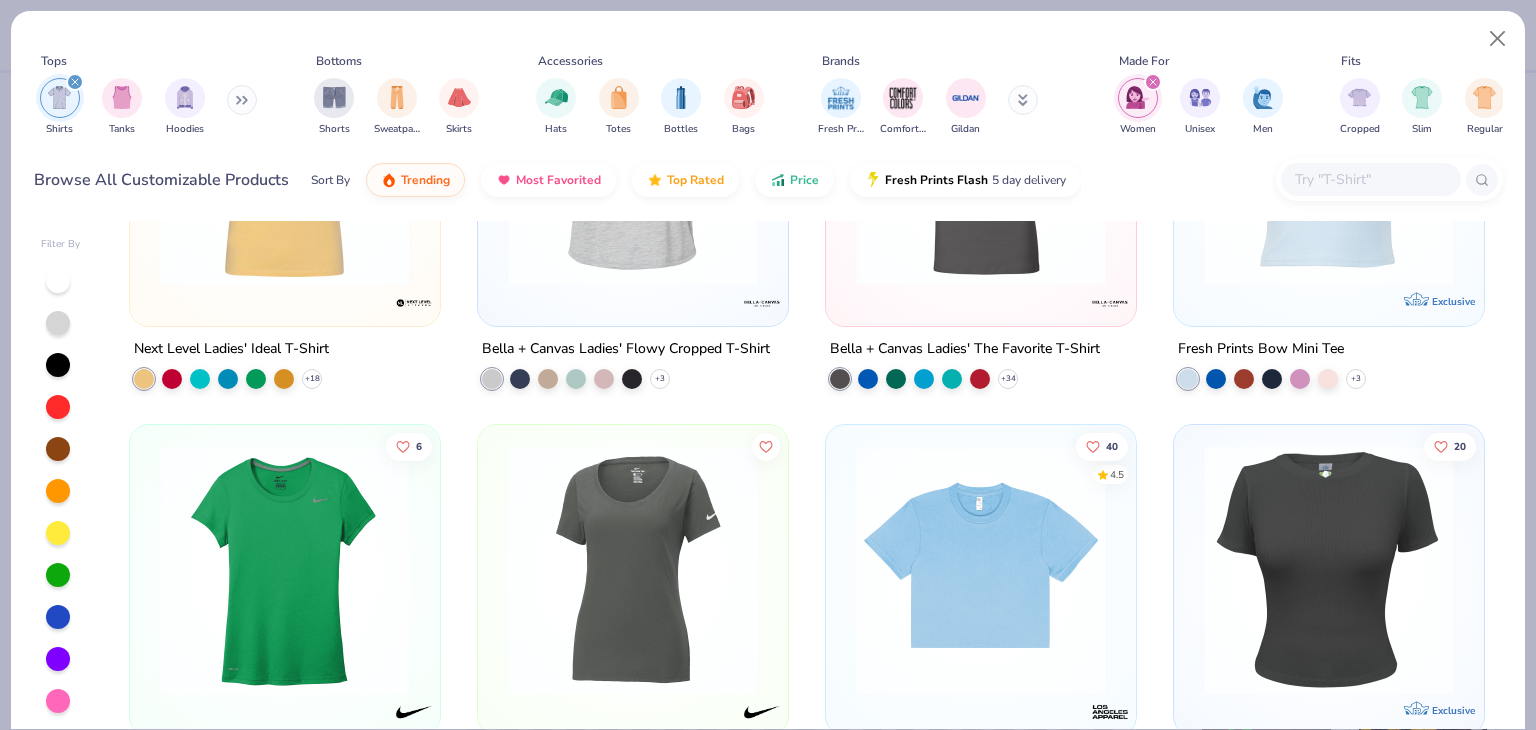 scroll, scrollTop: 2100, scrollLeft: 0, axis: vertical 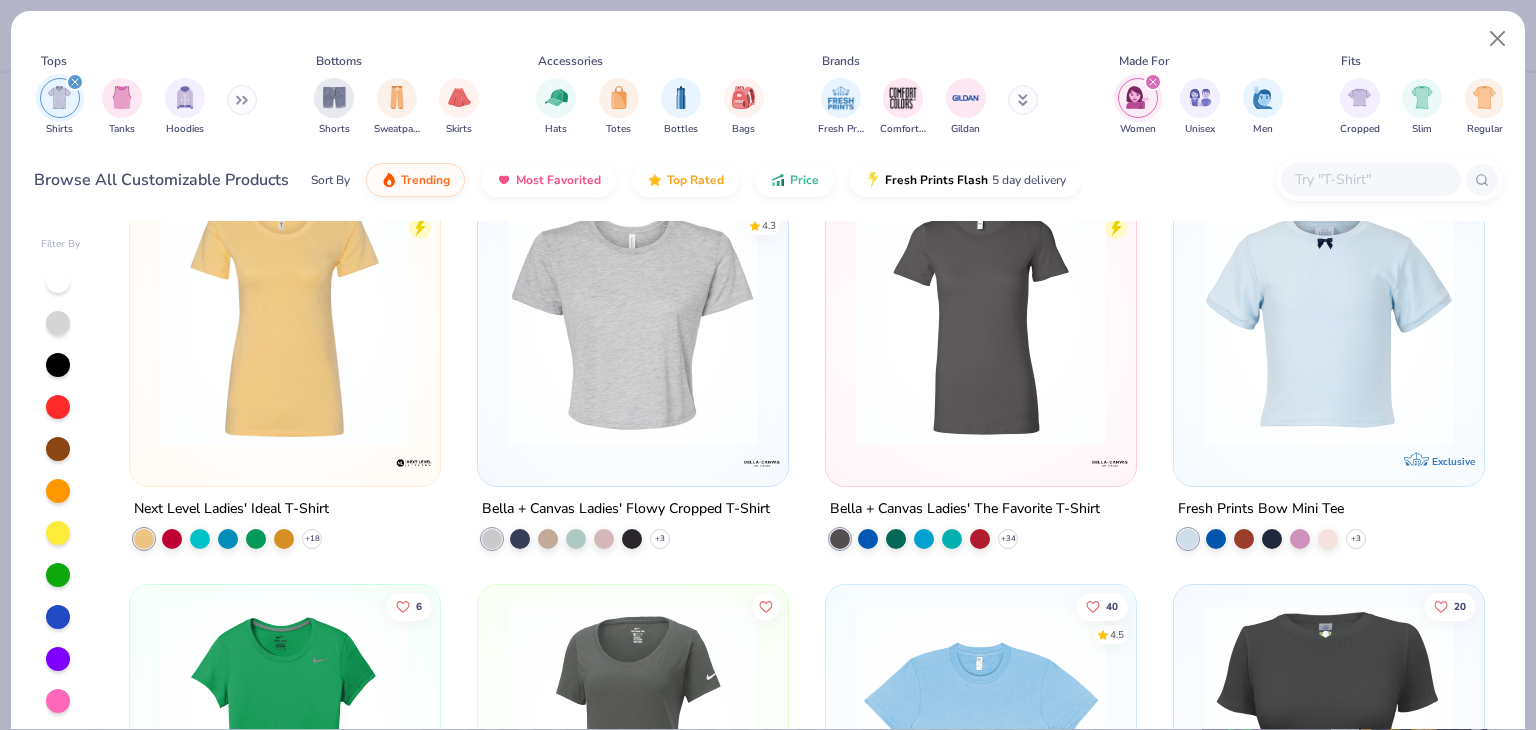 click at bounding box center [981, 321] 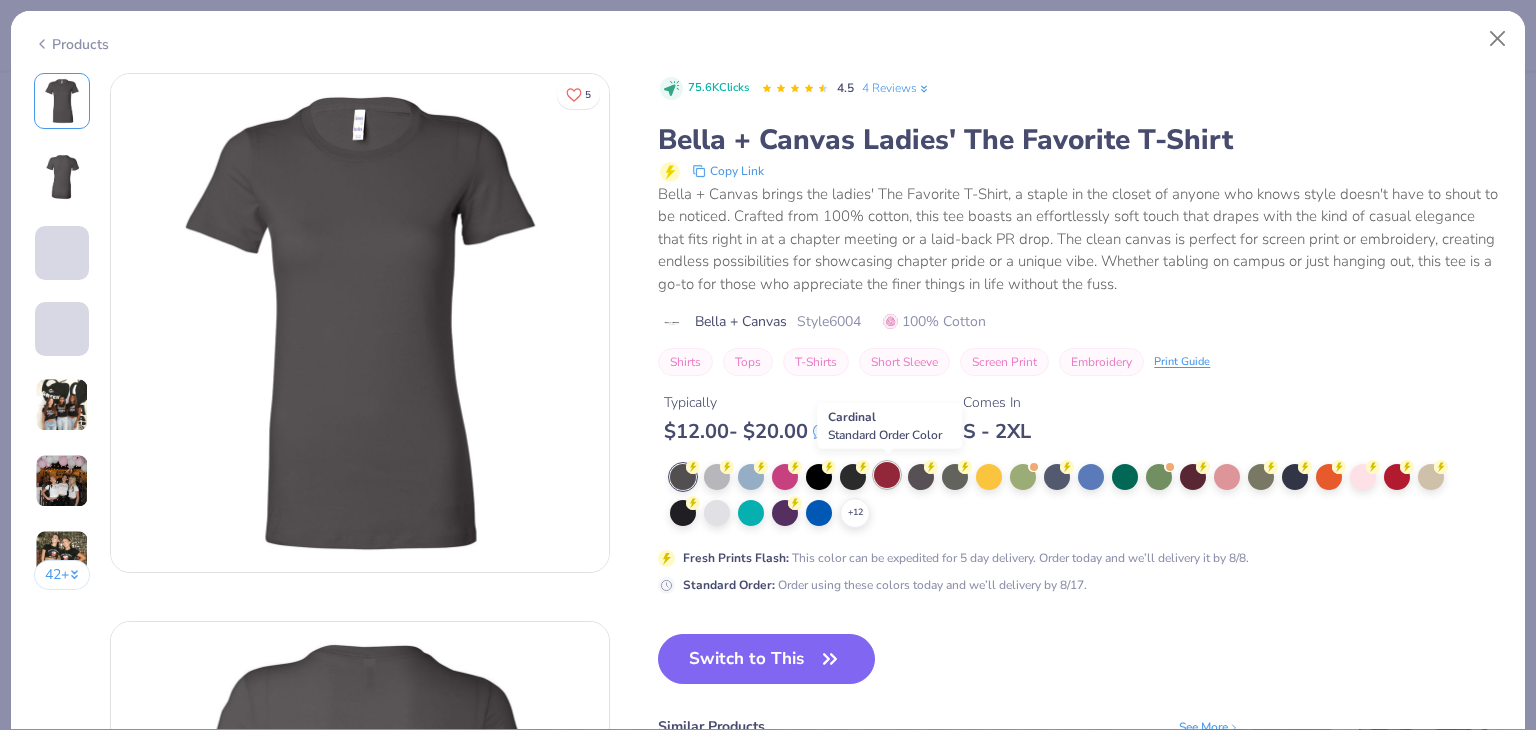 click at bounding box center [887, 475] 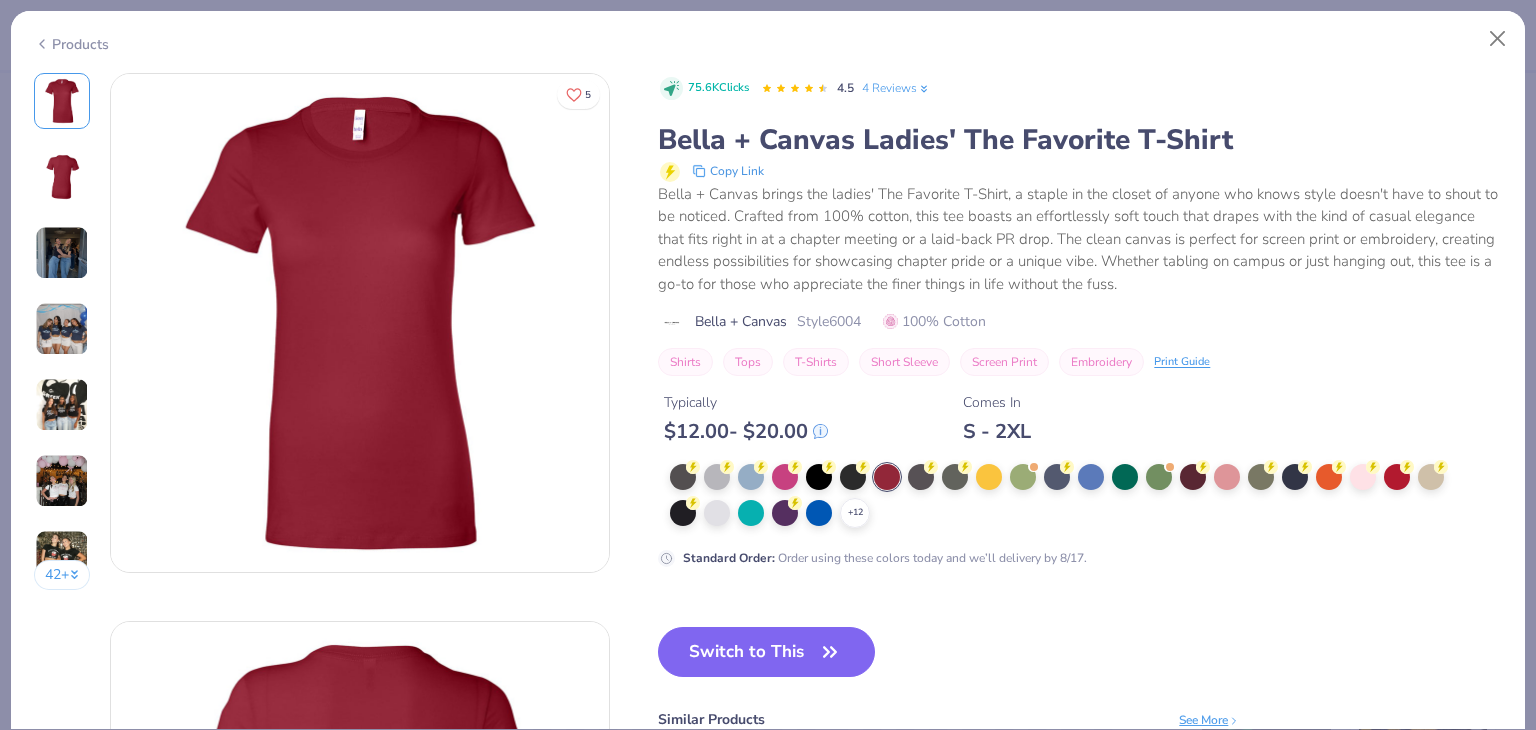 click on "+ 12" at bounding box center [1064, 496] 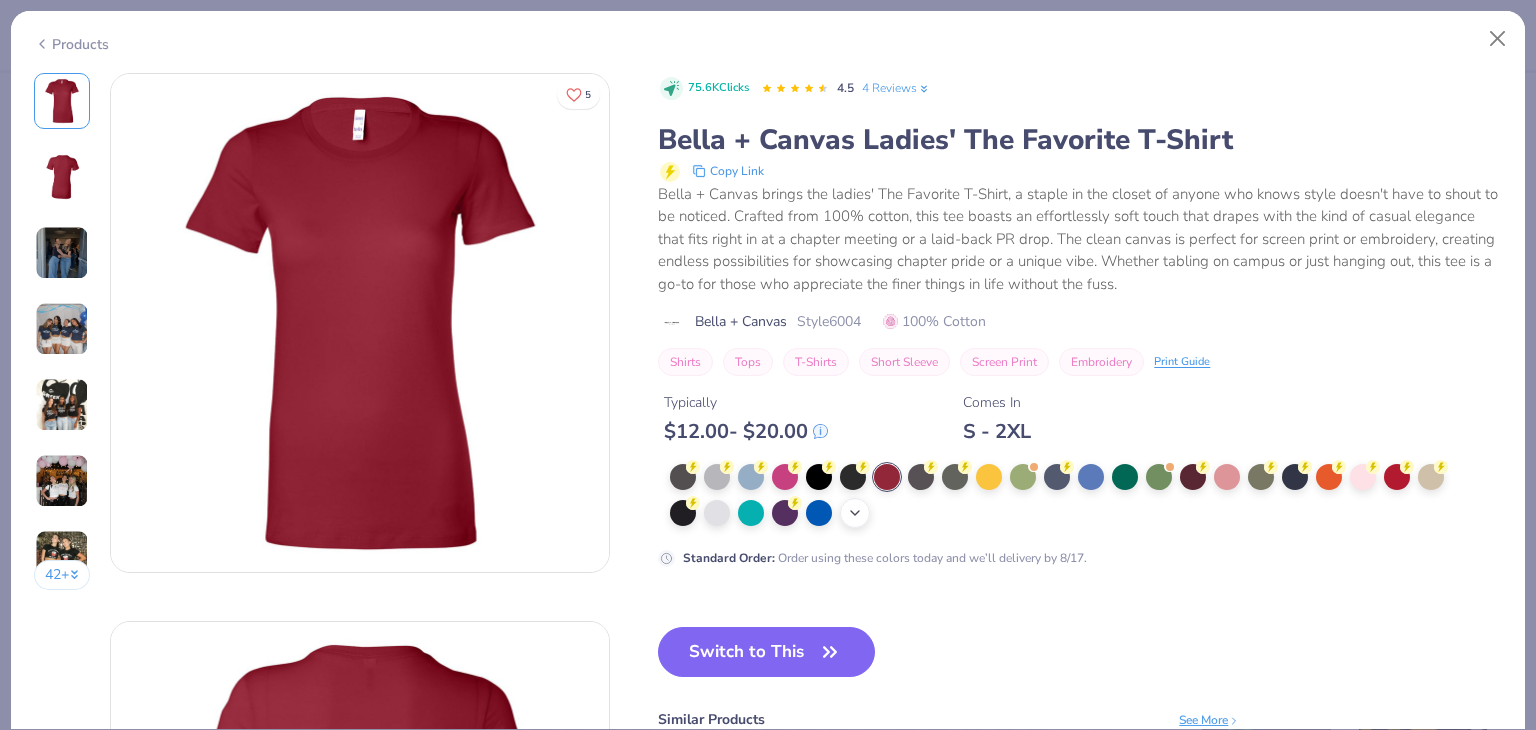 click 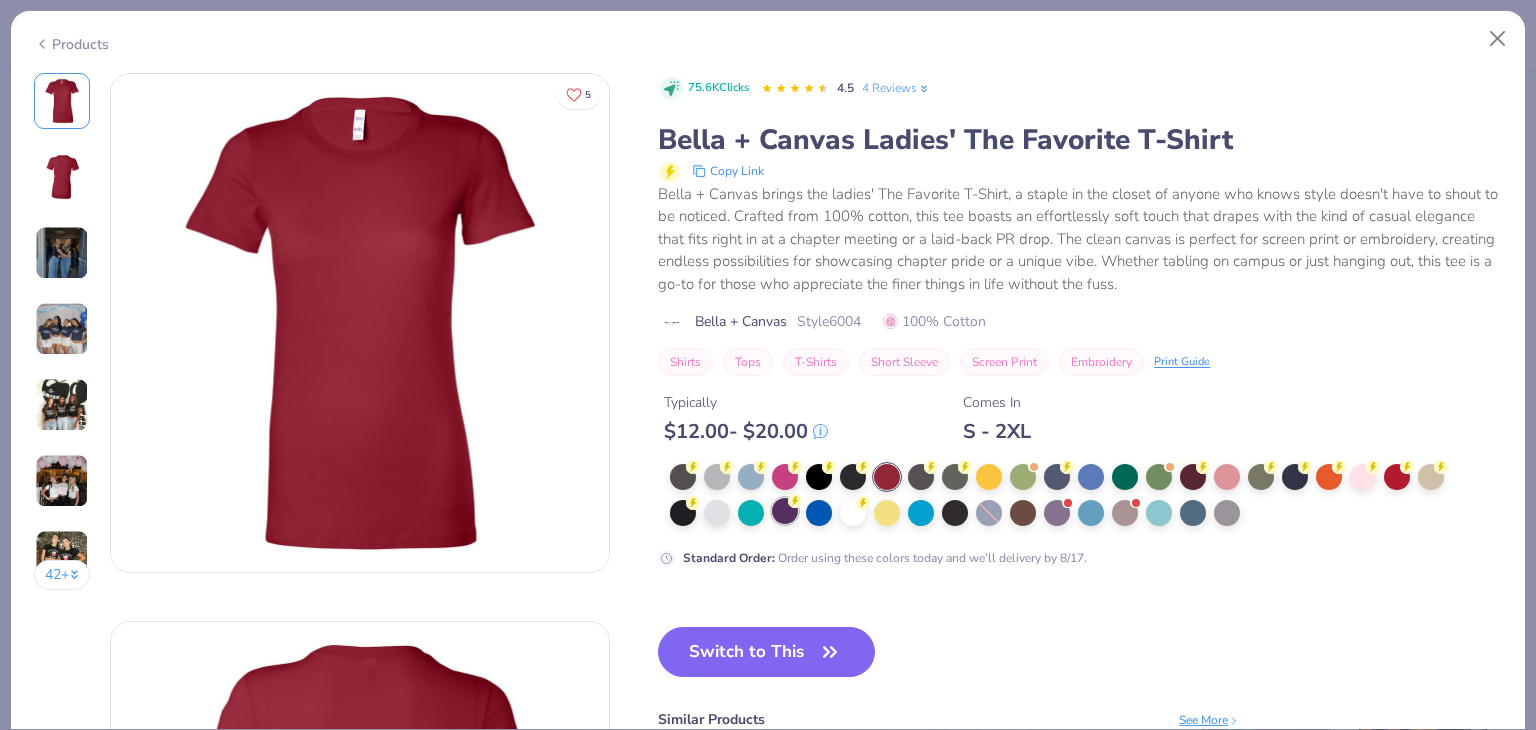 click at bounding box center (785, 511) 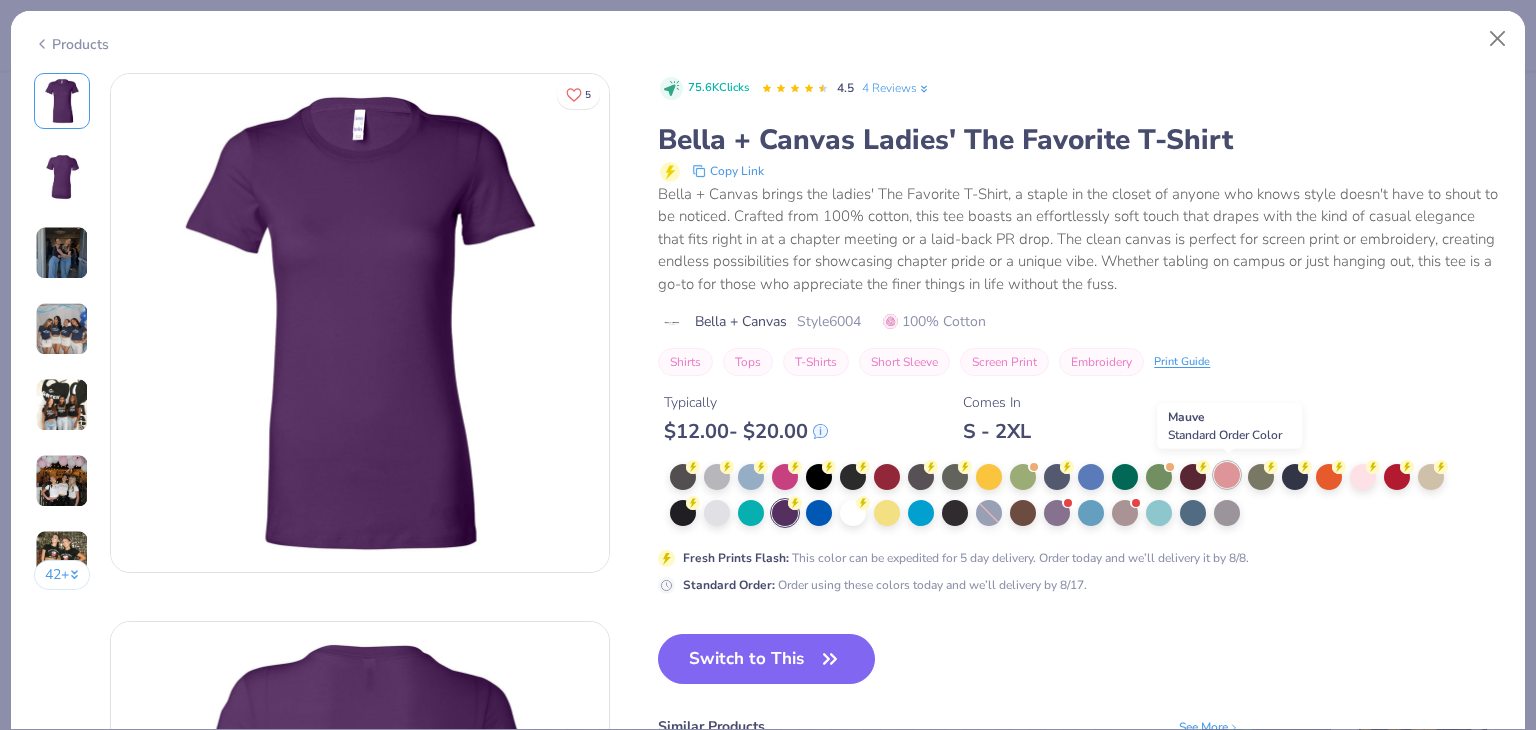 click at bounding box center (1227, 475) 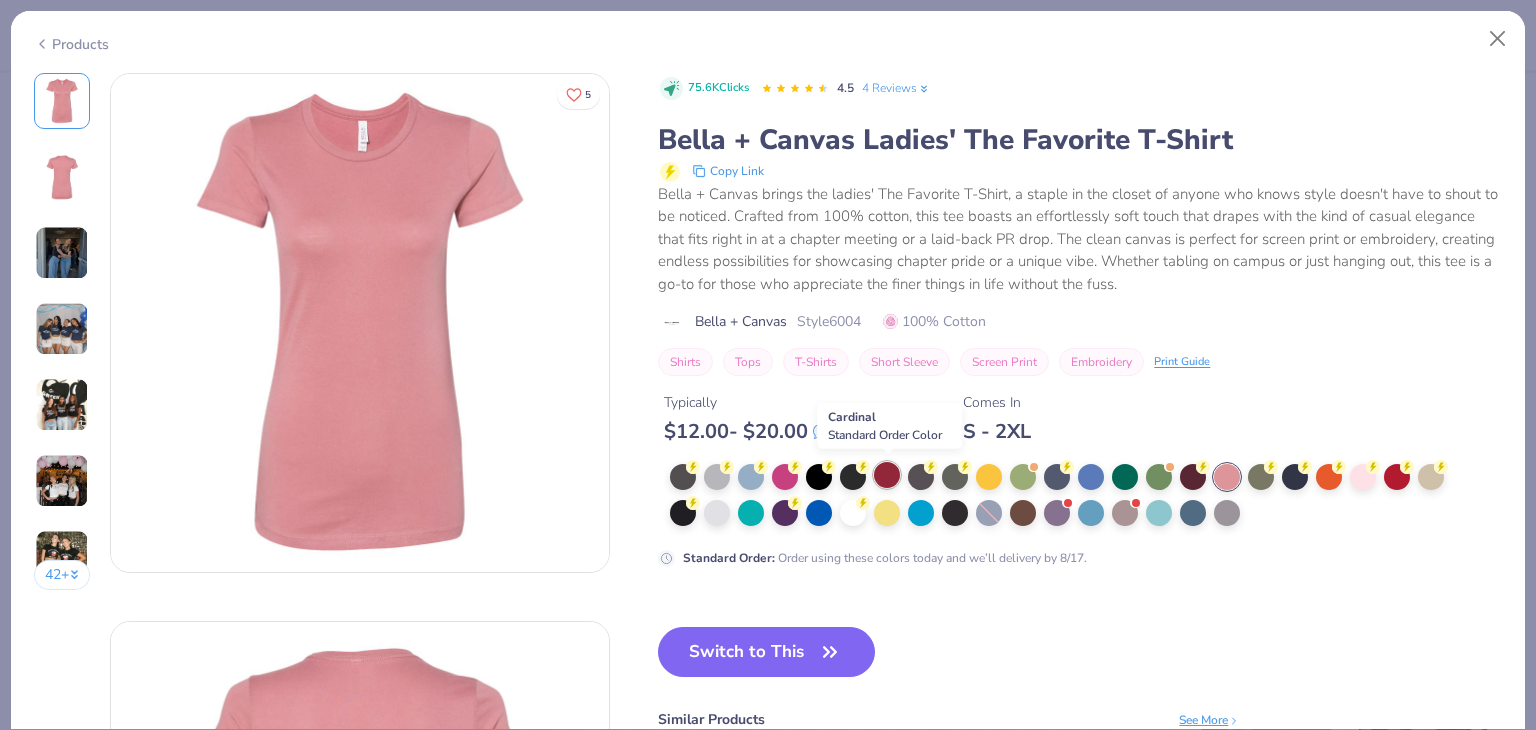 click at bounding box center [887, 475] 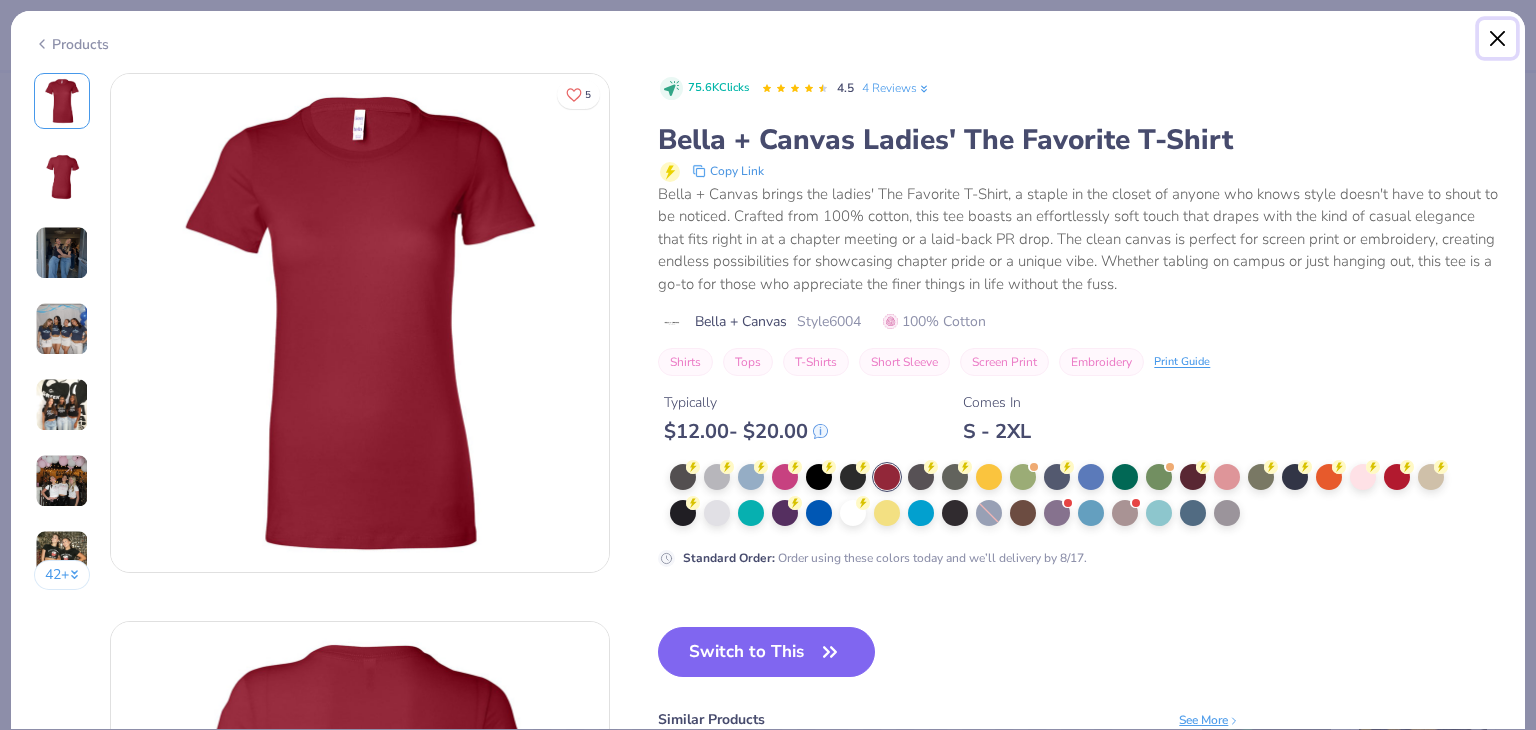 click at bounding box center (1498, 39) 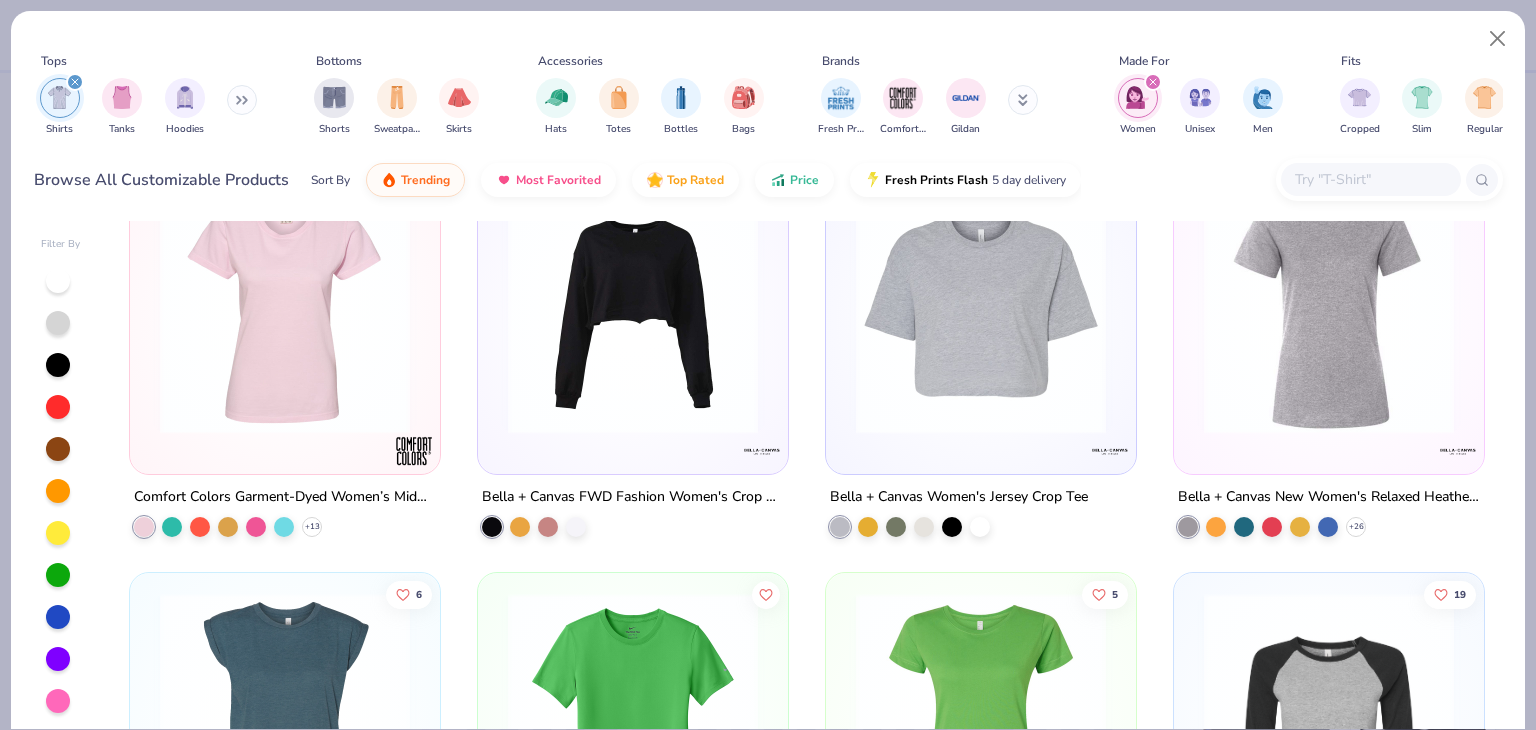 scroll, scrollTop: 2900, scrollLeft: 0, axis: vertical 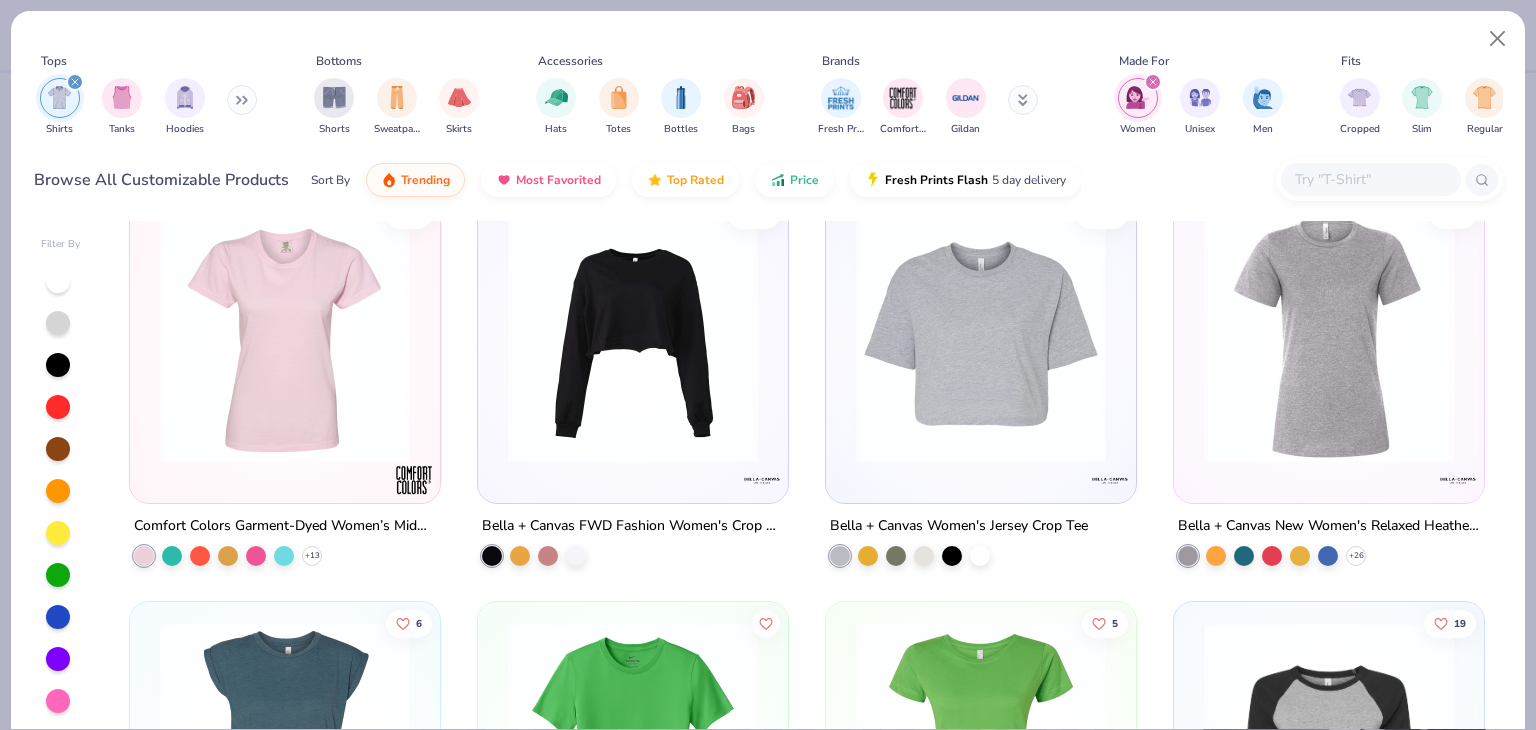 click at bounding box center (285, 338) 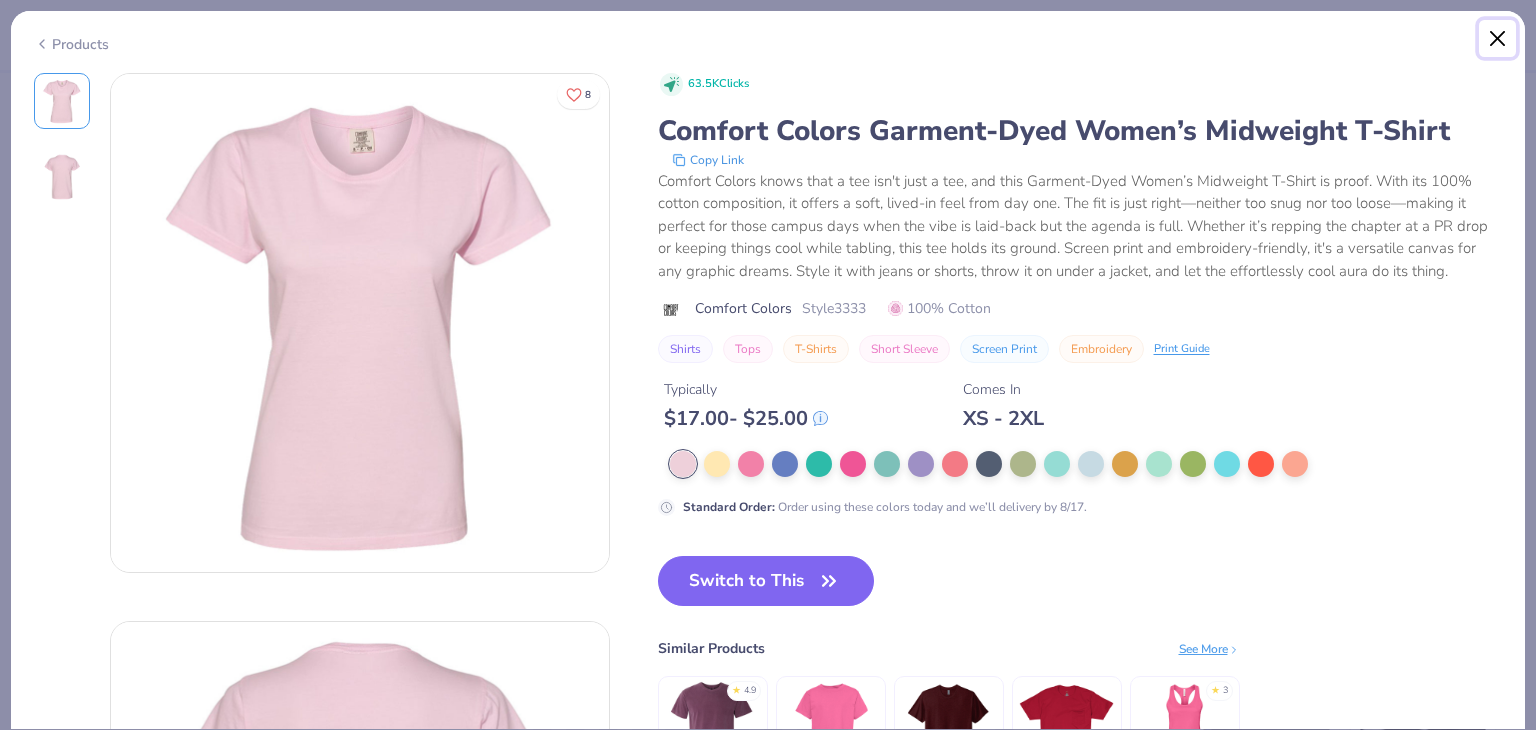 click at bounding box center (1498, 39) 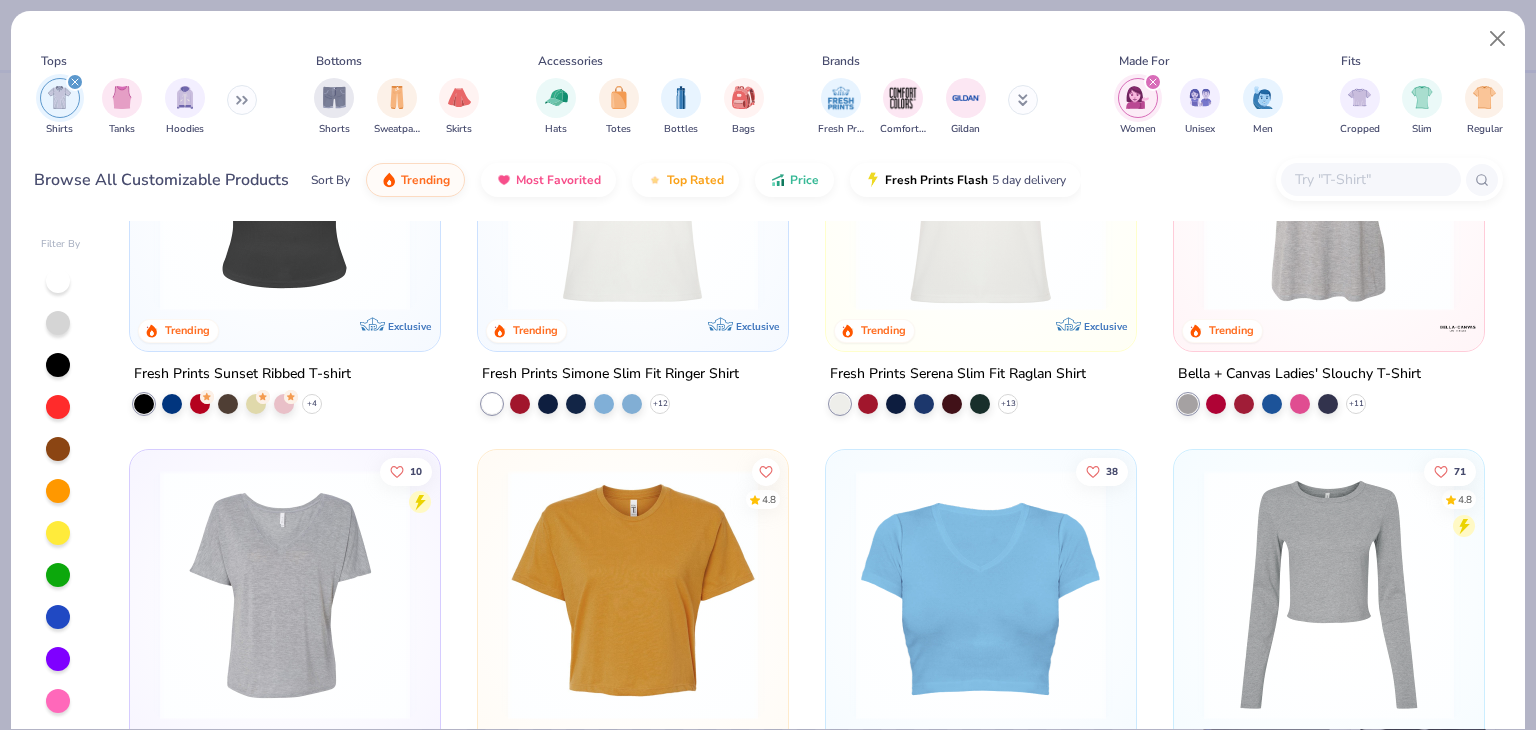scroll, scrollTop: 0, scrollLeft: 0, axis: both 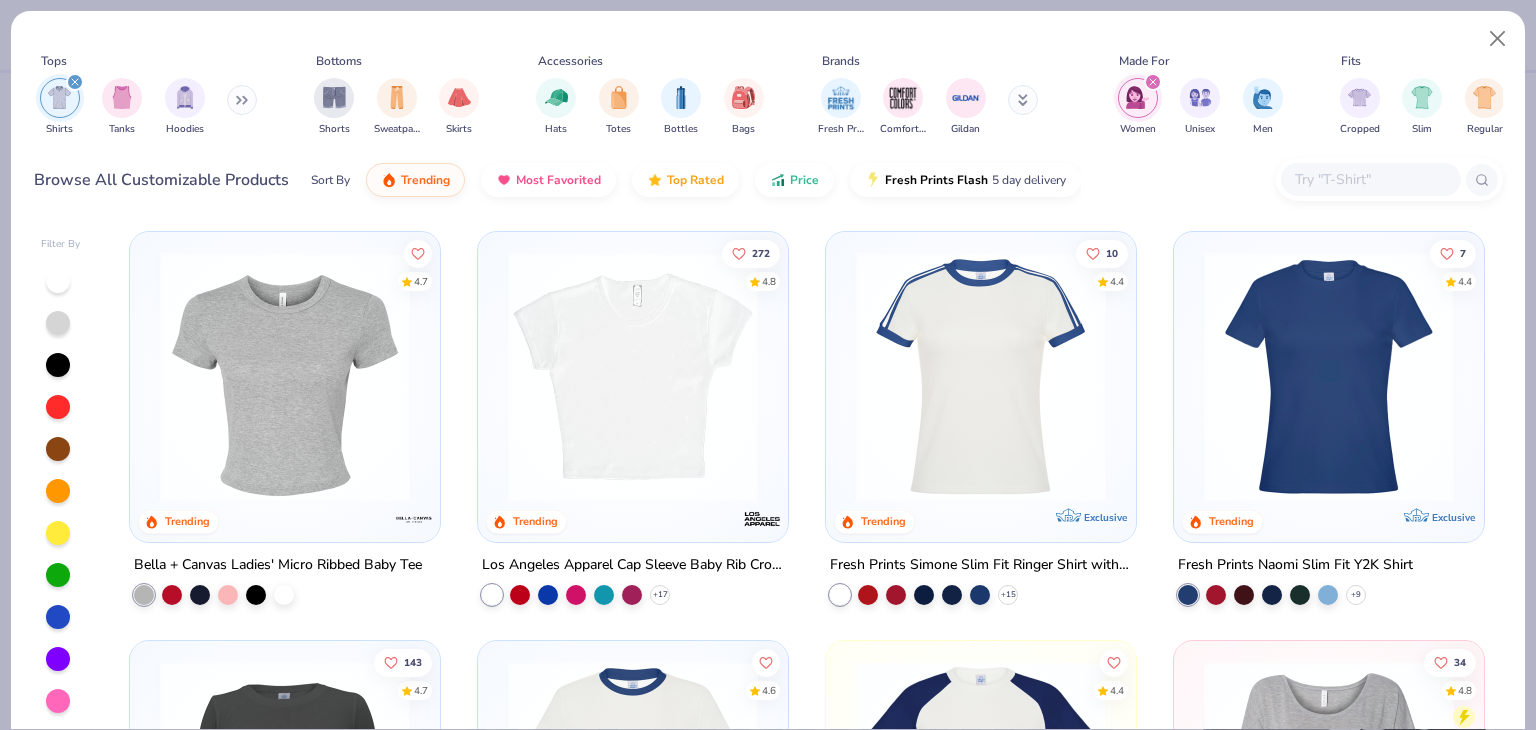 click at bounding box center (1329, 377) 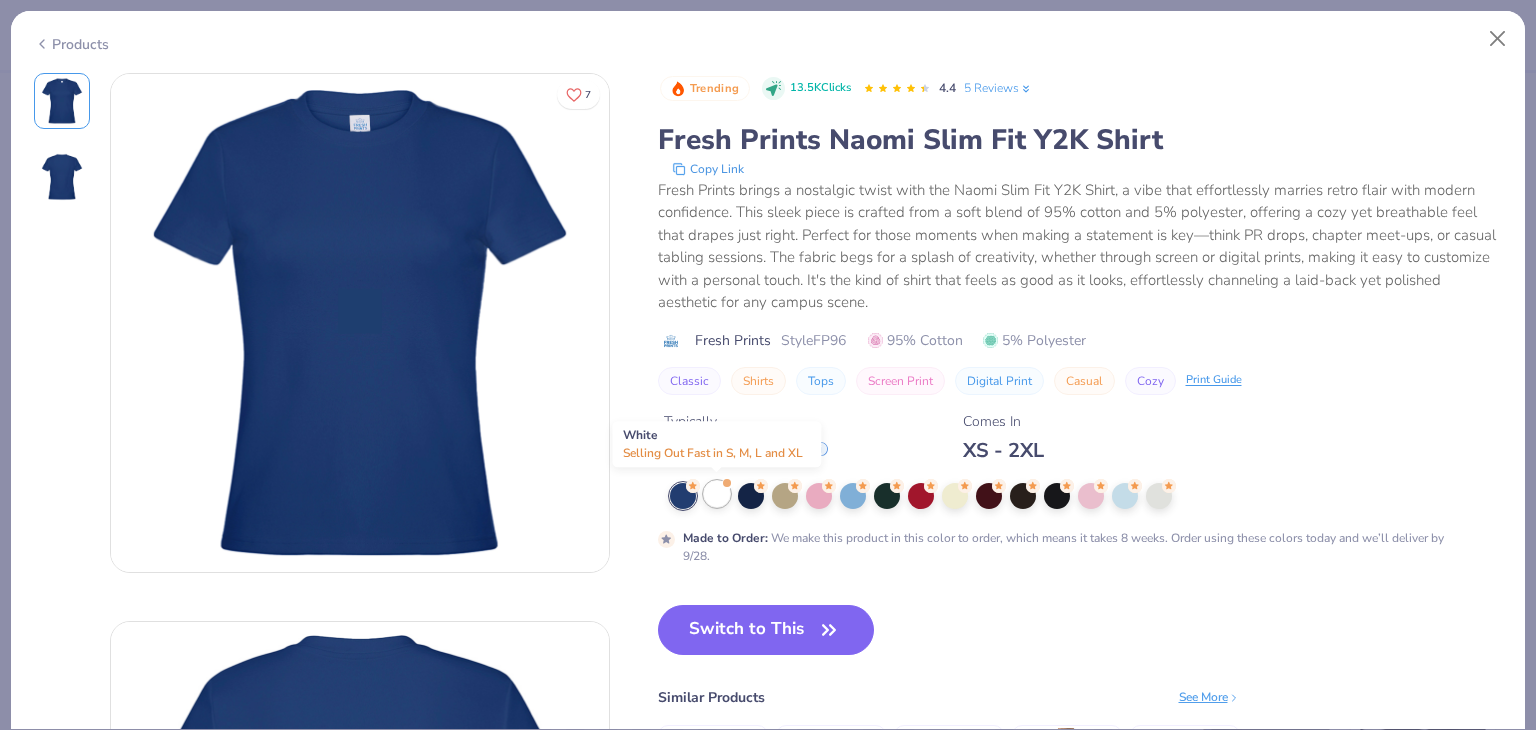 click at bounding box center [717, 494] 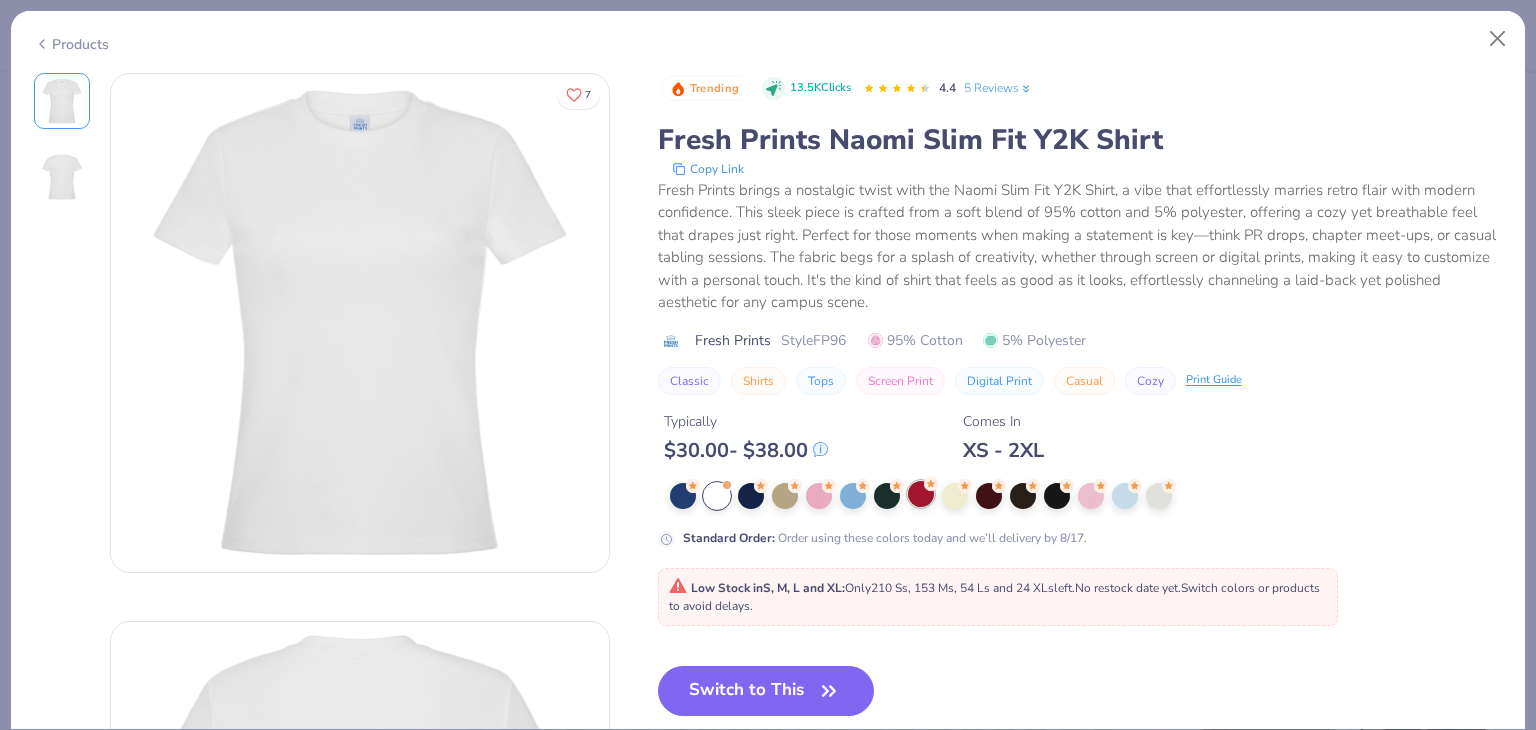 click at bounding box center [921, 494] 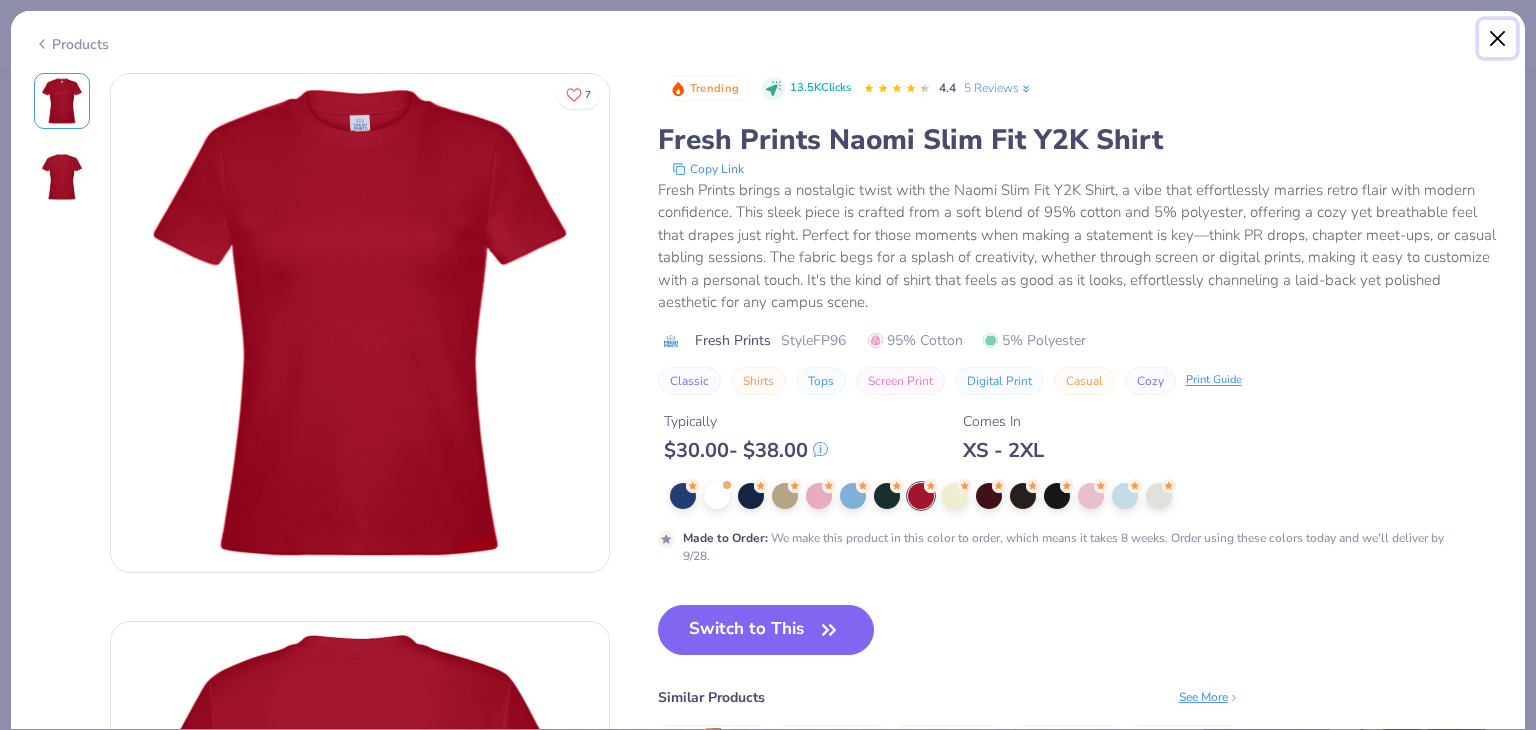 click at bounding box center [1498, 39] 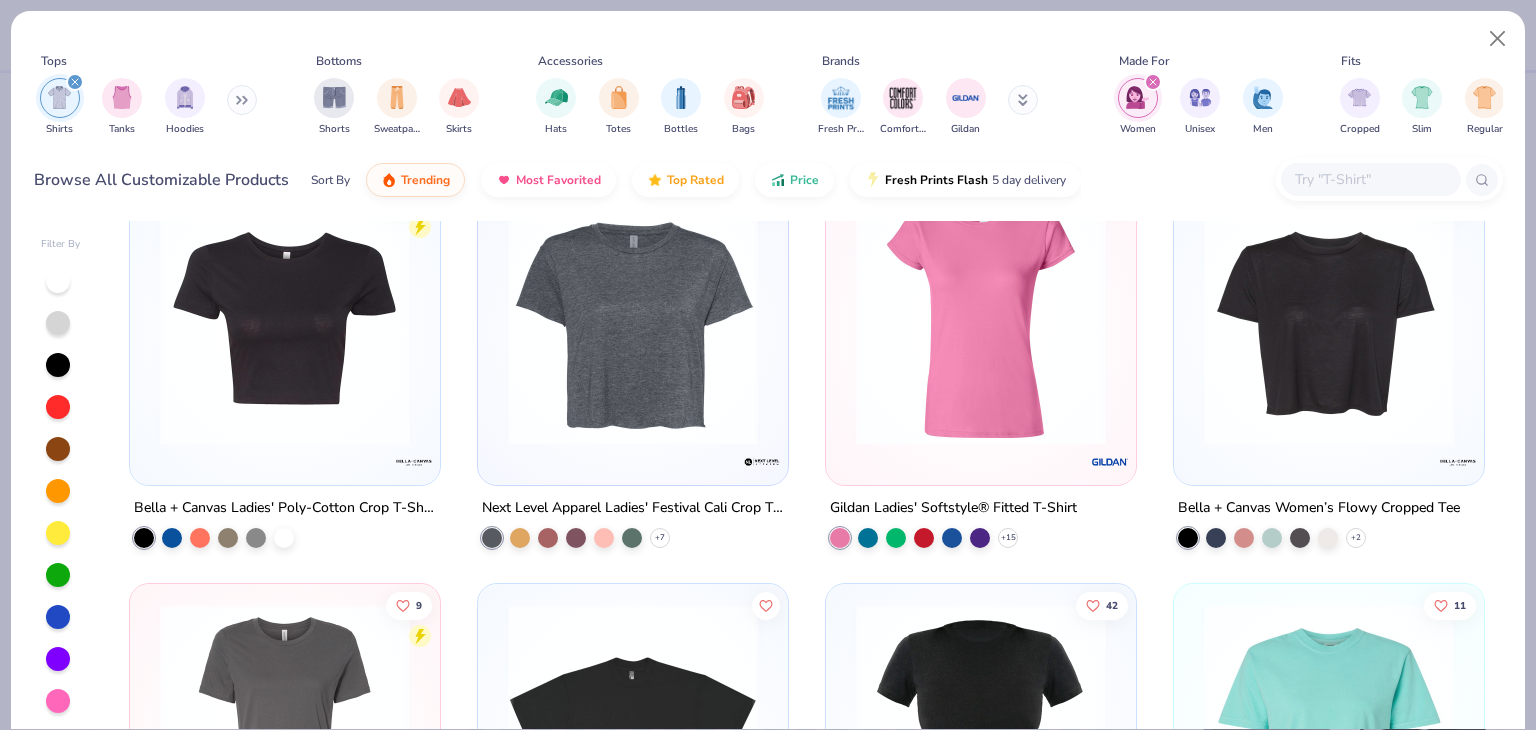 scroll, scrollTop: 1400, scrollLeft: 0, axis: vertical 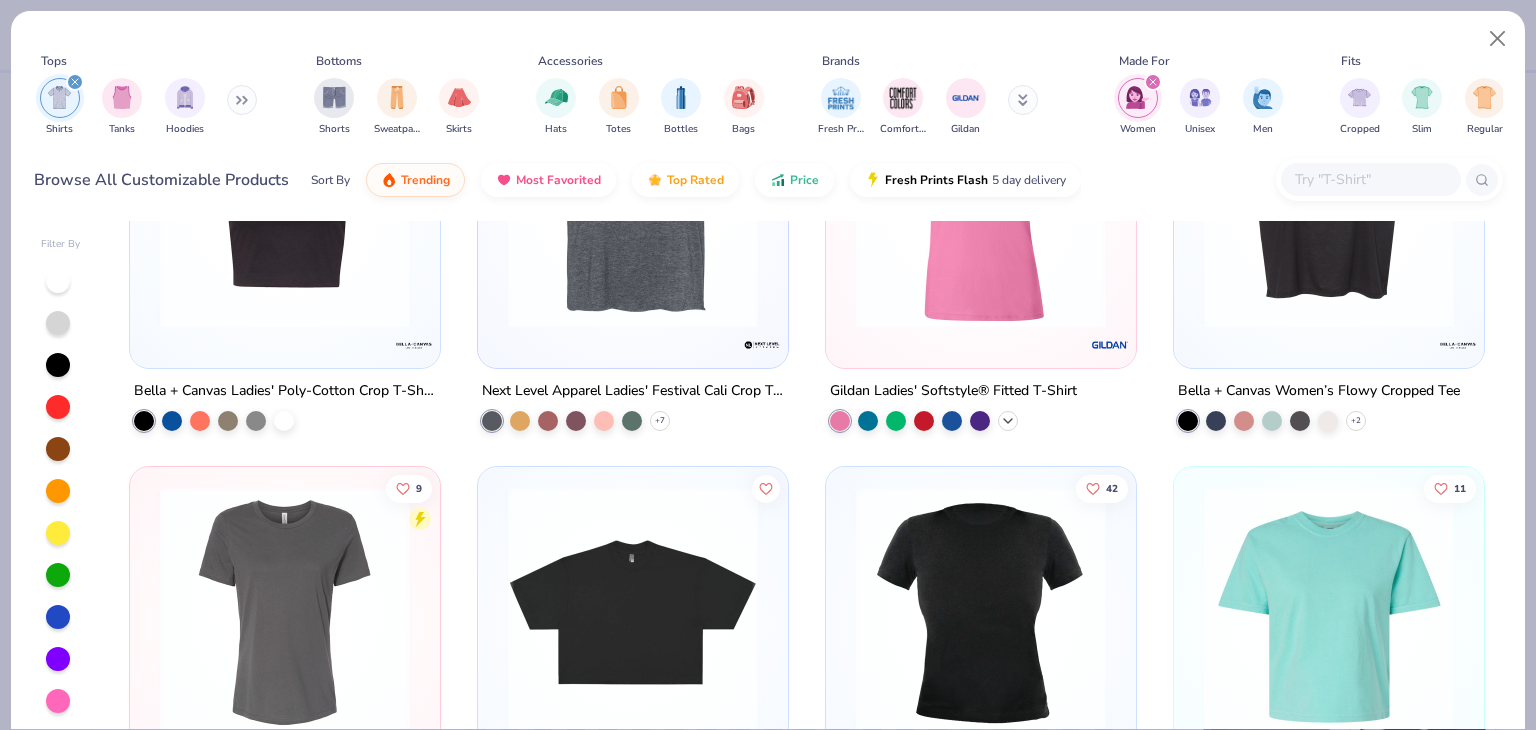 click 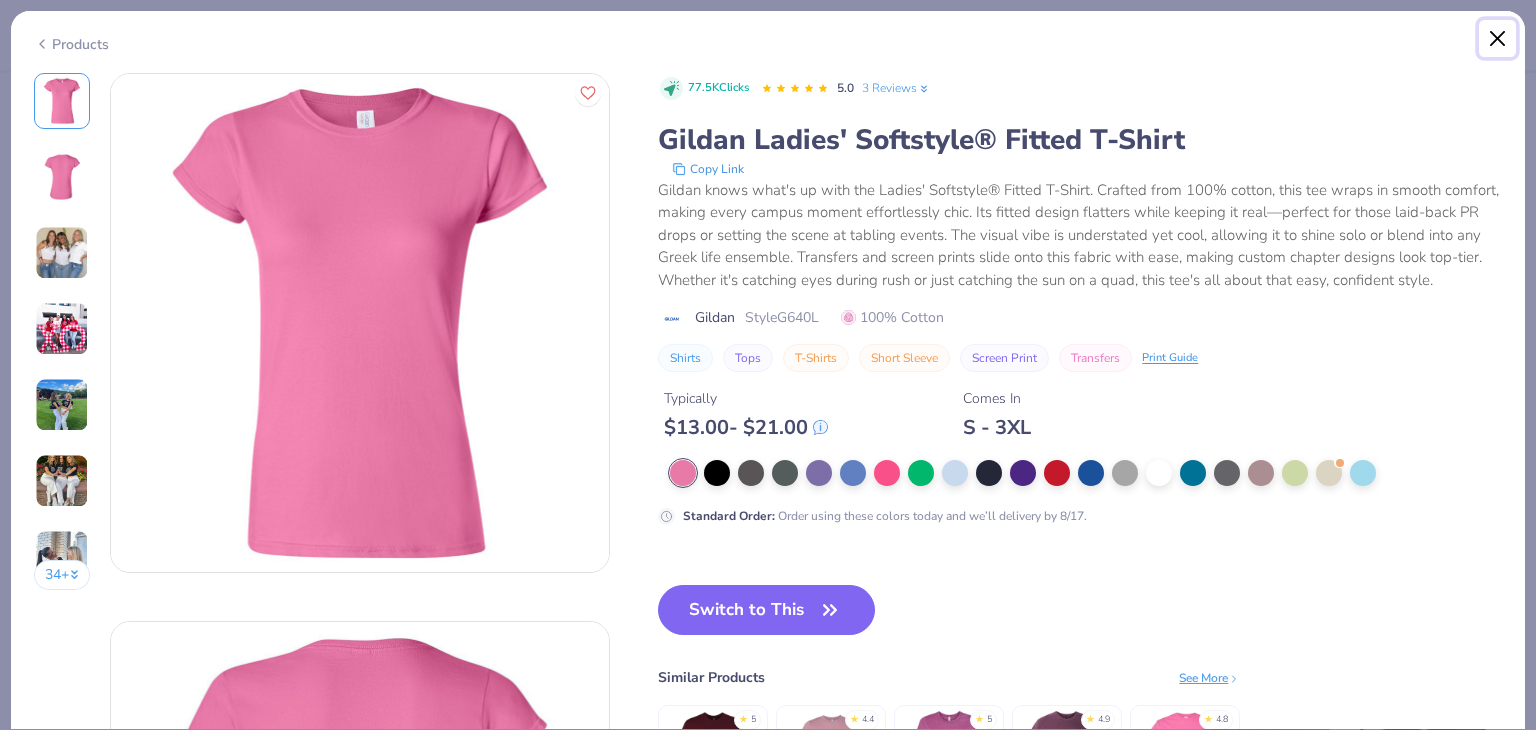 click at bounding box center [1498, 39] 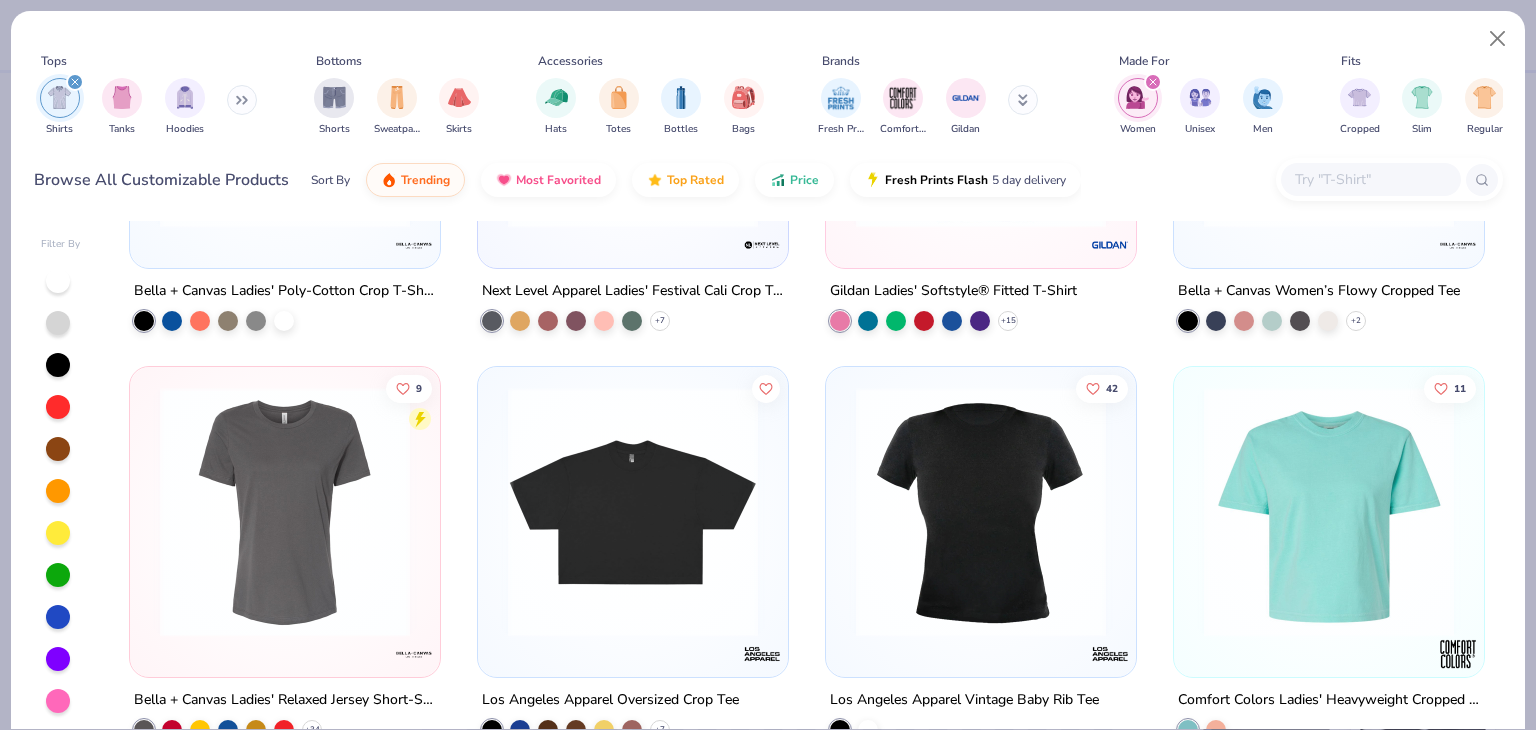 scroll, scrollTop: 1600, scrollLeft: 0, axis: vertical 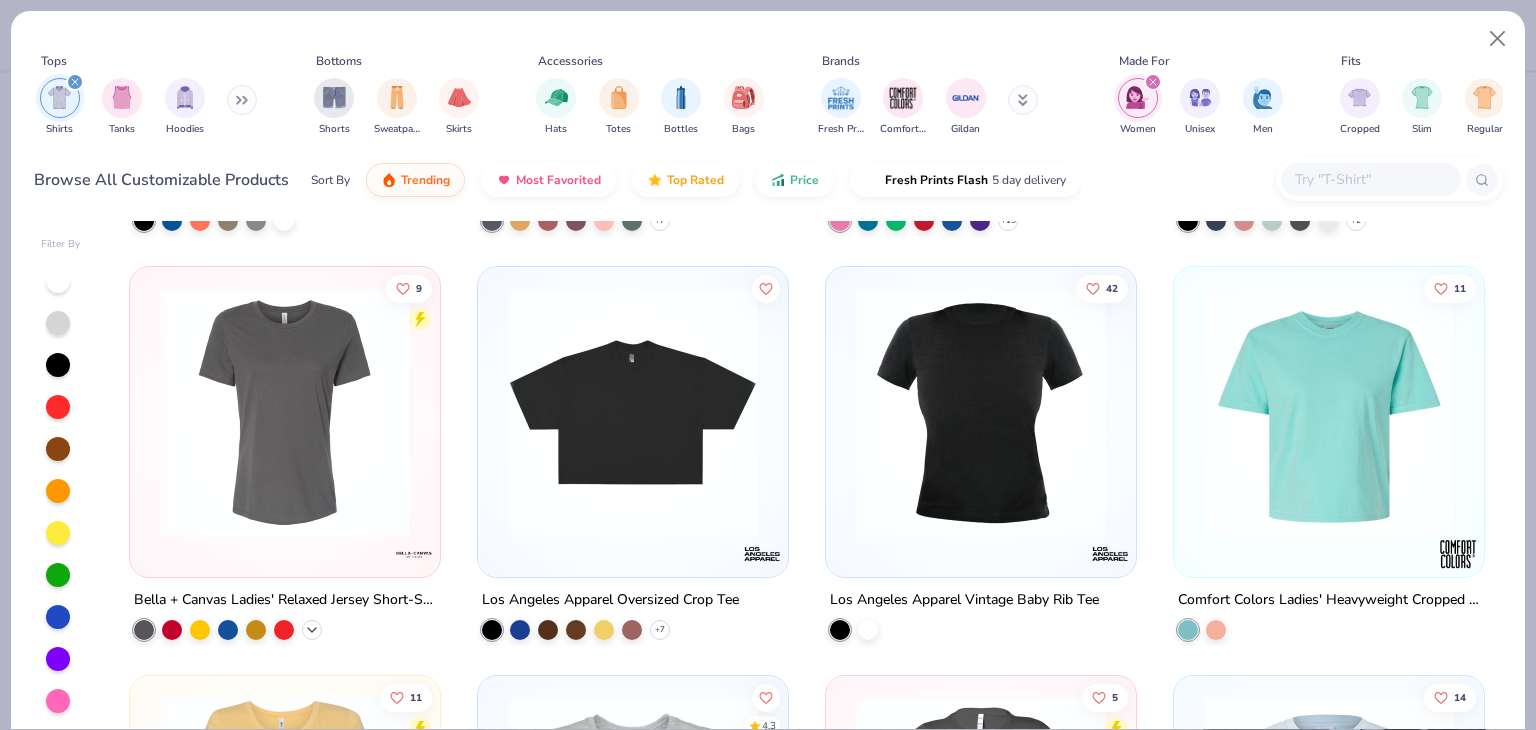 click 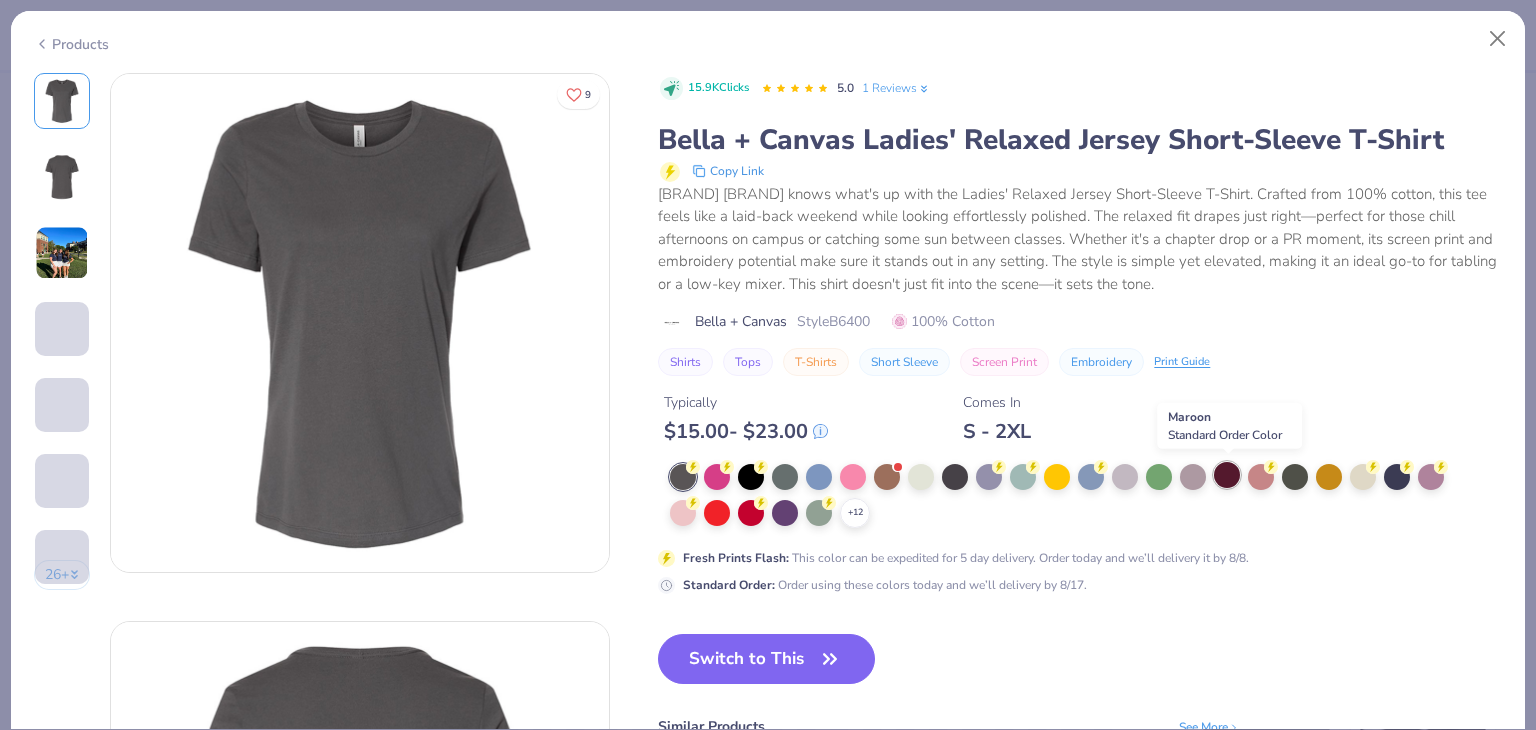 click at bounding box center [1227, 475] 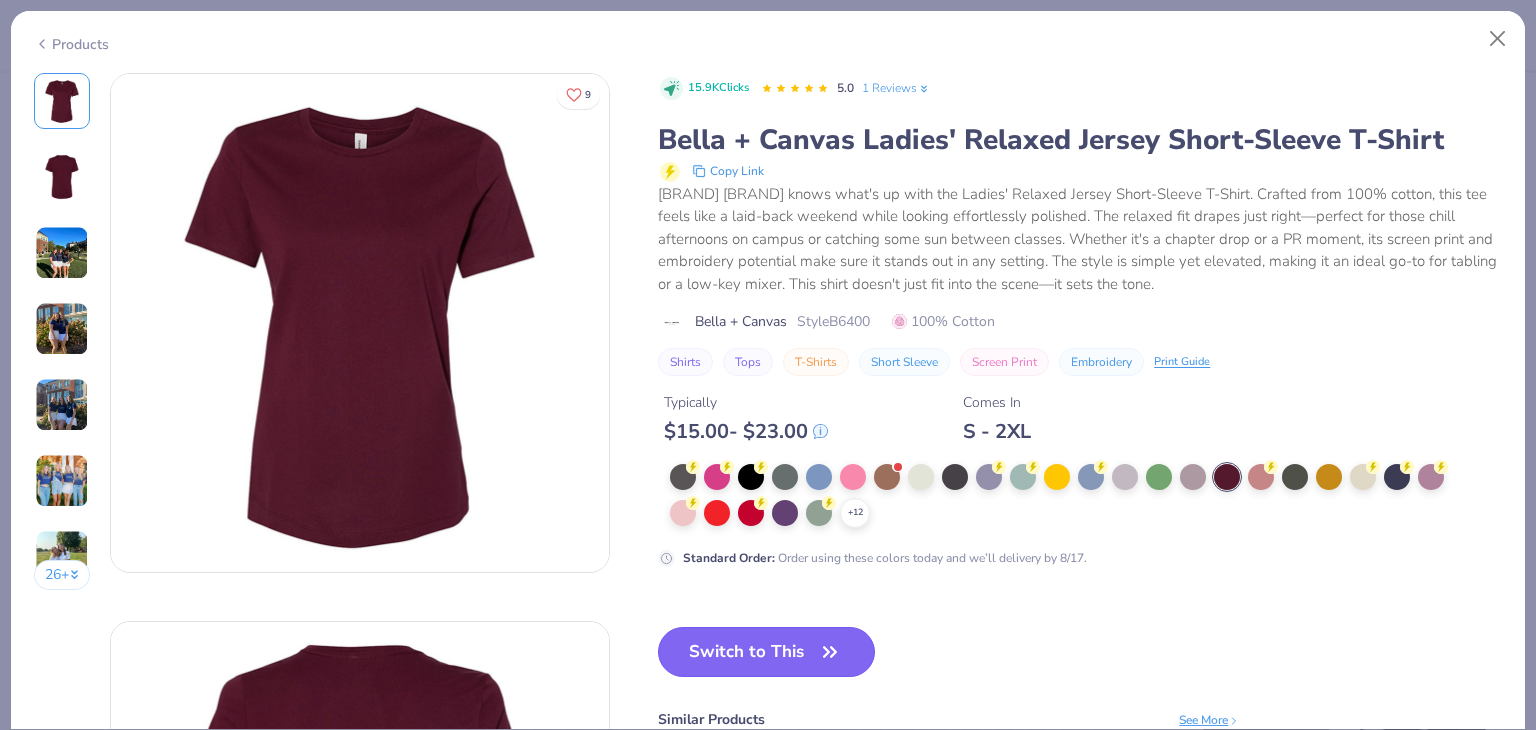 click on "Switch to This" at bounding box center [766, 652] 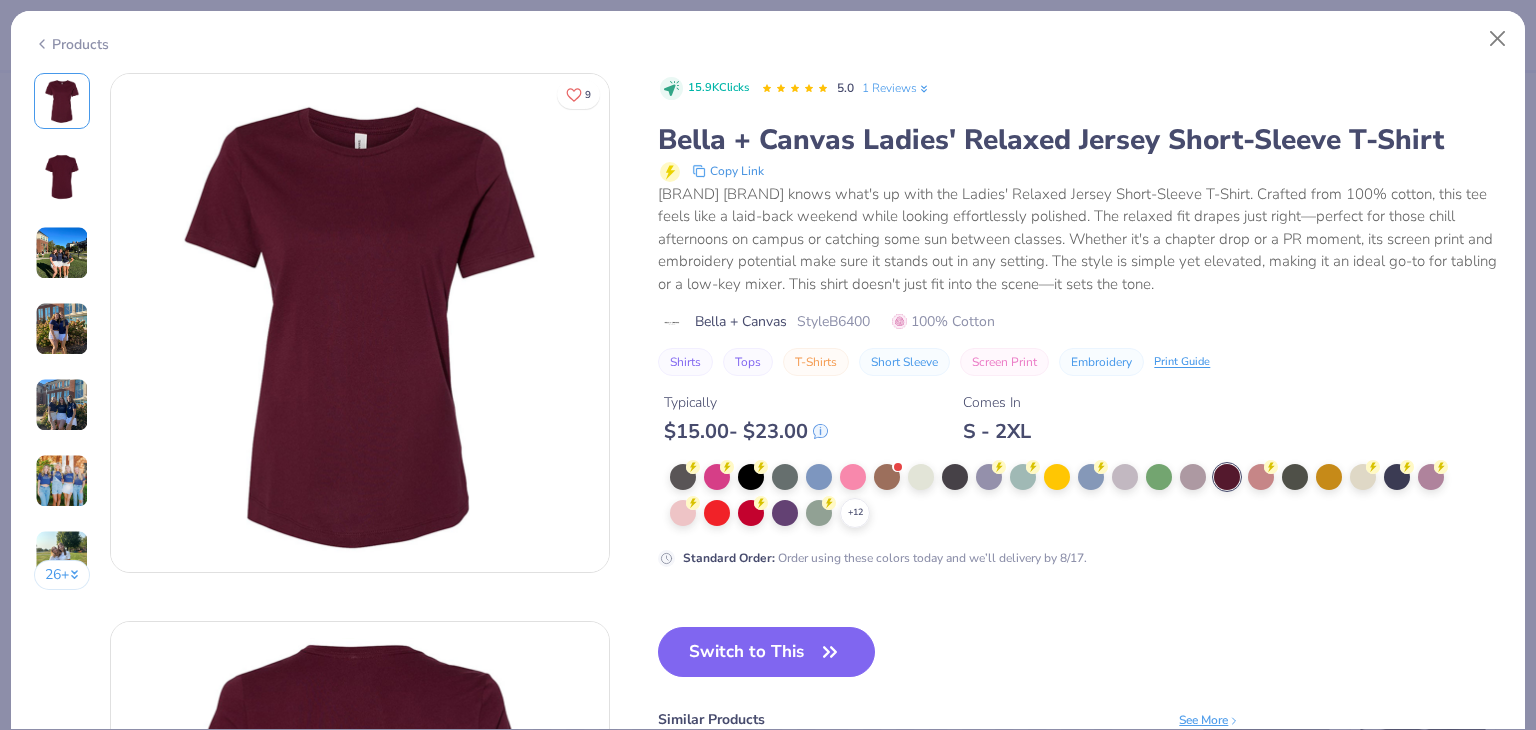 click on "Switch to This" at bounding box center (766, 652) 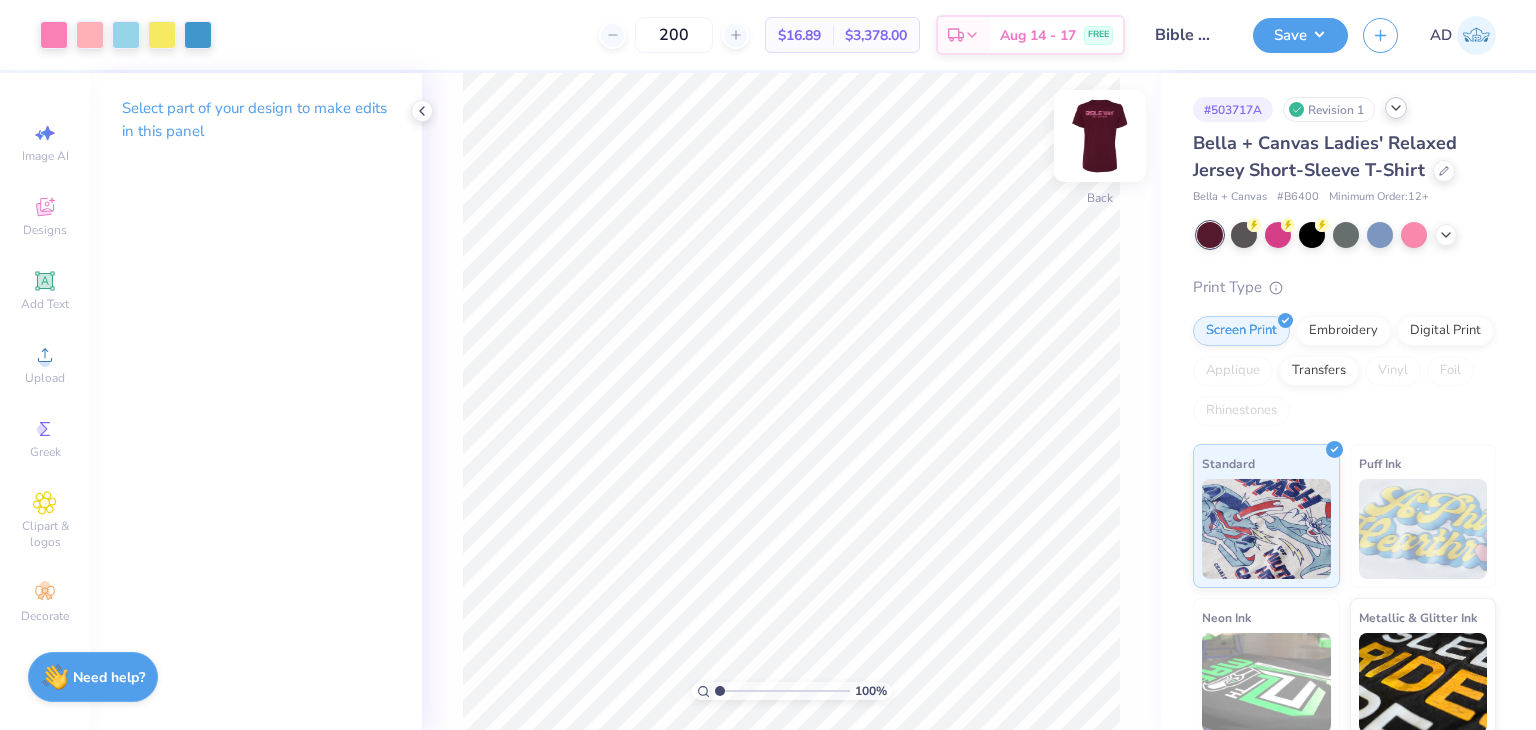 click at bounding box center (1100, 136) 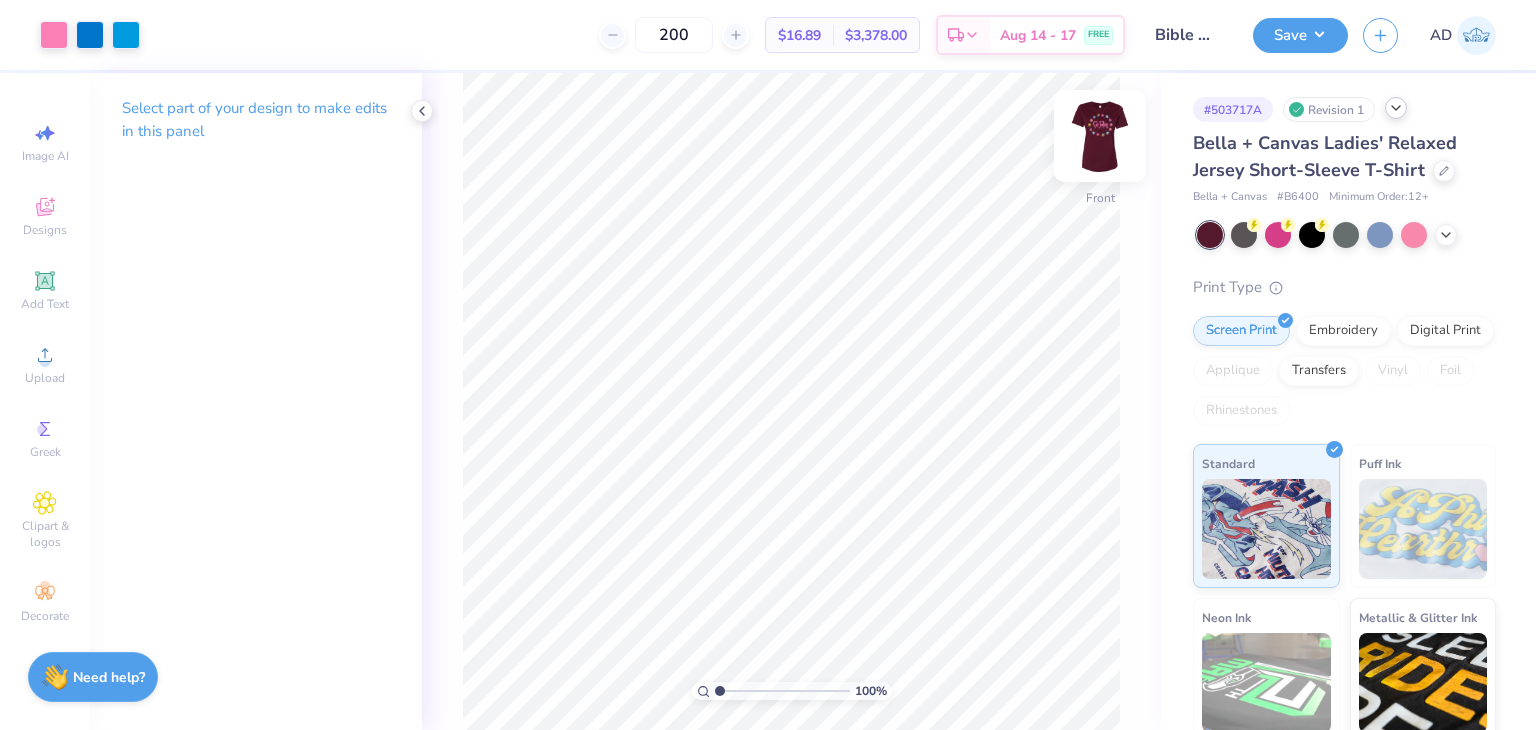 click at bounding box center [1100, 136] 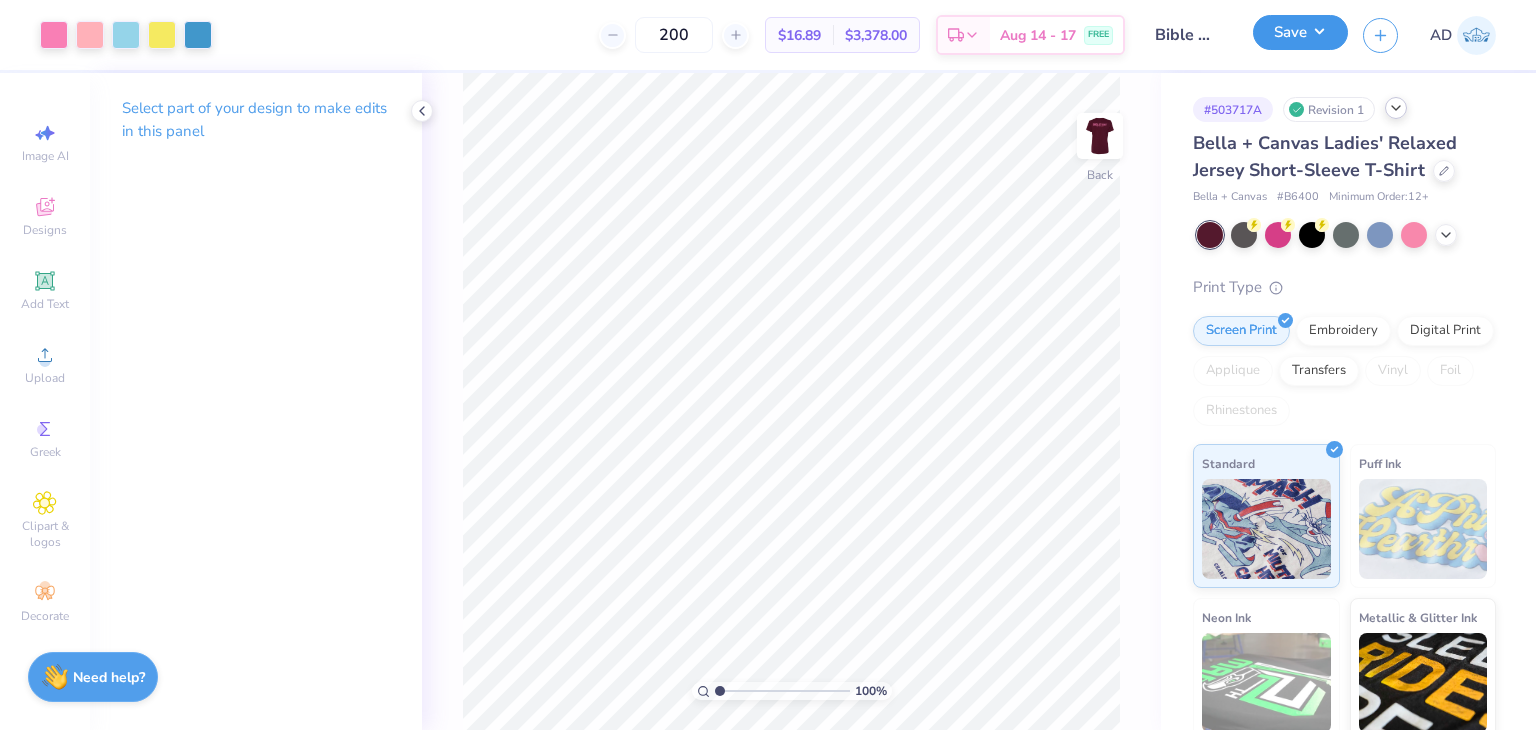 click on "Save" at bounding box center (1300, 32) 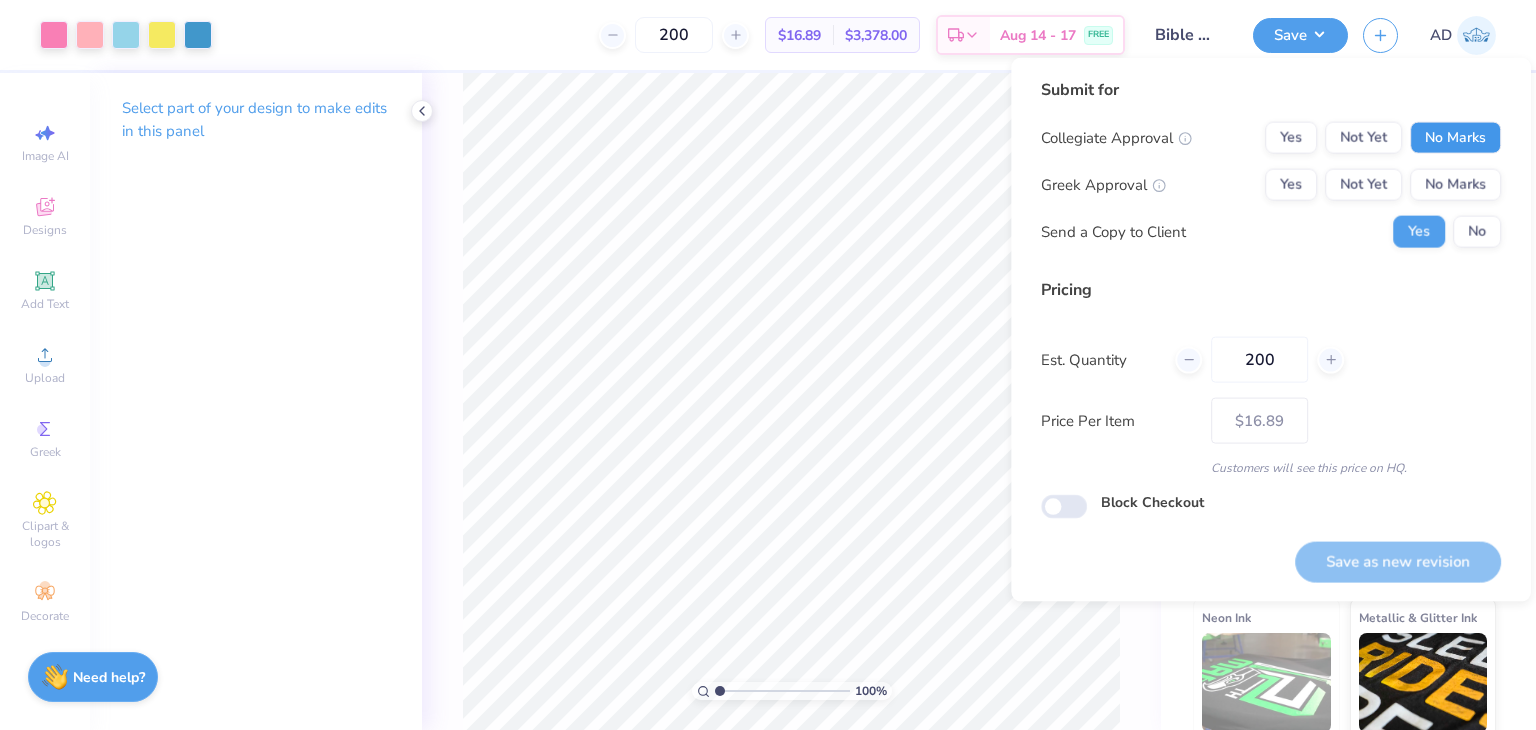 click on "No Marks" at bounding box center [1455, 138] 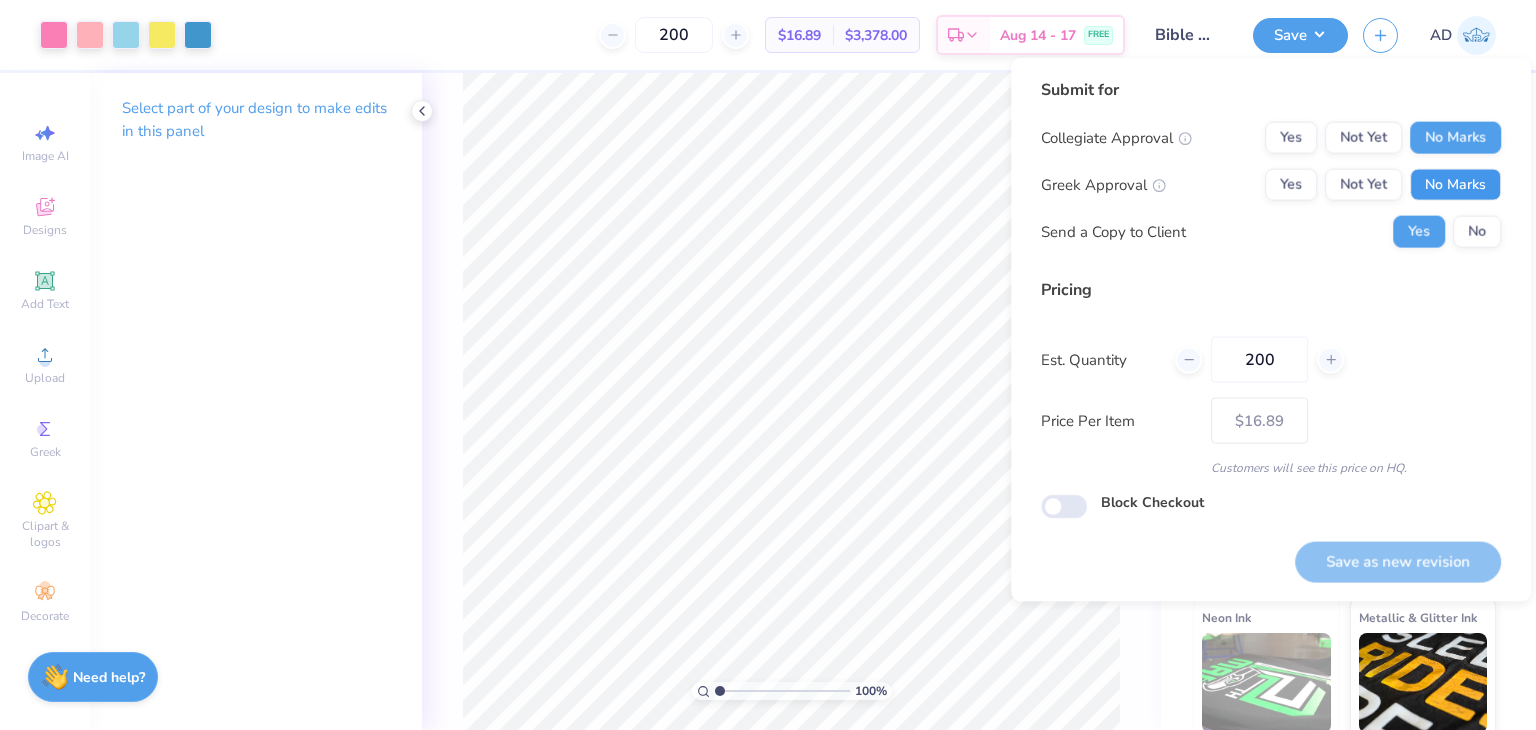 click on "No Marks" at bounding box center [1455, 185] 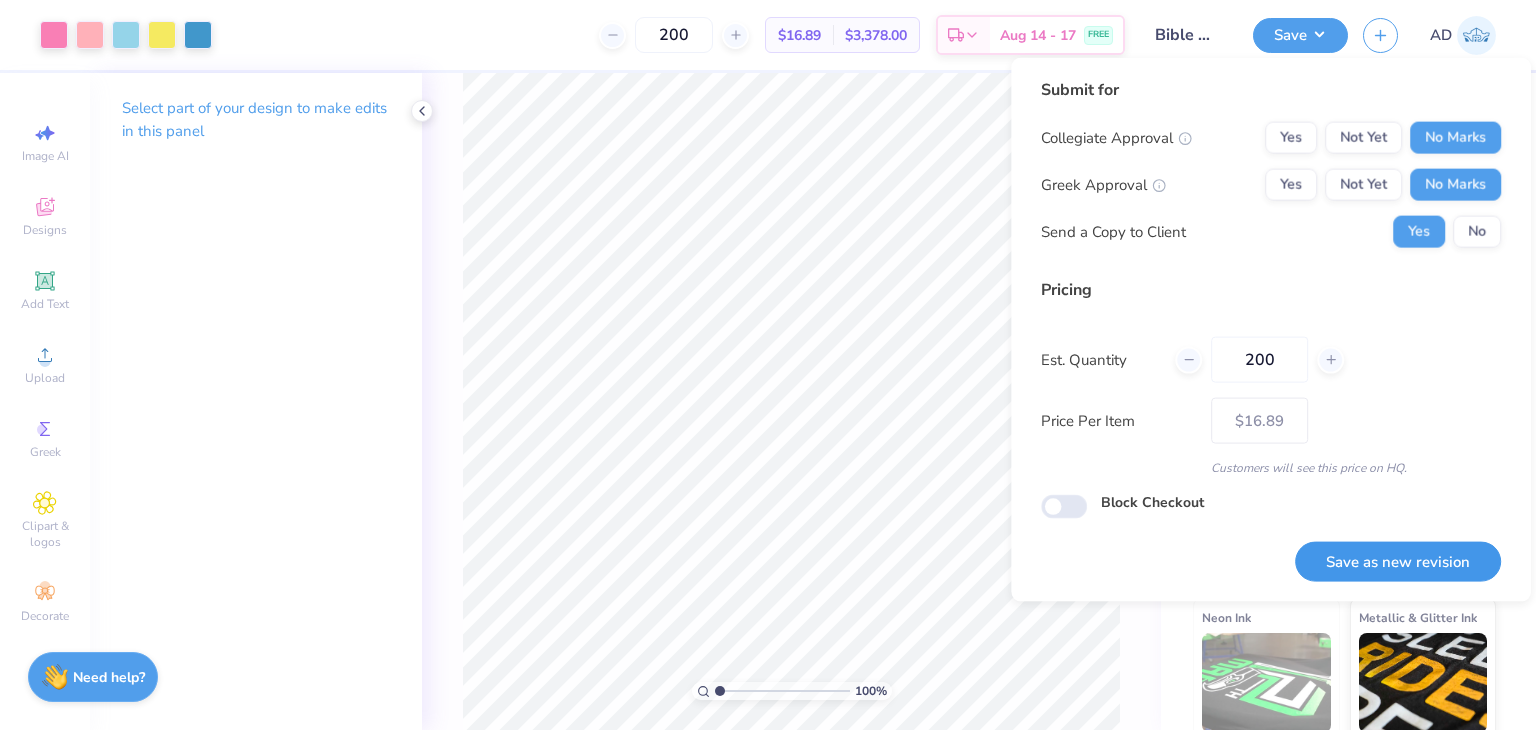 click on "Save as new revision" at bounding box center [1398, 561] 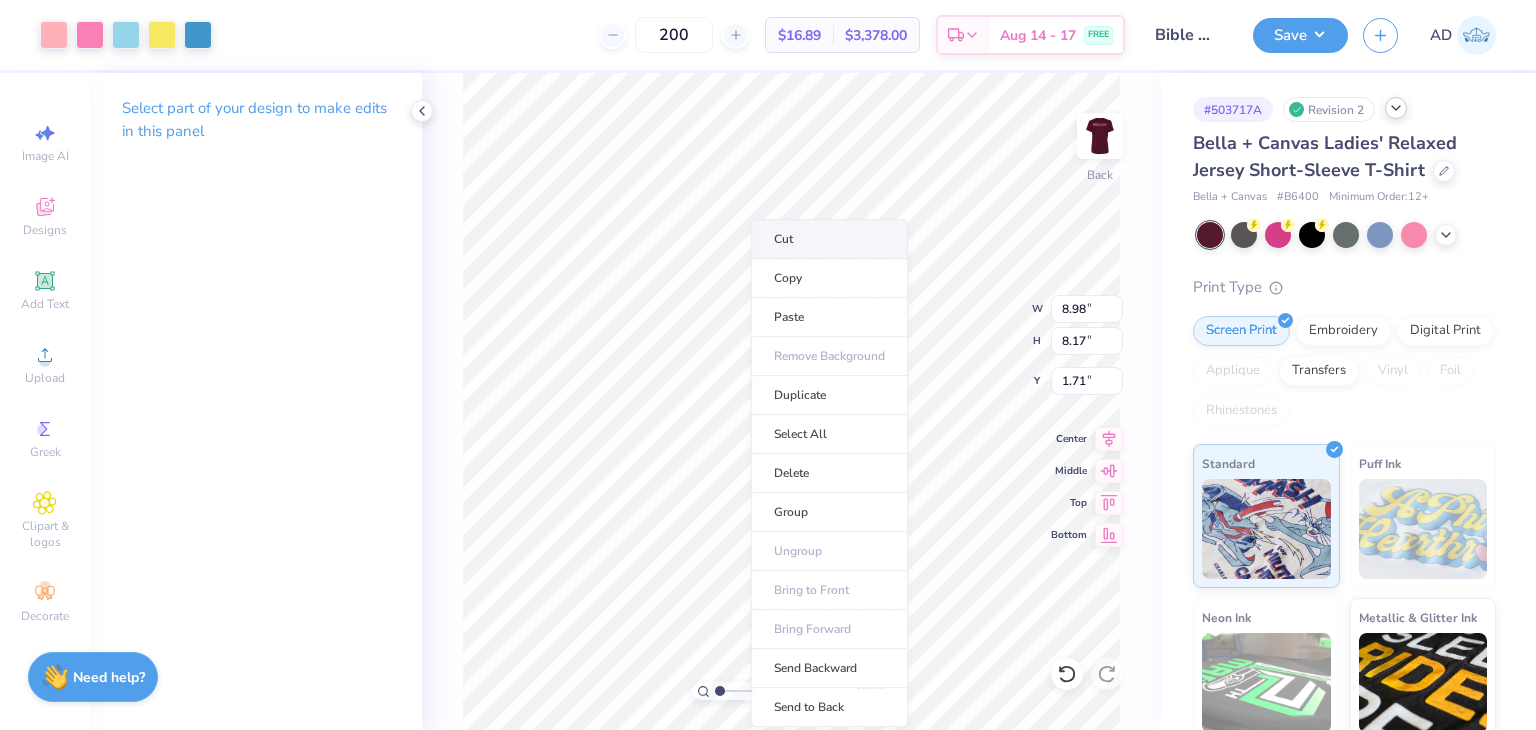 click on "Cut" at bounding box center (829, 239) 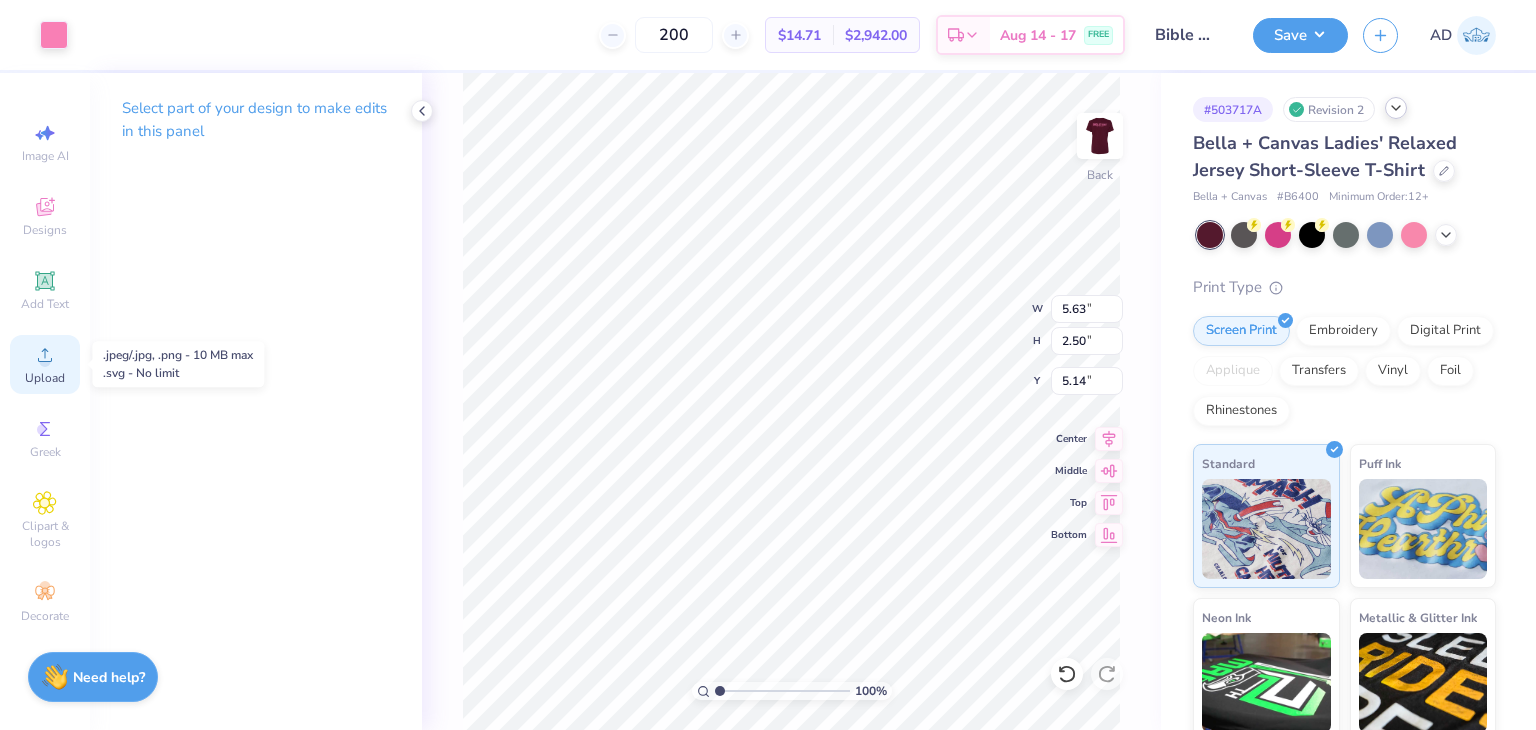 click 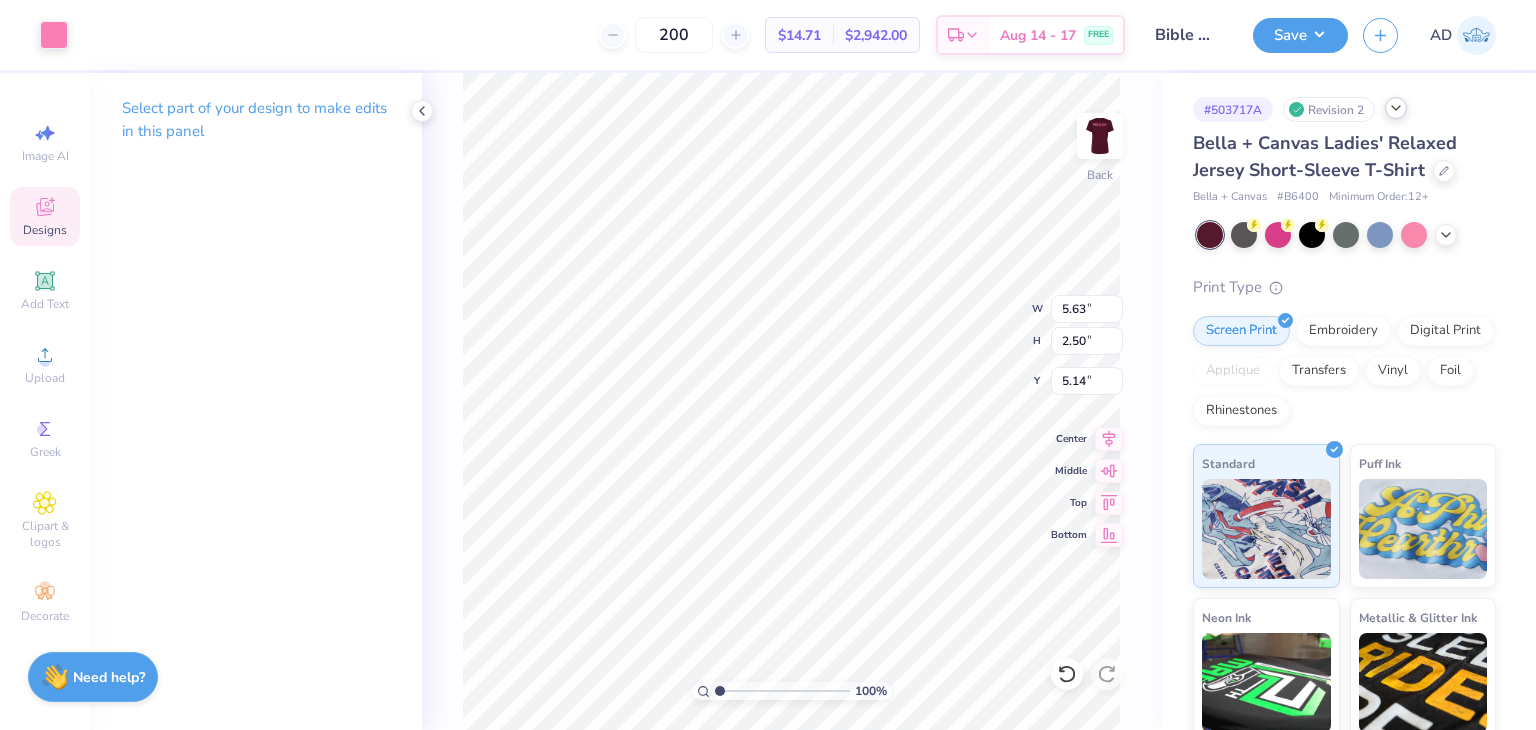 click on "Designs" at bounding box center [45, 216] 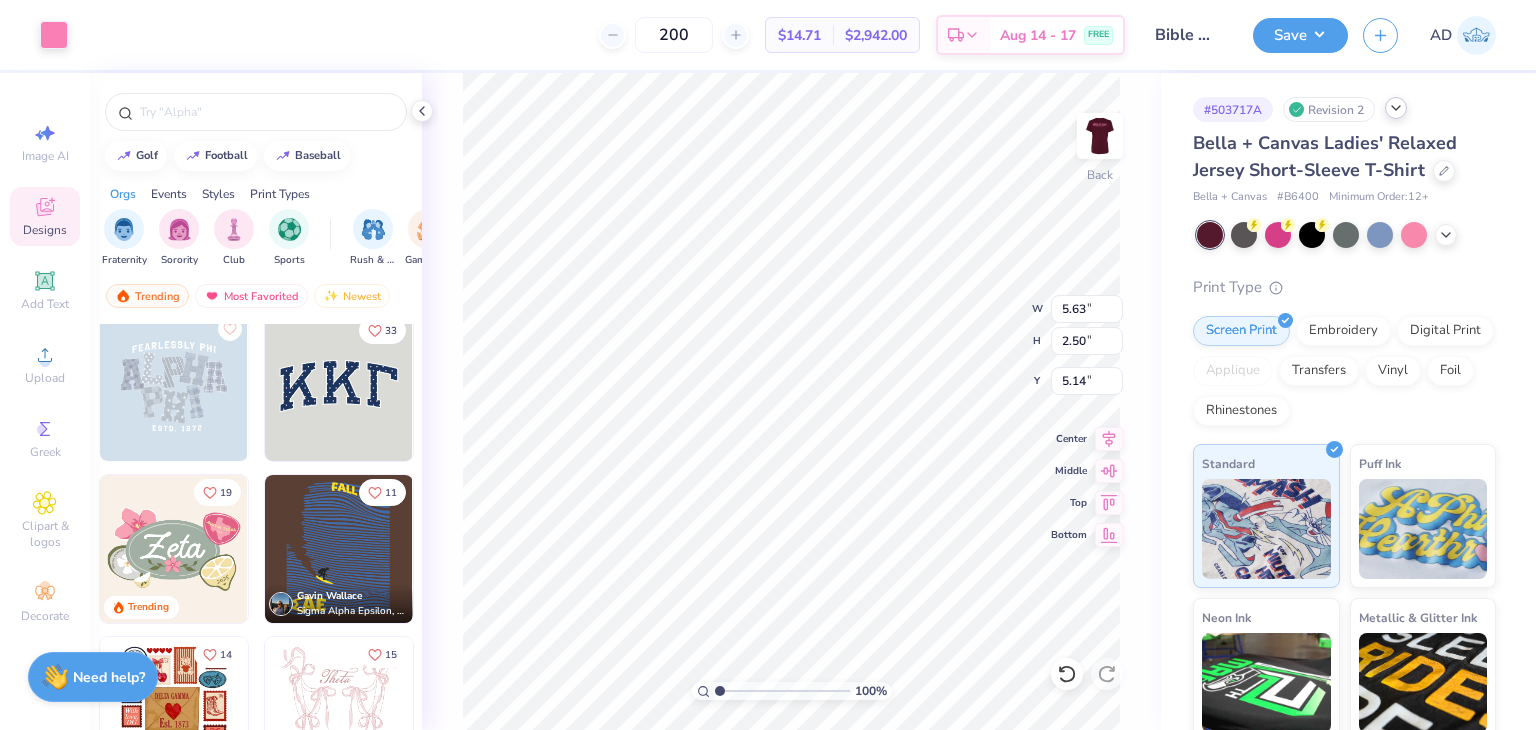 scroll, scrollTop: 0, scrollLeft: 0, axis: both 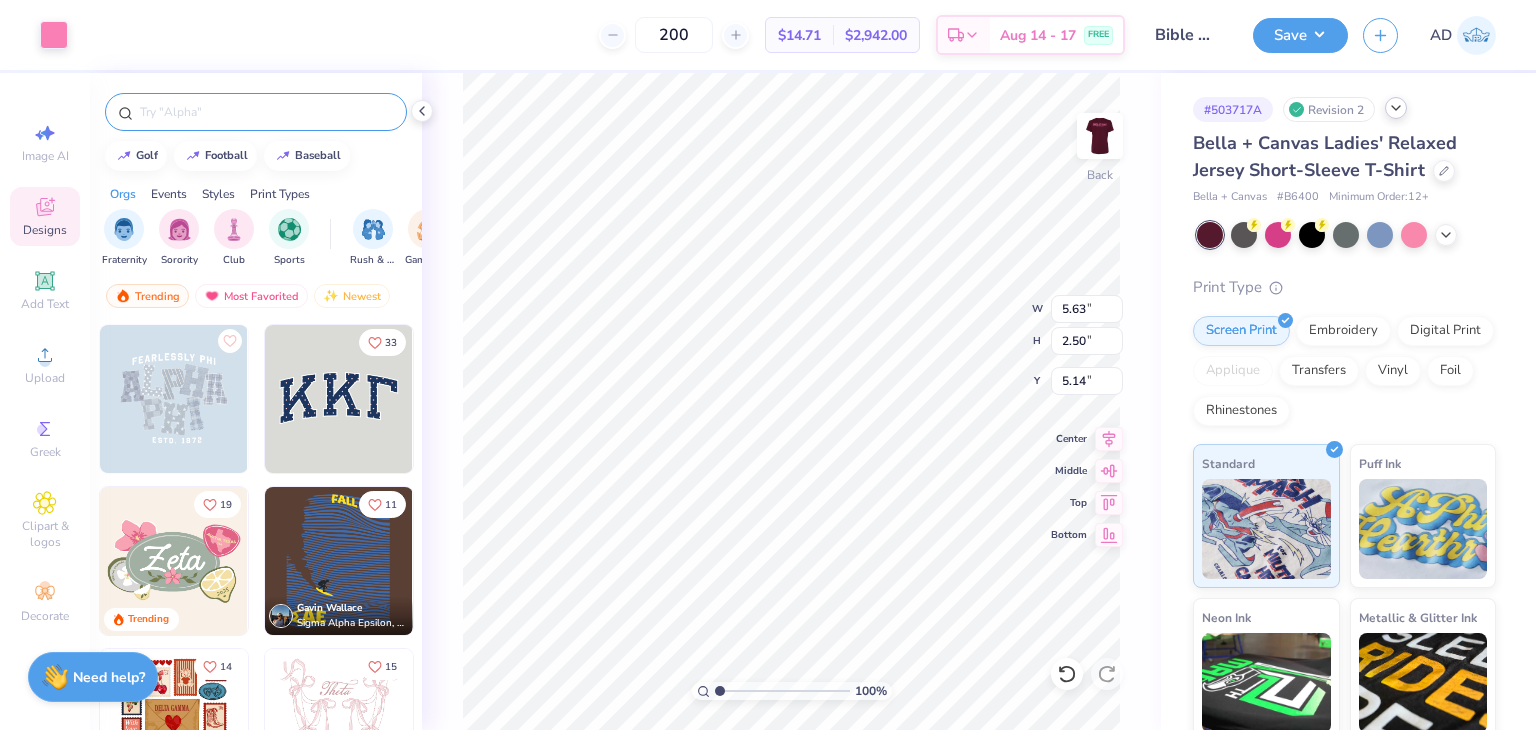 click at bounding box center [256, 112] 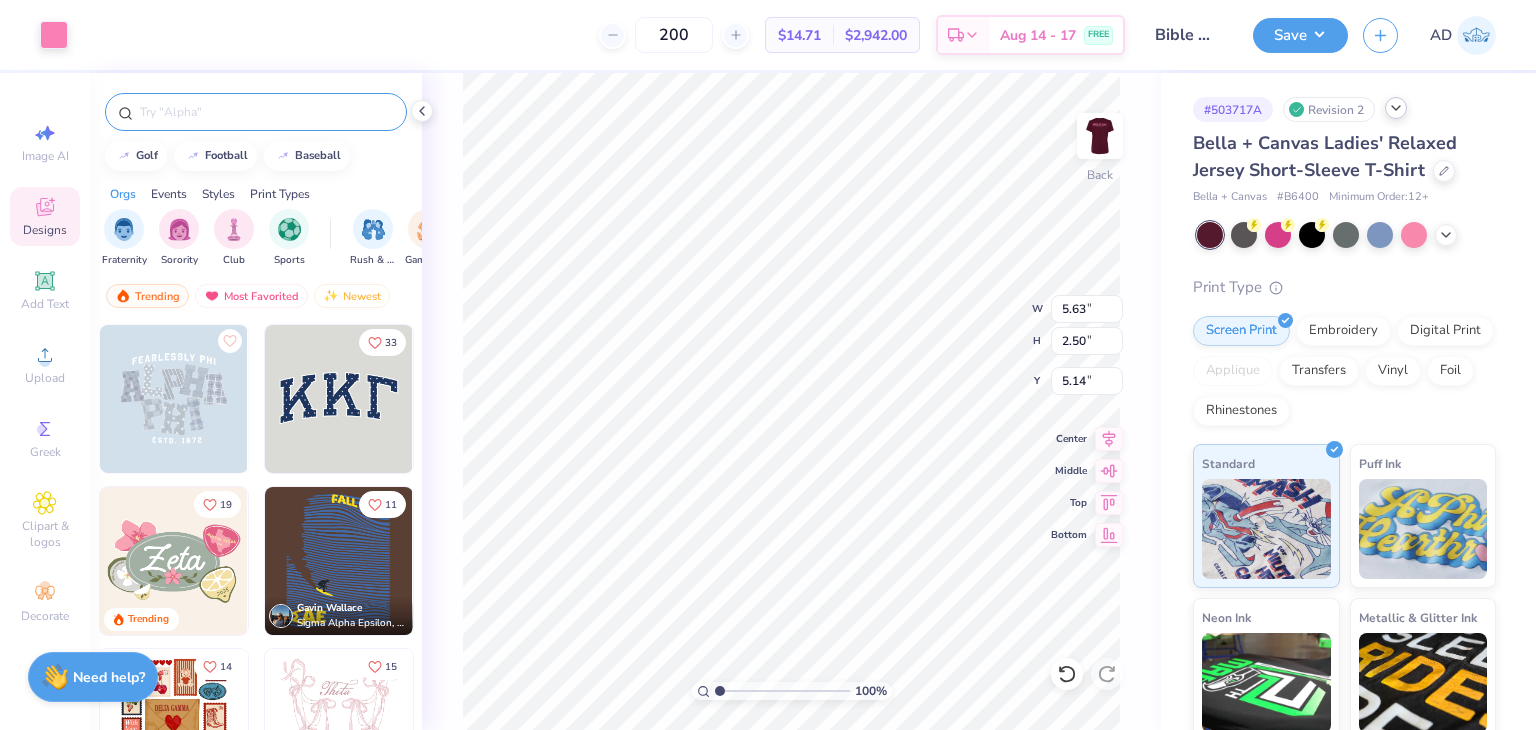 click at bounding box center [266, 112] 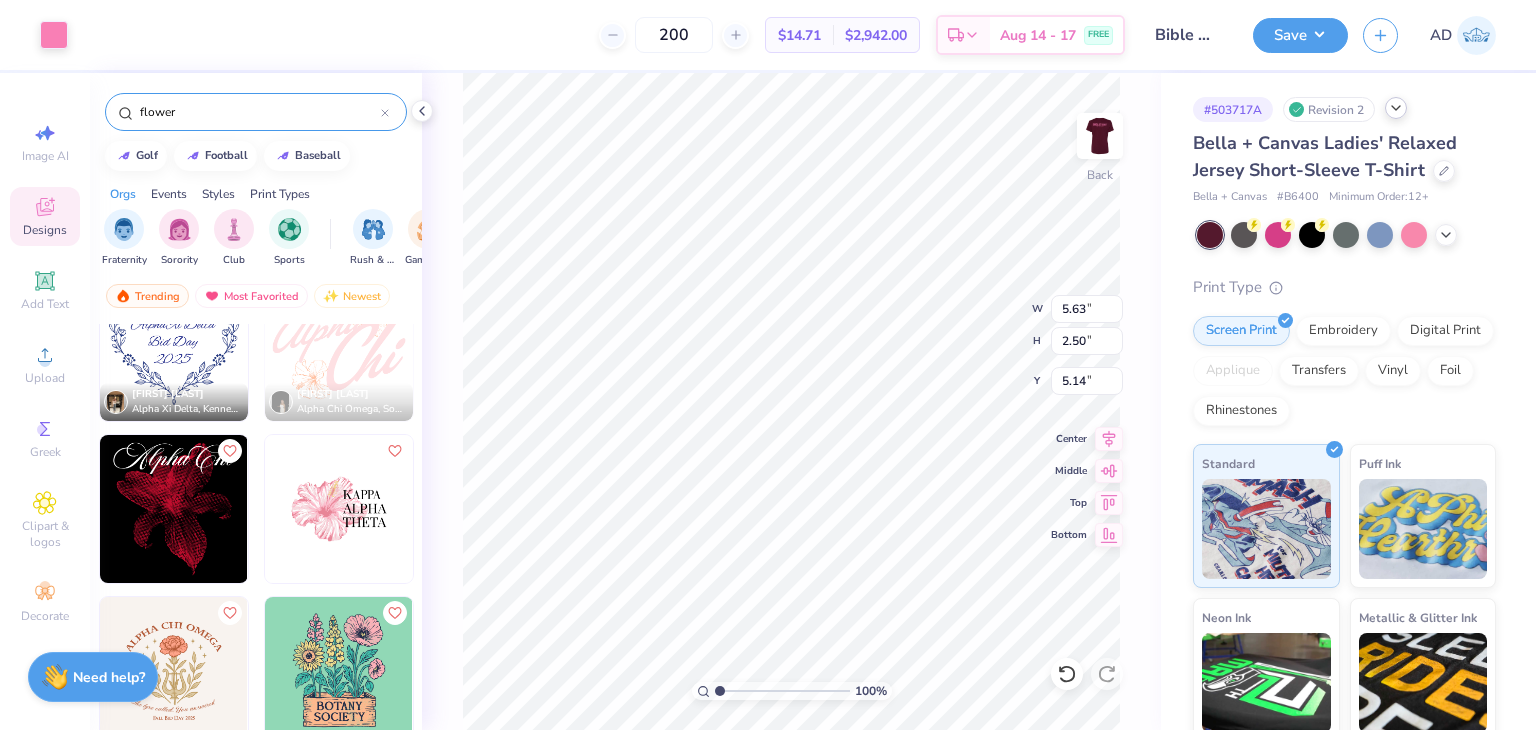 scroll, scrollTop: 500, scrollLeft: 0, axis: vertical 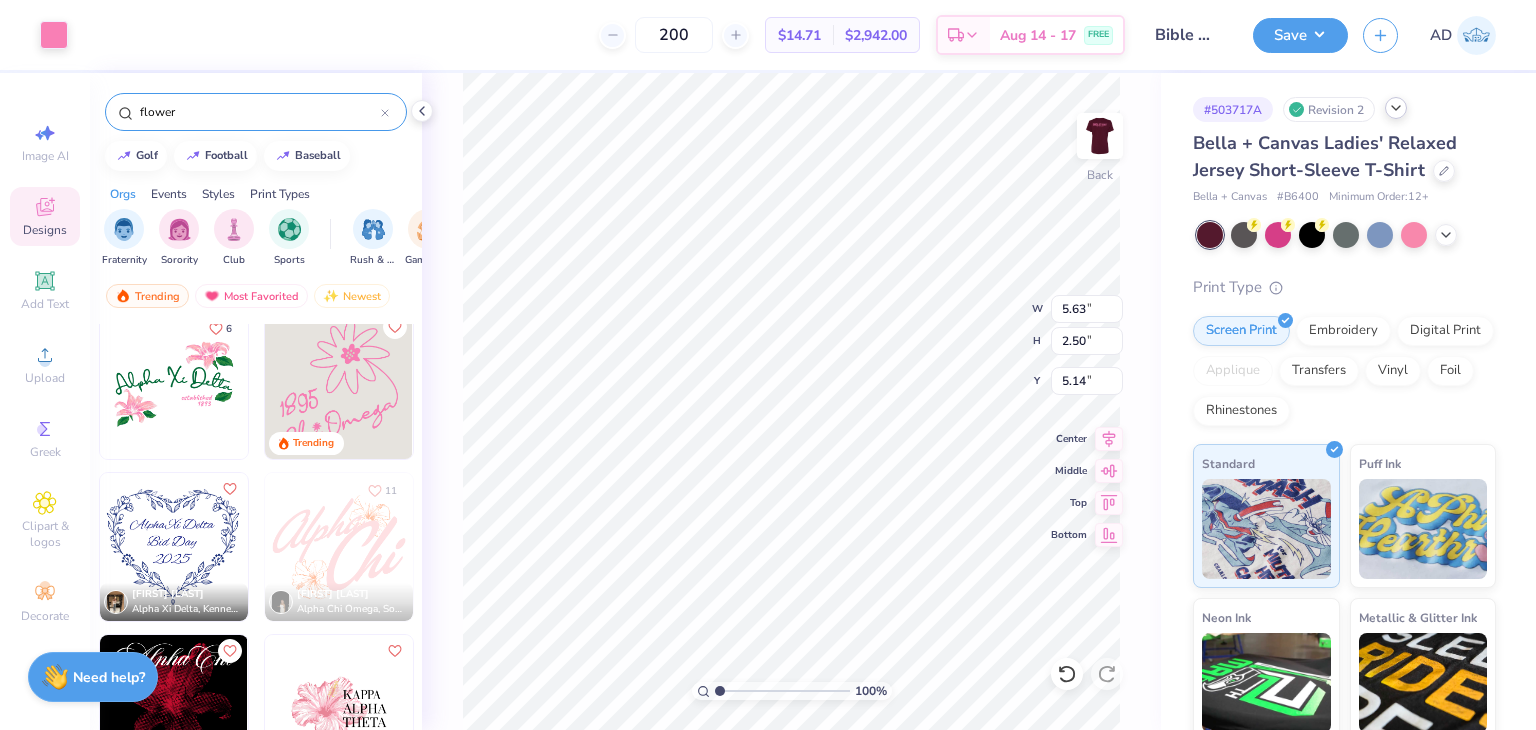 click at bounding box center (25, 547) 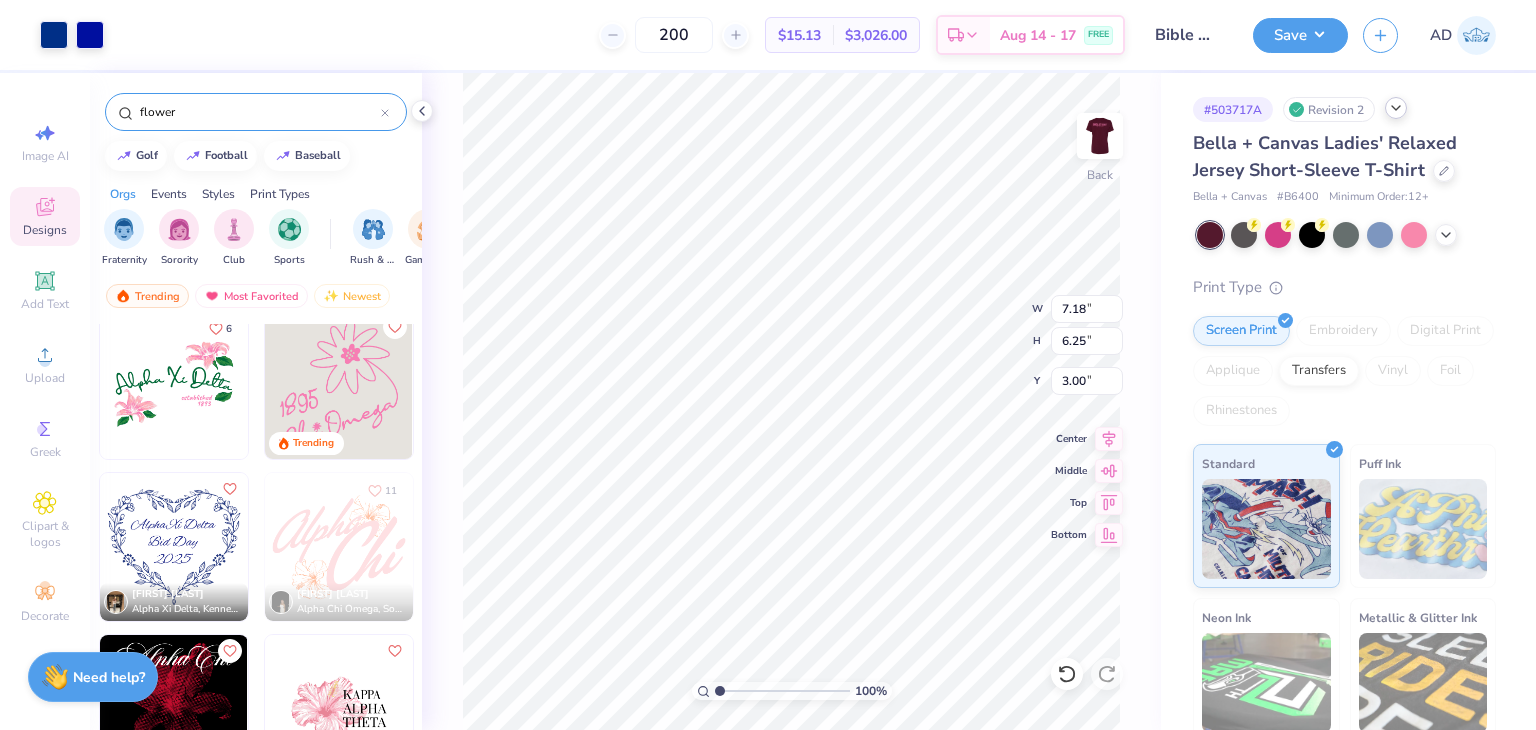click on "Art colors" at bounding box center (52, 35) 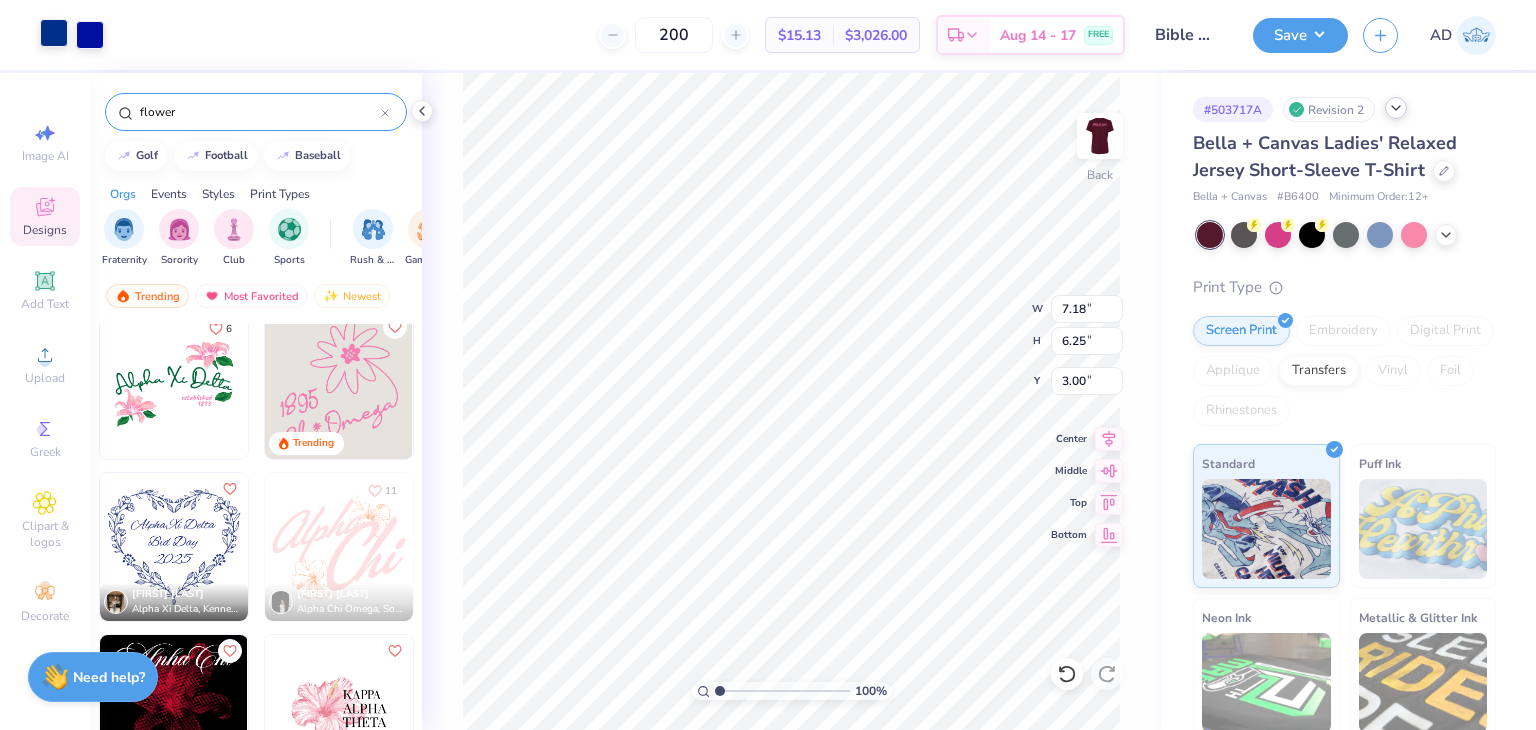 click at bounding box center [54, 33] 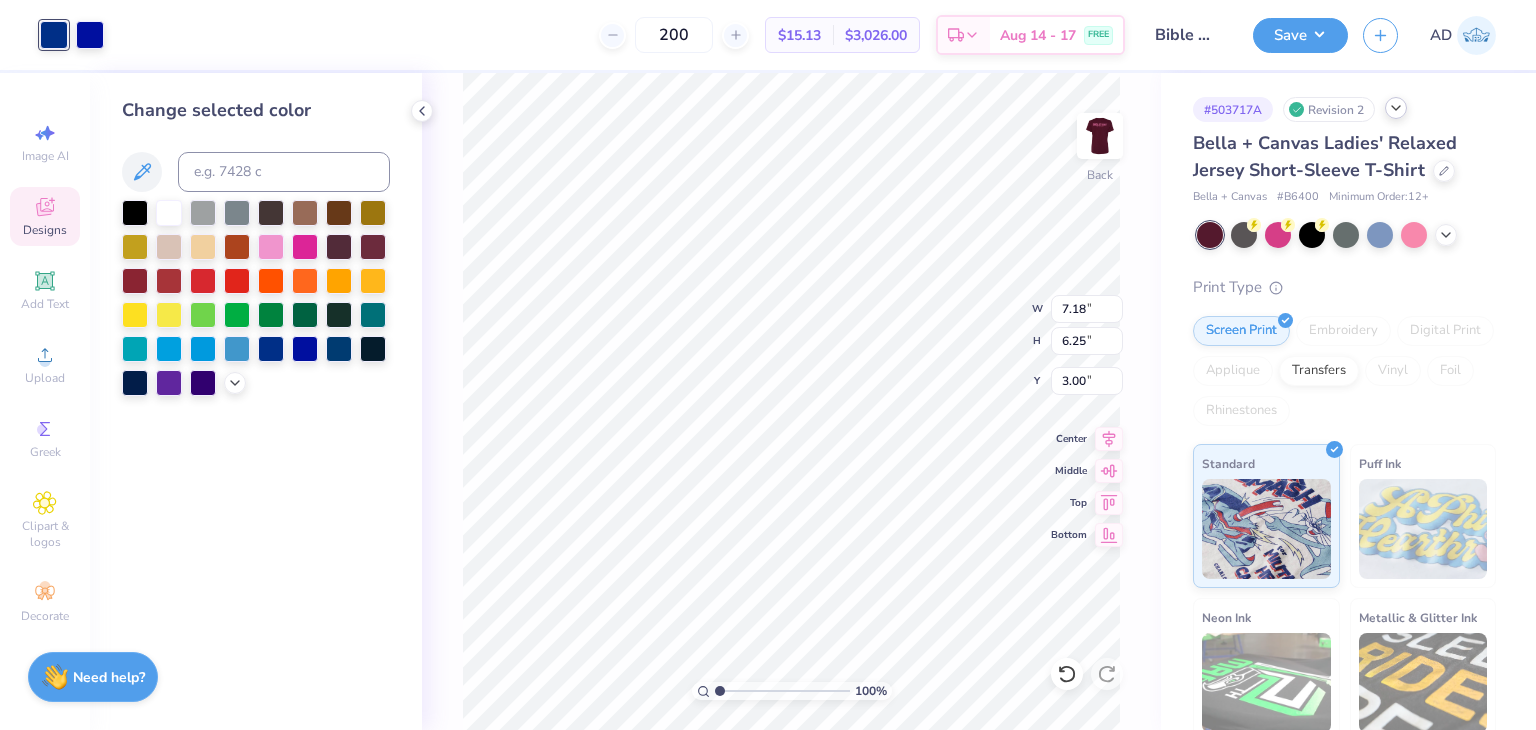click at bounding box center (169, 213) 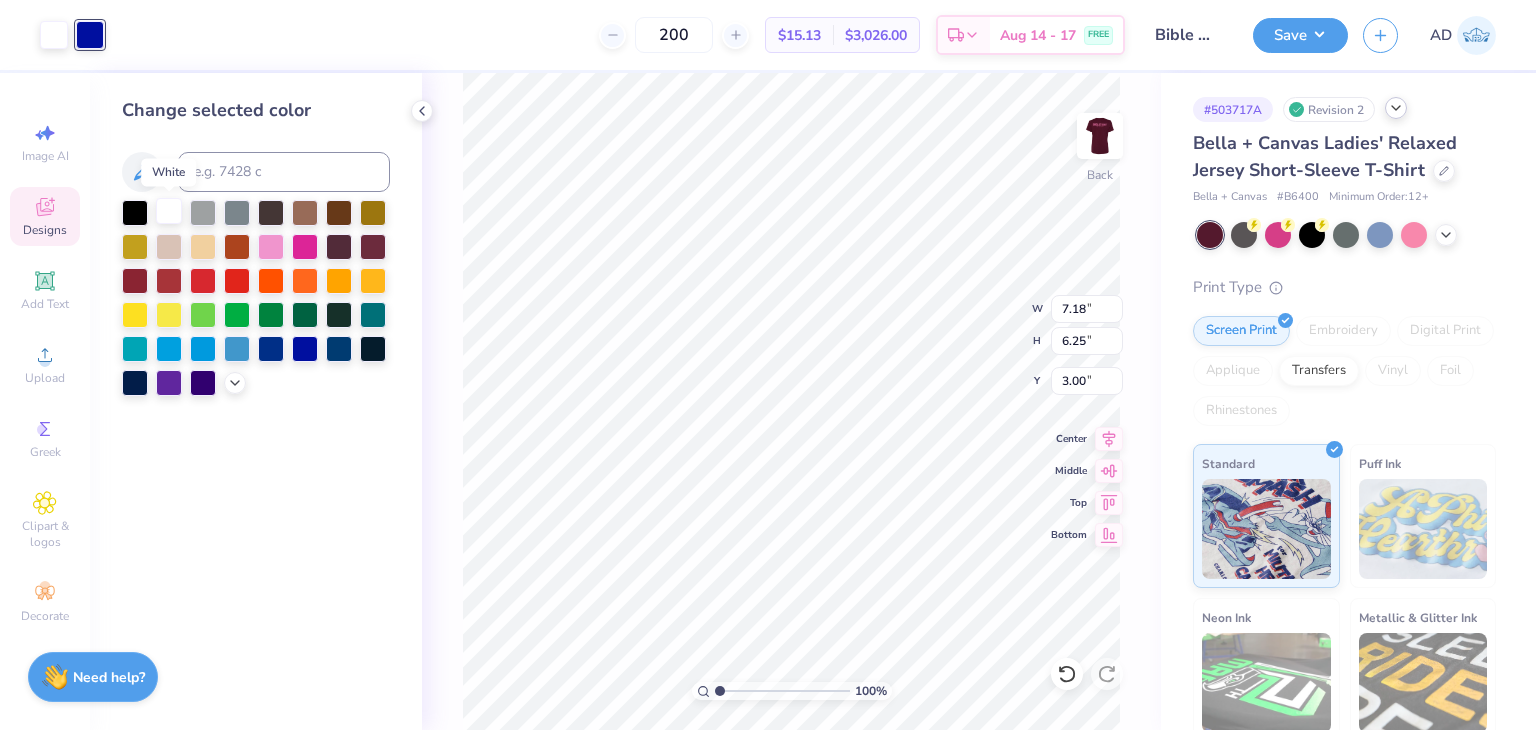 click at bounding box center [169, 211] 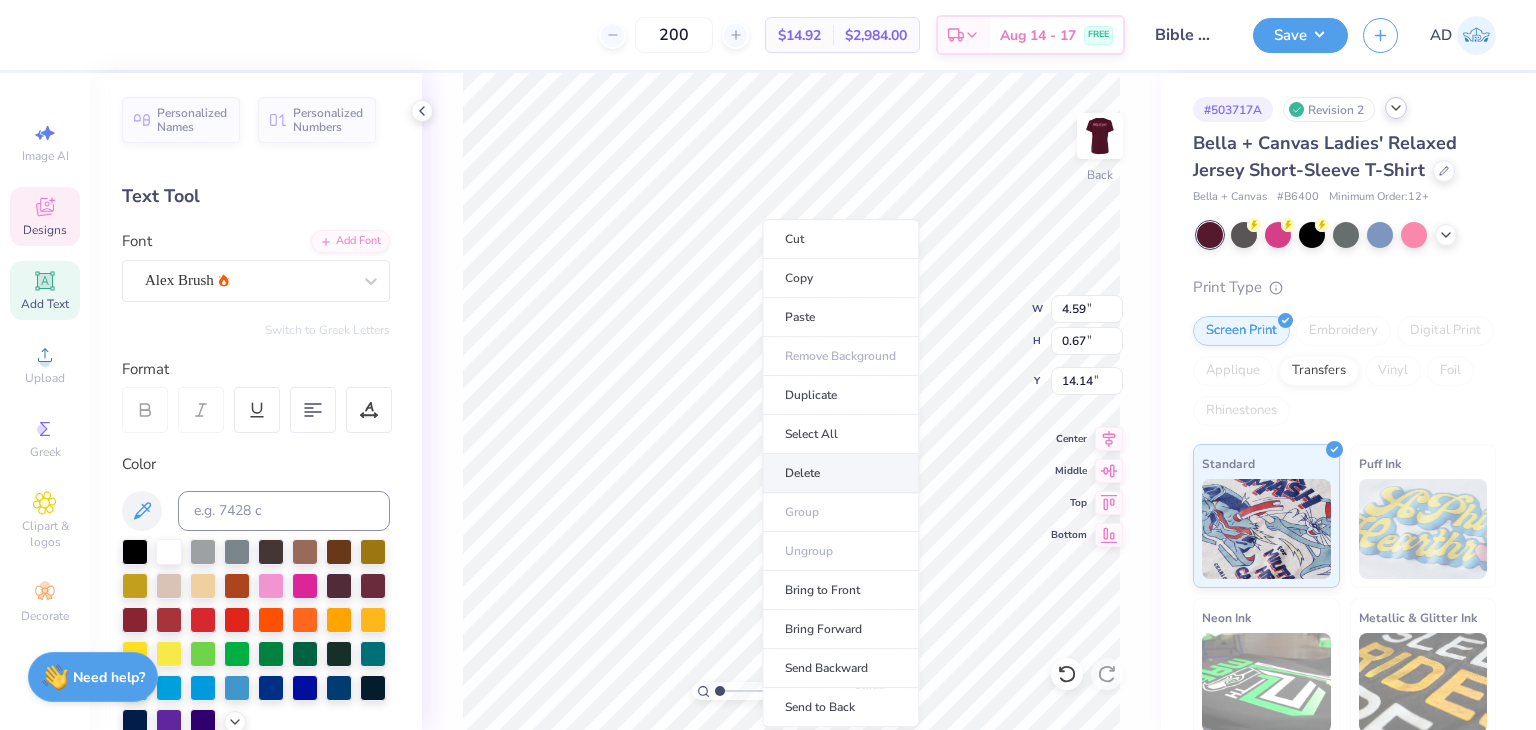 click on "Delete" at bounding box center (840, 473) 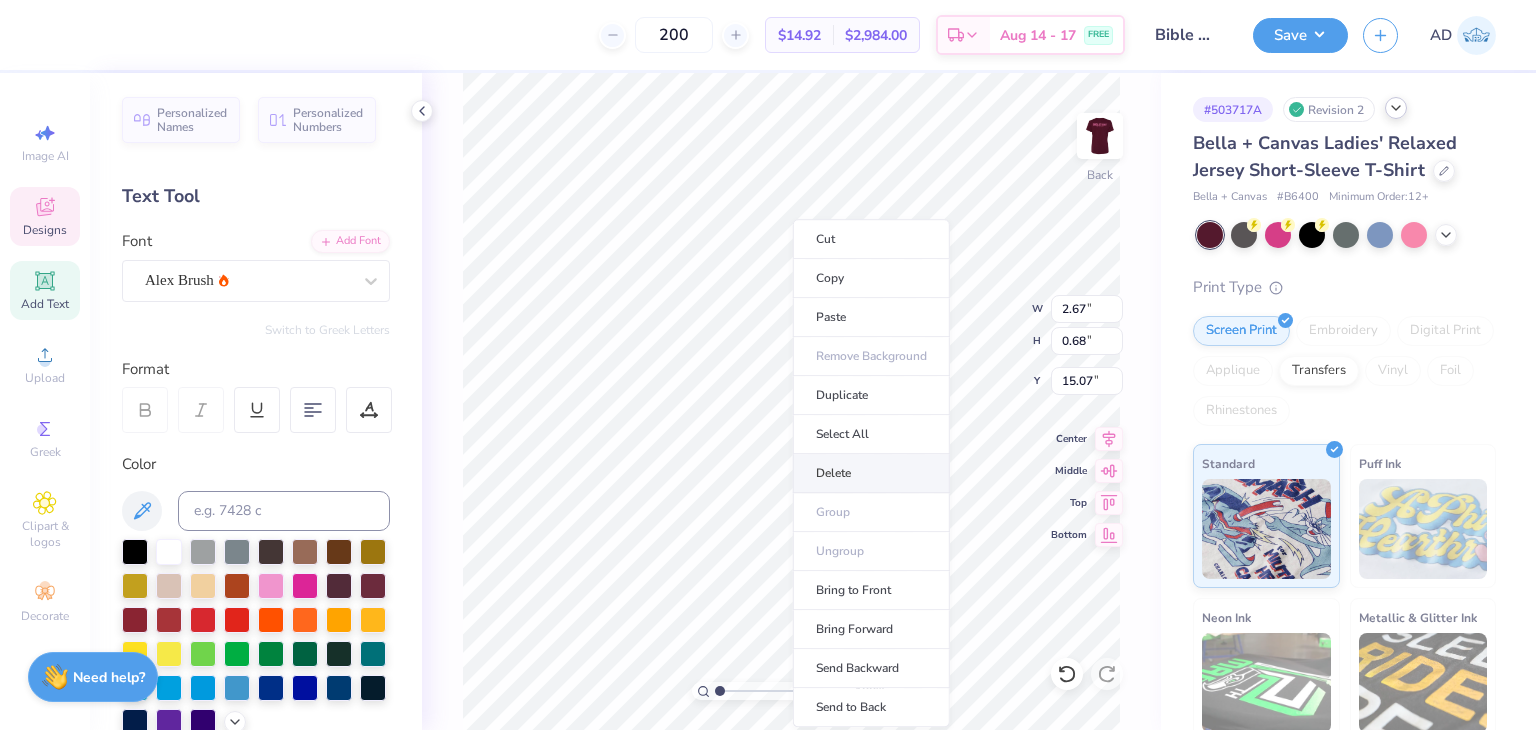 click on "Delete" at bounding box center (871, 473) 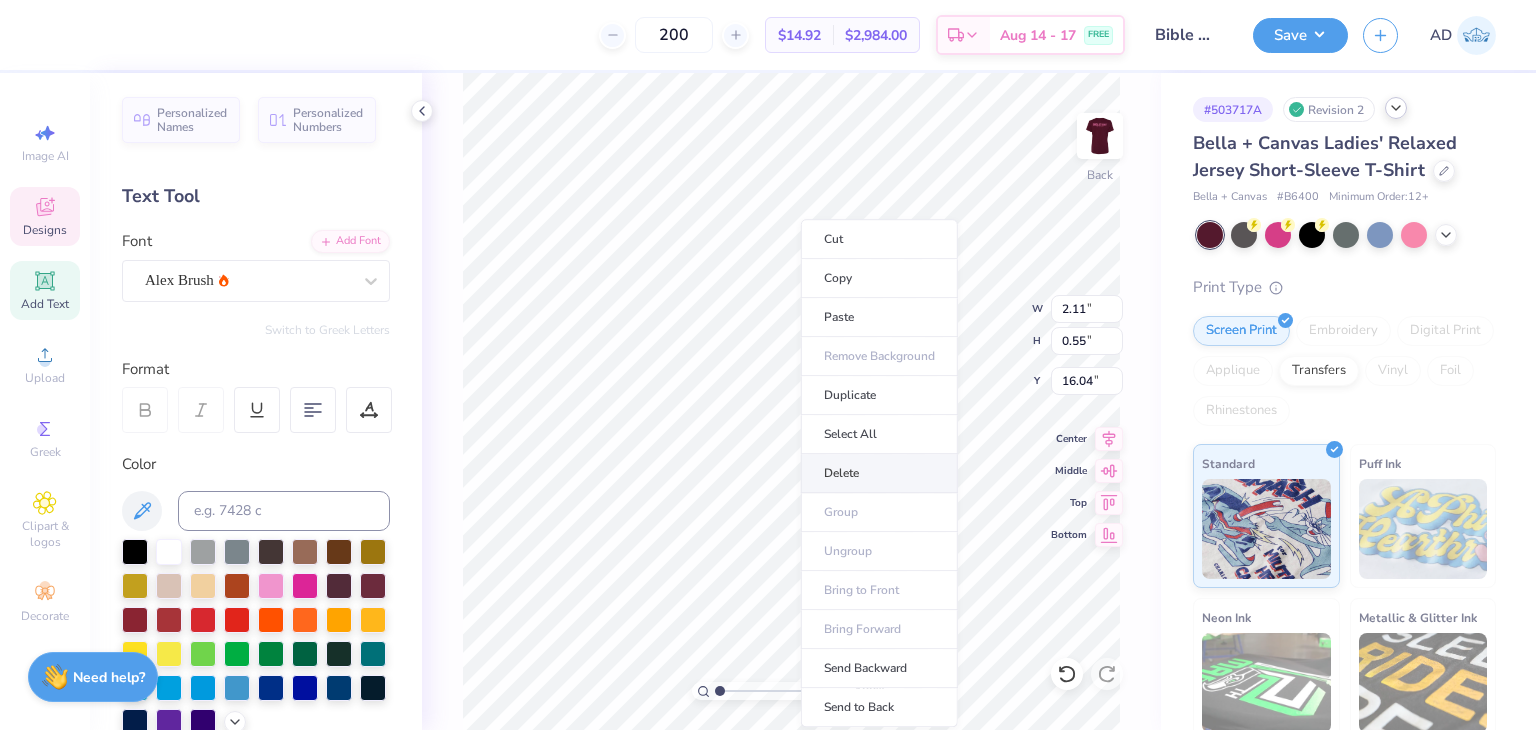 click on "Delete" at bounding box center [879, 473] 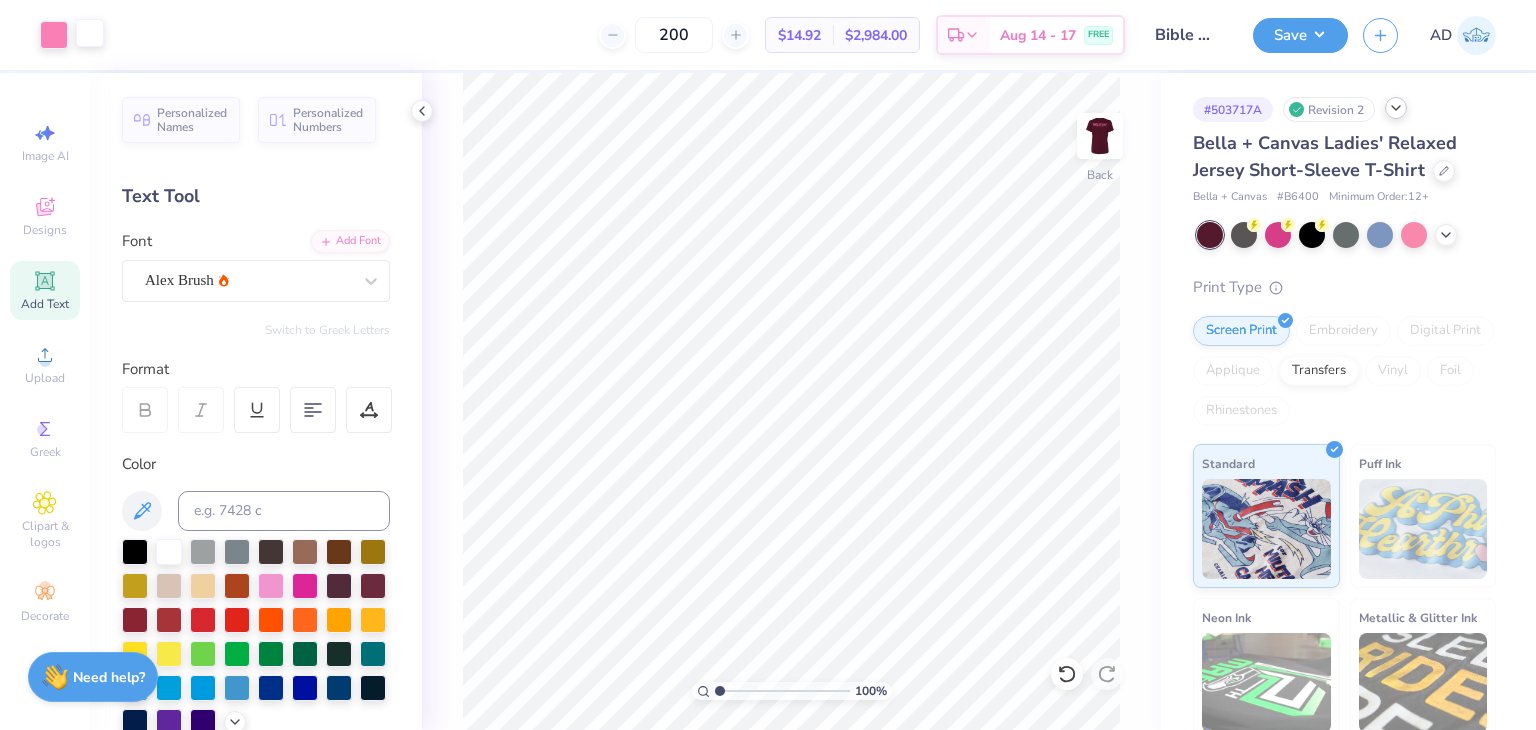 click at bounding box center (90, 33) 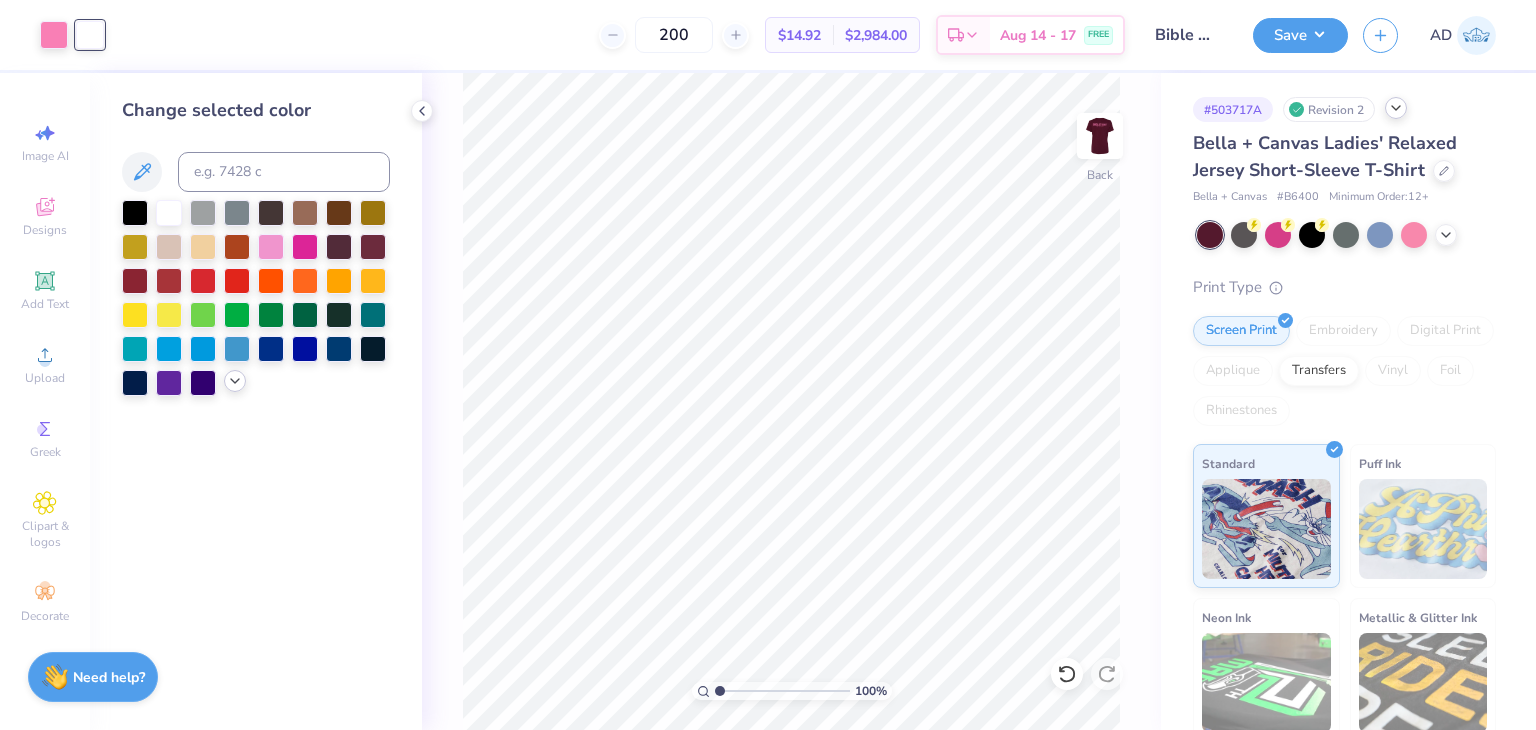 click 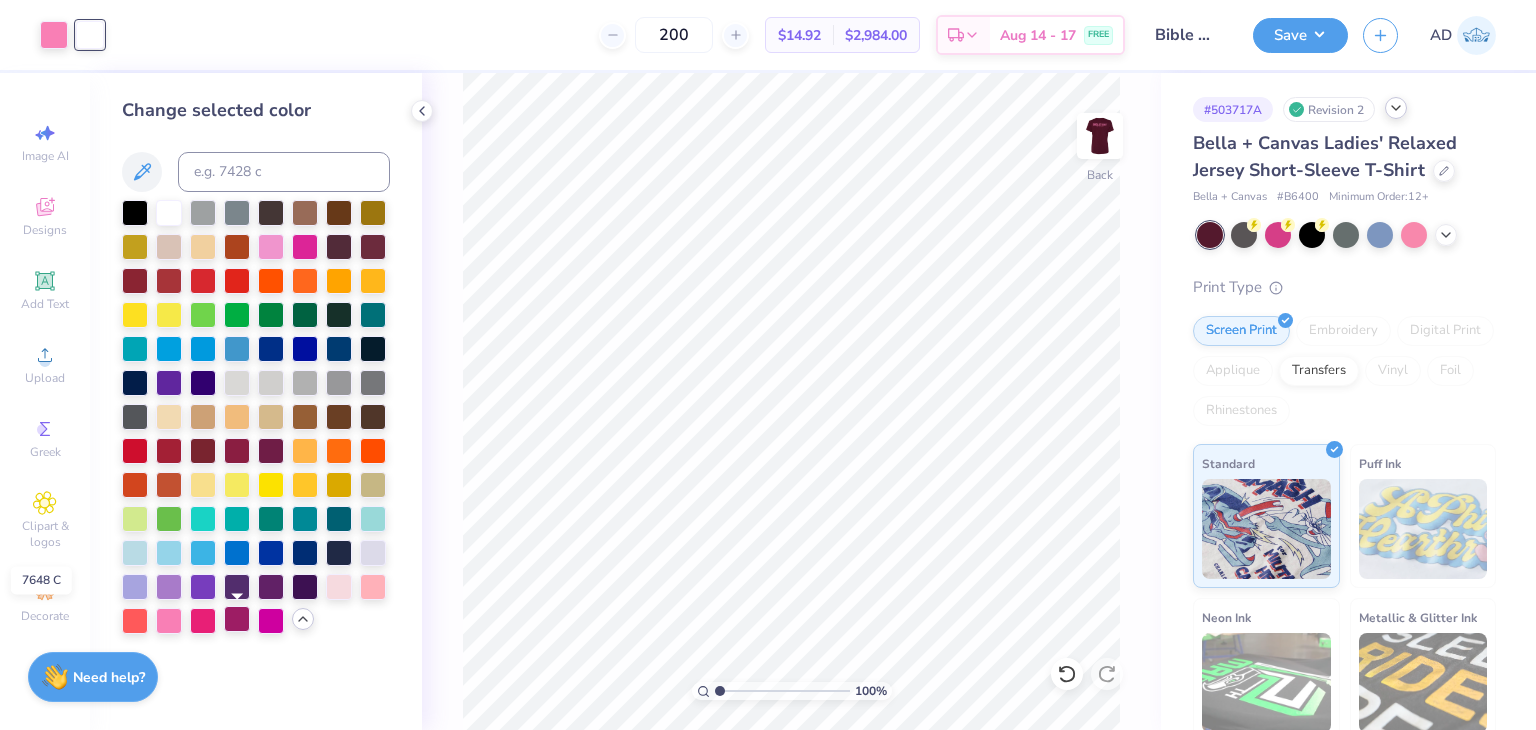 click at bounding box center (237, 619) 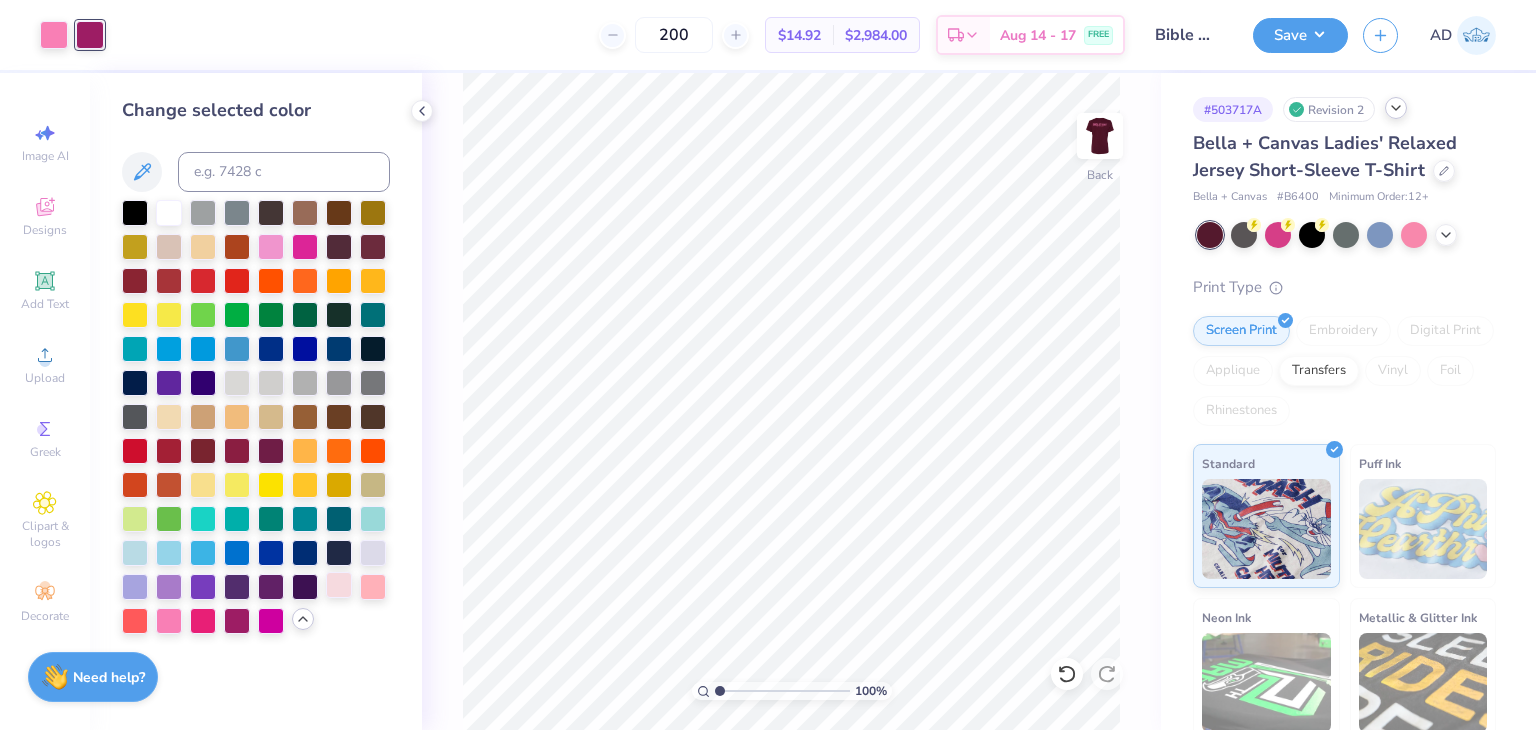 click at bounding box center [339, 585] 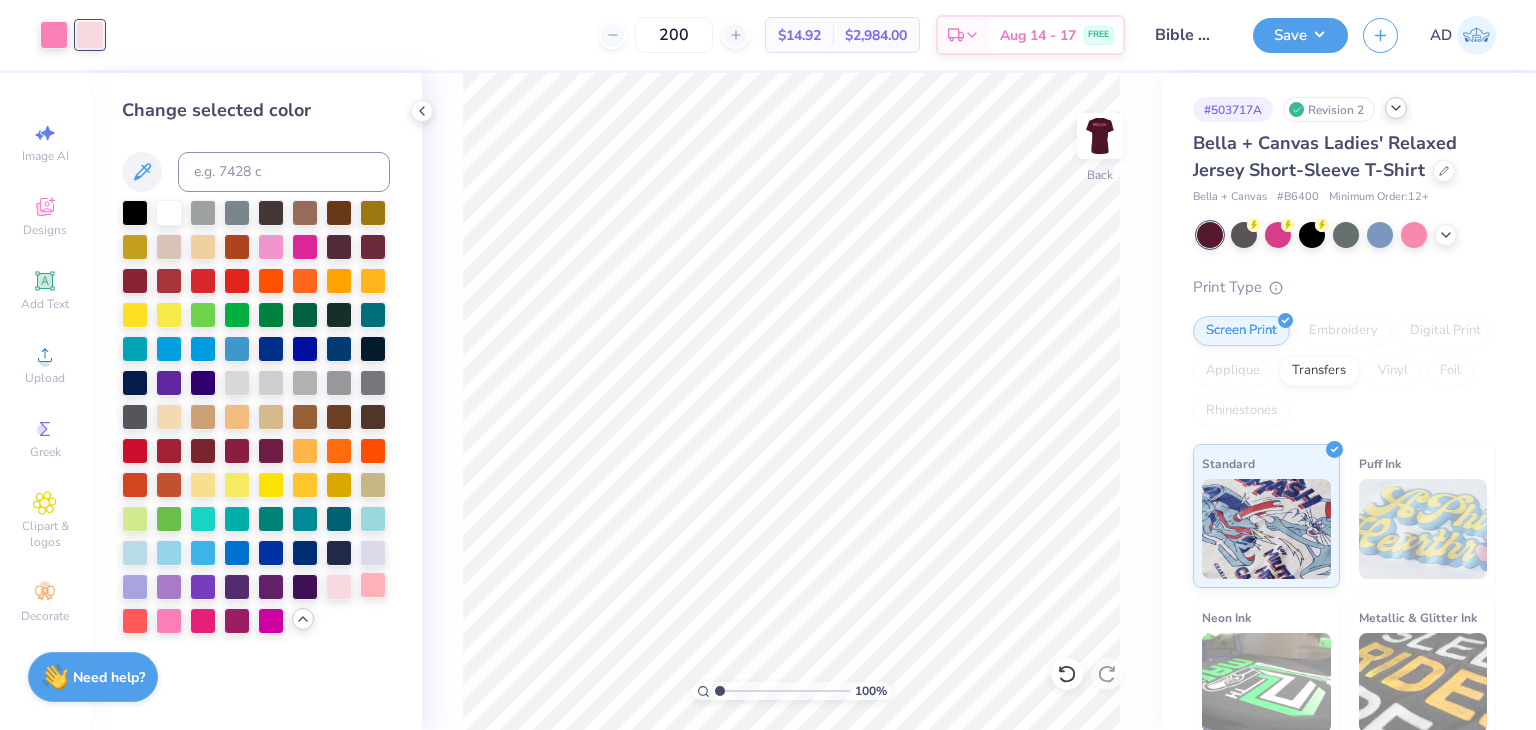 click at bounding box center [373, 585] 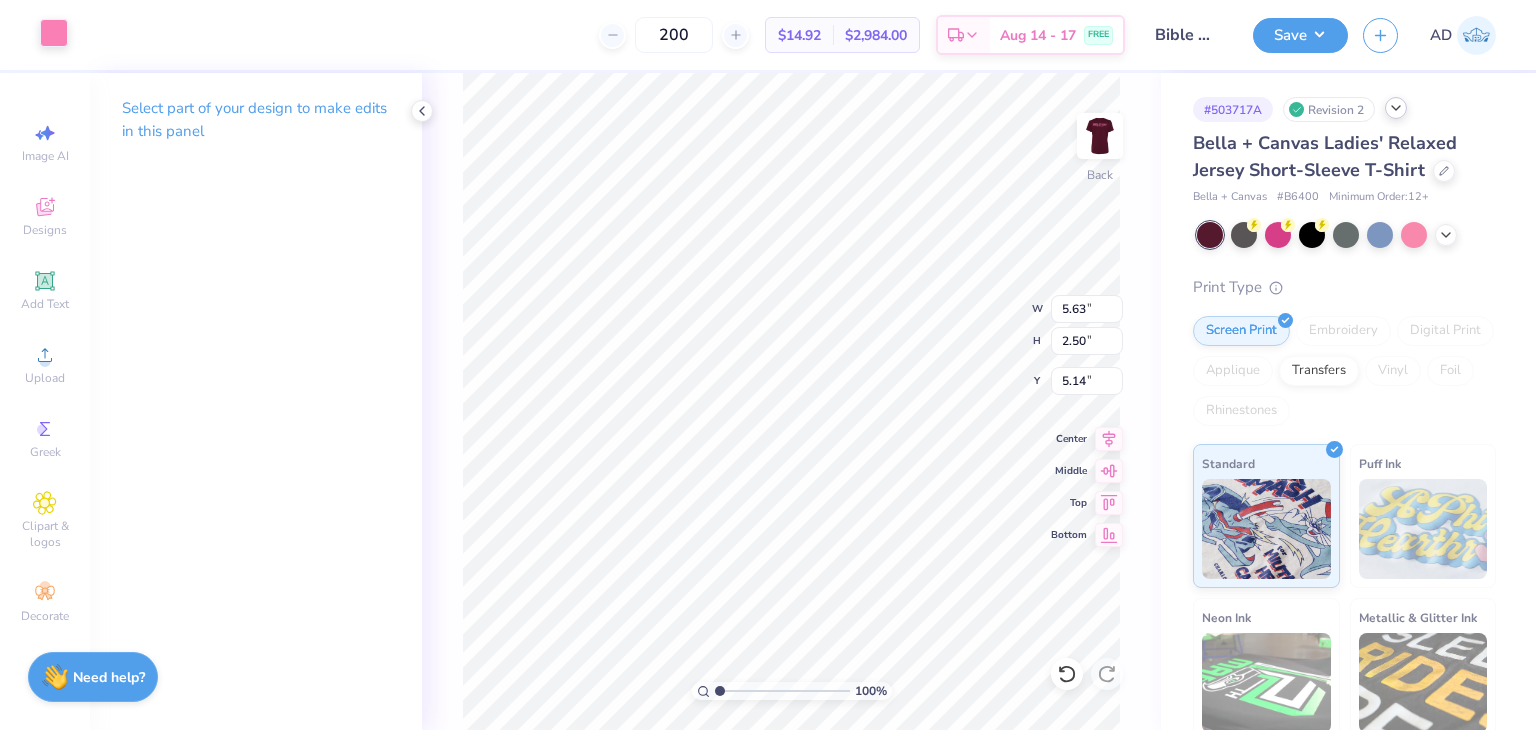 click at bounding box center [54, 33] 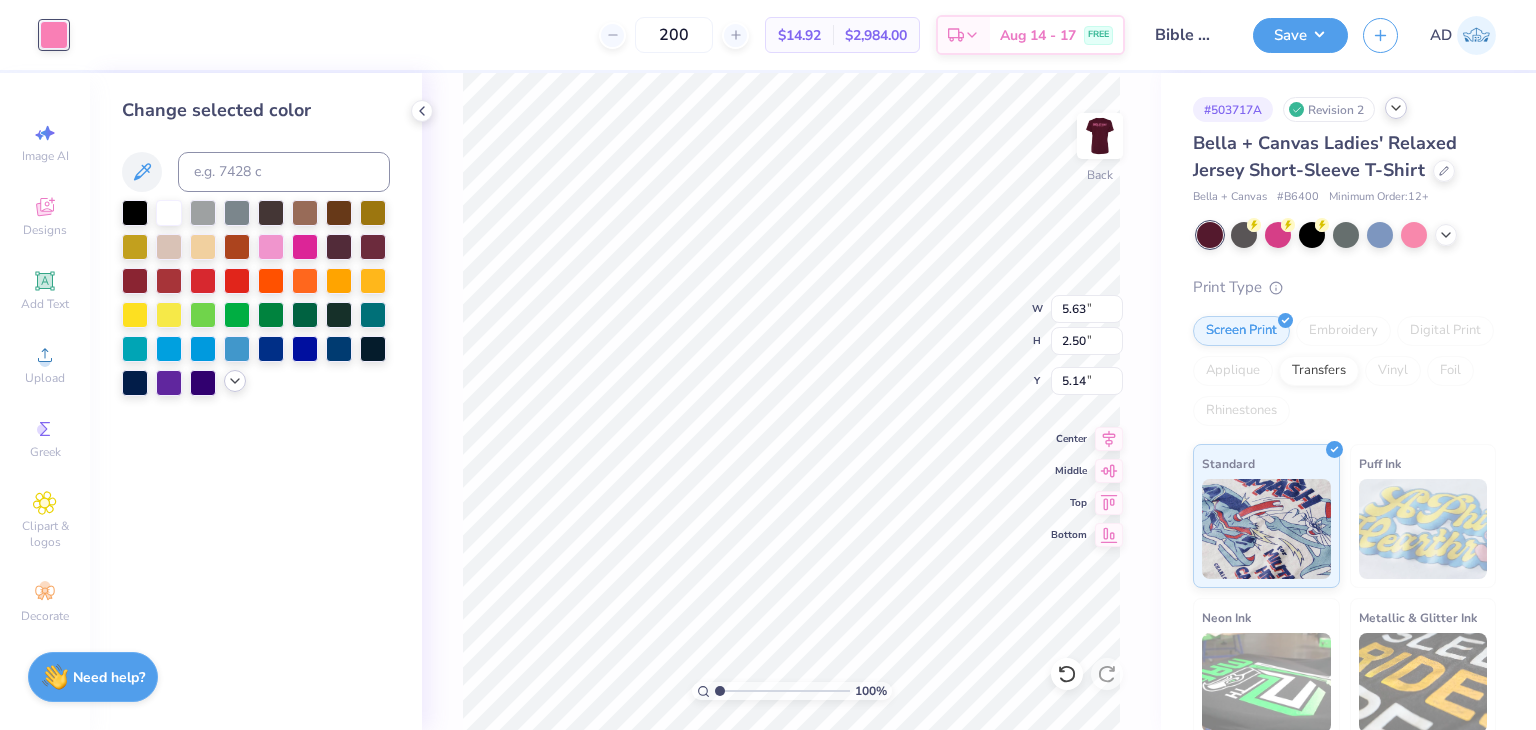 click at bounding box center [235, 381] 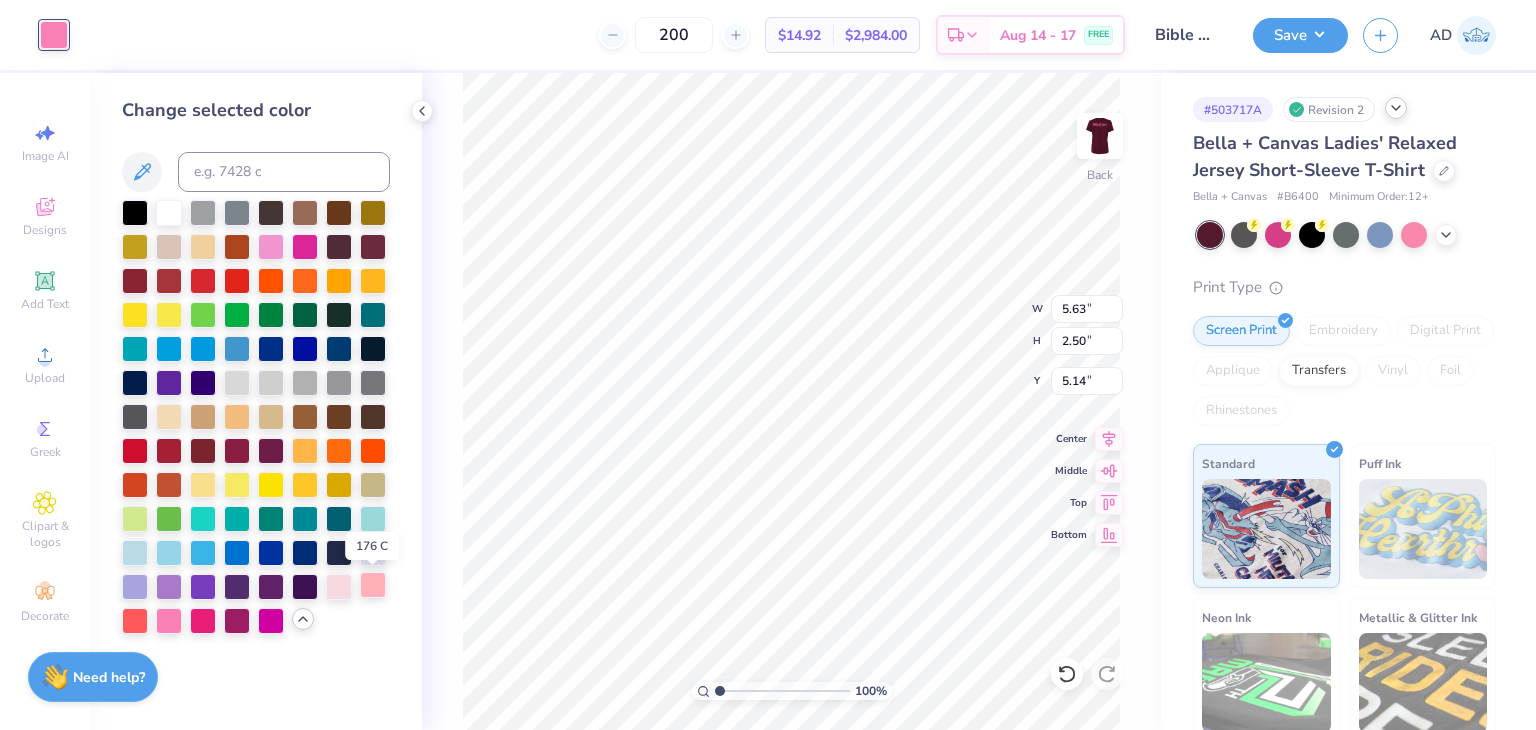 click at bounding box center [373, 585] 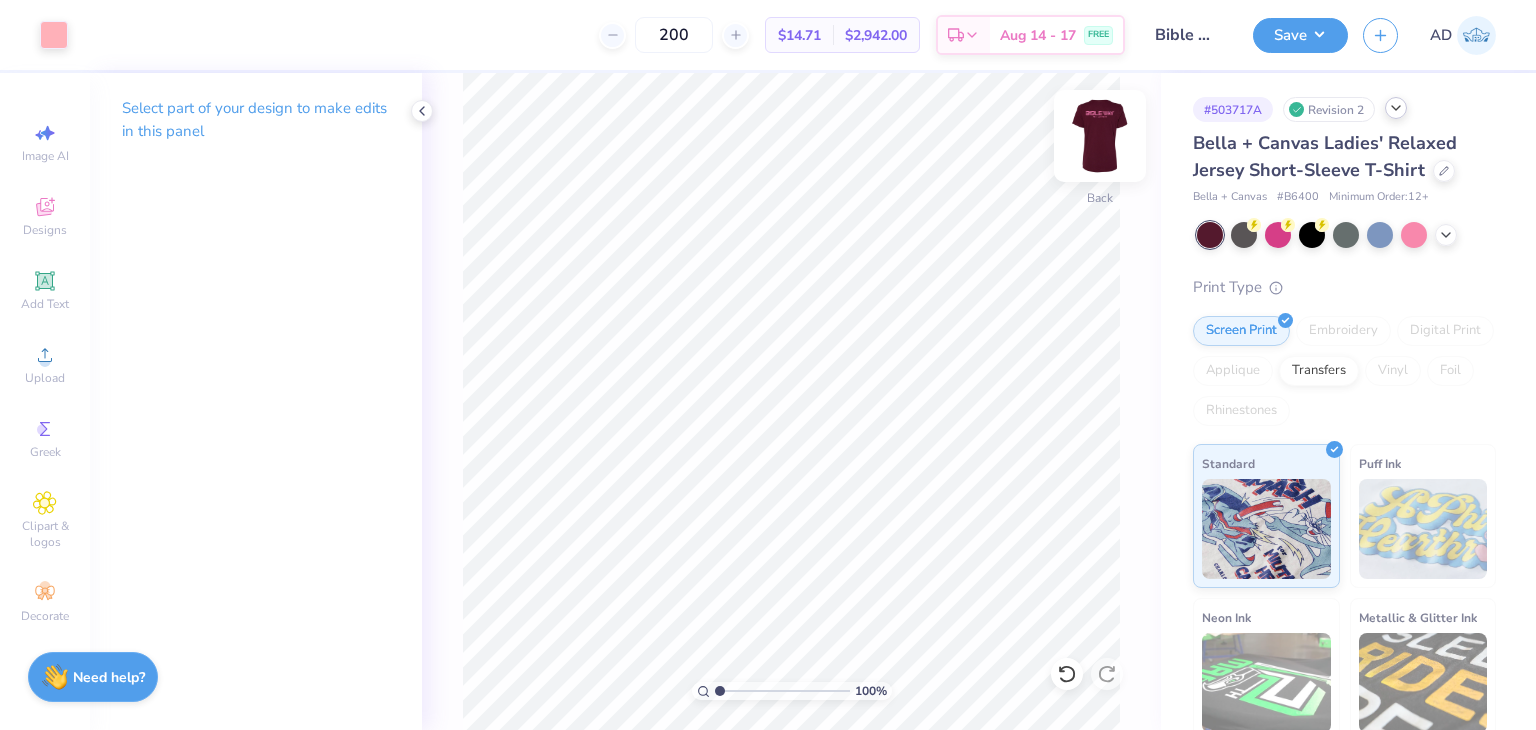 click at bounding box center (1100, 136) 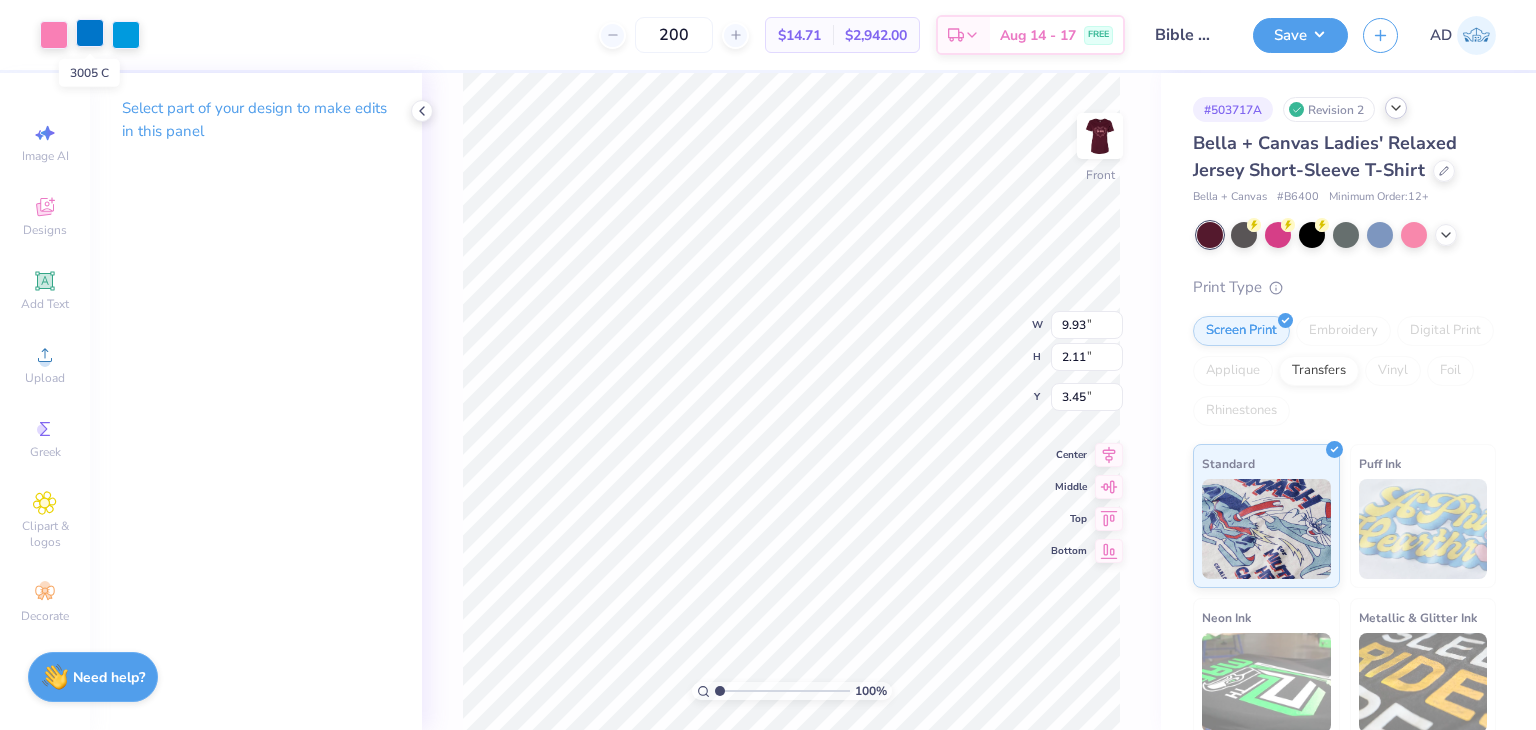 click at bounding box center [90, 33] 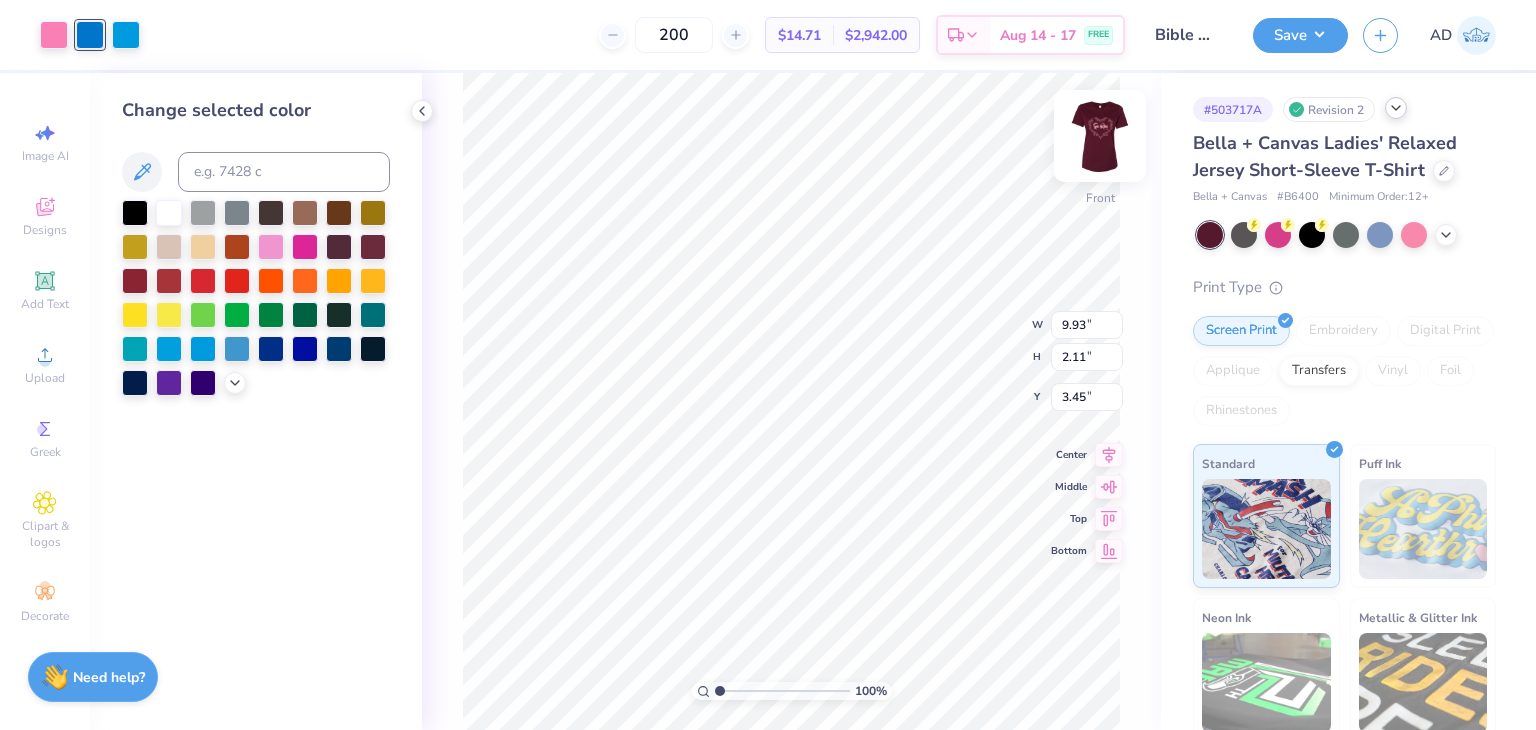 click at bounding box center (1100, 136) 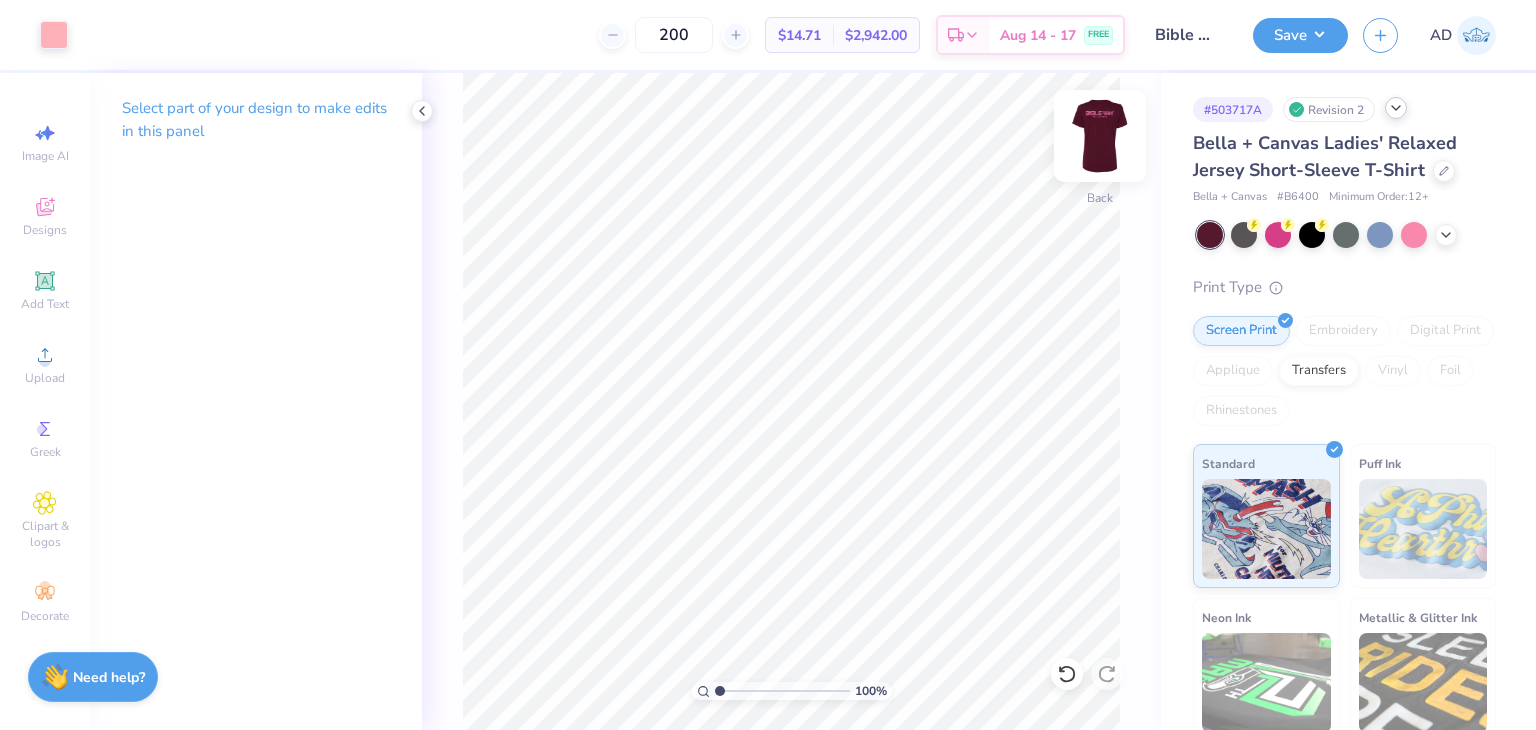 click at bounding box center [1100, 136] 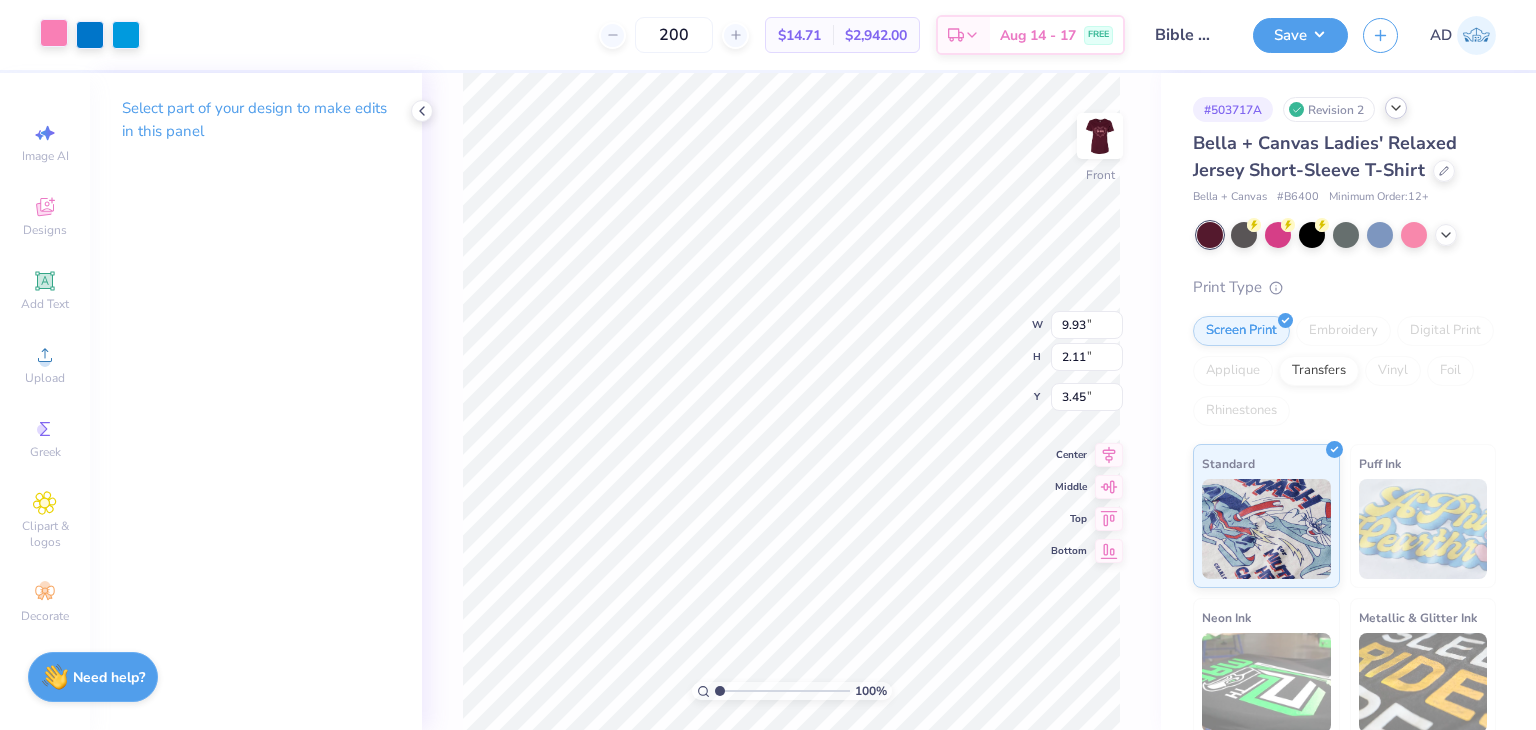 click at bounding box center (54, 33) 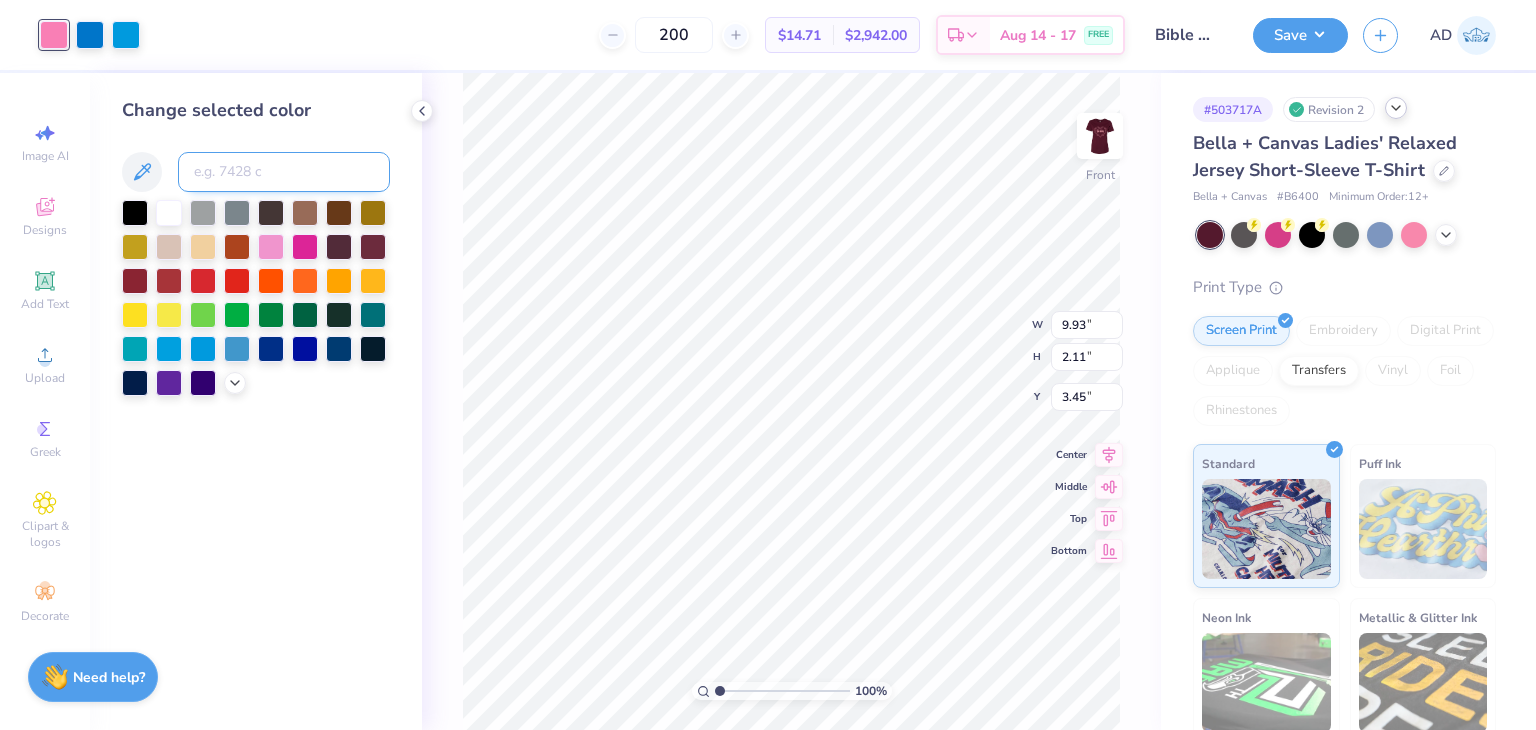 click at bounding box center (284, 172) 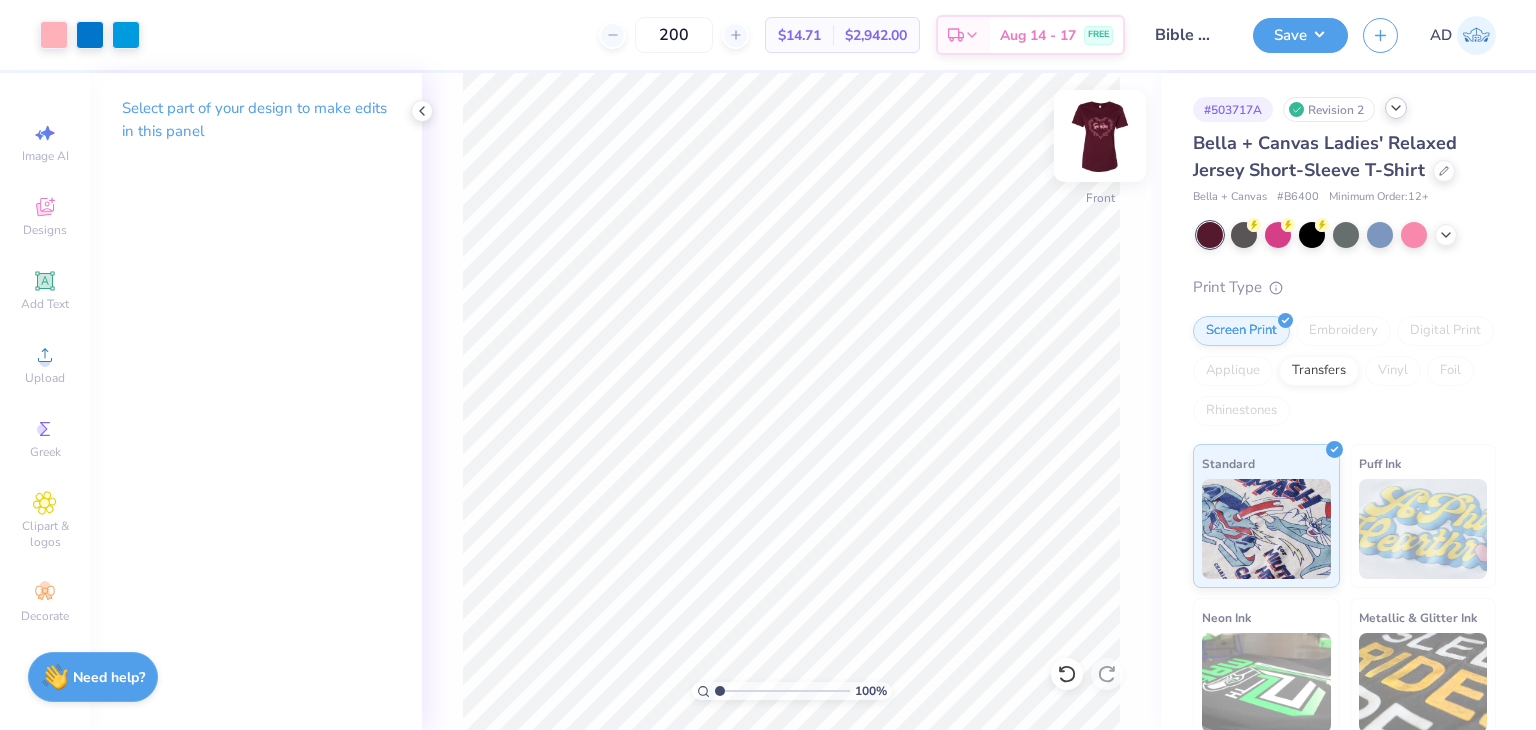 click at bounding box center (1100, 136) 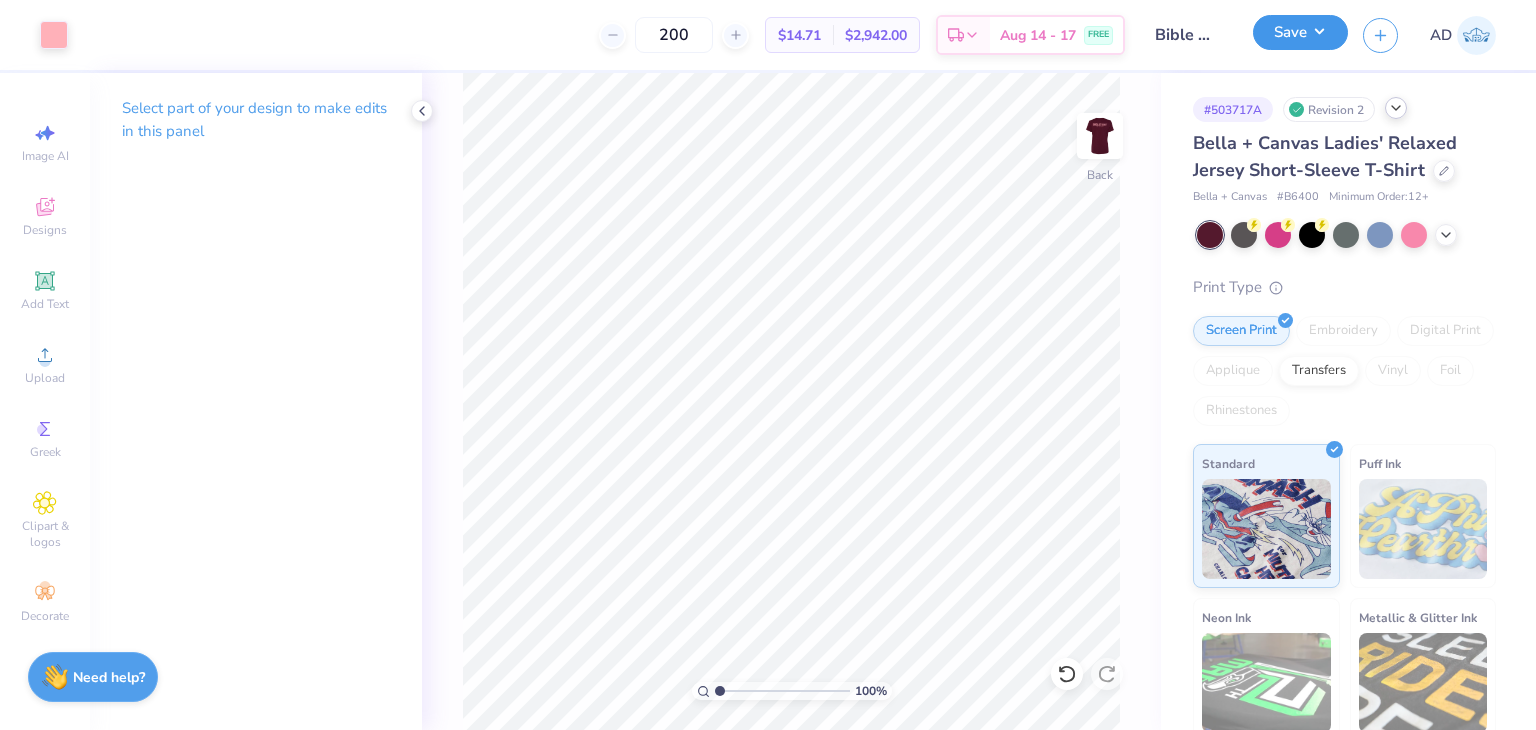 click on "Save" at bounding box center (1300, 32) 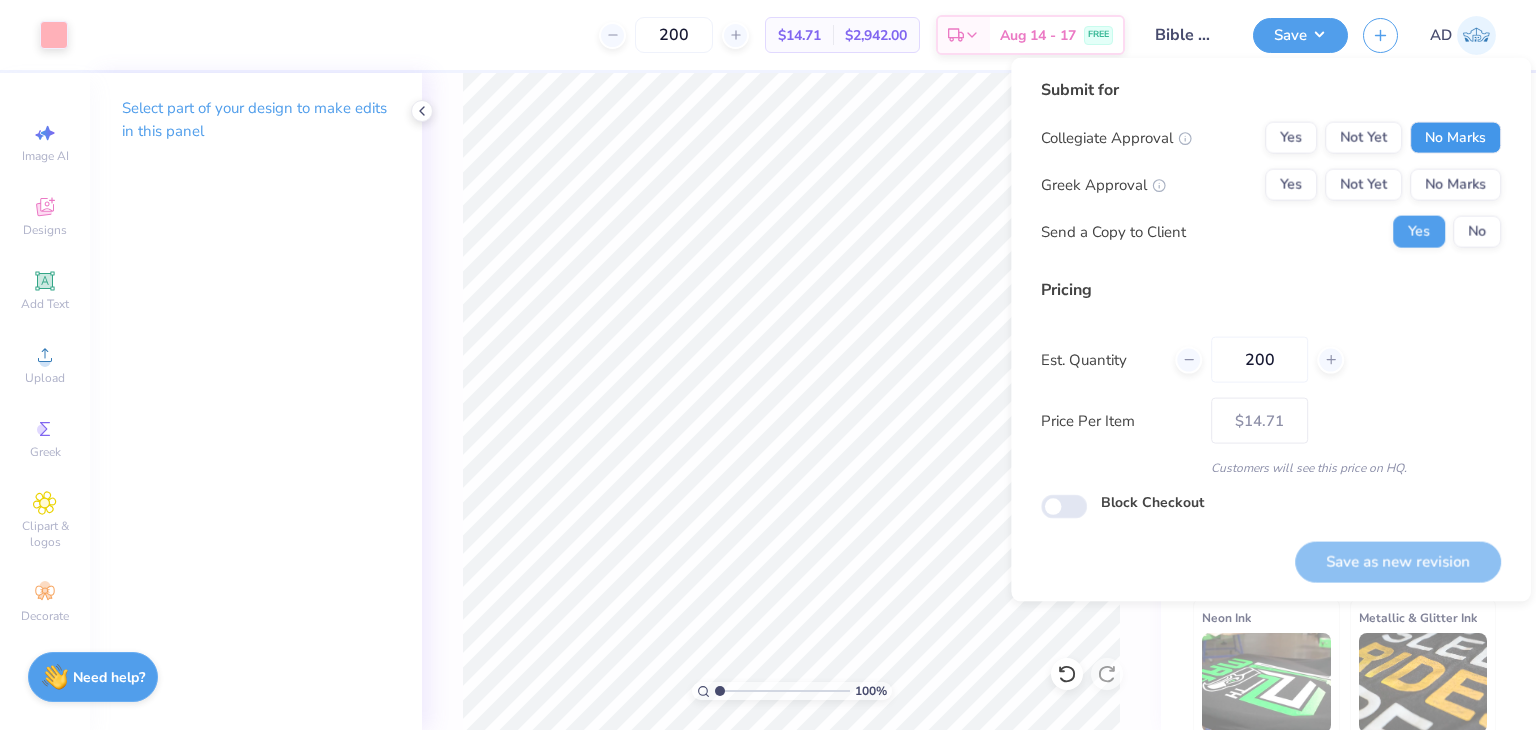 click on "No Marks" at bounding box center [1455, 138] 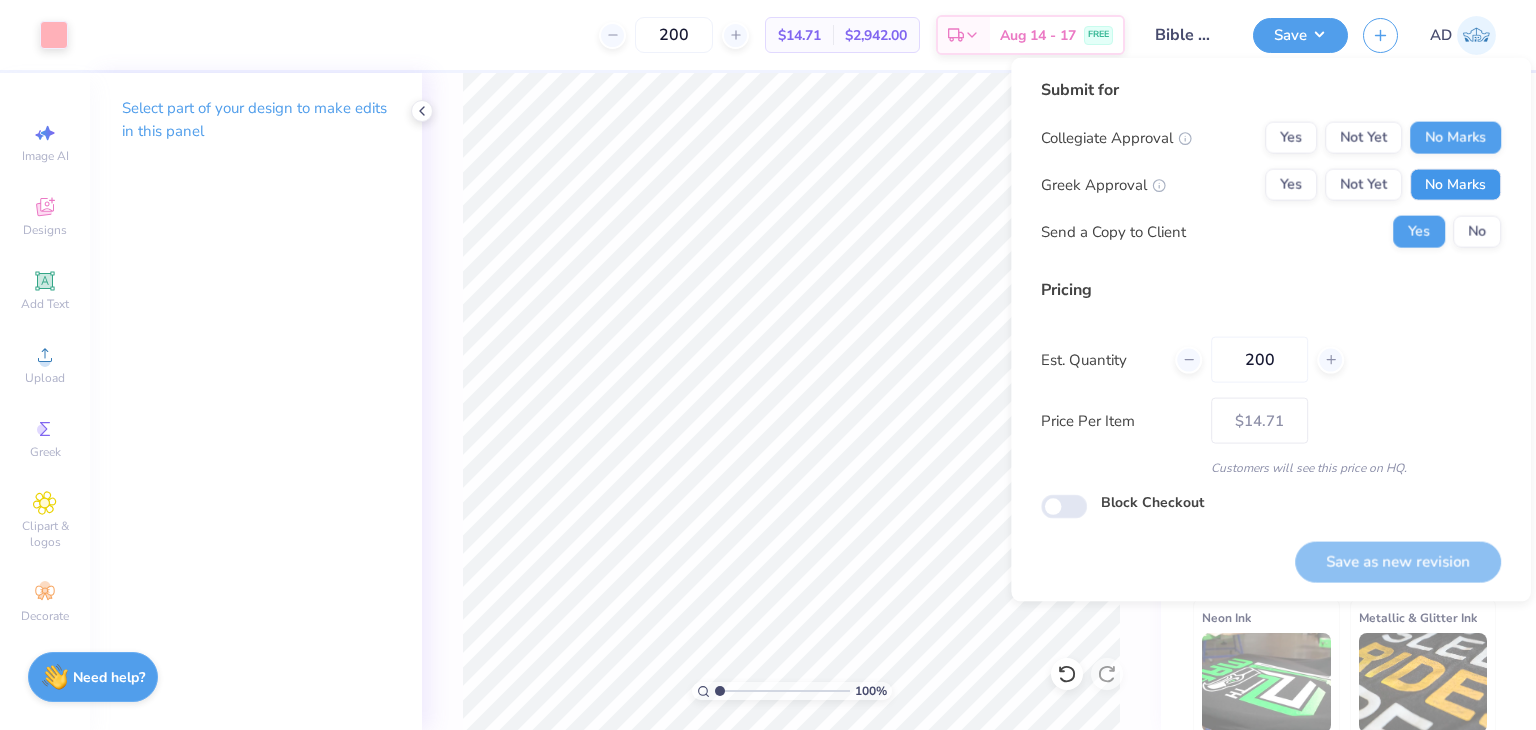 click on "No Marks" at bounding box center [1455, 185] 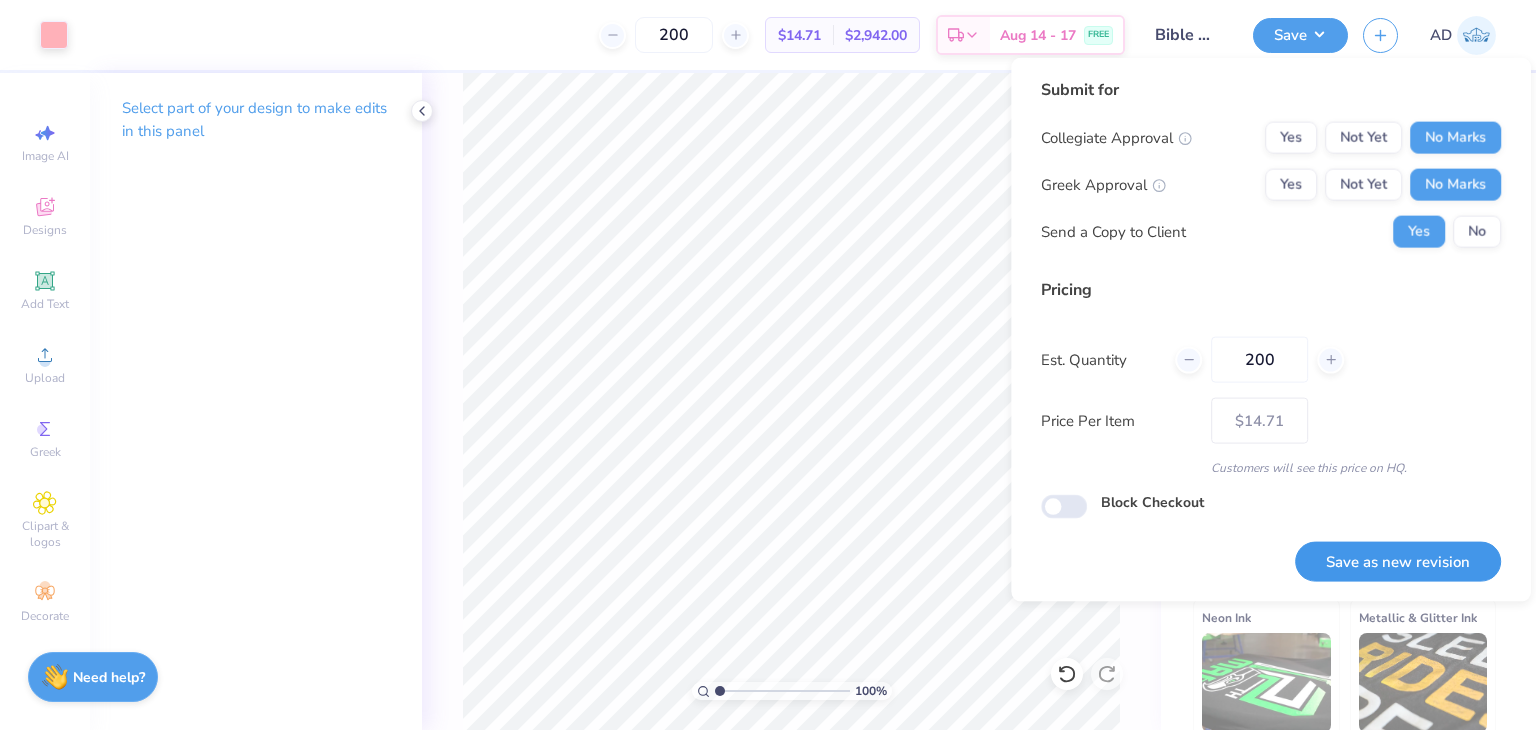 click on "Save as new revision" at bounding box center (1398, 561) 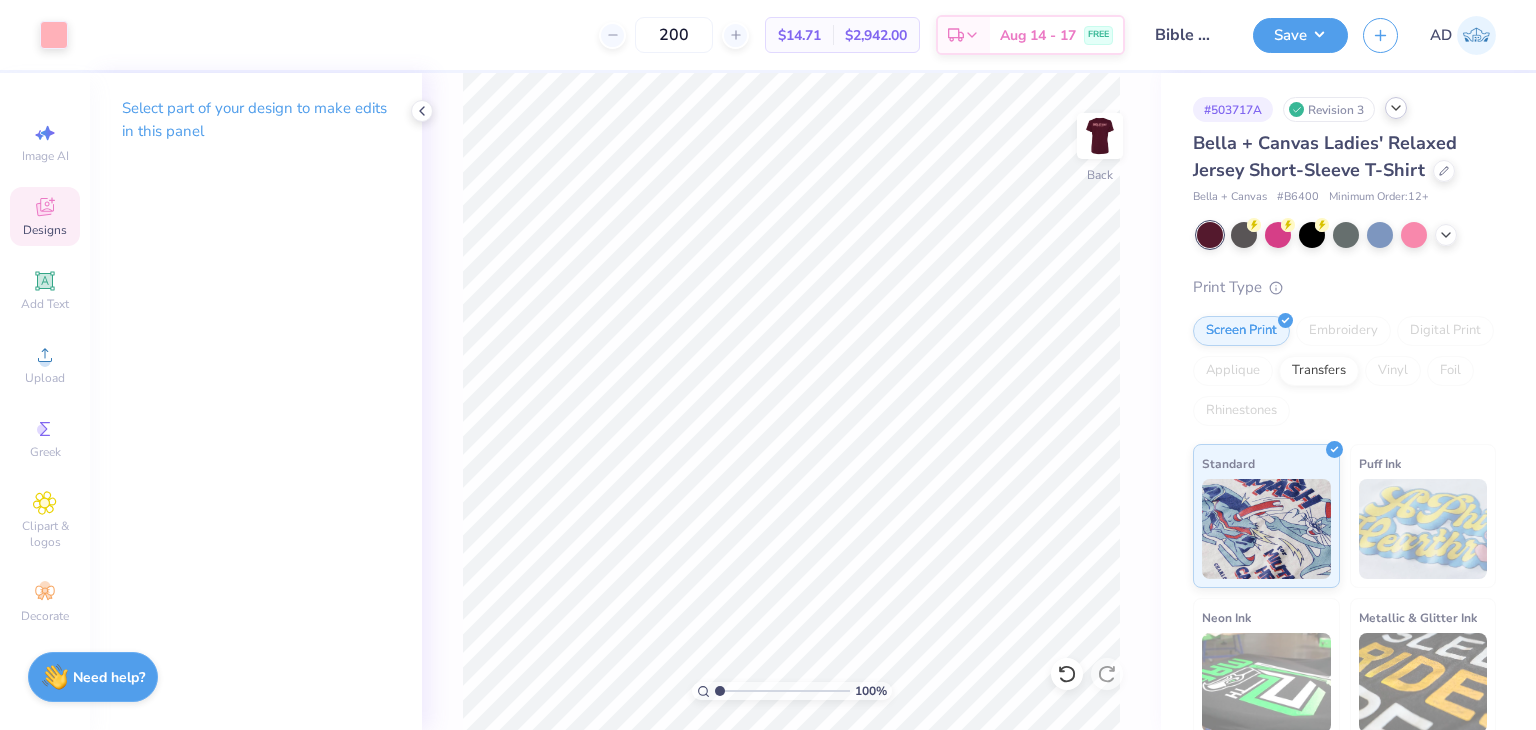 click 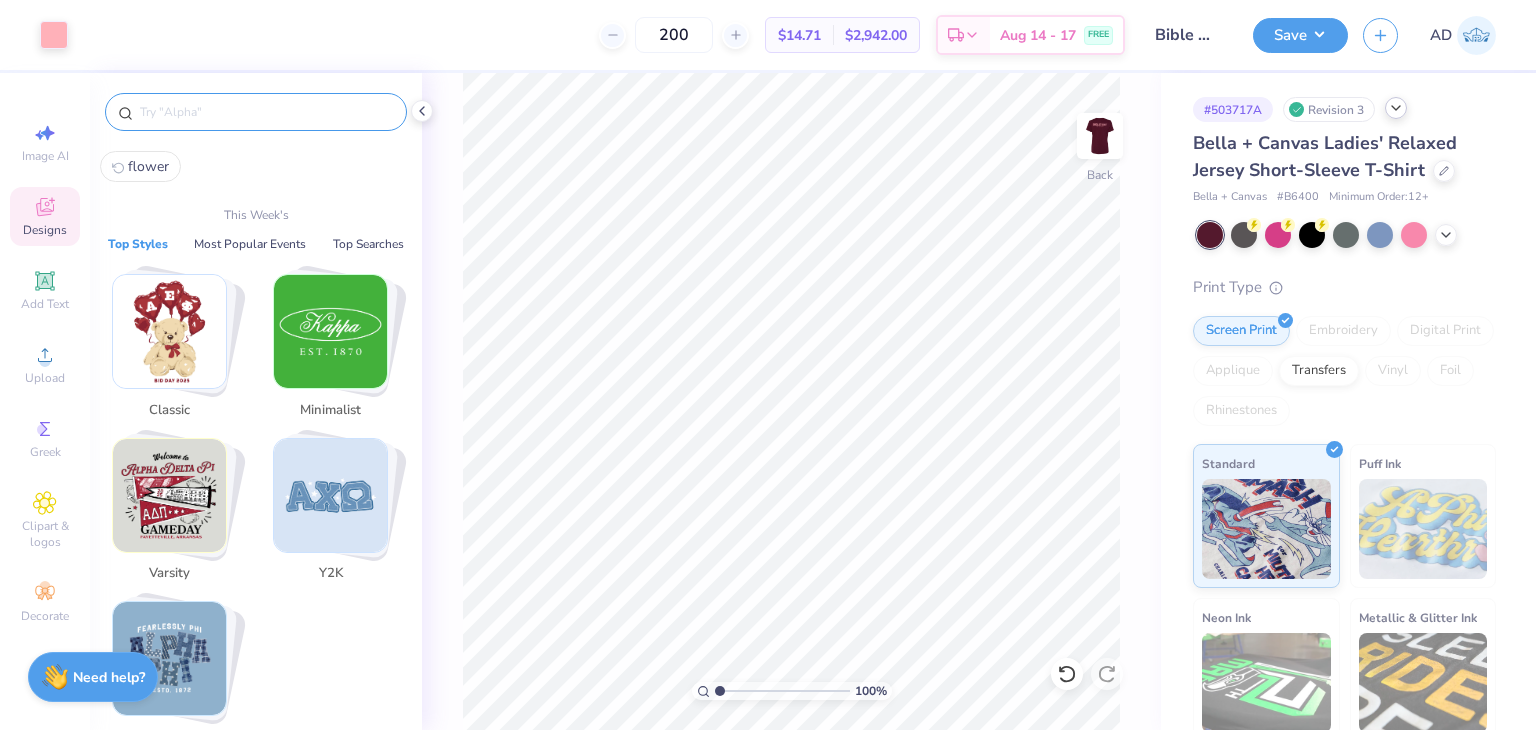 click at bounding box center [266, 112] 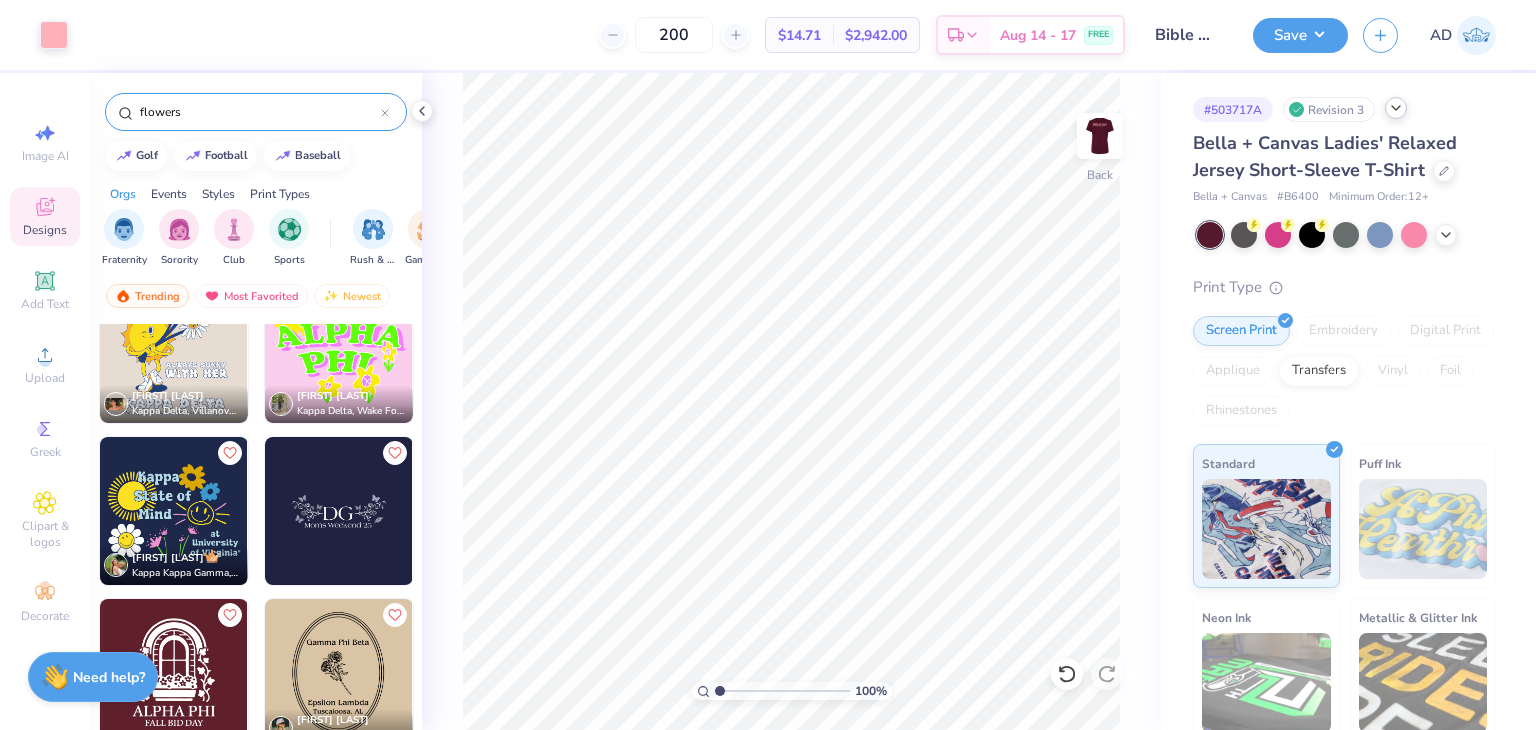 scroll, scrollTop: 1800, scrollLeft: 0, axis: vertical 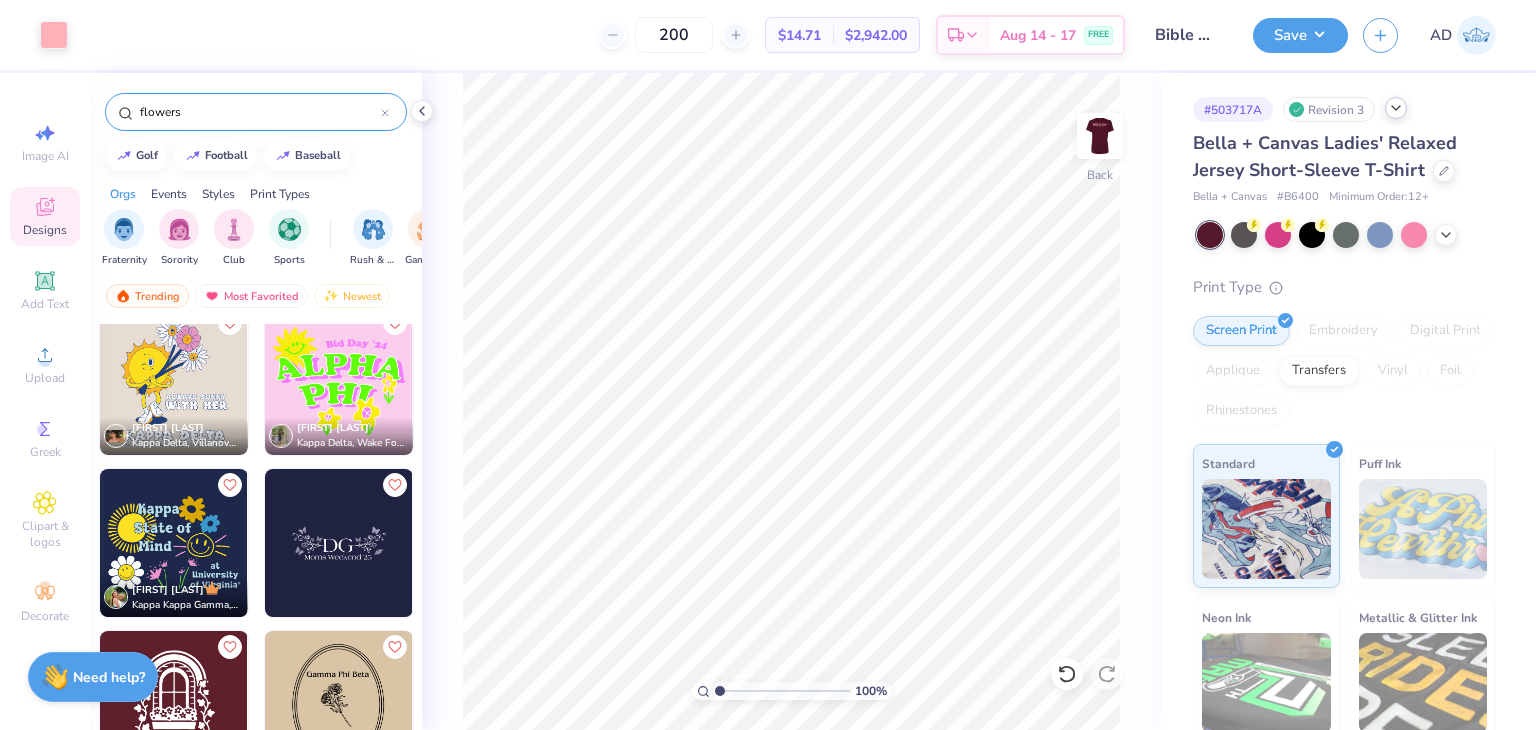 click at bounding box center [339, 543] 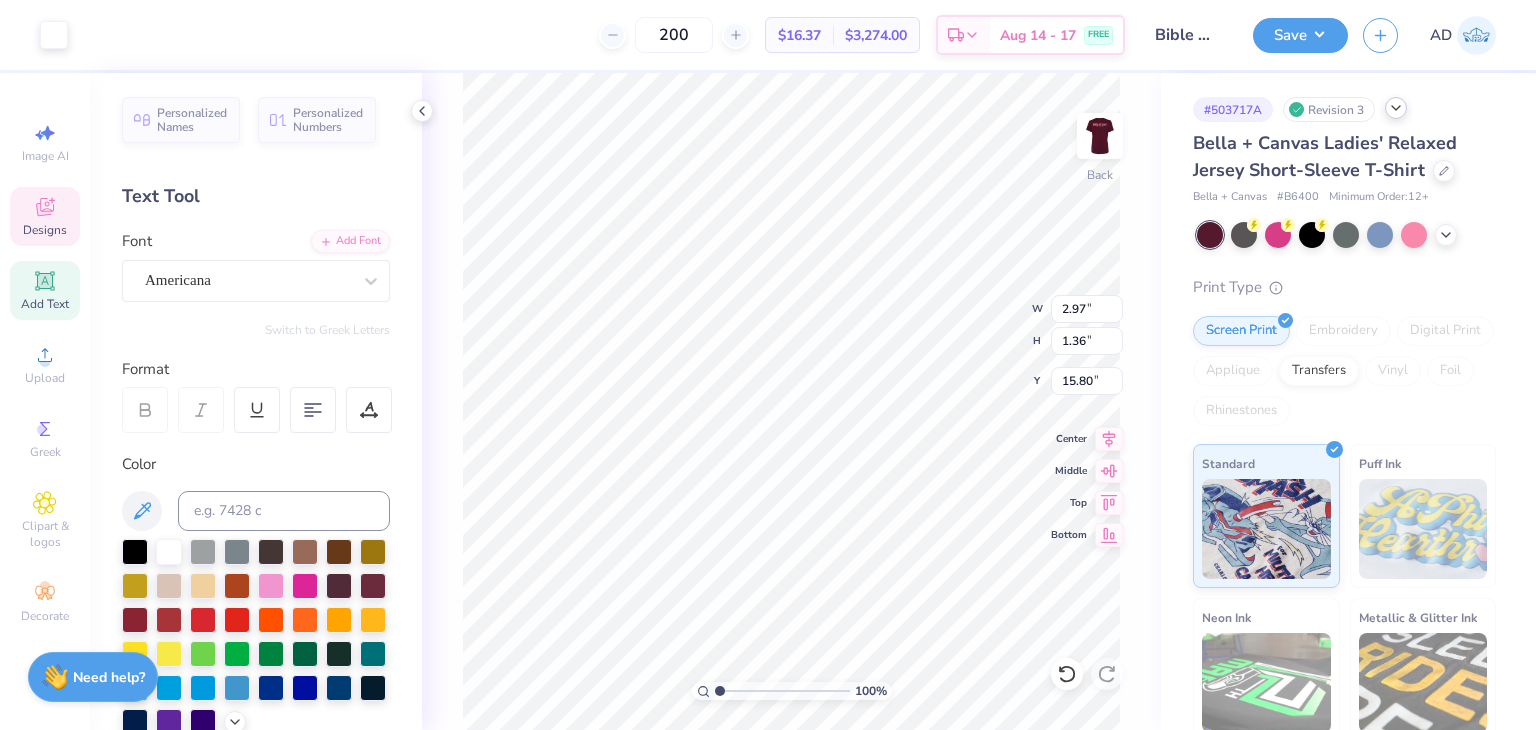 scroll, scrollTop: 16, scrollLeft: 2, axis: both 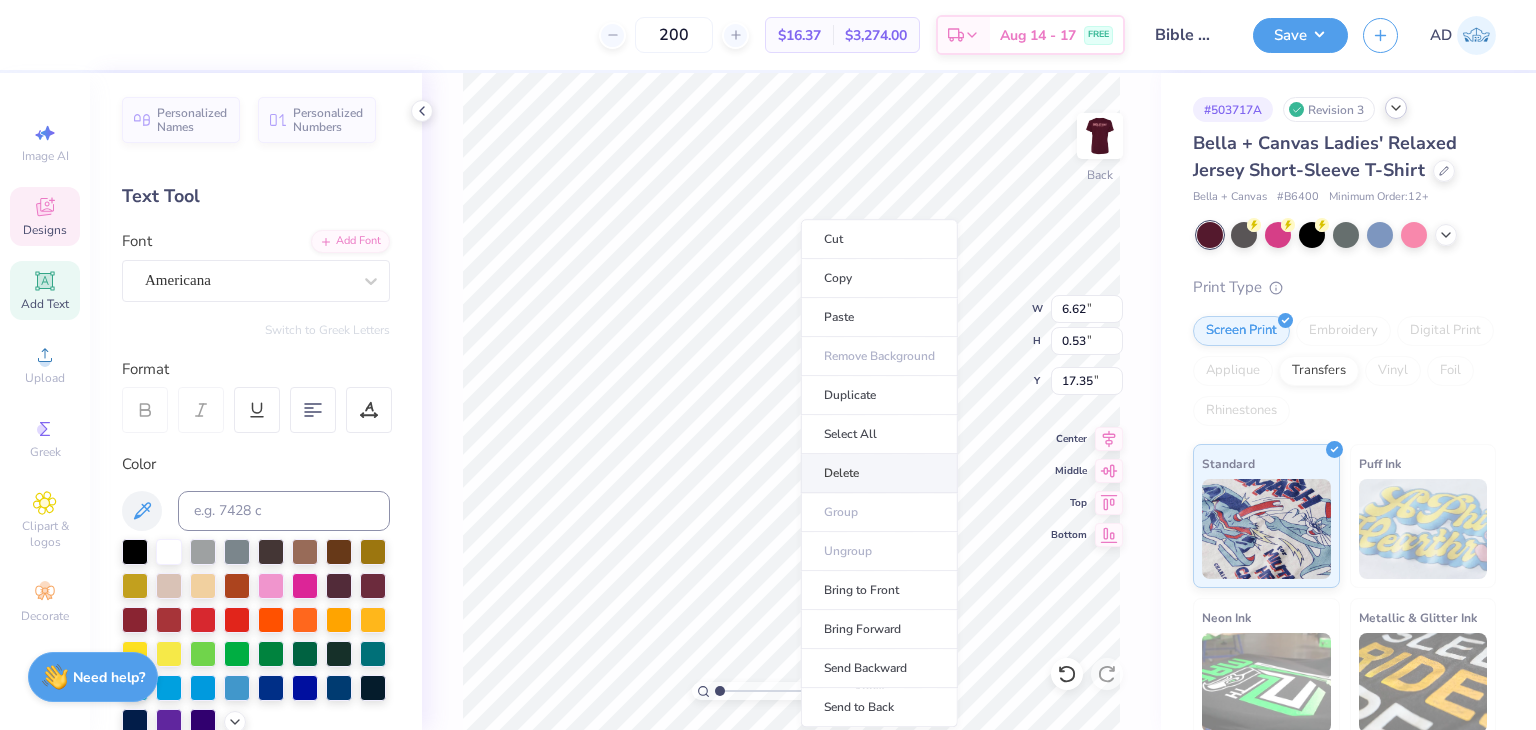 click on "Delete" at bounding box center [879, 473] 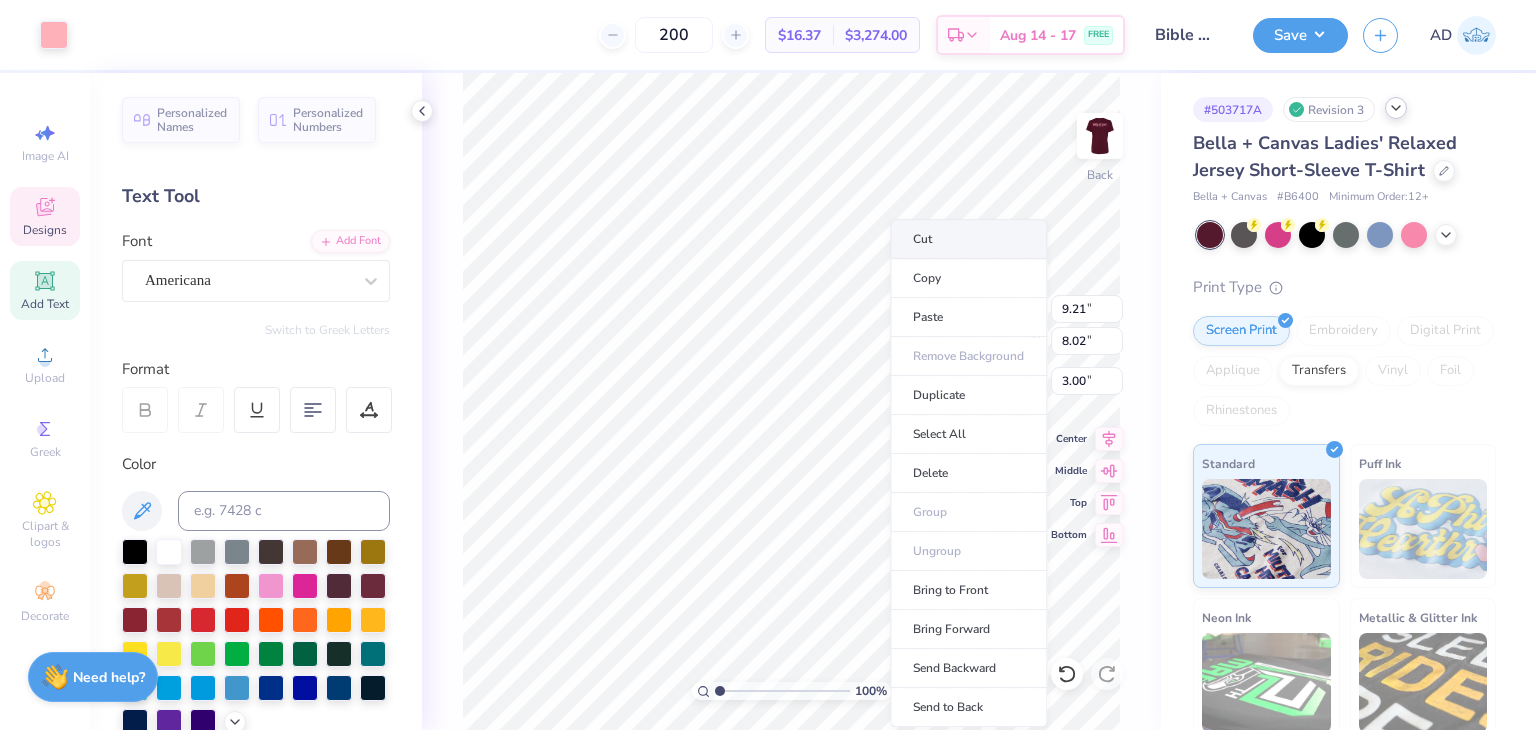 click on "Cut" at bounding box center (968, 239) 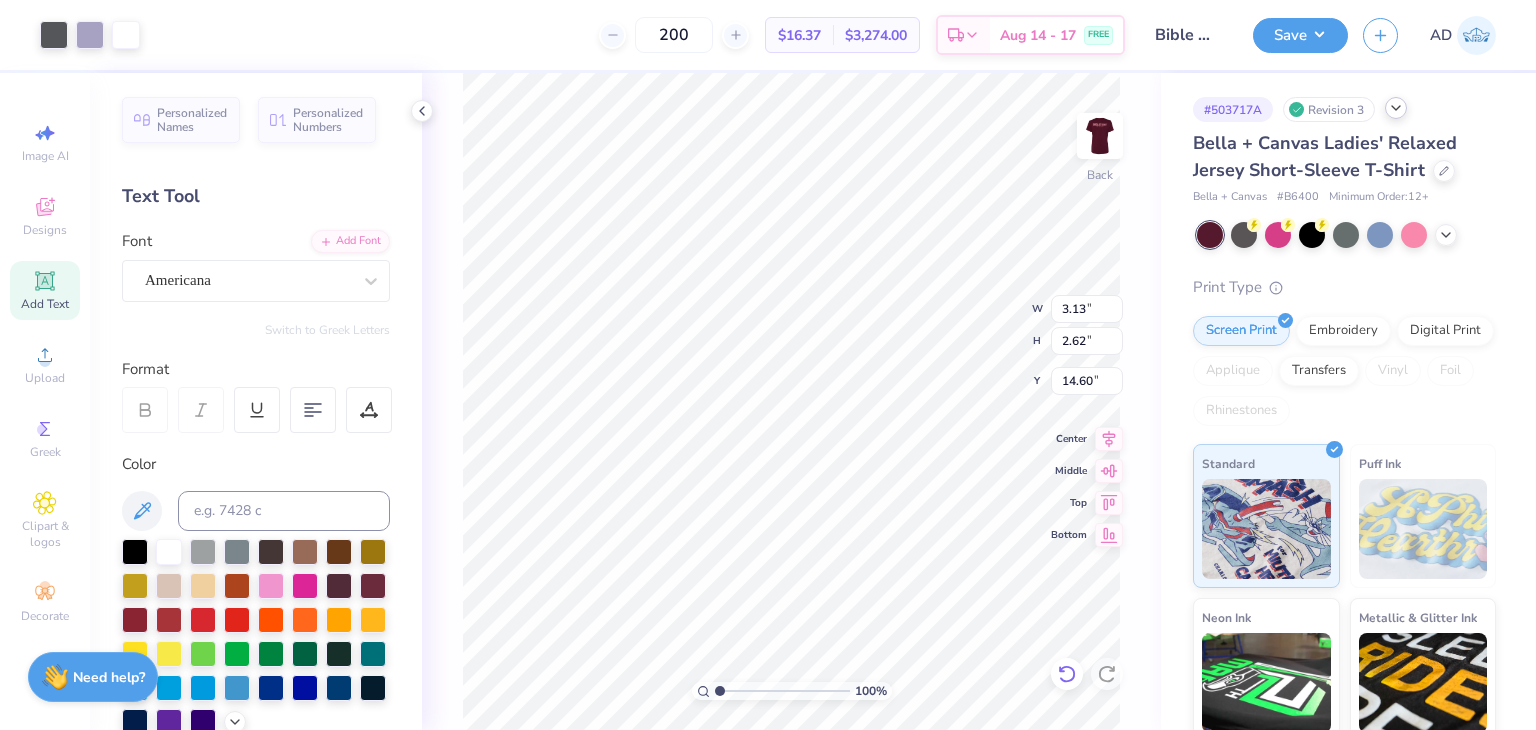 click at bounding box center (1067, 674) 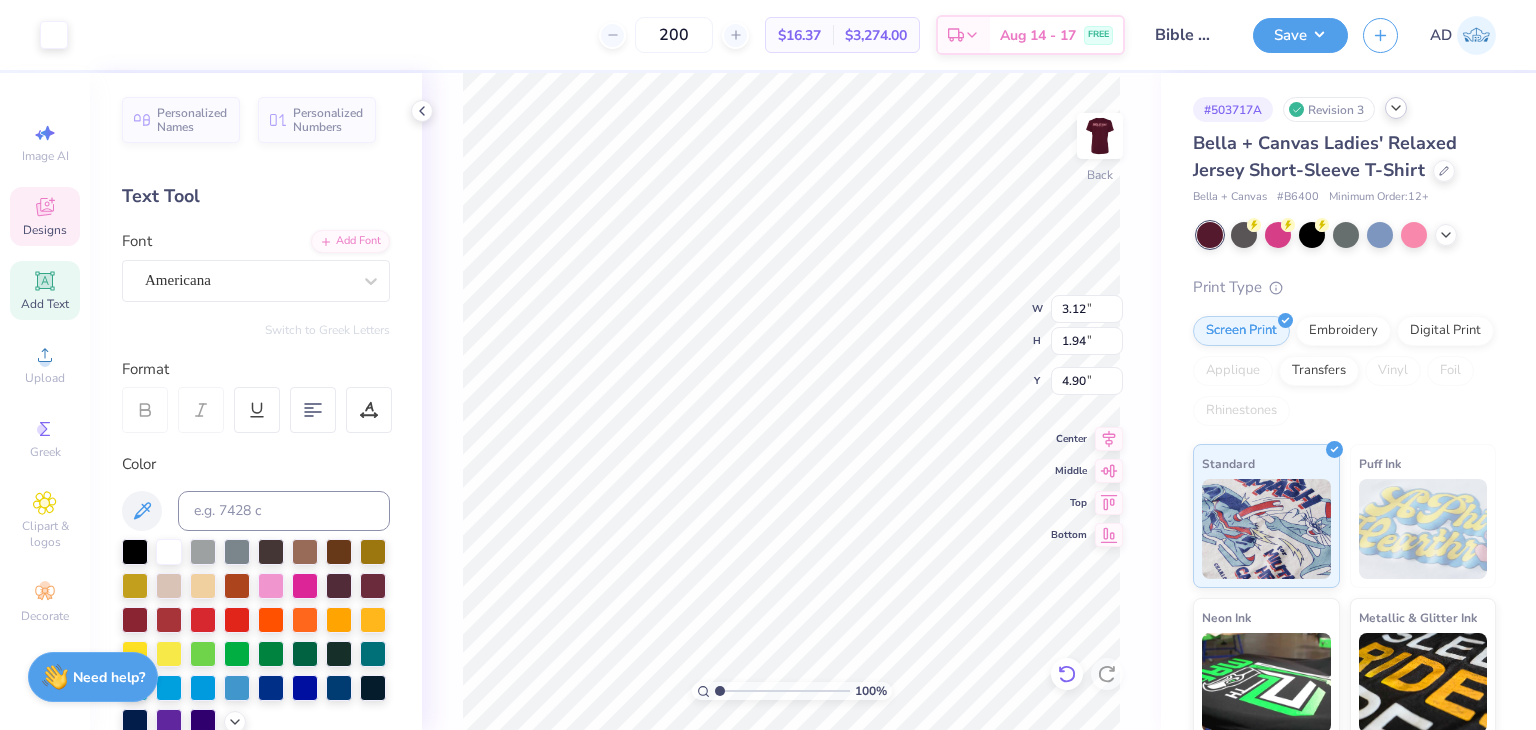 click 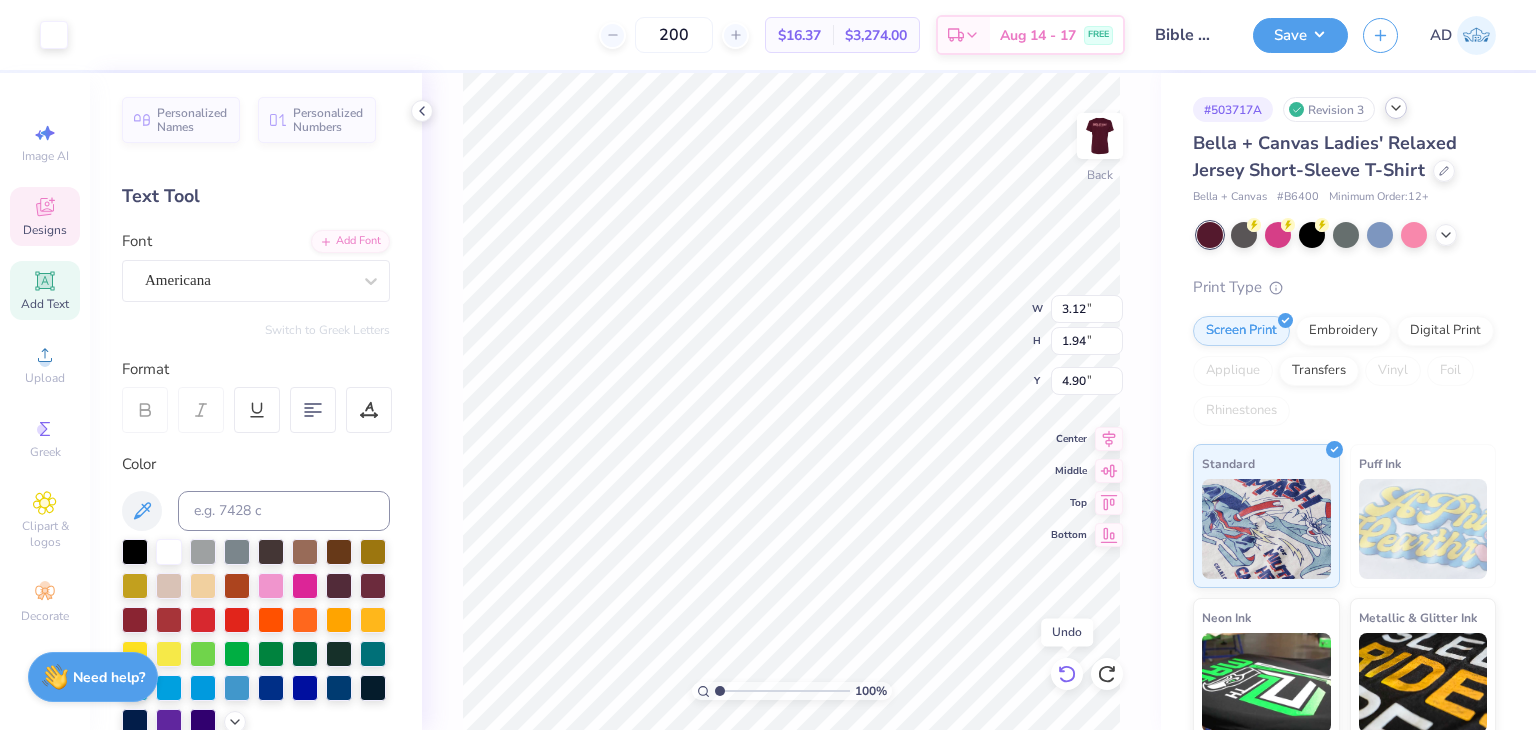 click 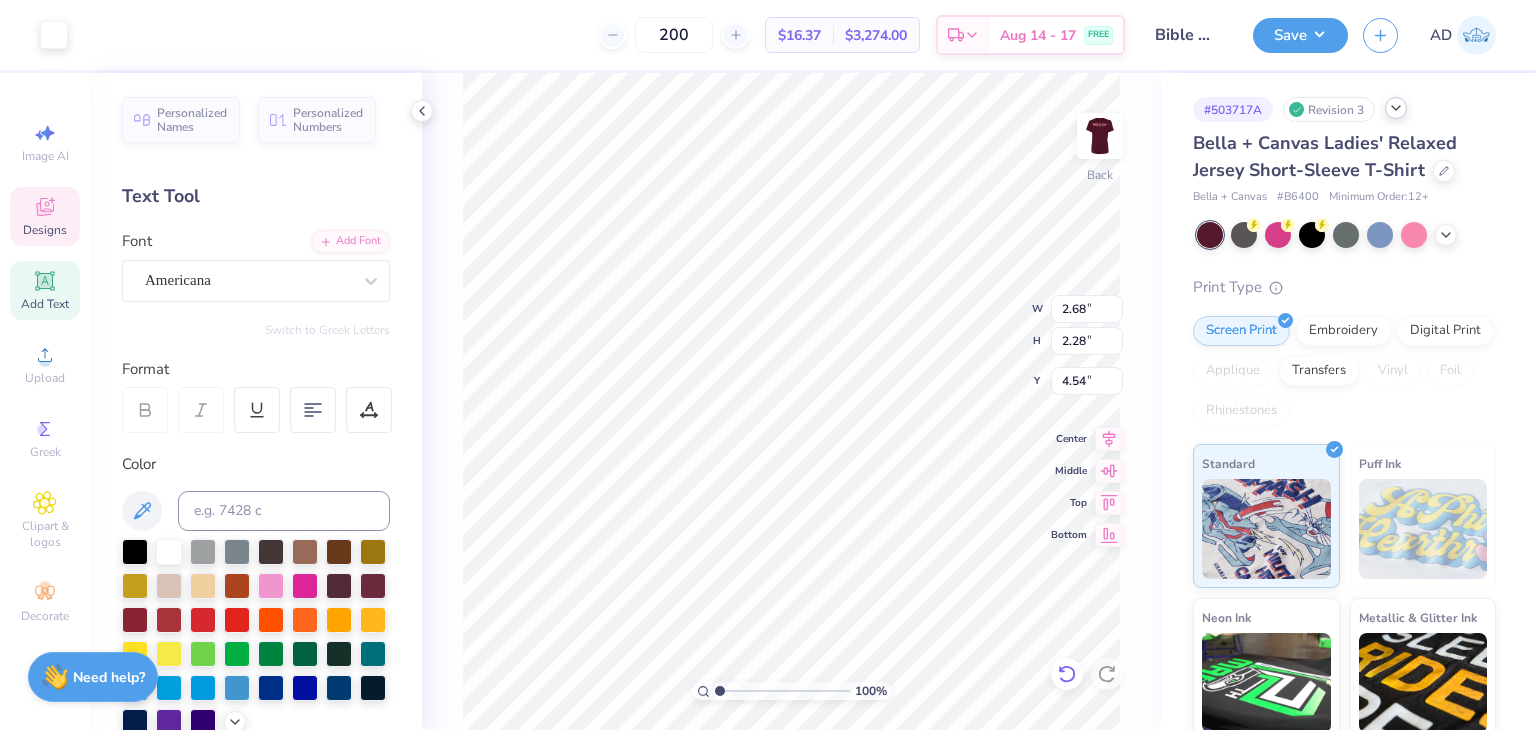 click 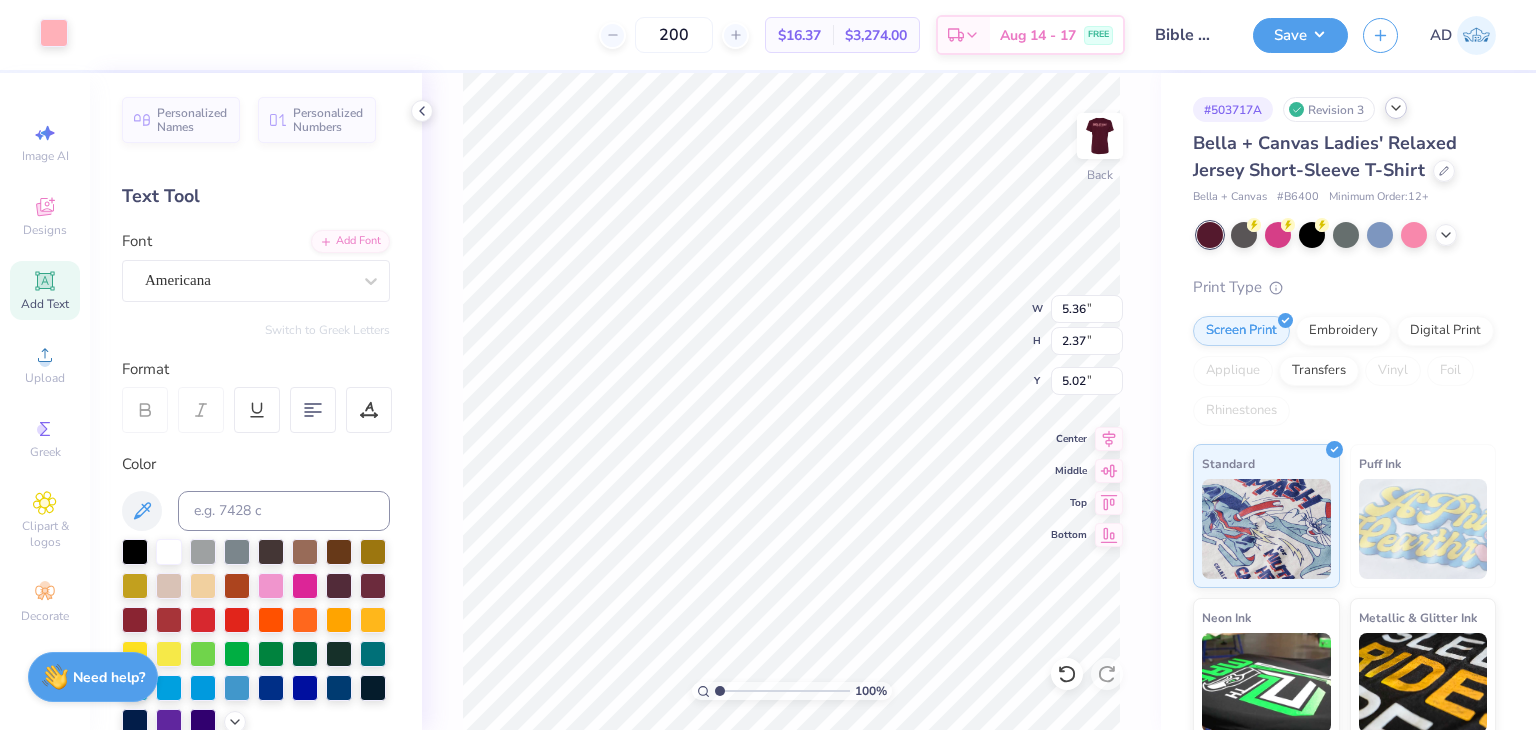 click at bounding box center (54, 33) 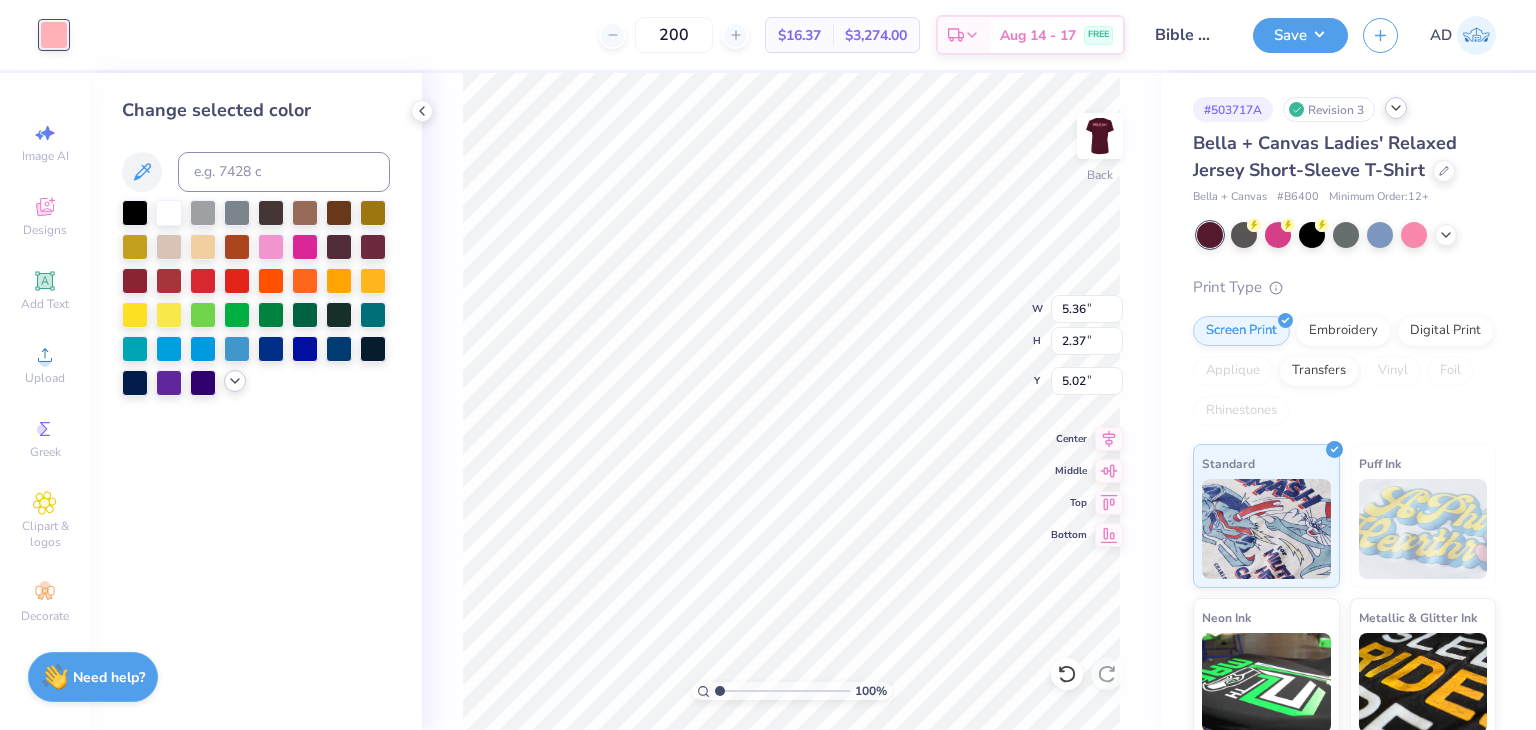 click 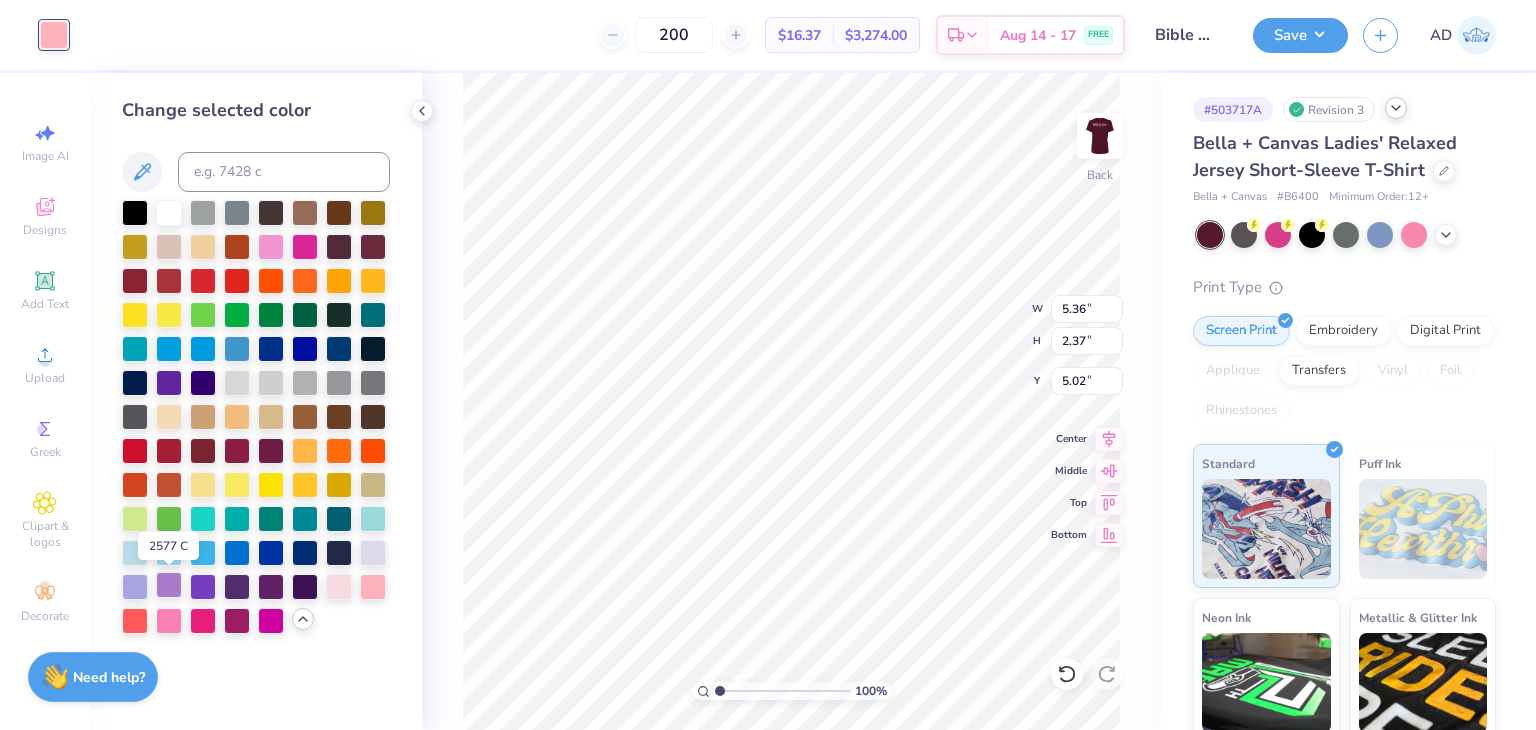 click at bounding box center (169, 585) 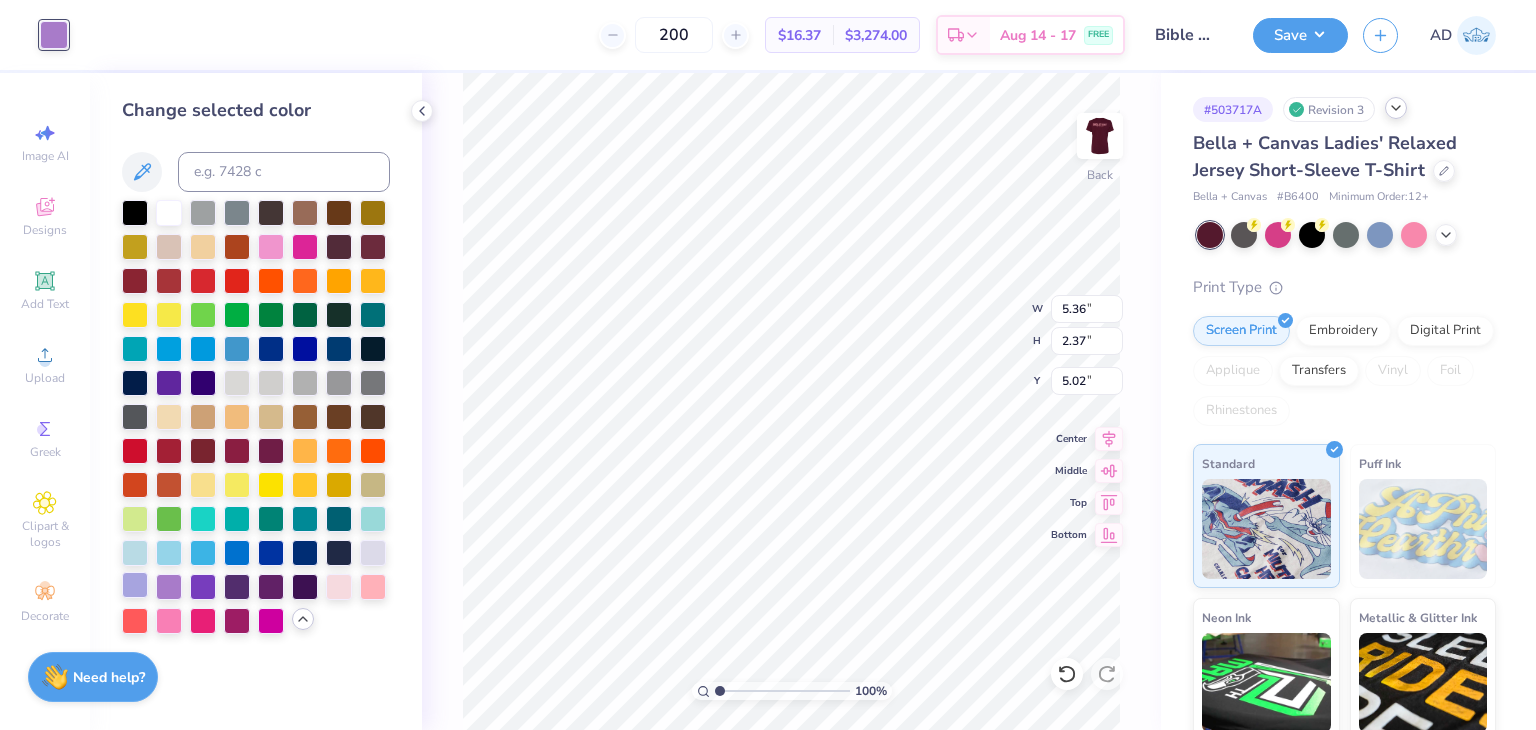 click at bounding box center [135, 585] 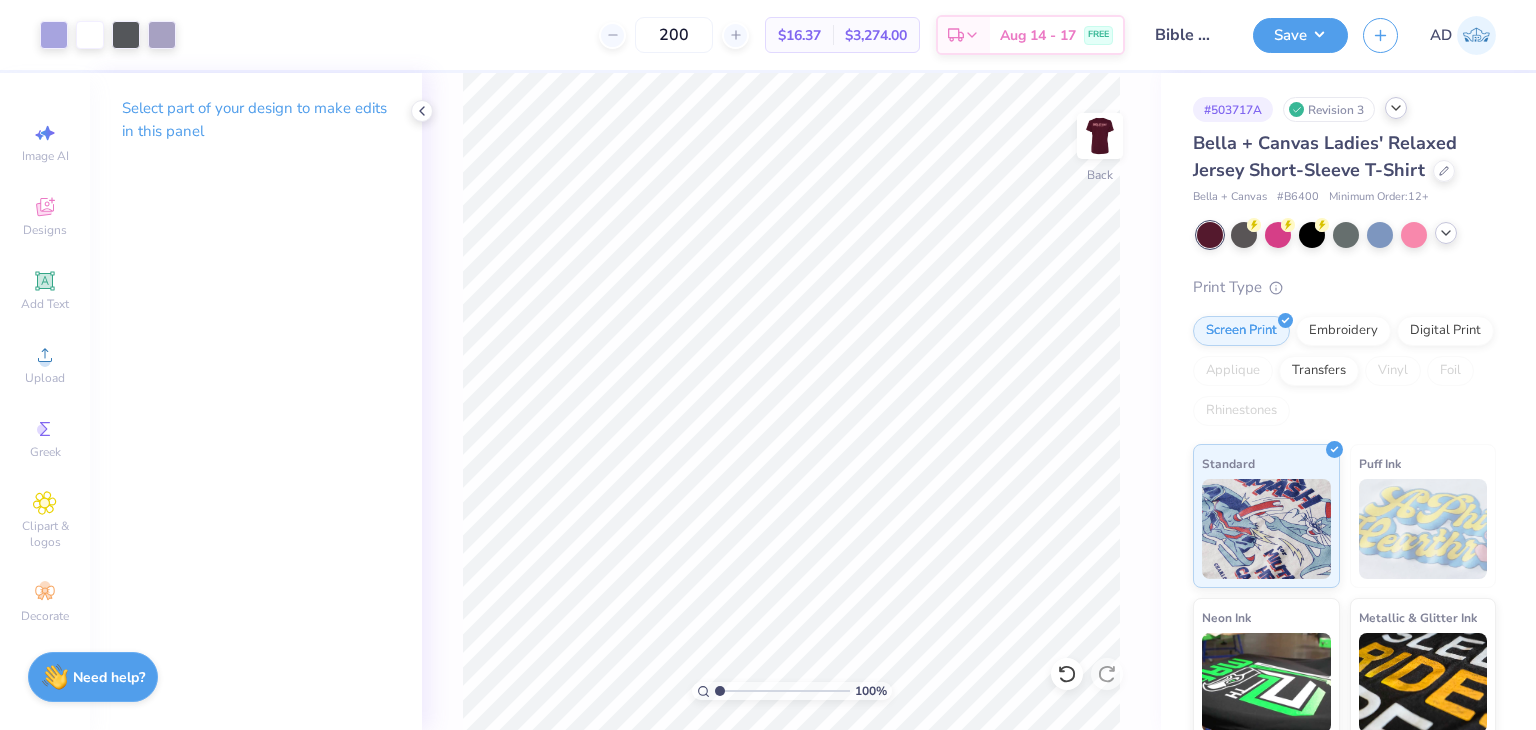 click 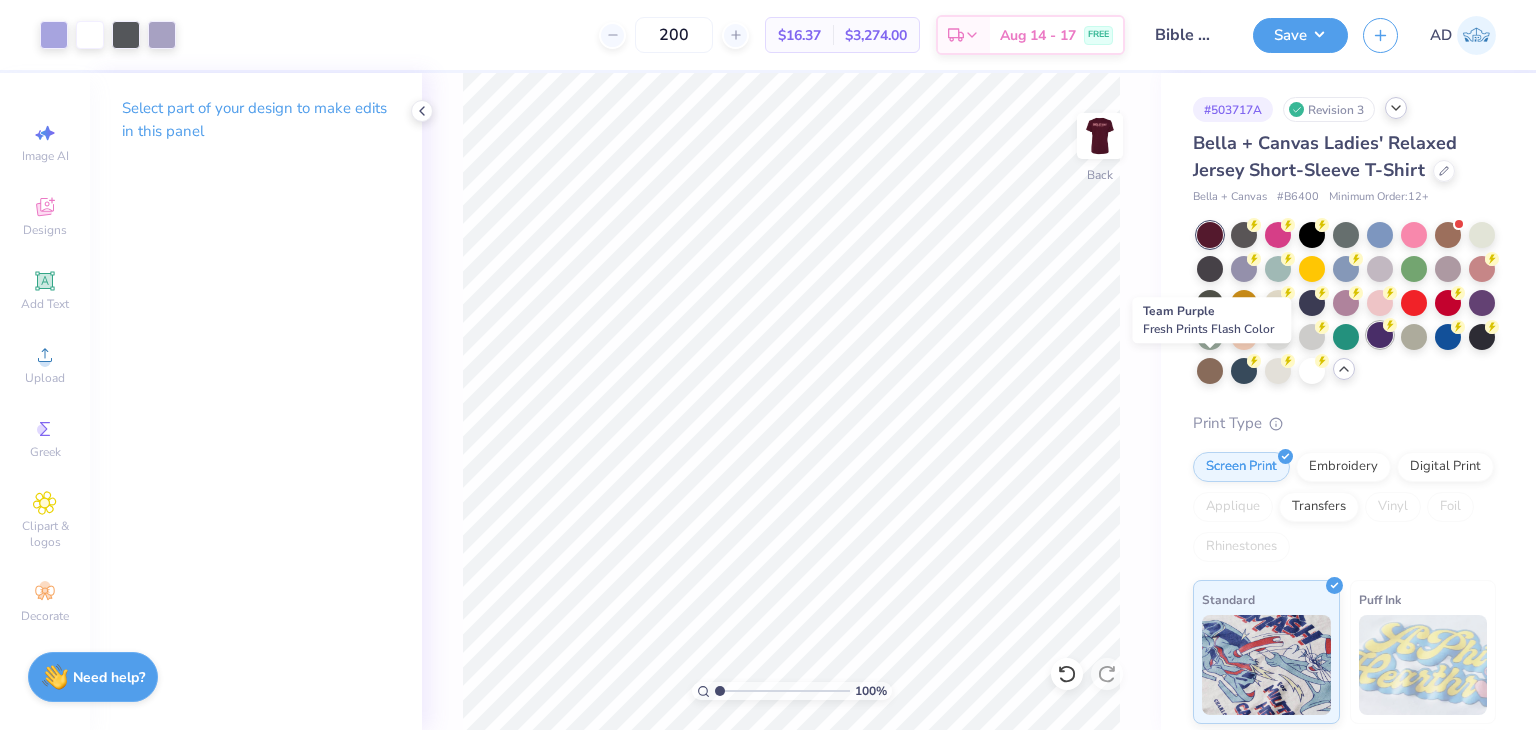 click at bounding box center (1380, 335) 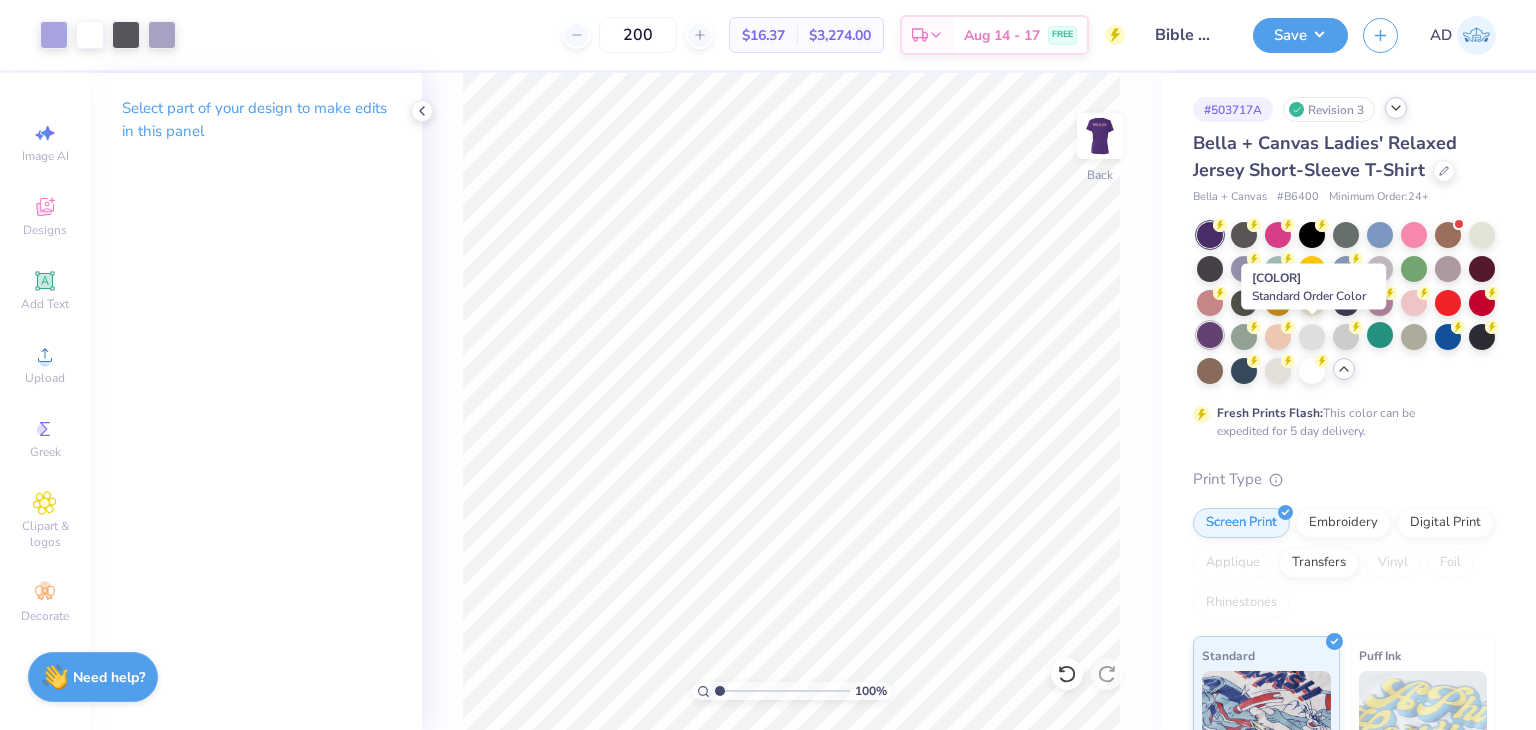 click at bounding box center [1210, 335] 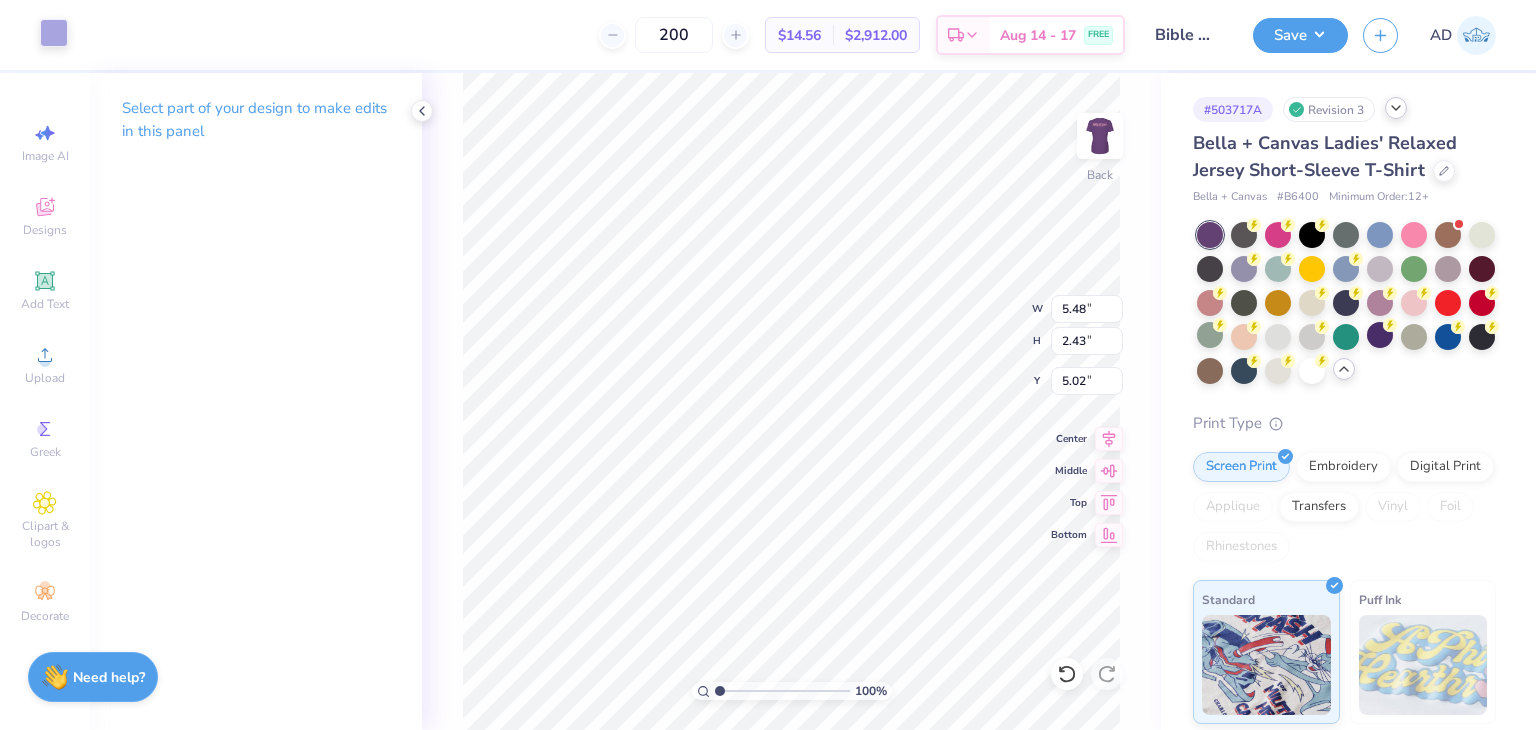 click at bounding box center [54, 33] 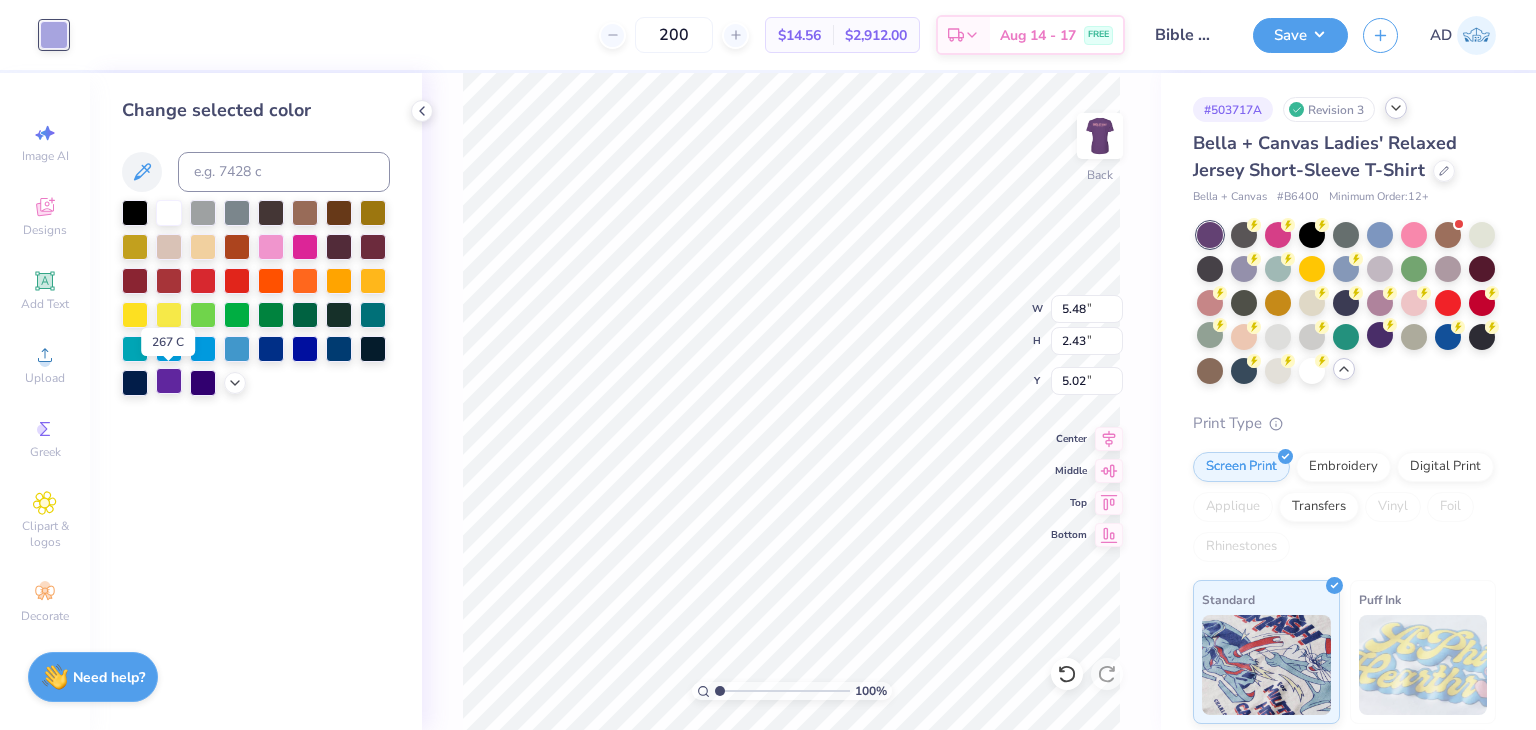 click at bounding box center [169, 381] 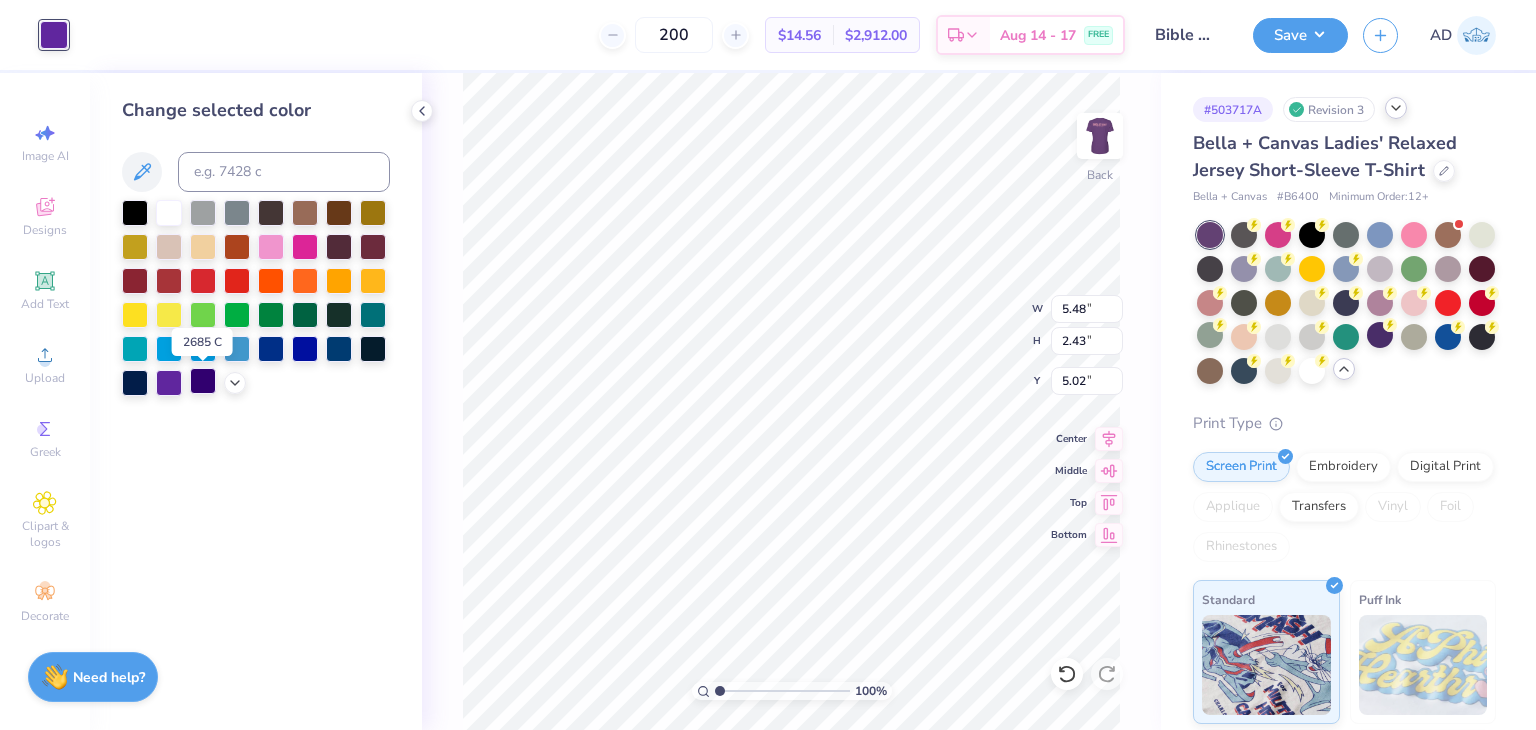 click at bounding box center (203, 381) 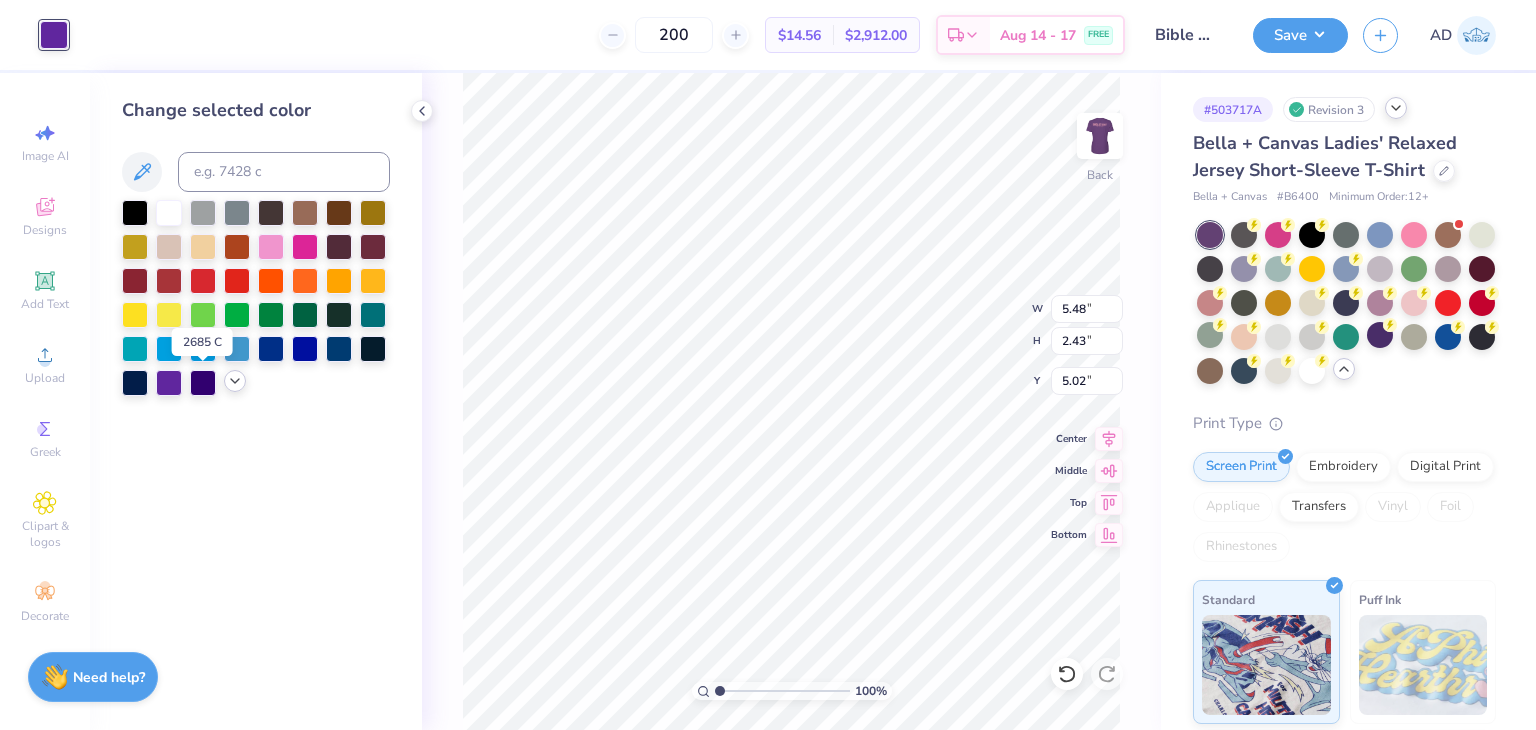 click 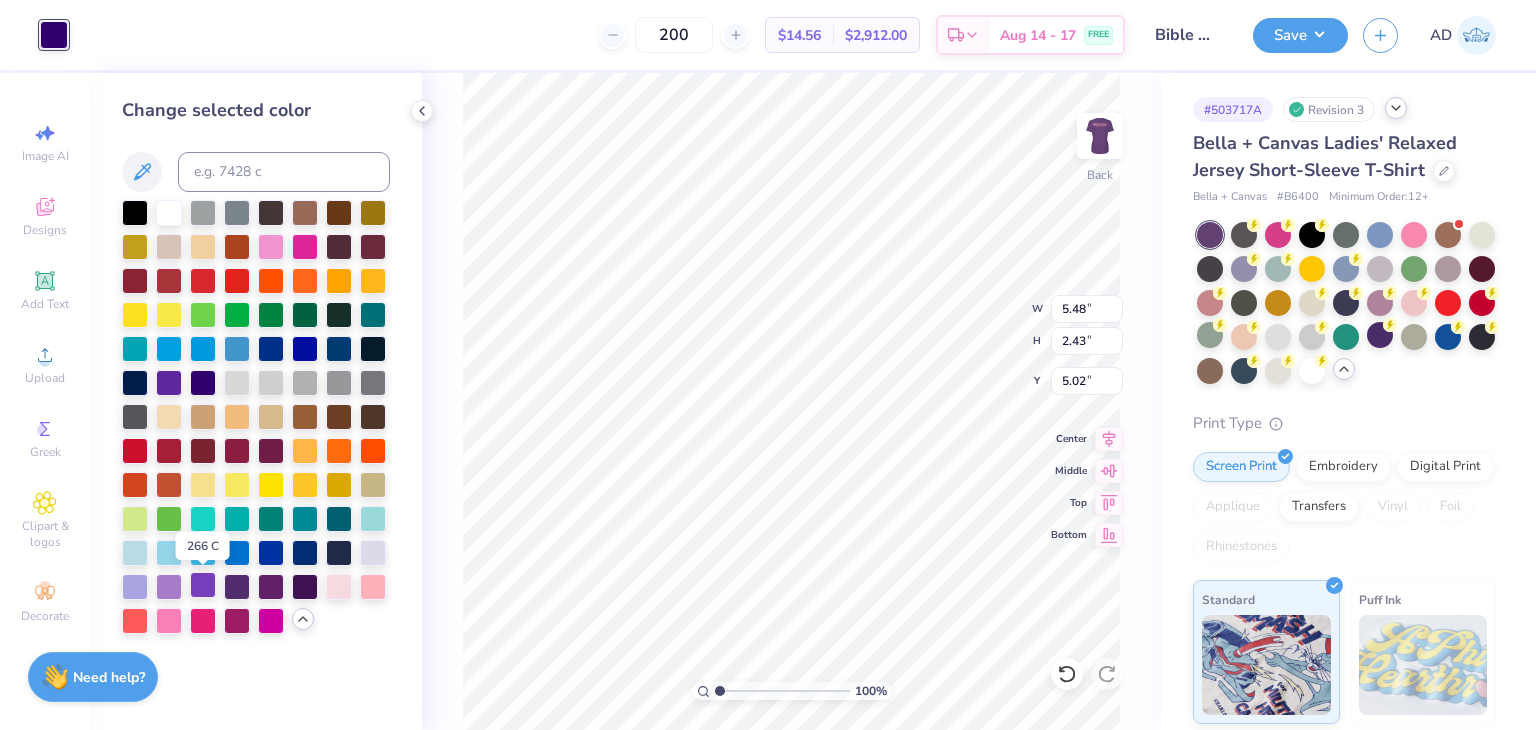 click at bounding box center (203, 585) 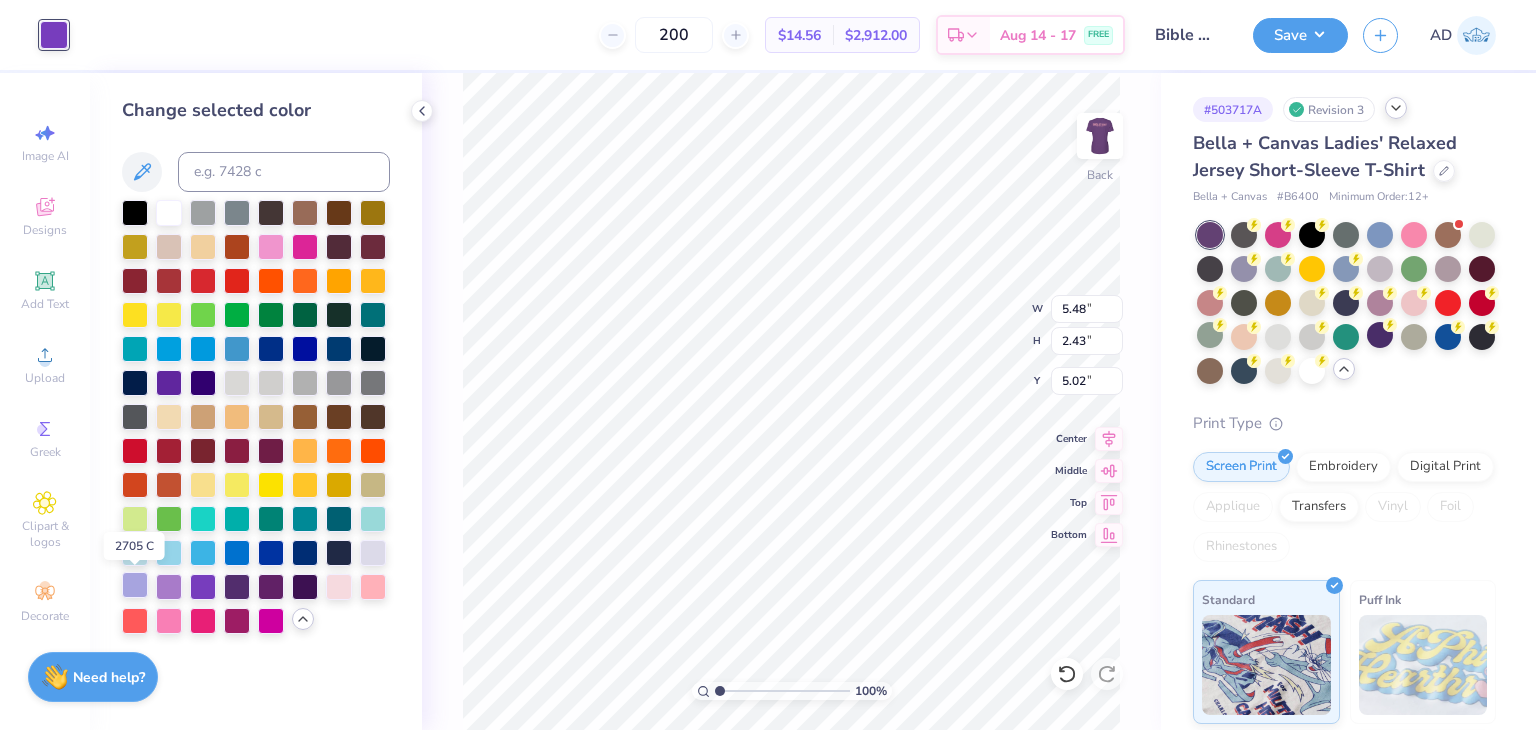 click at bounding box center [135, 585] 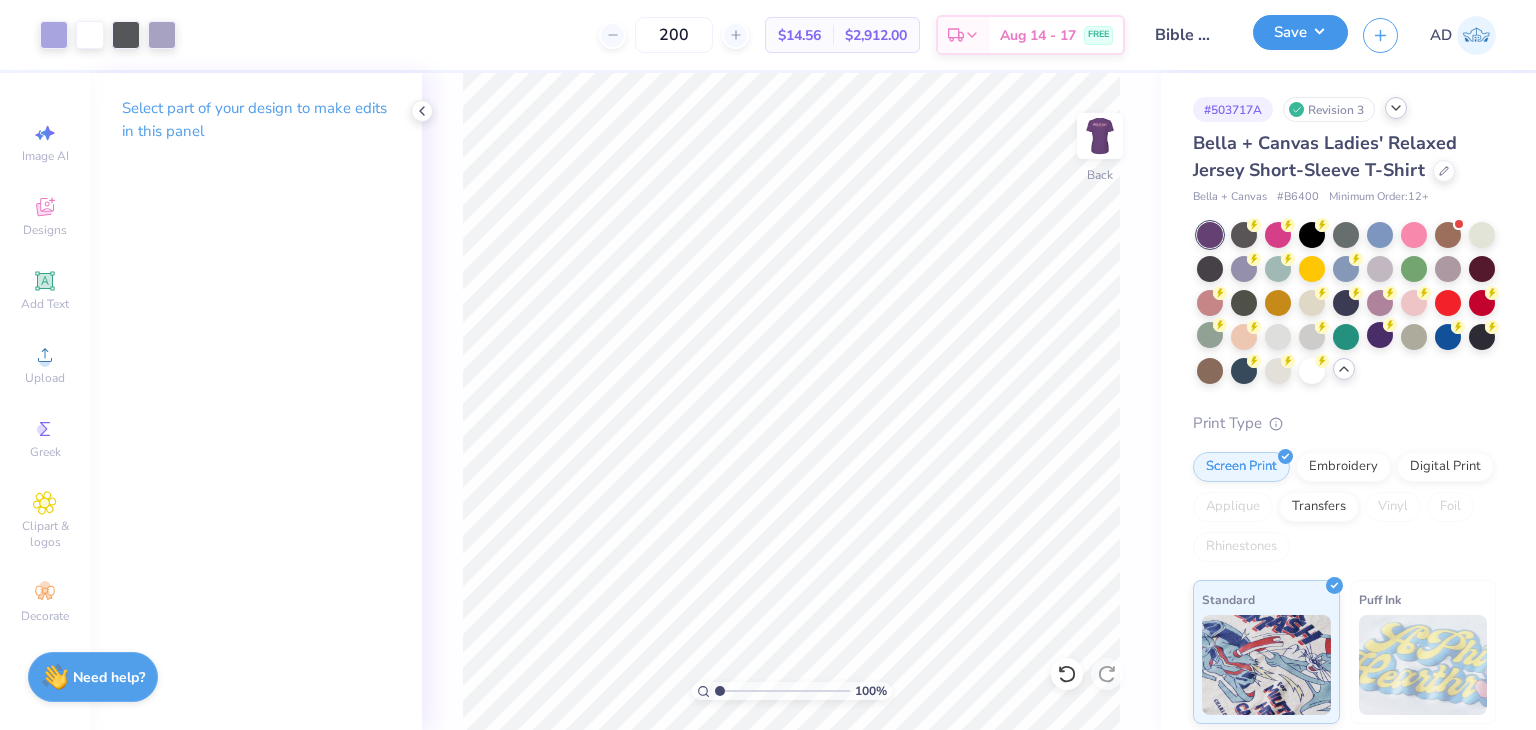 click on "Save" at bounding box center [1300, 32] 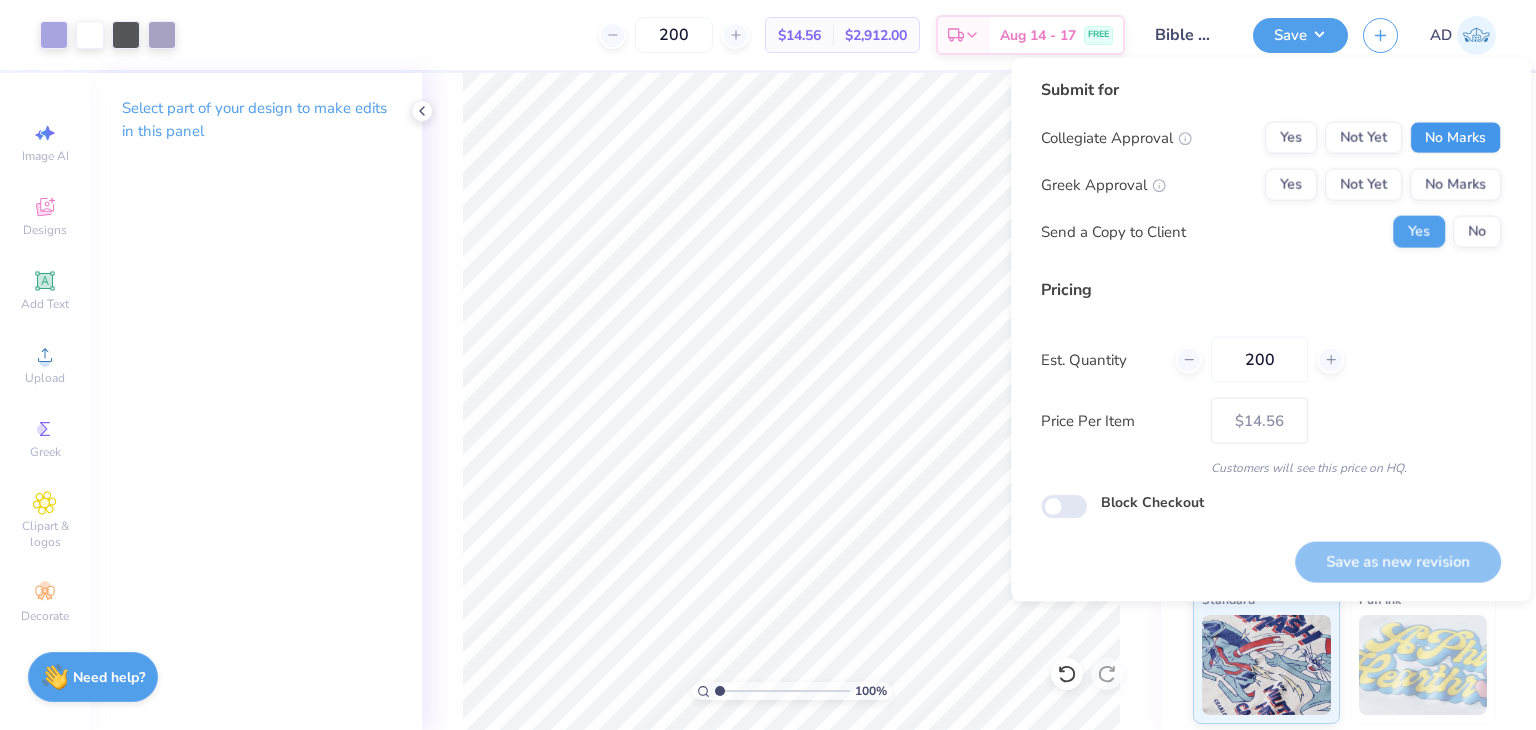 click on "No Marks" at bounding box center (1455, 138) 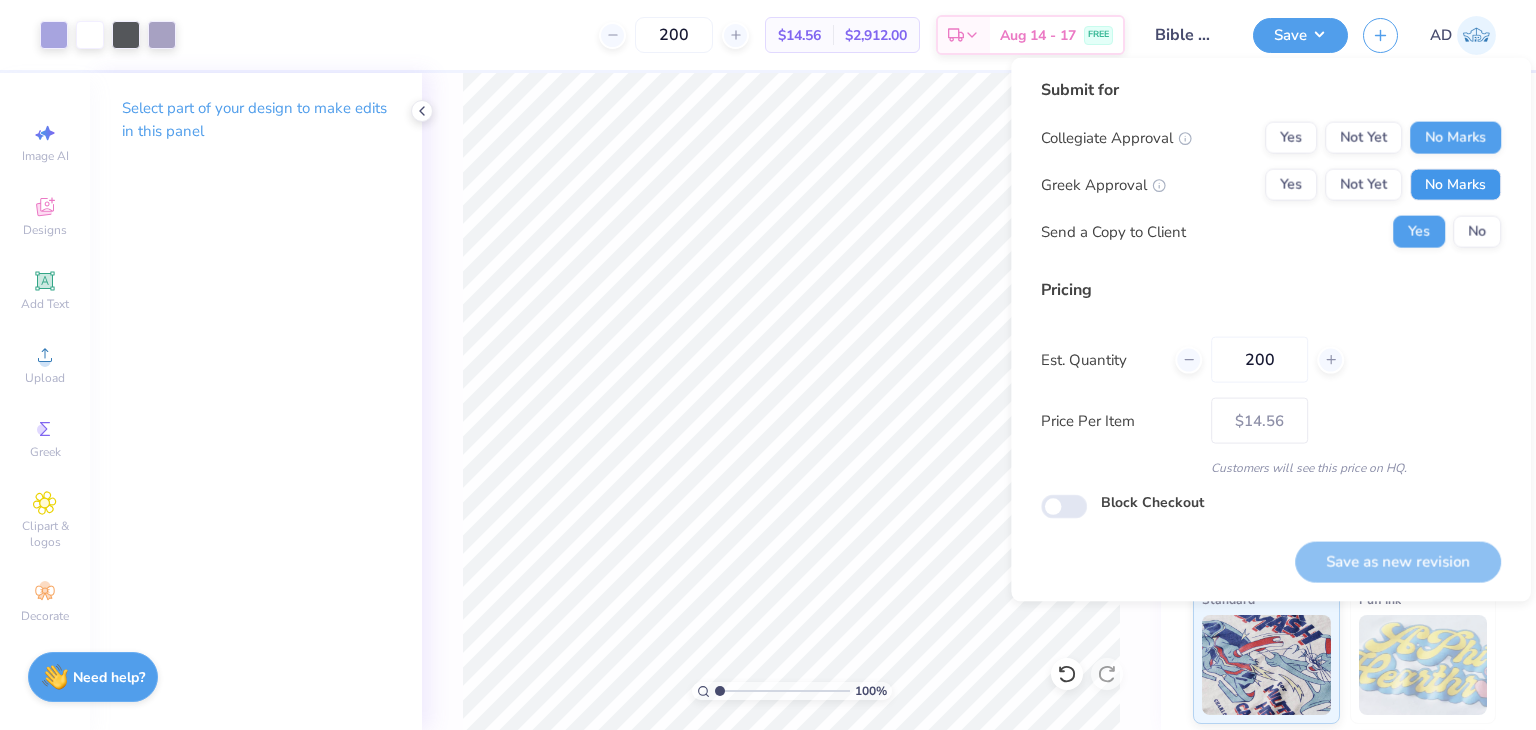 click on "No Marks" at bounding box center [1455, 185] 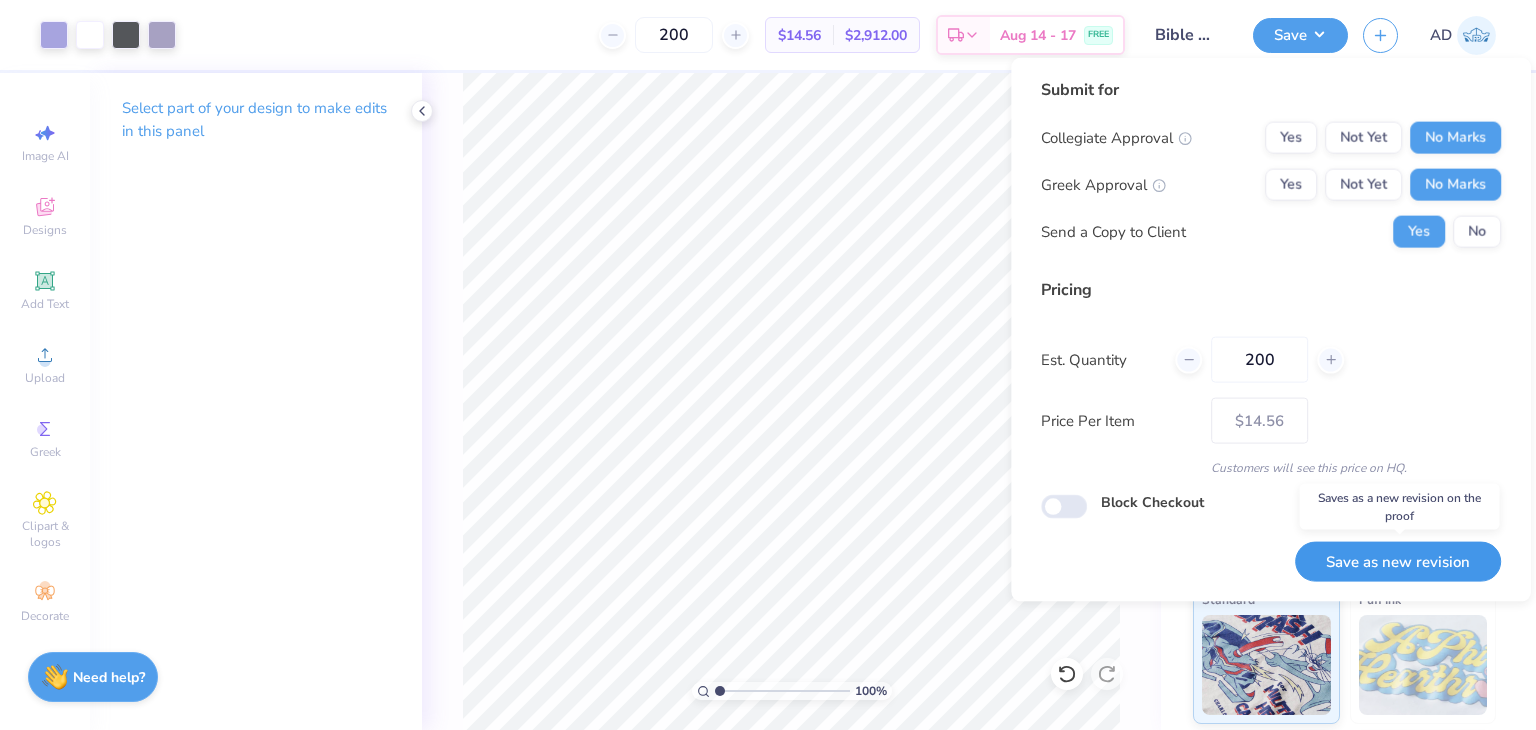 click on "Save as new revision" at bounding box center (1398, 561) 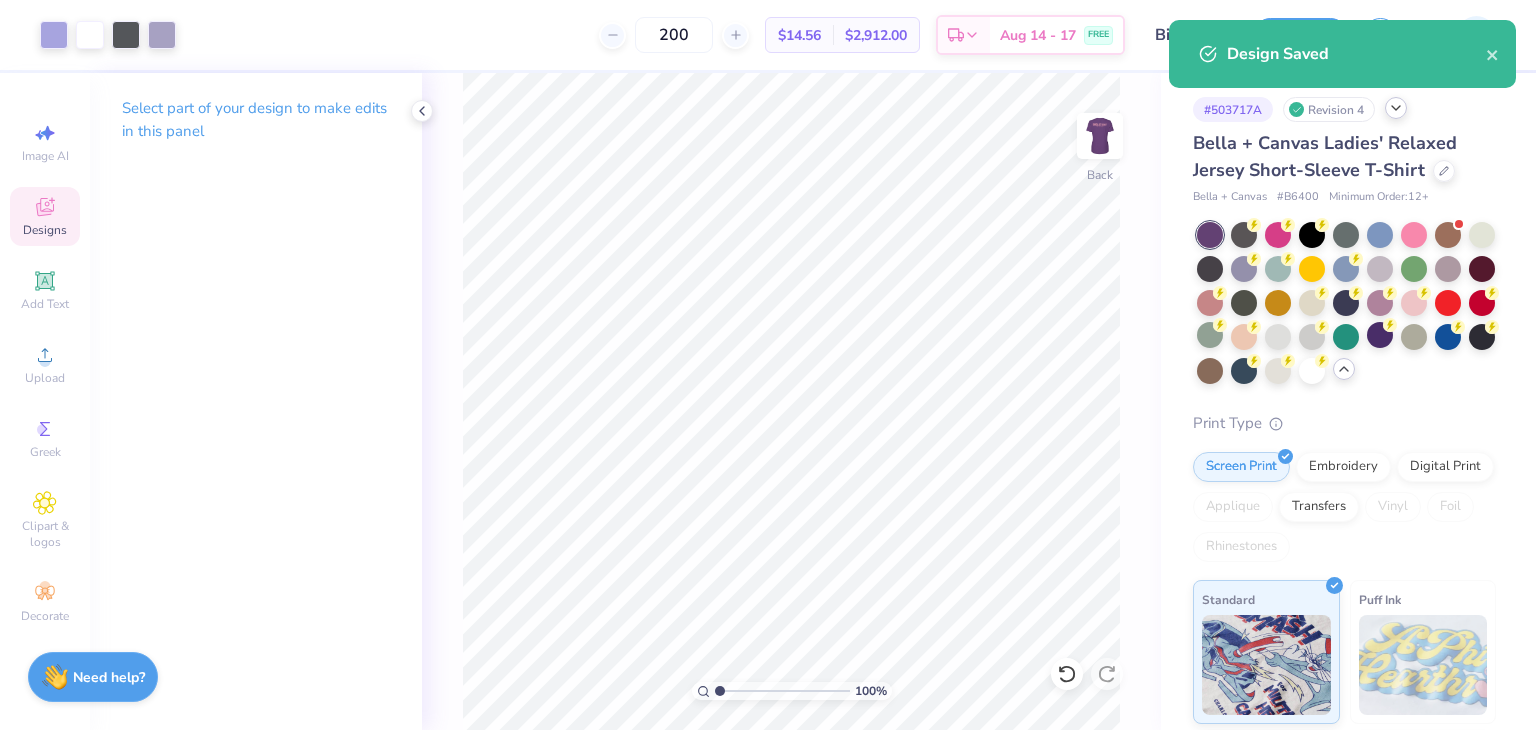 click on "Designs" at bounding box center (45, 230) 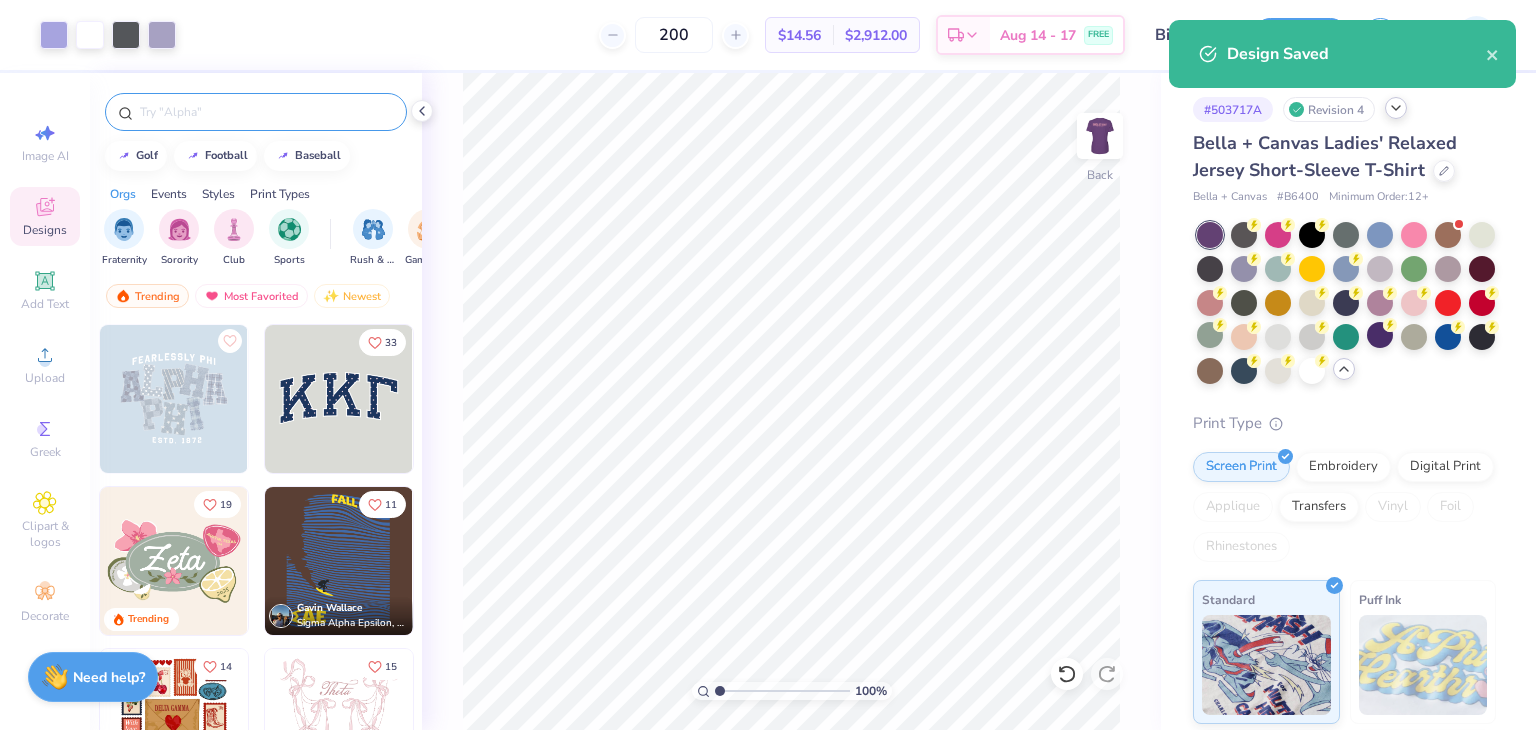click at bounding box center [266, 112] 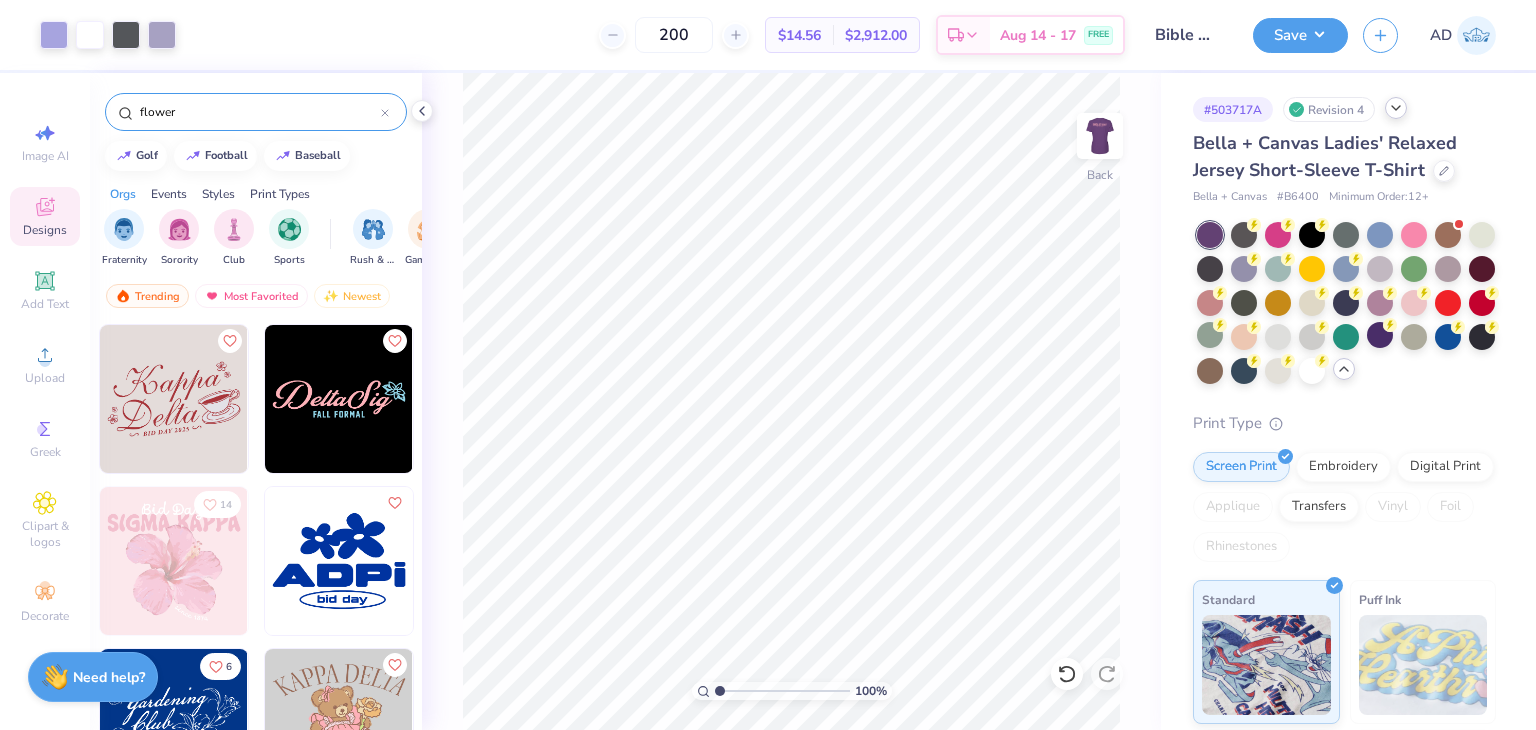 scroll, scrollTop: 6848, scrollLeft: 0, axis: vertical 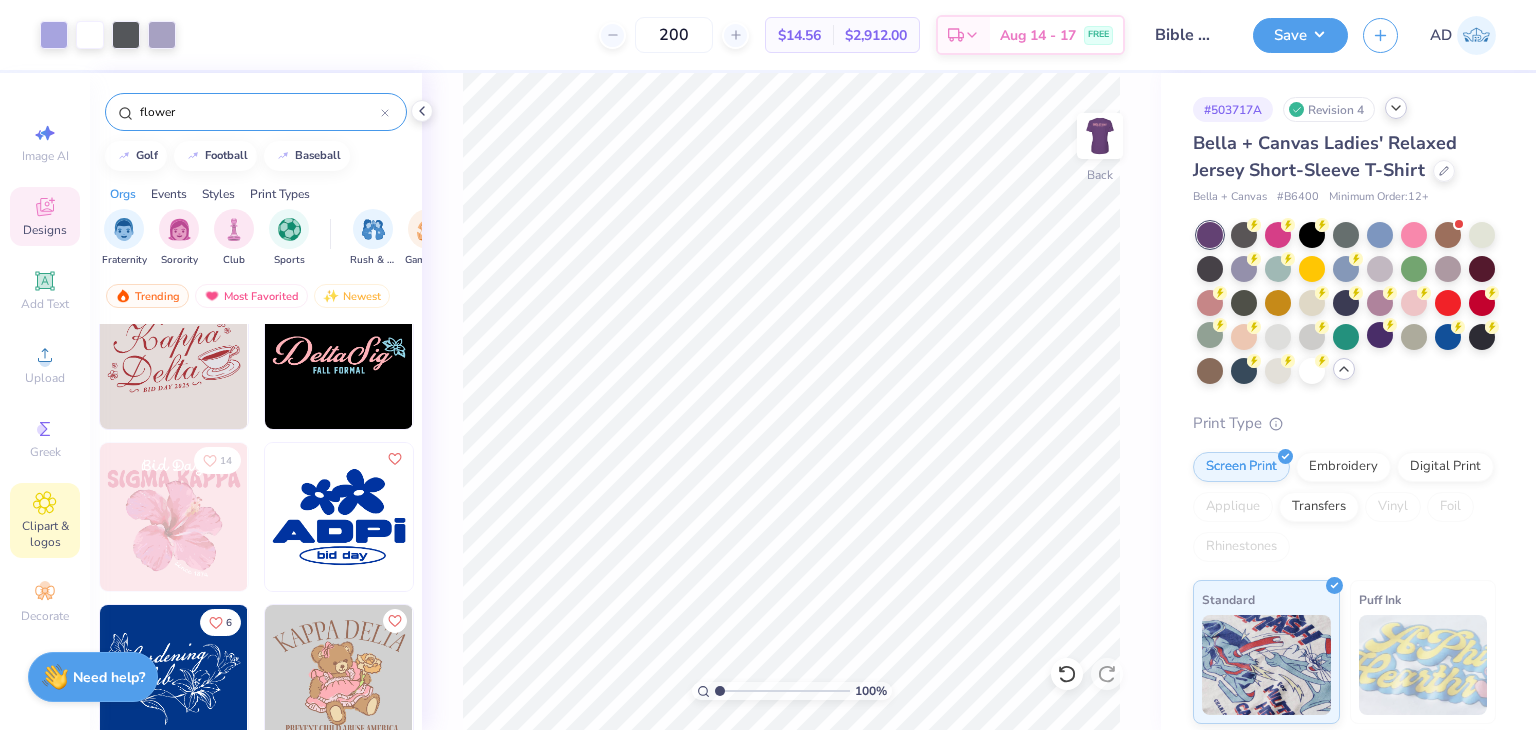 click on "Clipart & logos" at bounding box center (45, 520) 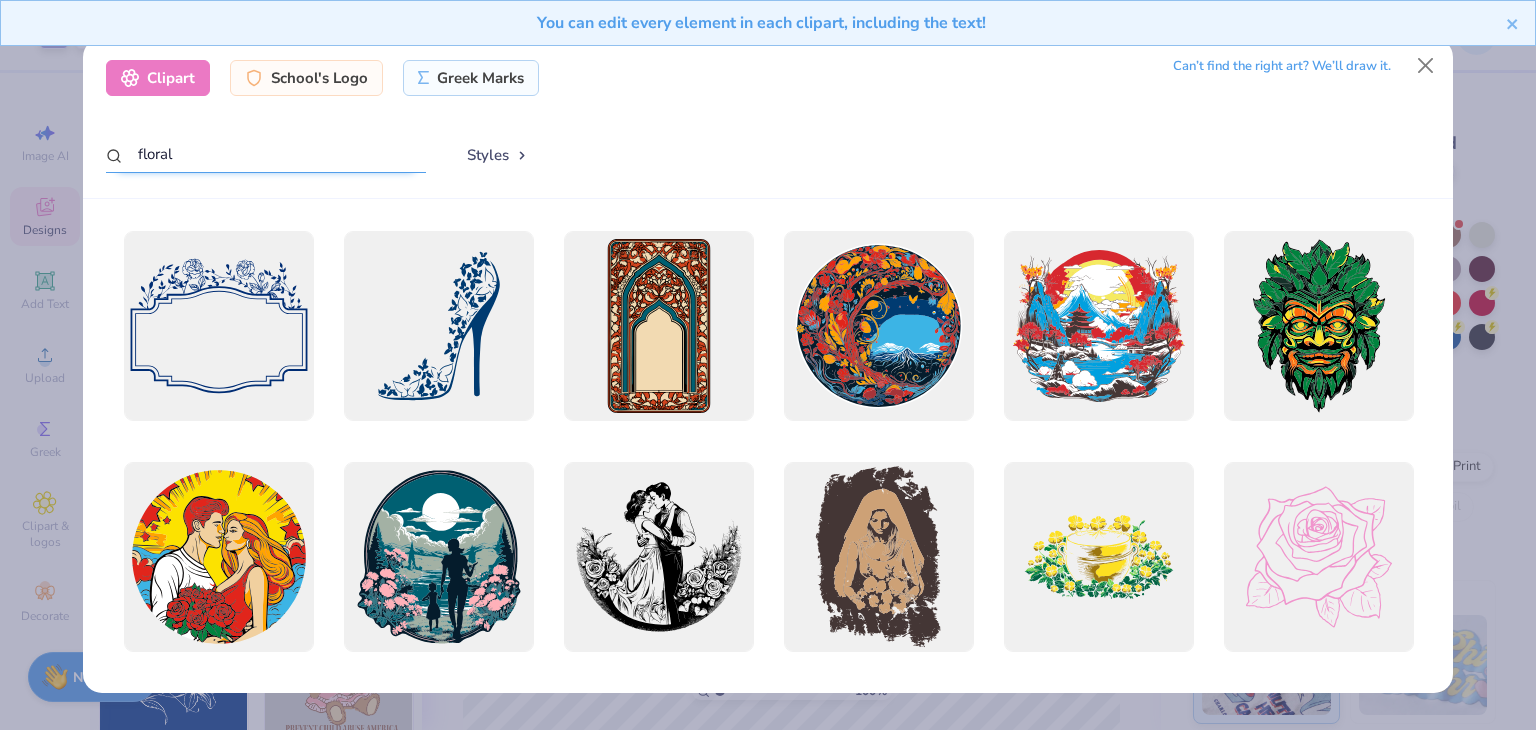 click on "floral" at bounding box center [266, 154] 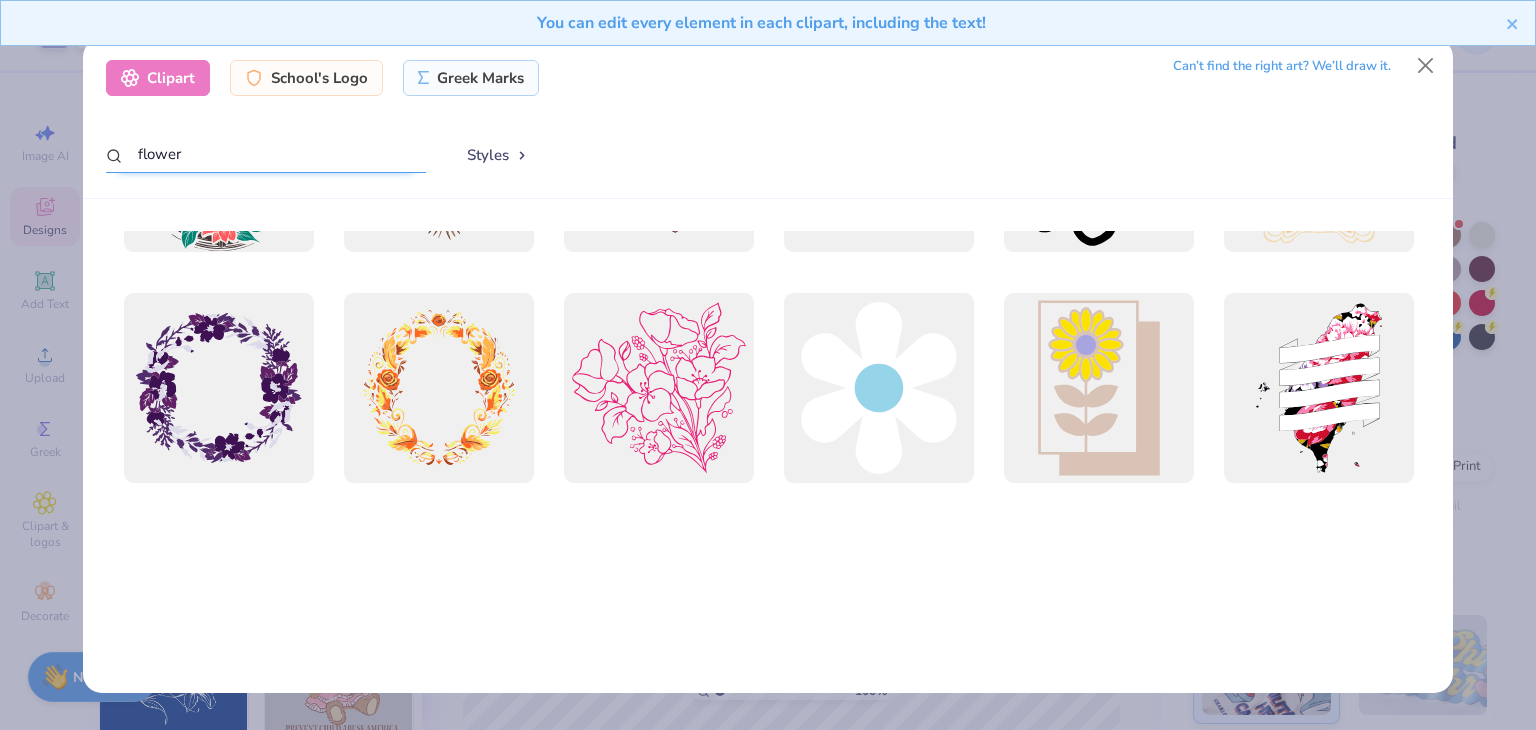 scroll, scrollTop: 0, scrollLeft: 0, axis: both 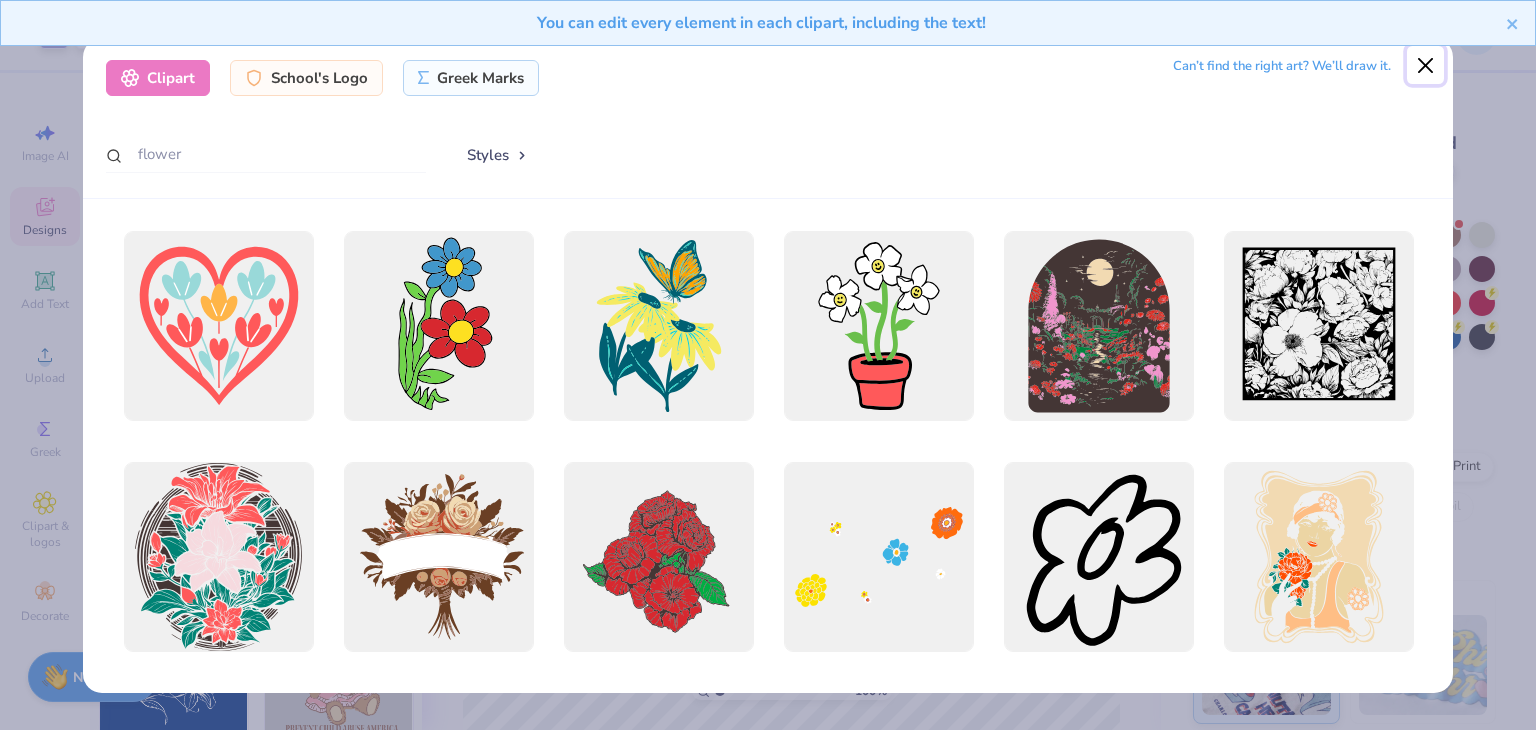 click at bounding box center [1426, 65] 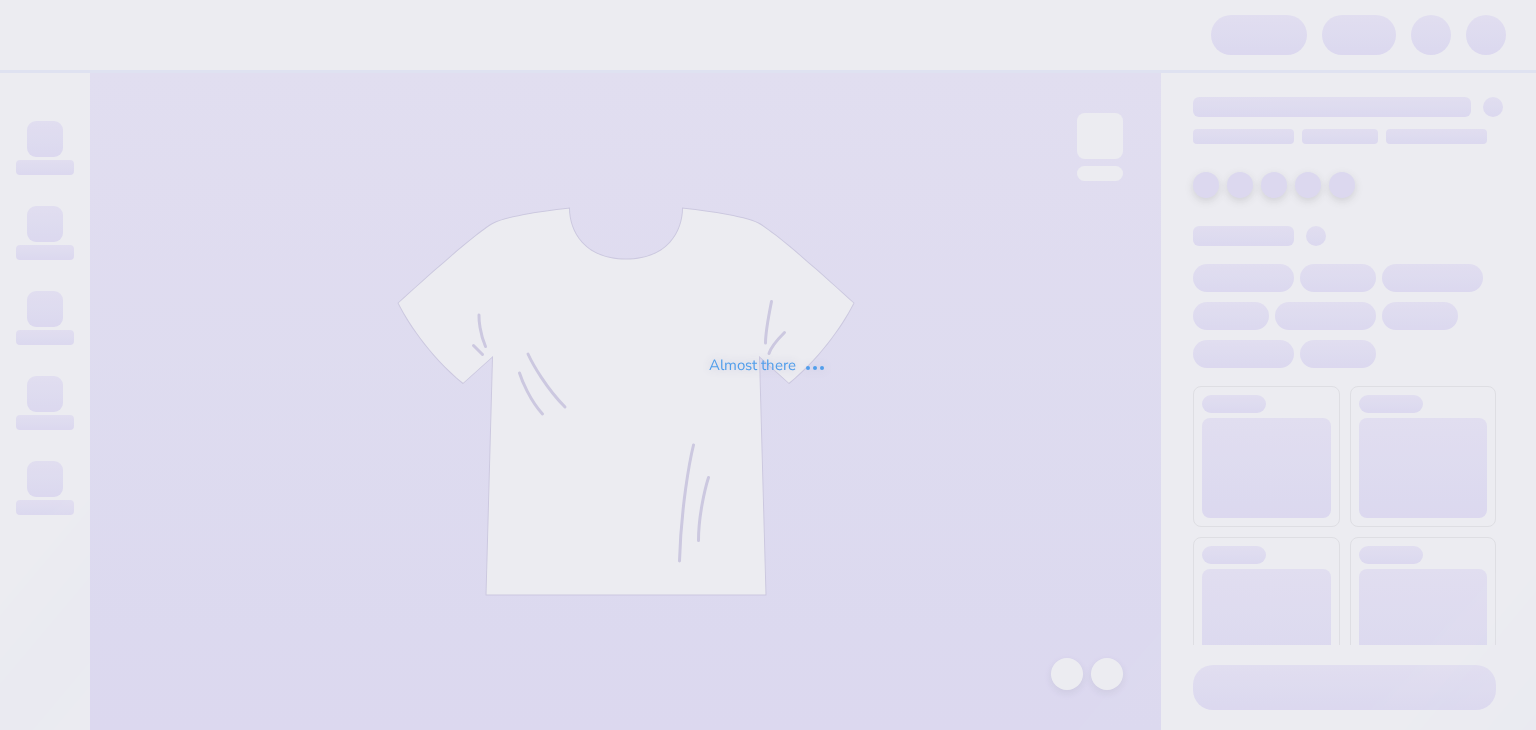 scroll, scrollTop: 0, scrollLeft: 0, axis: both 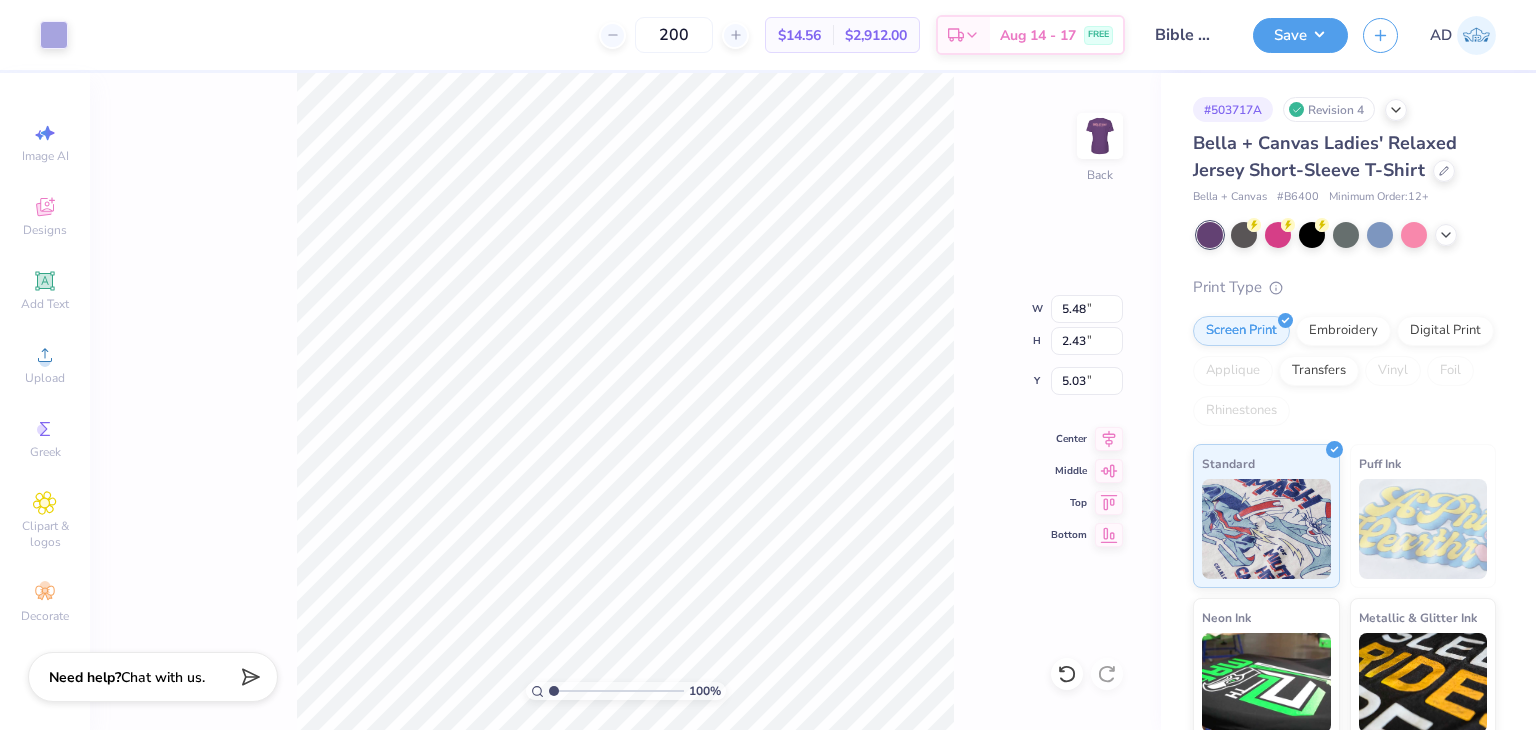 type on "5.48" 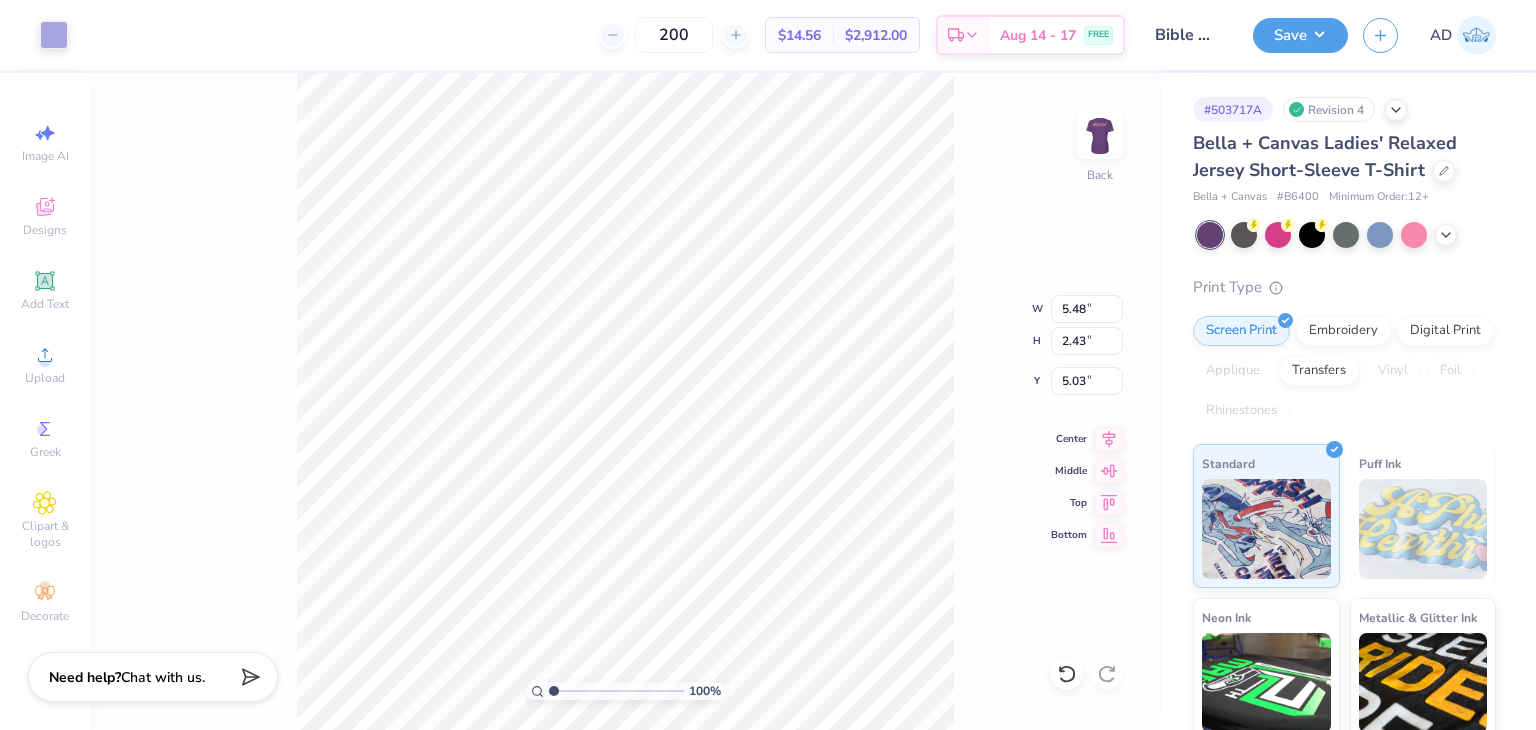 type on "6.02" 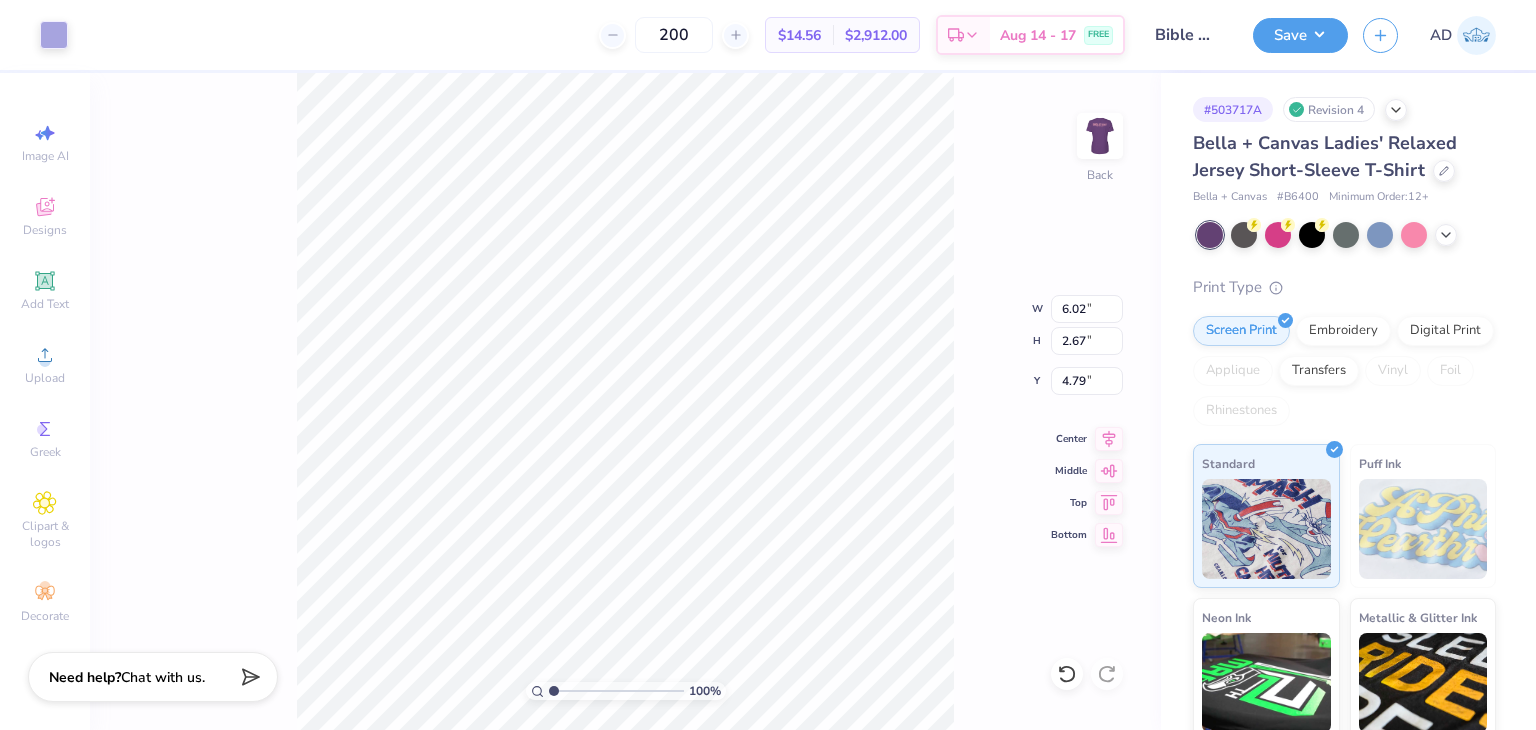 type on "6.47" 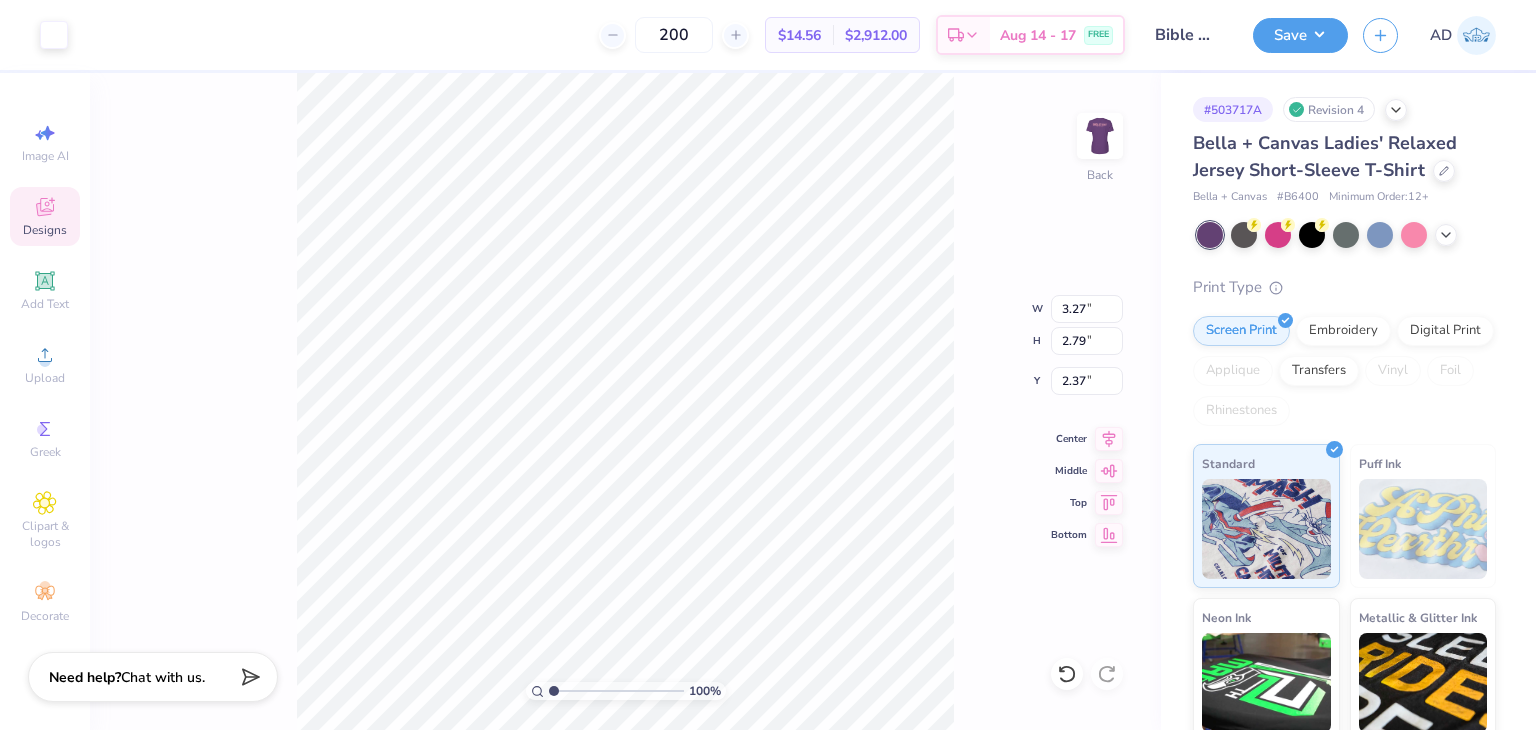 type on "3.00" 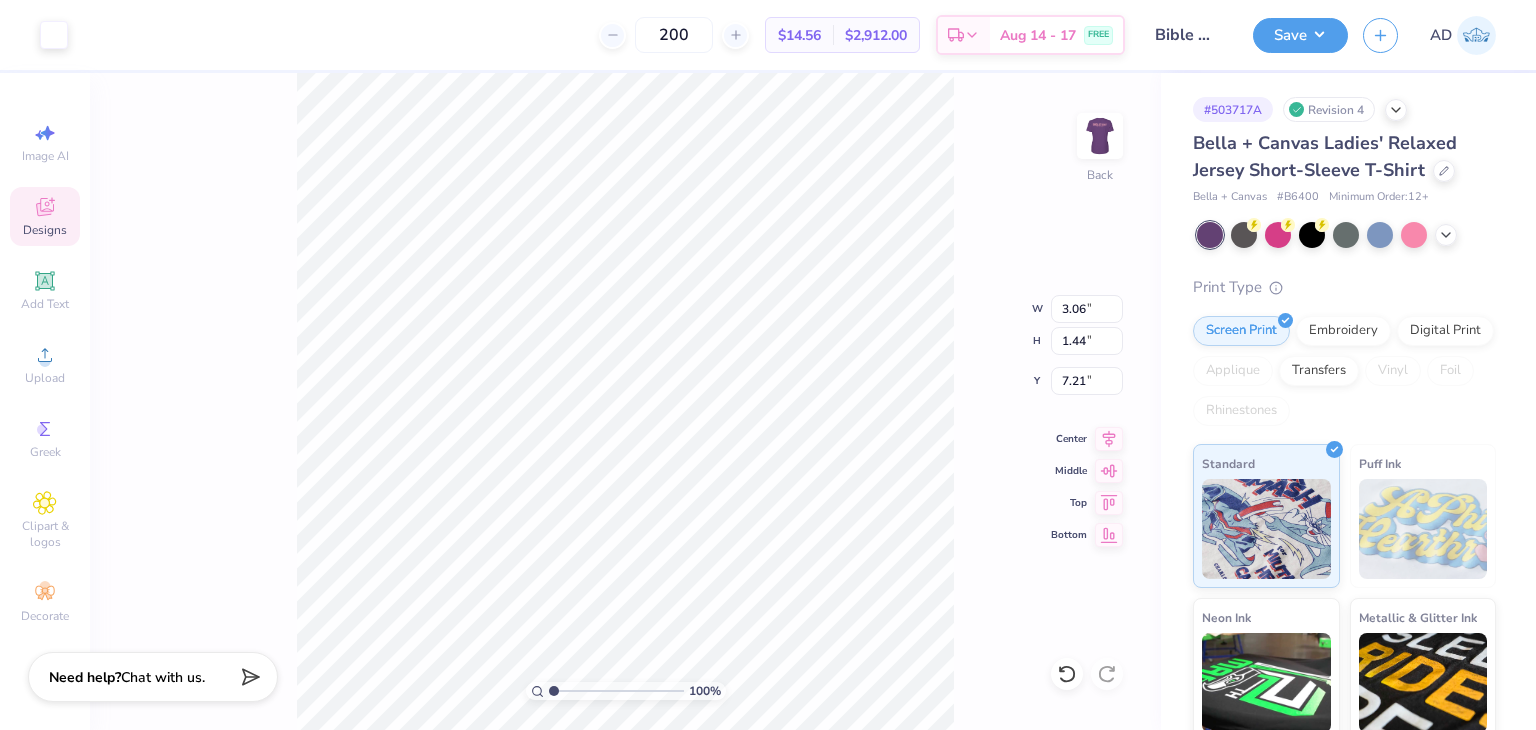 type on "7.61" 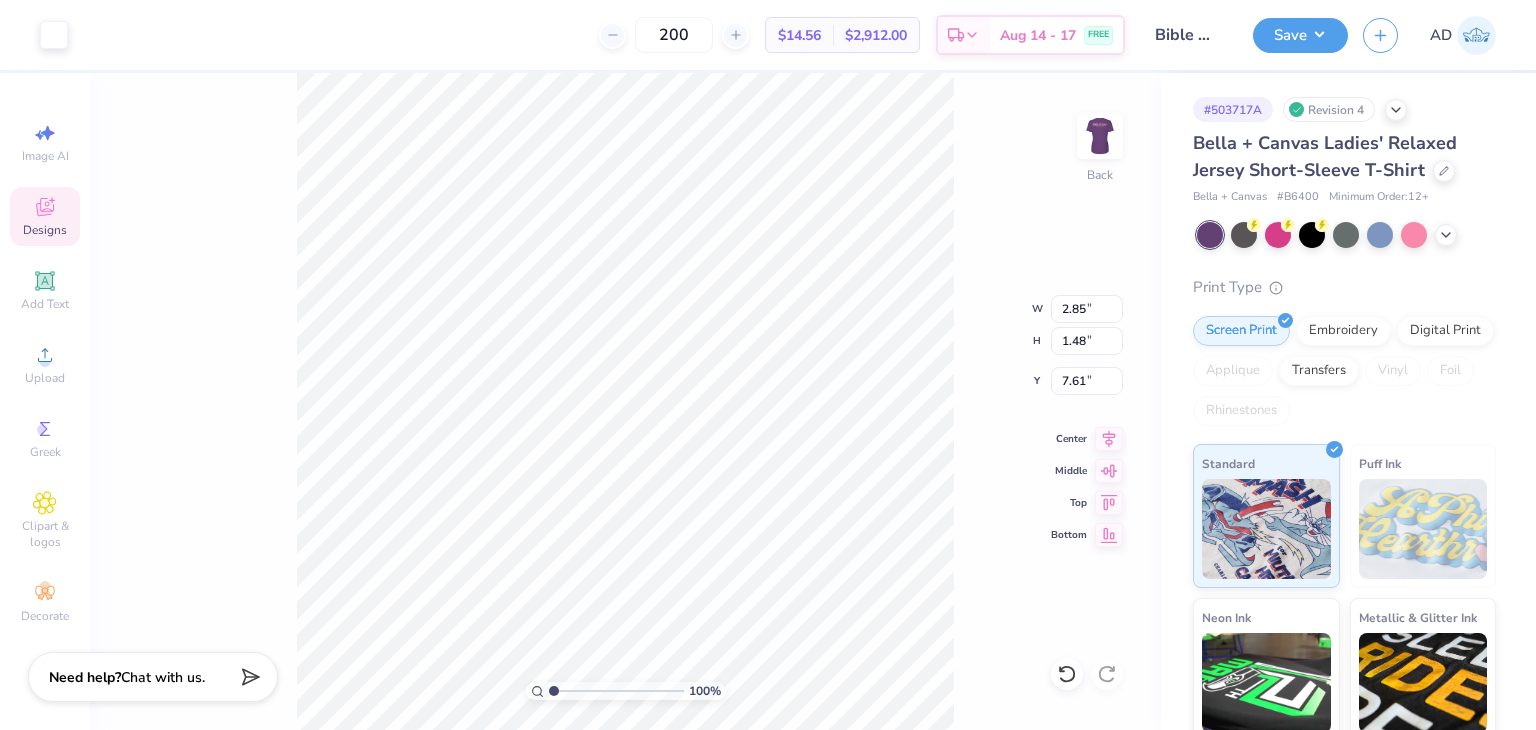 type on "2.85" 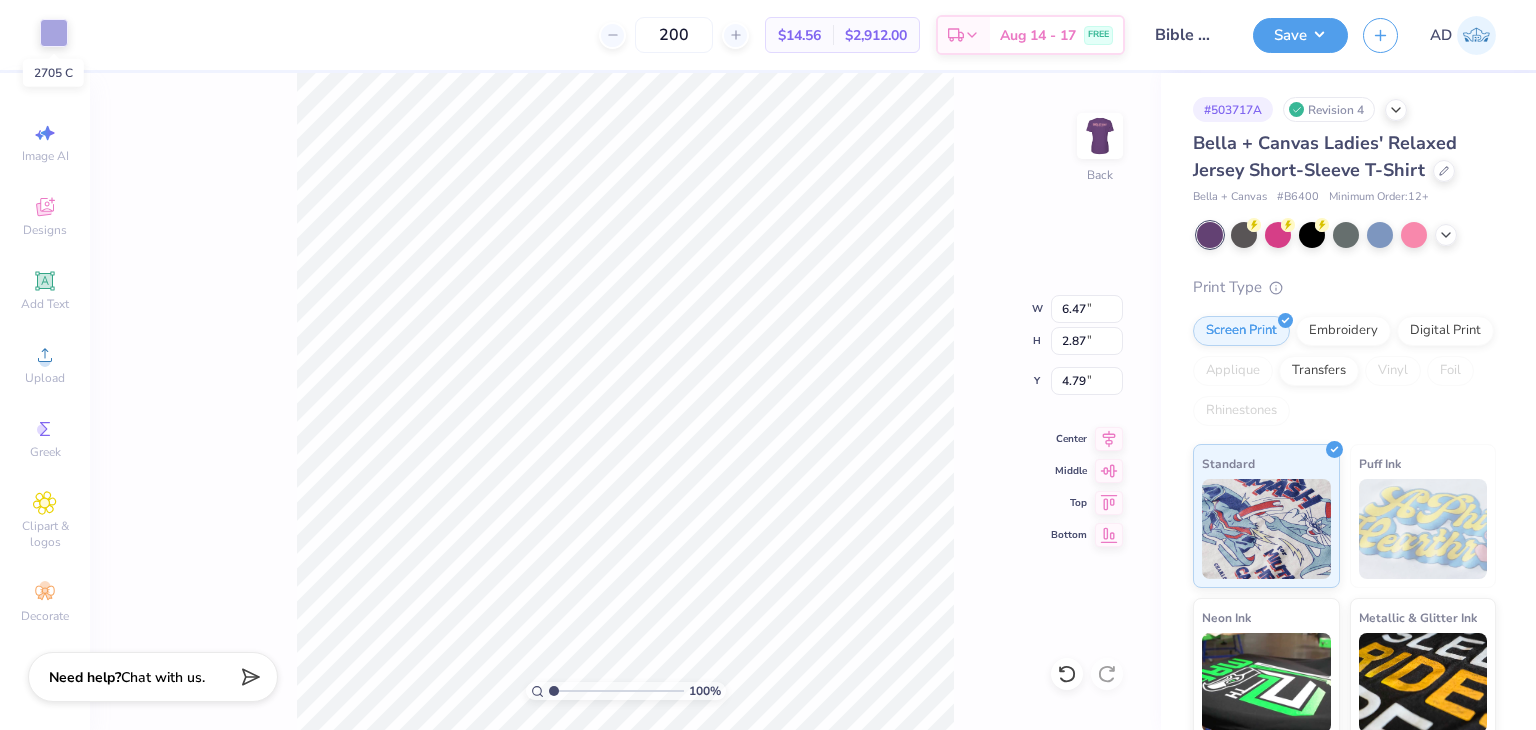 click at bounding box center (54, 33) 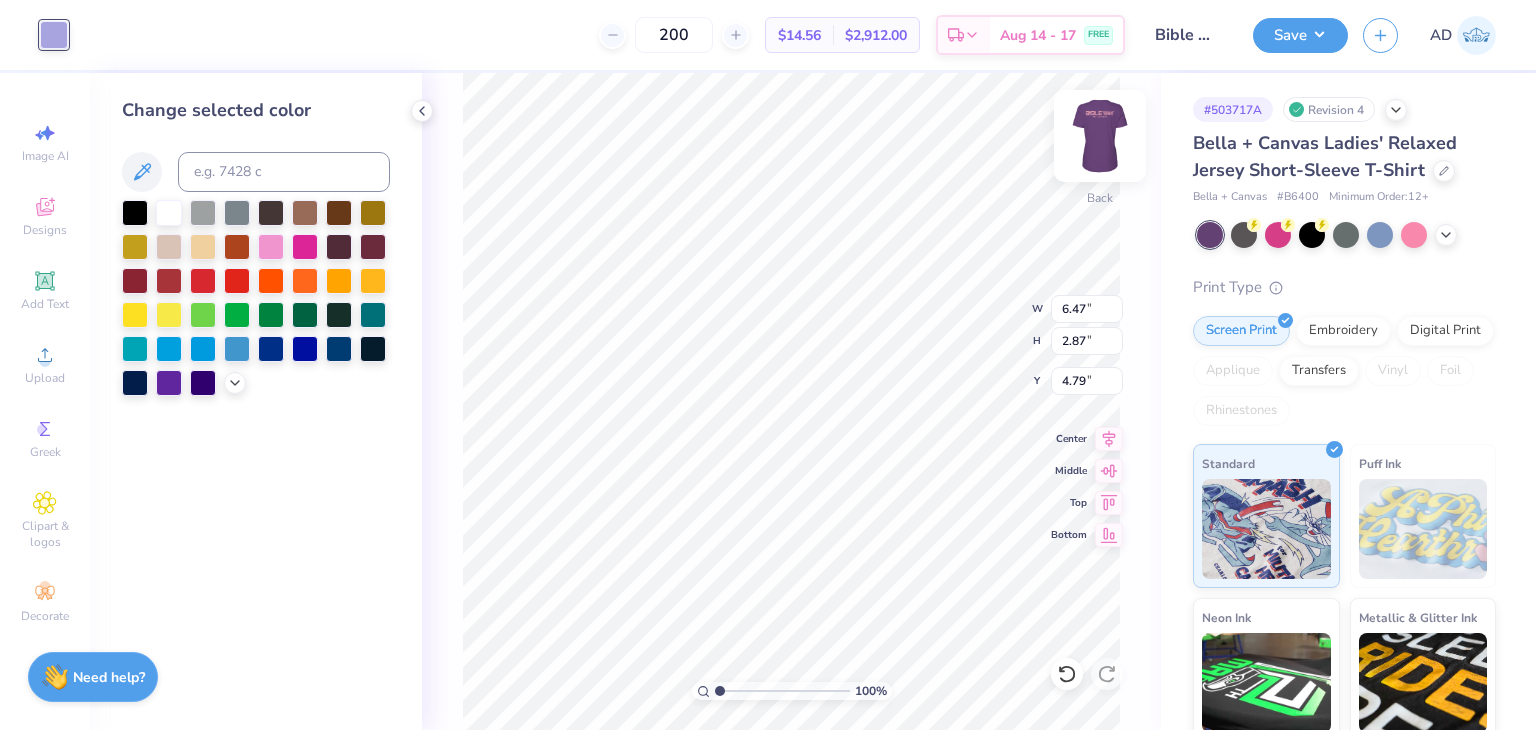 click at bounding box center (1100, 136) 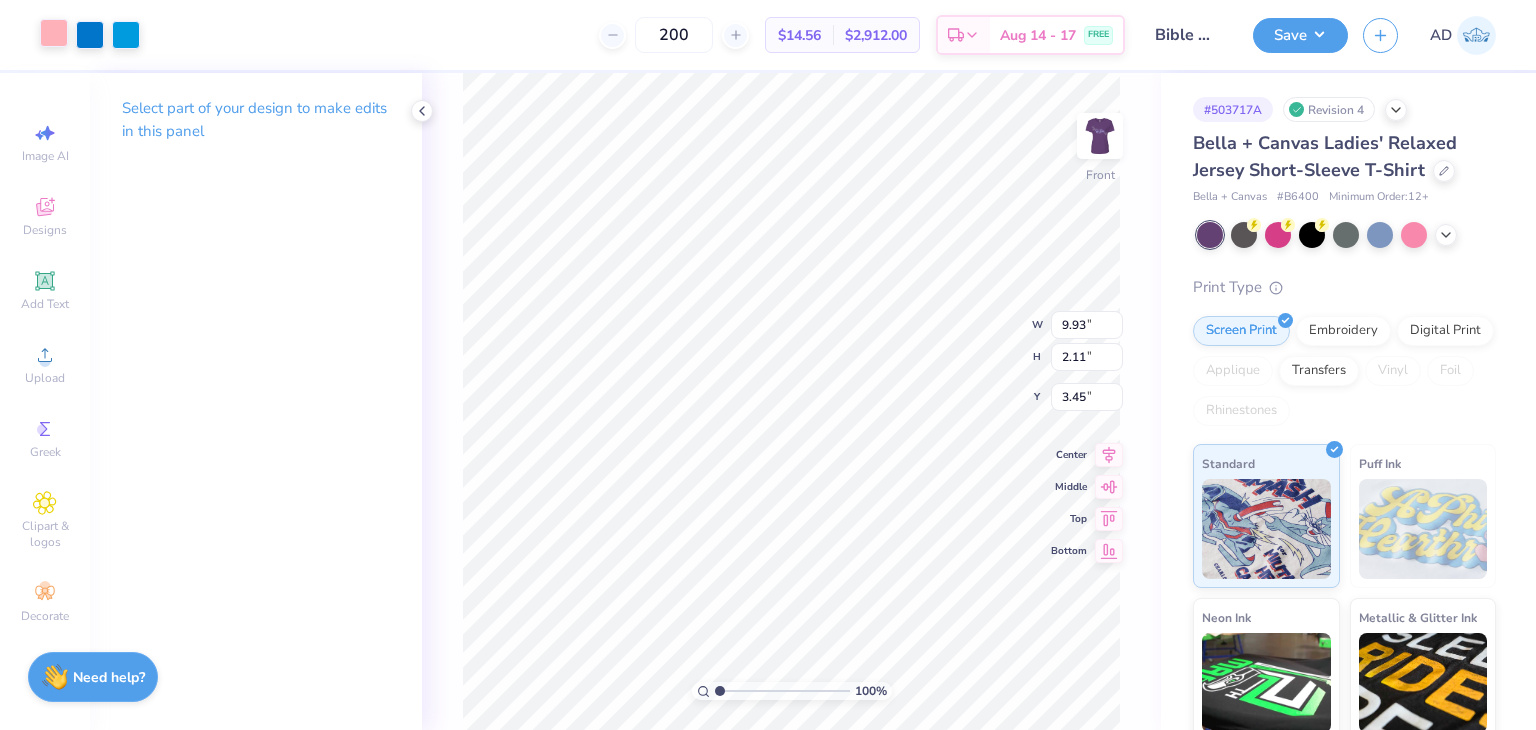 click at bounding box center [54, 33] 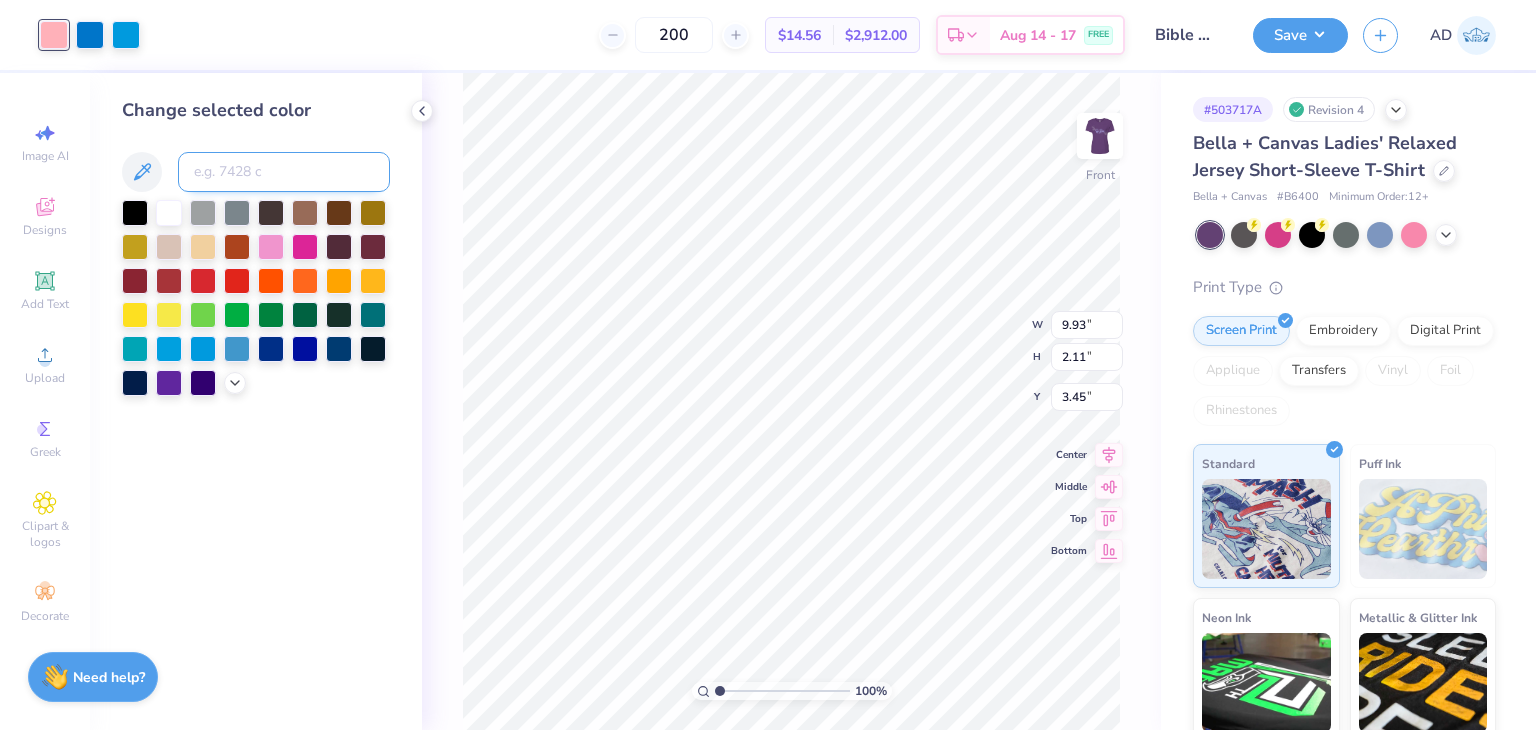 click at bounding box center [284, 172] 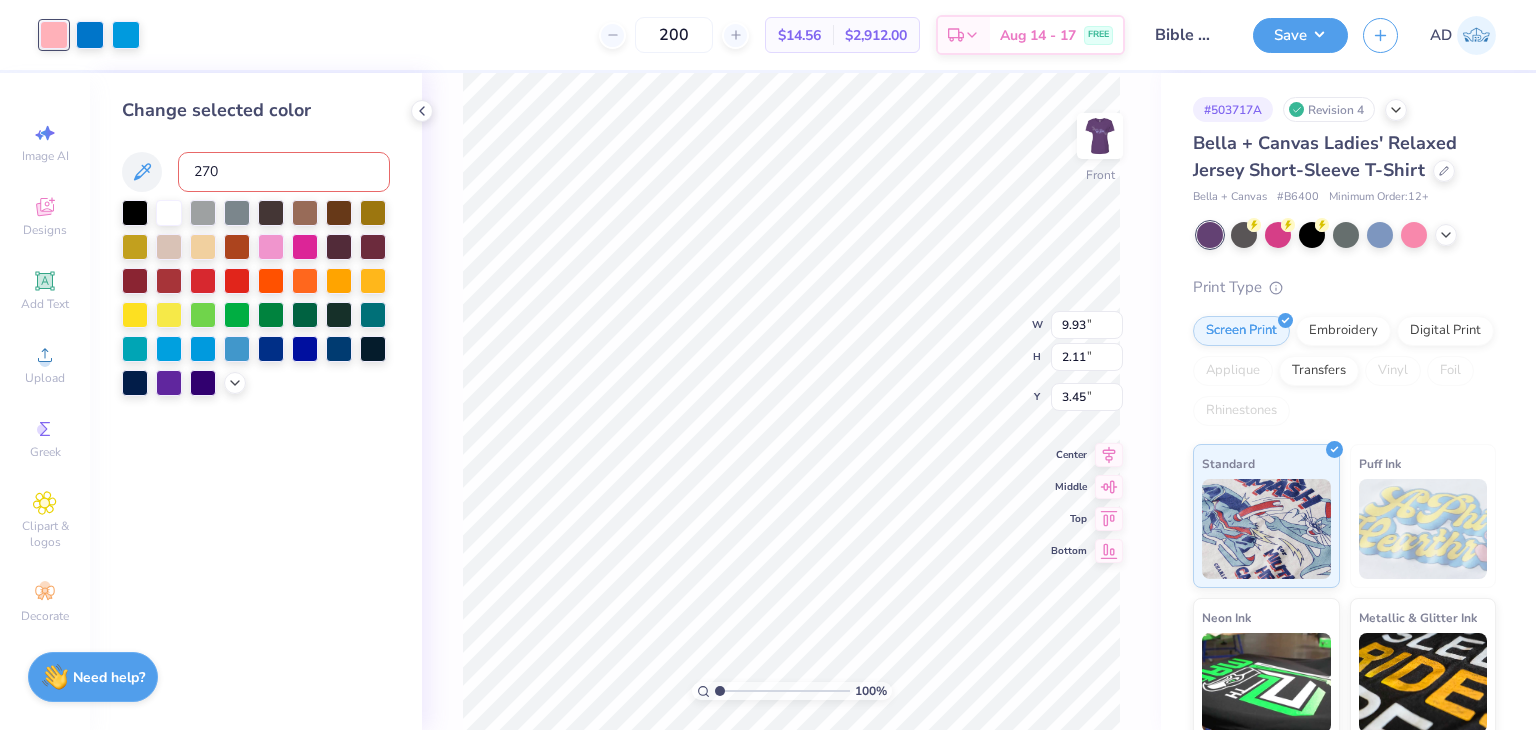 type on "2705" 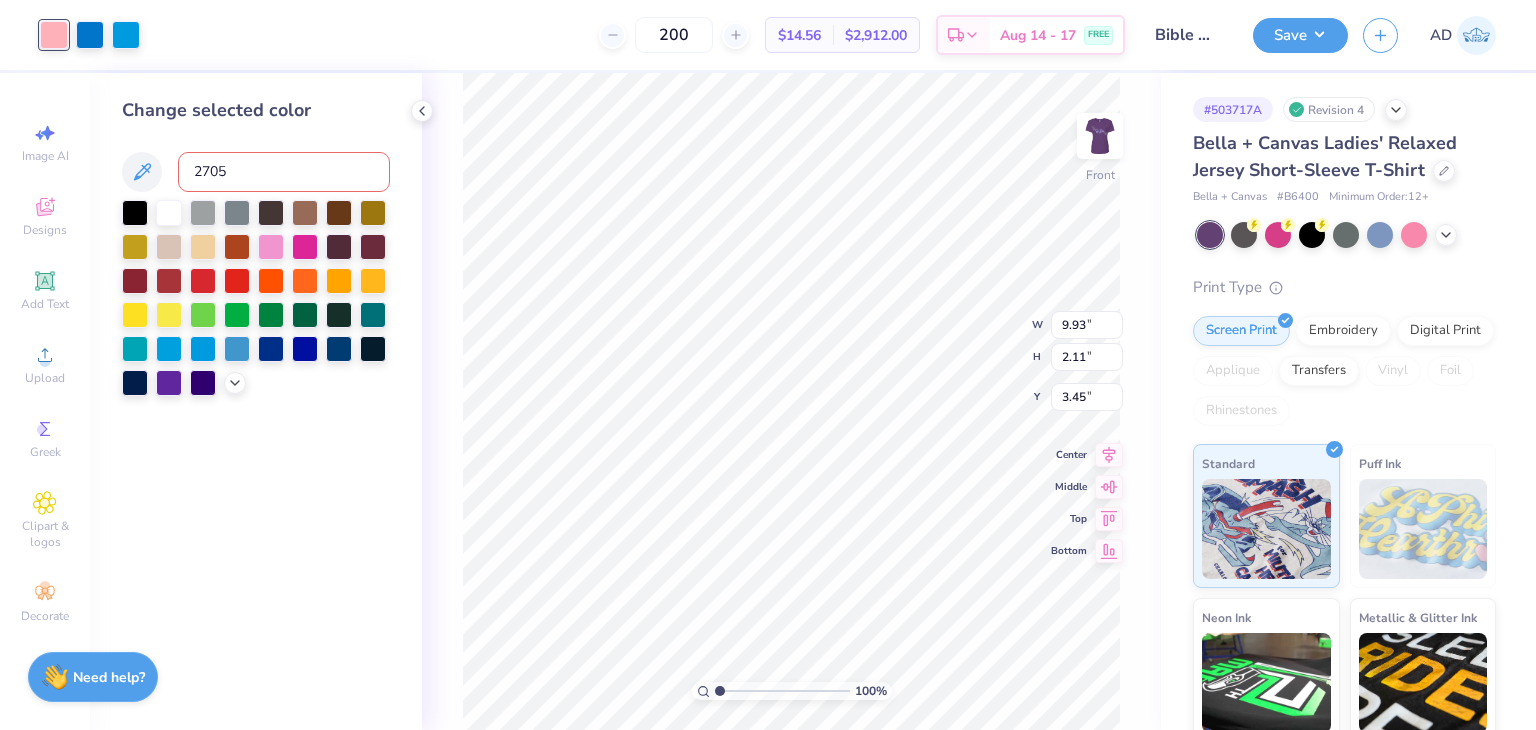 type 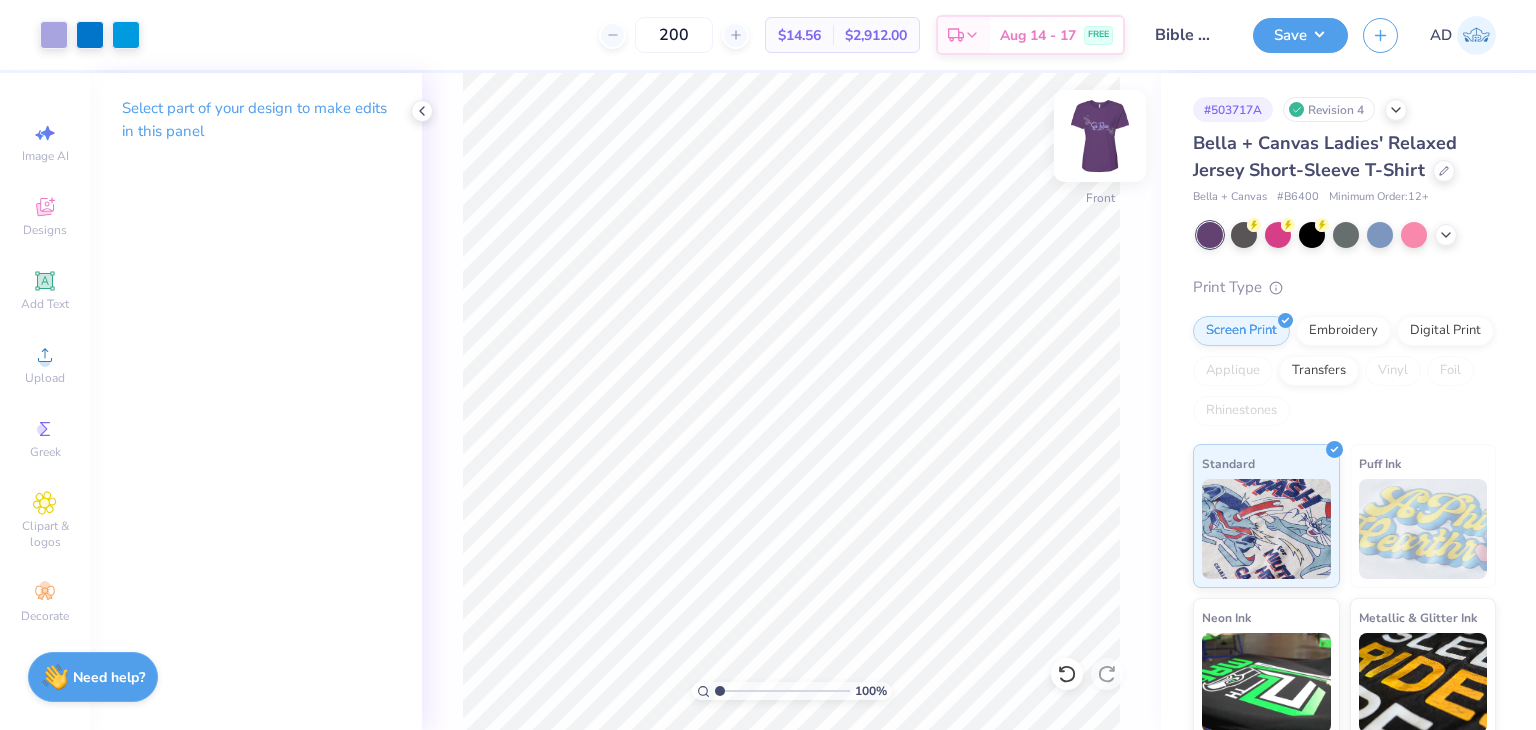 click at bounding box center [1100, 136] 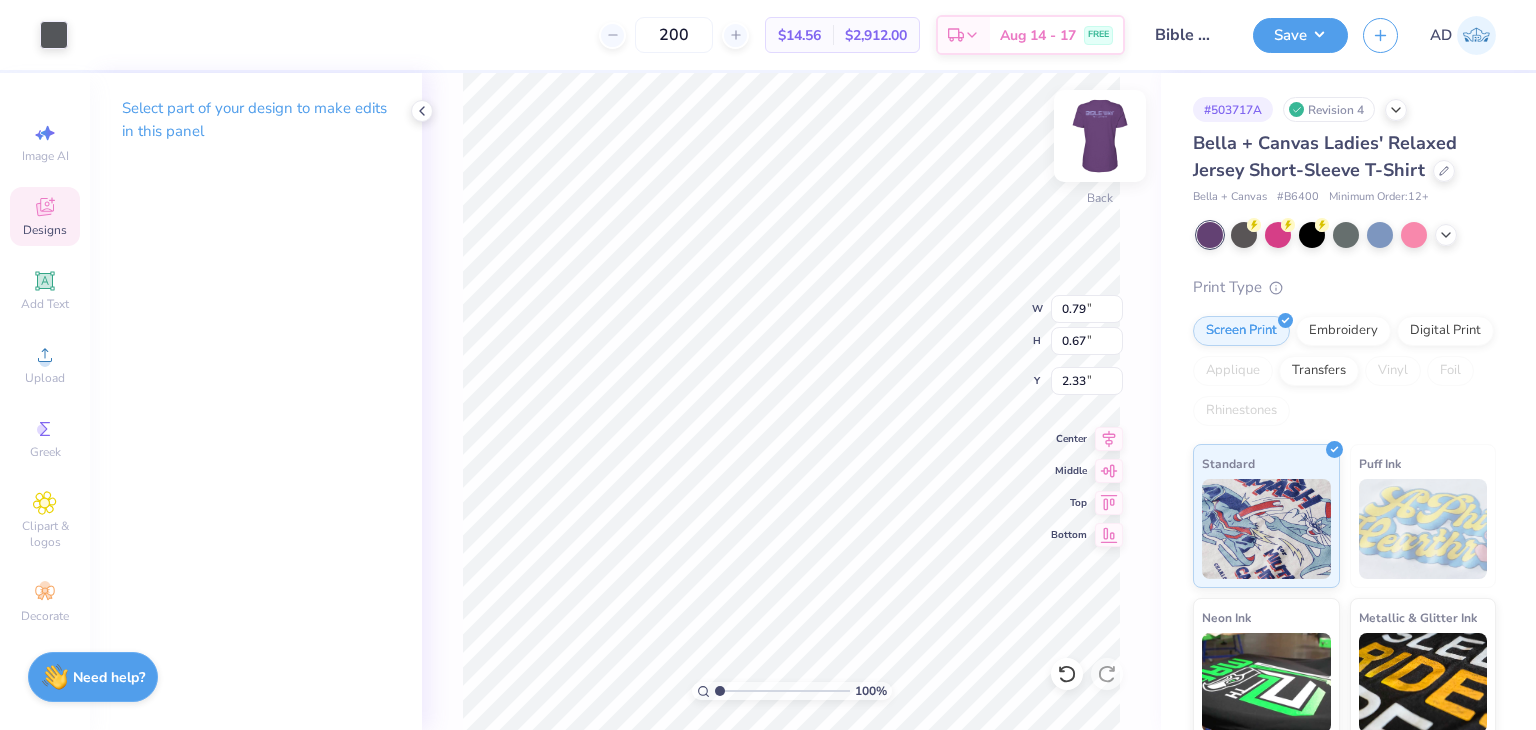type on "2.67" 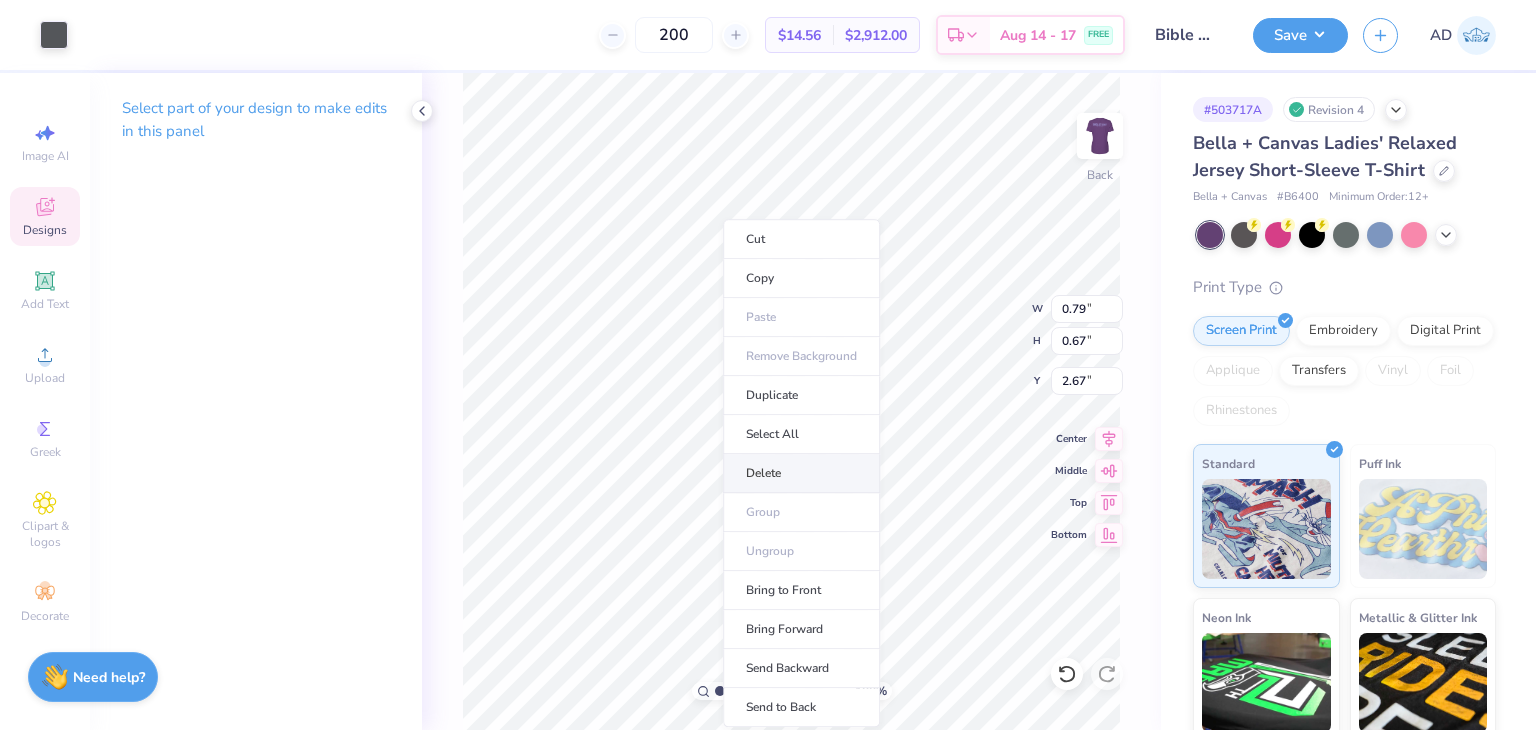 click on "Delete" at bounding box center (801, 473) 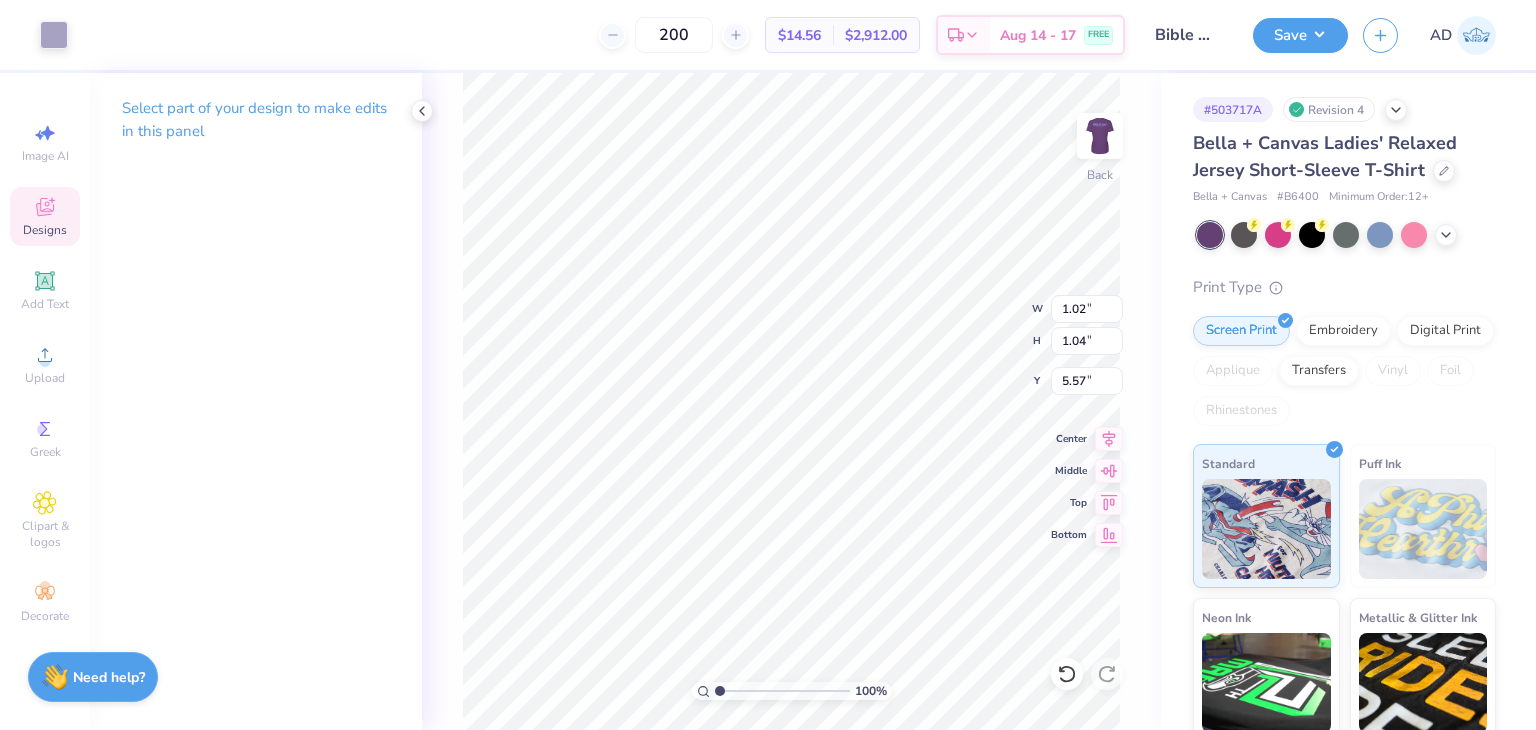 type on "5.57" 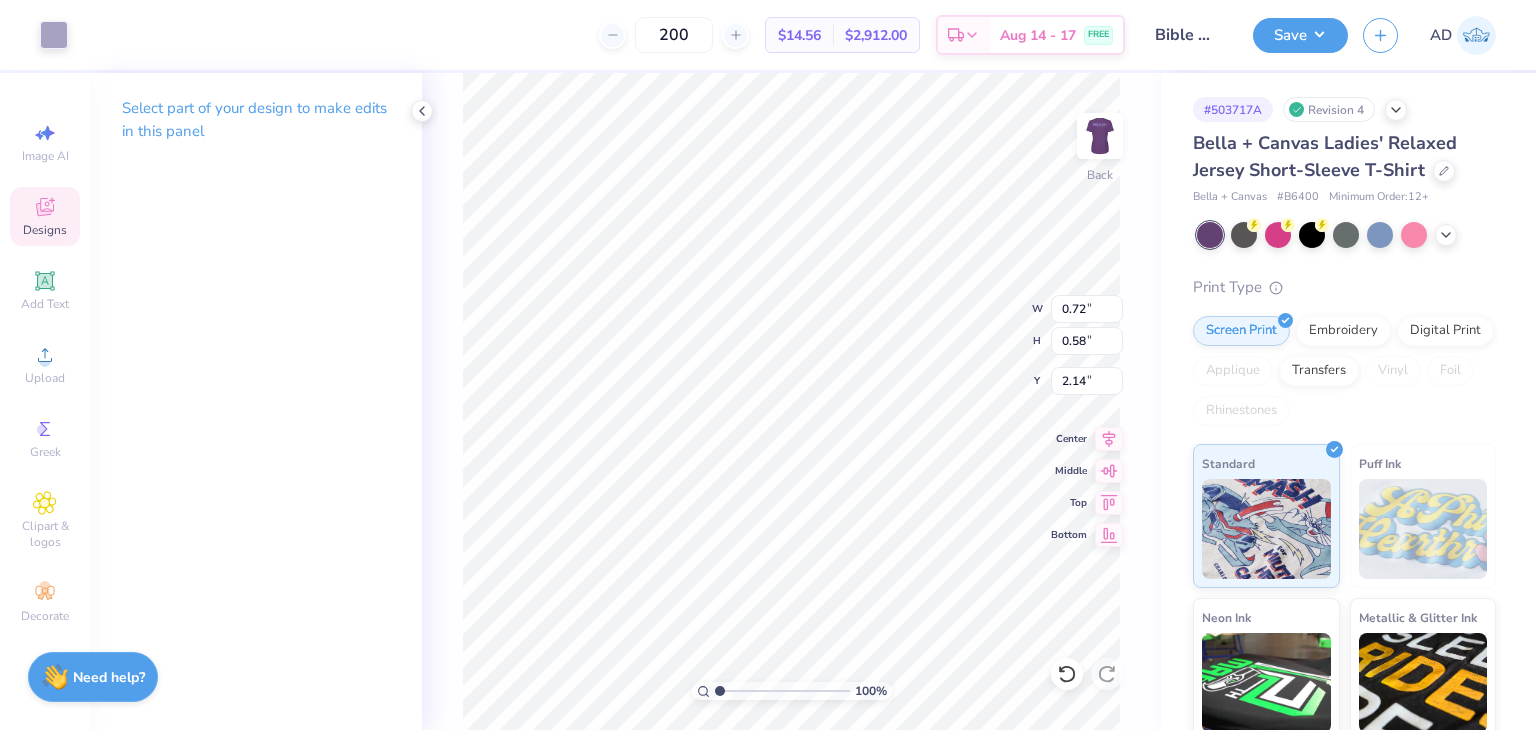type on "0.87" 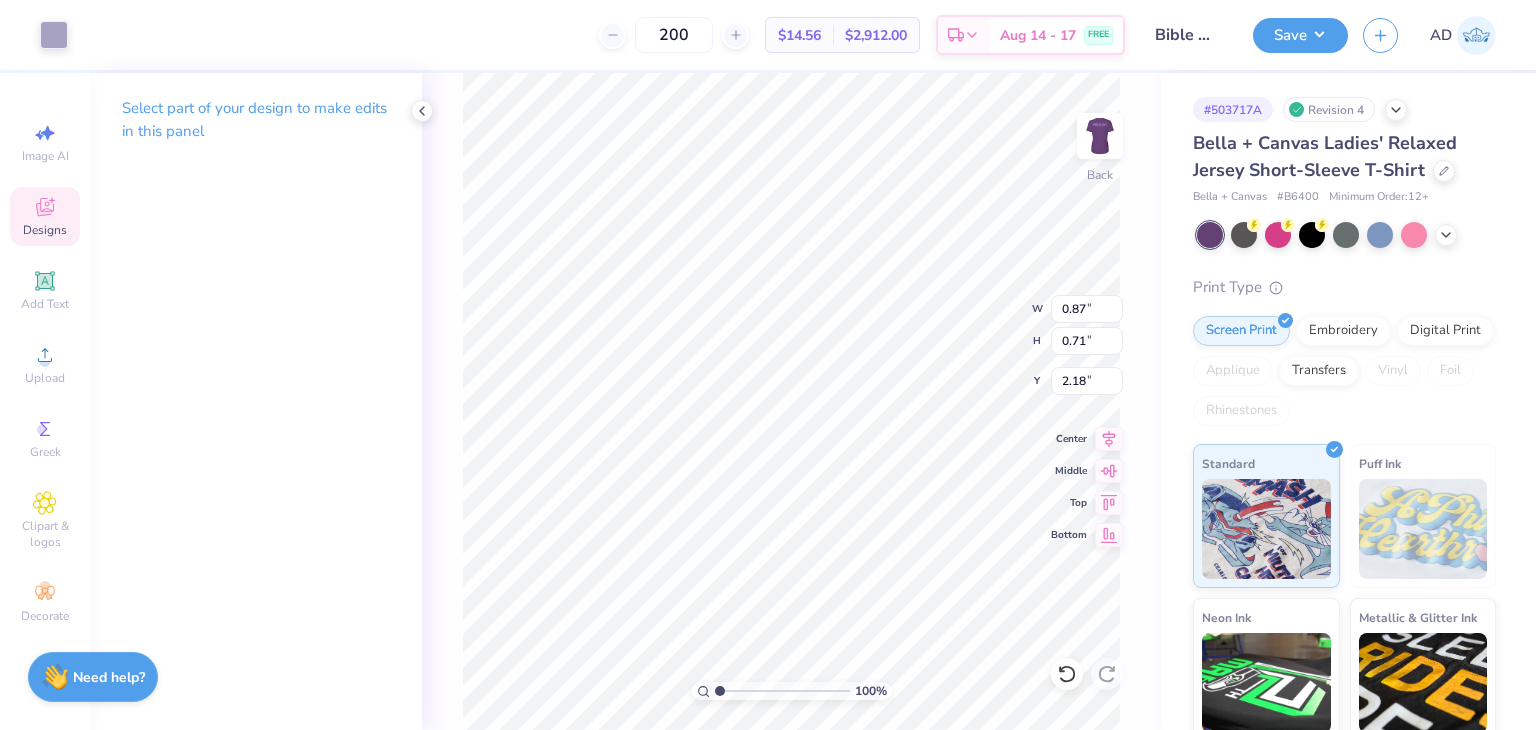 type on "2.29" 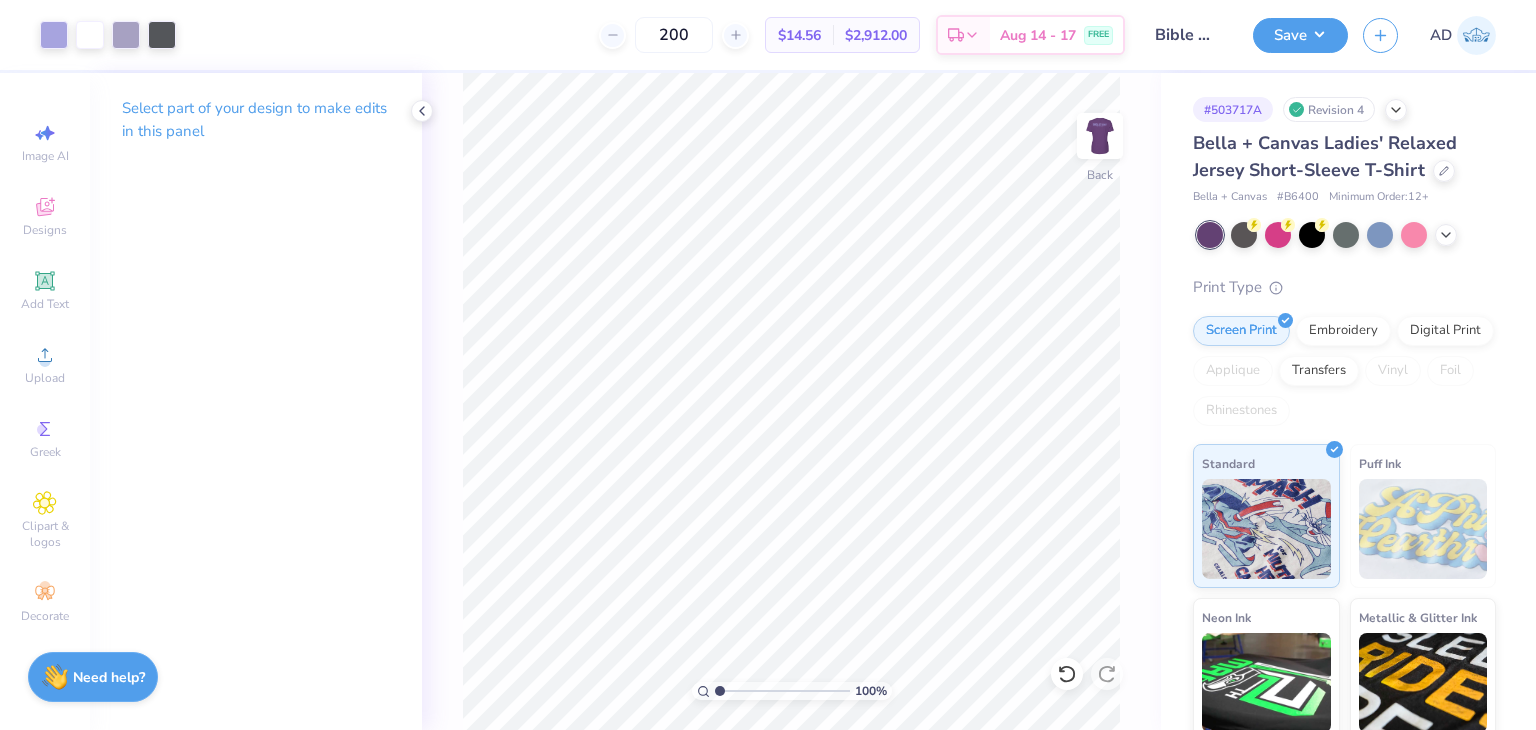 click on "Save" at bounding box center (1300, 35) 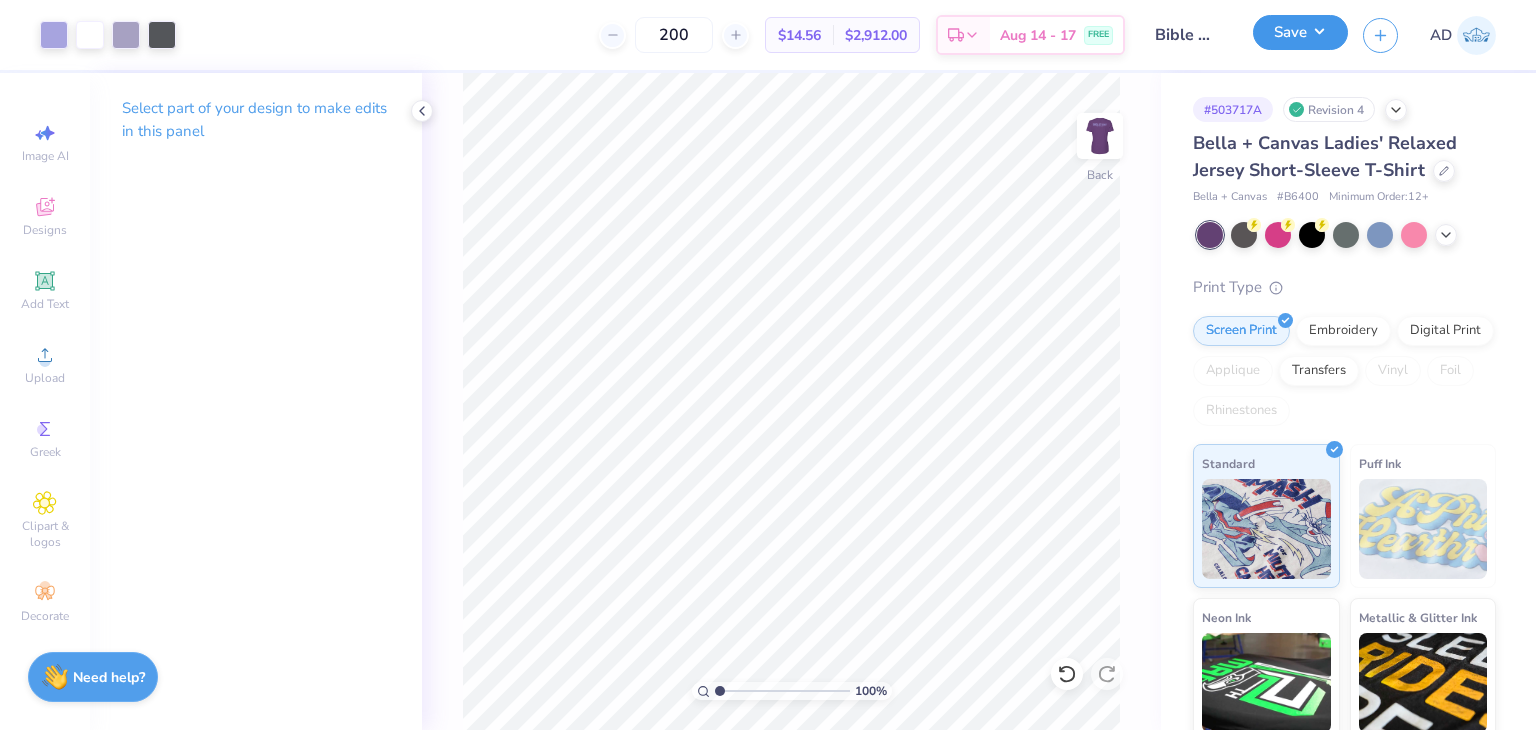 click on "Save" at bounding box center (1300, 32) 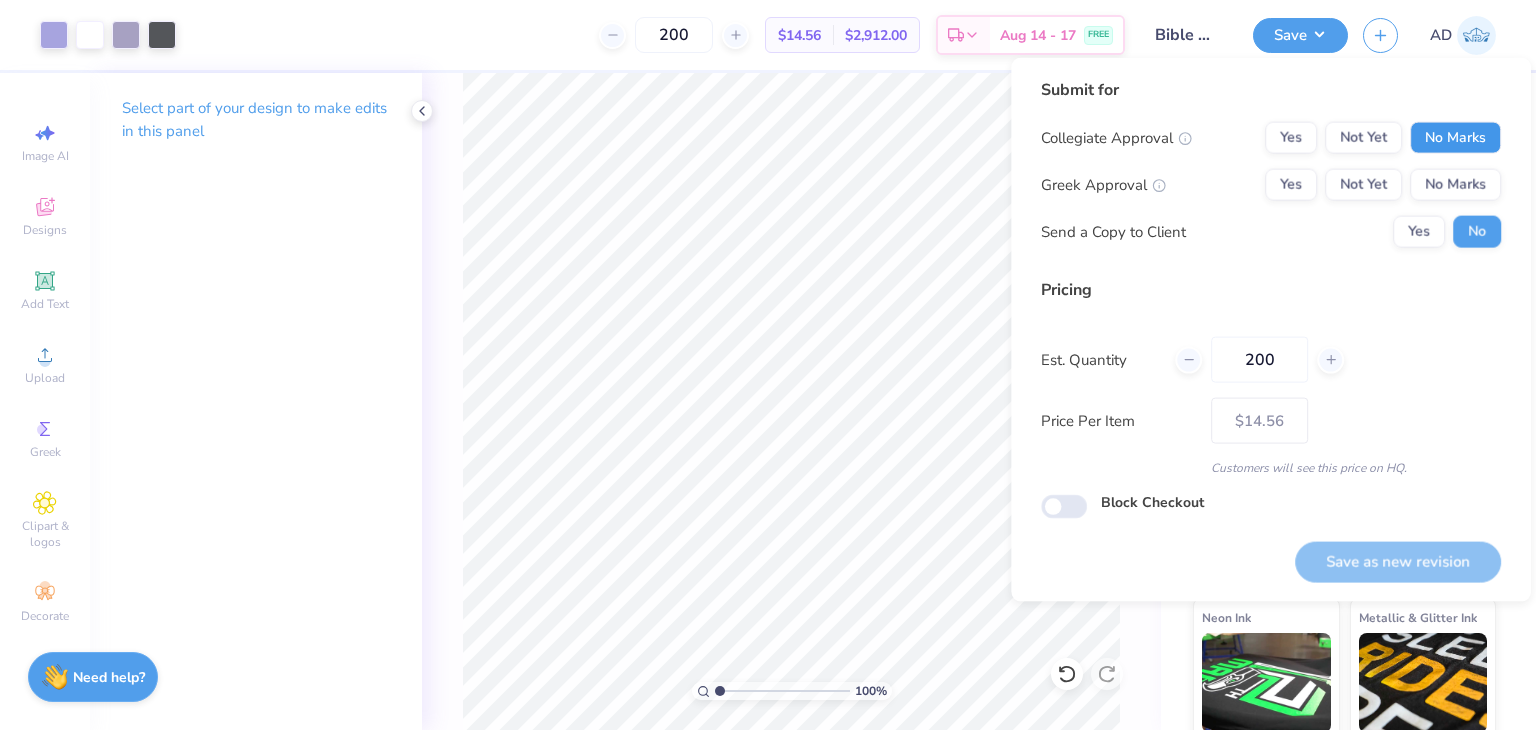 click on "No Marks" at bounding box center [1455, 138] 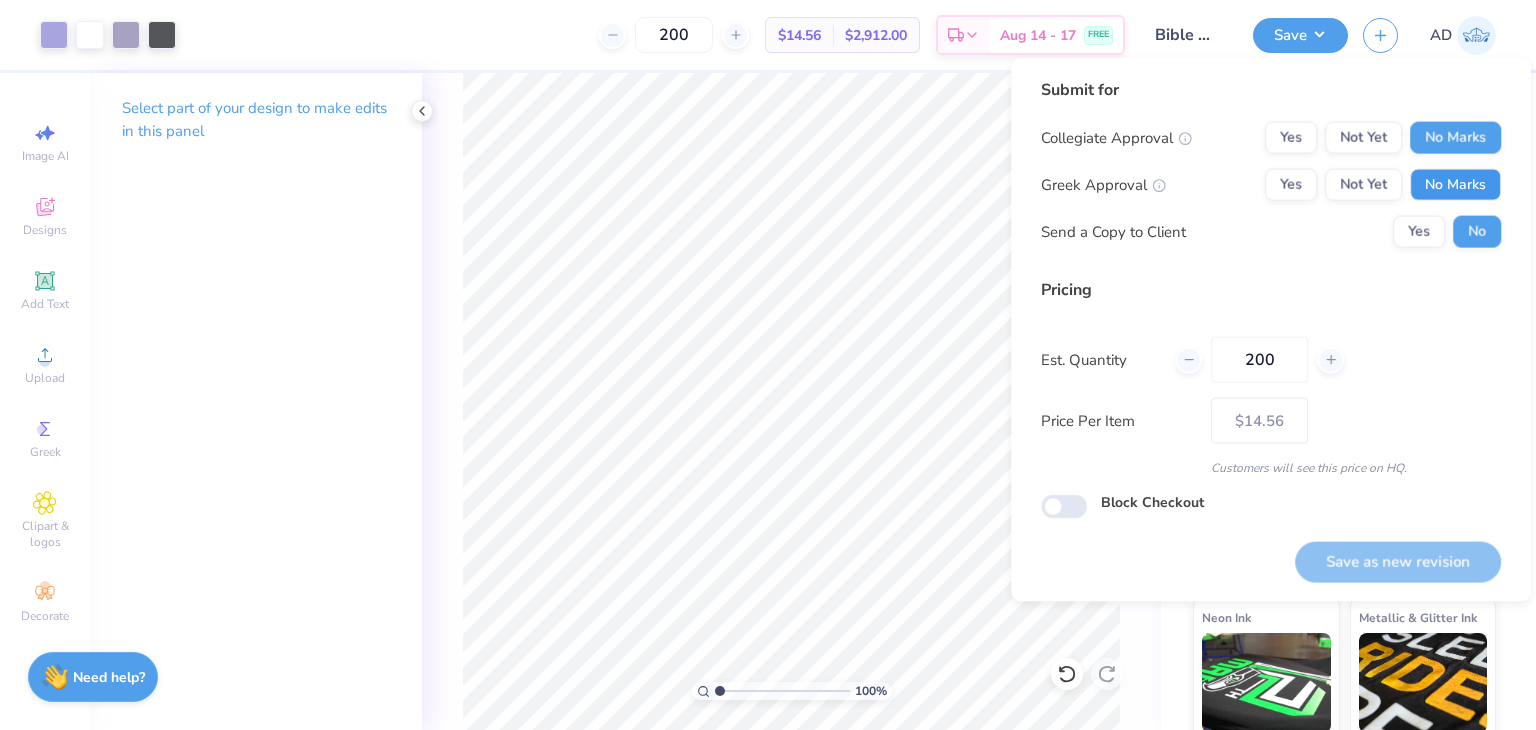 click on "No Marks" at bounding box center [1455, 185] 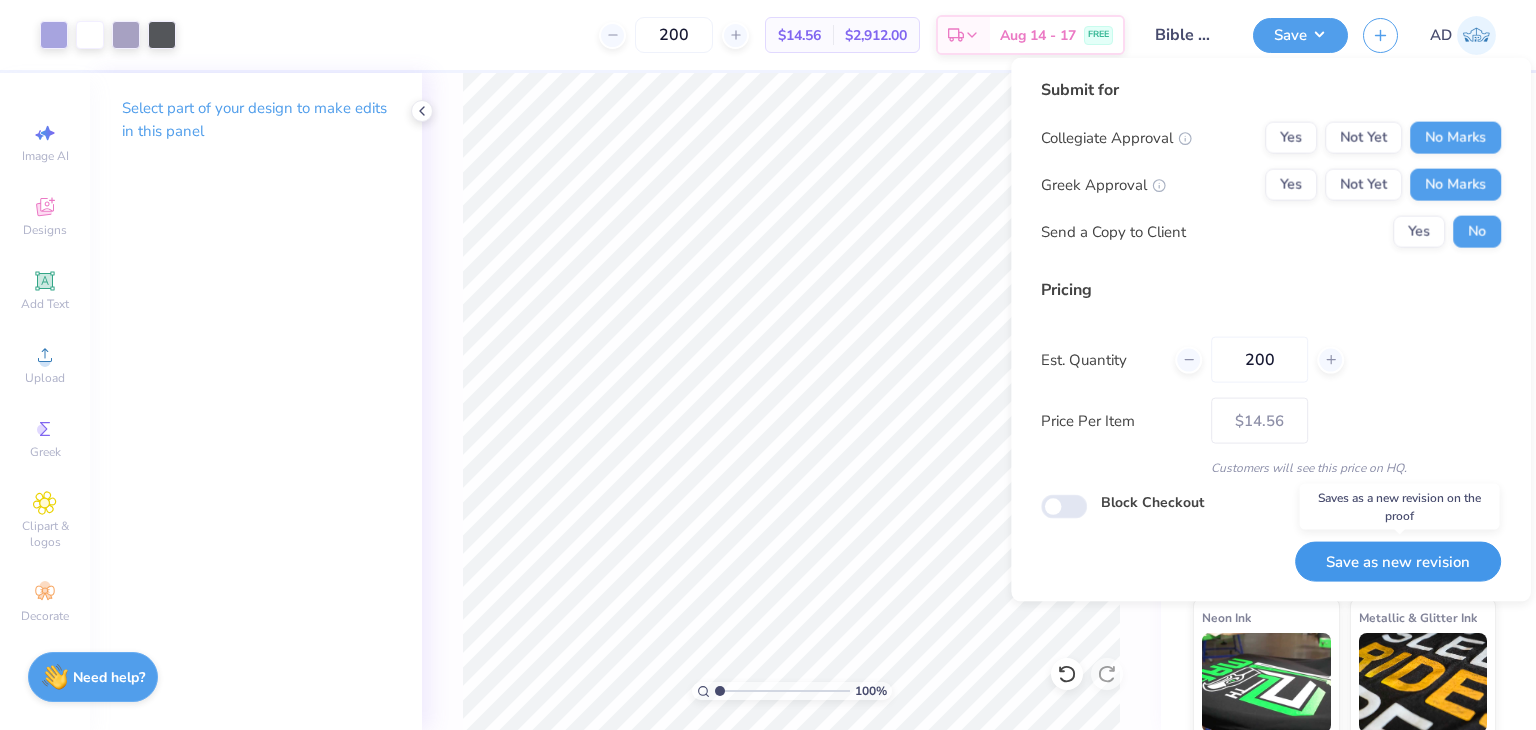 click on "Save as new revision" at bounding box center (1398, 561) 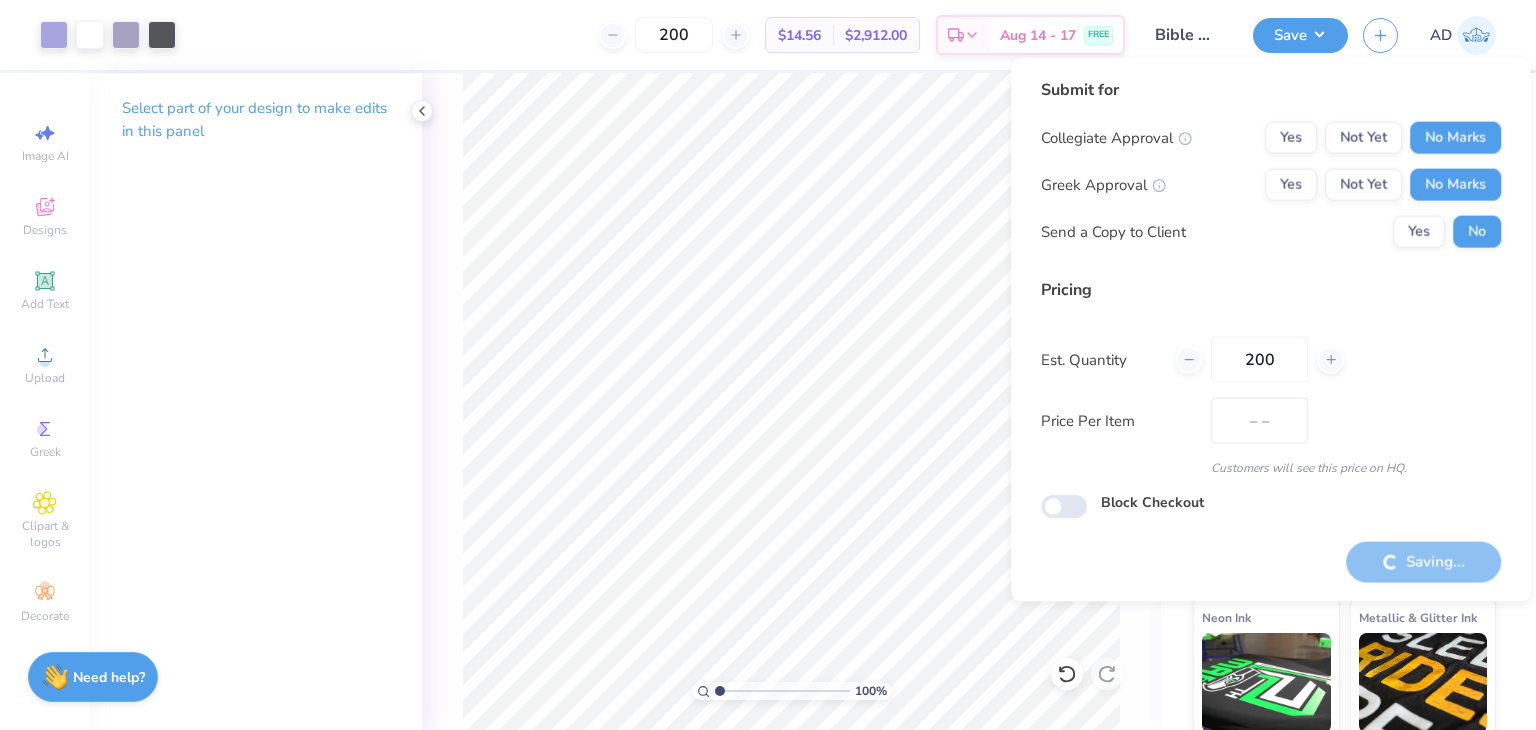type on "$14.56" 